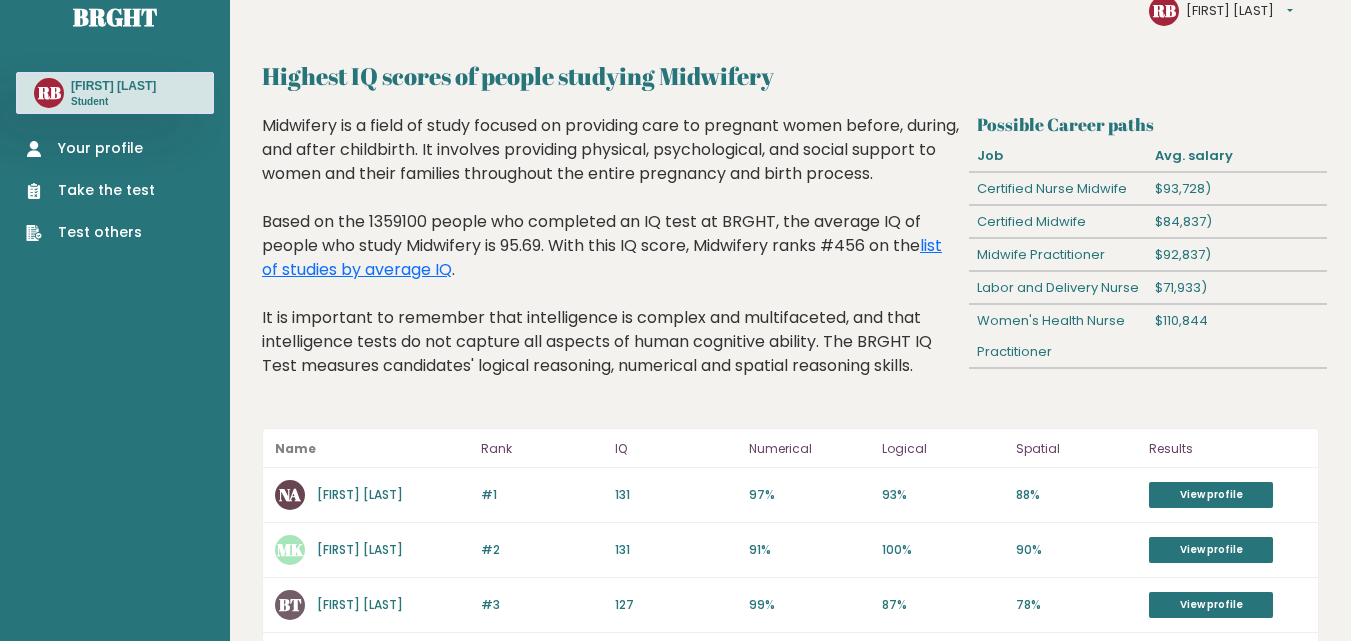 scroll, scrollTop: 0, scrollLeft: 0, axis: both 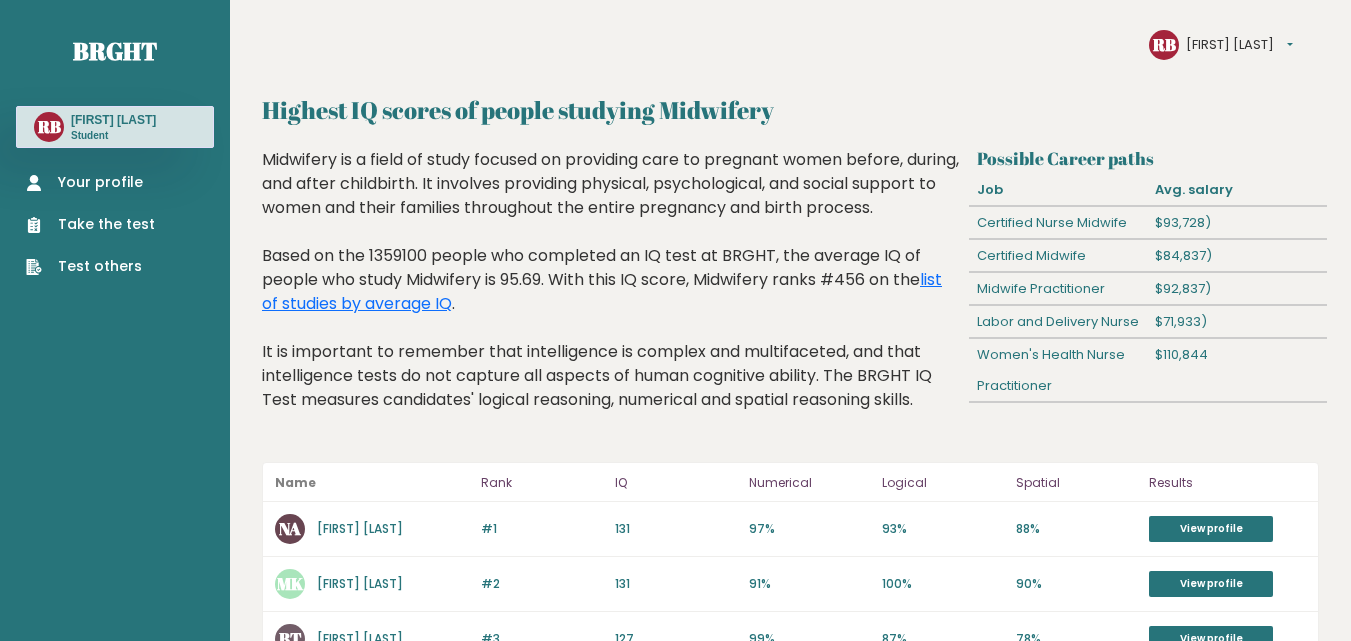 click on "Take the test" at bounding box center (90, 224) 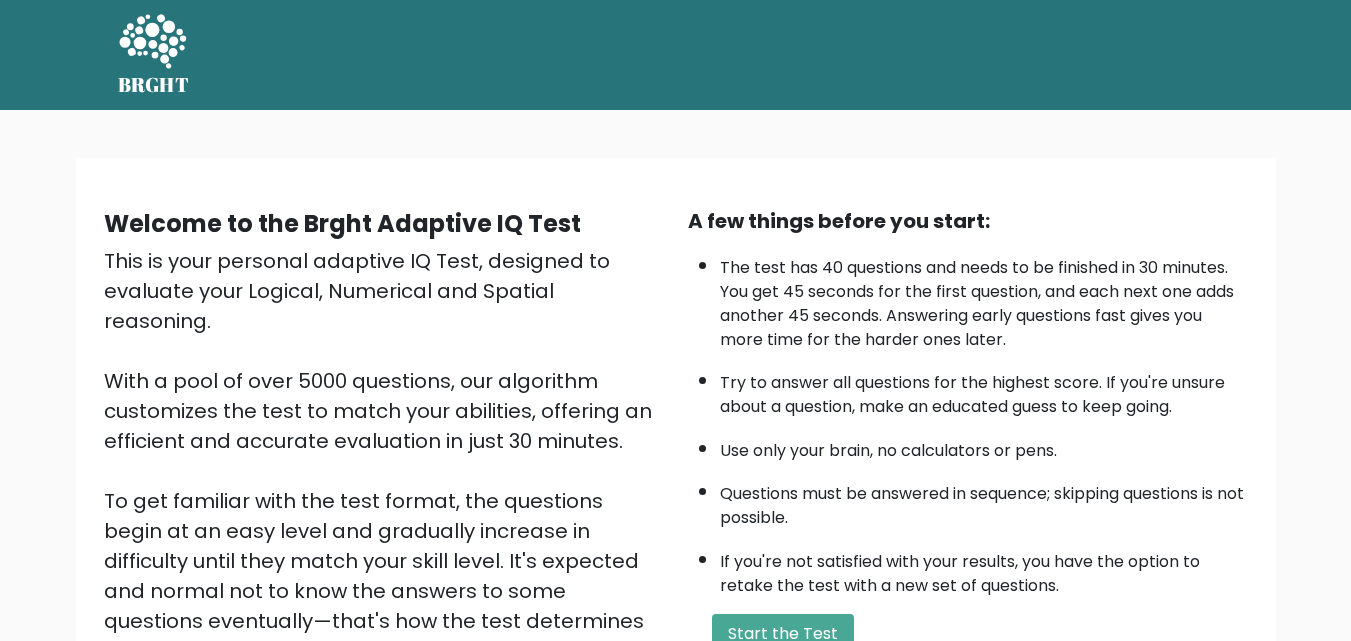 scroll, scrollTop: 0, scrollLeft: 0, axis: both 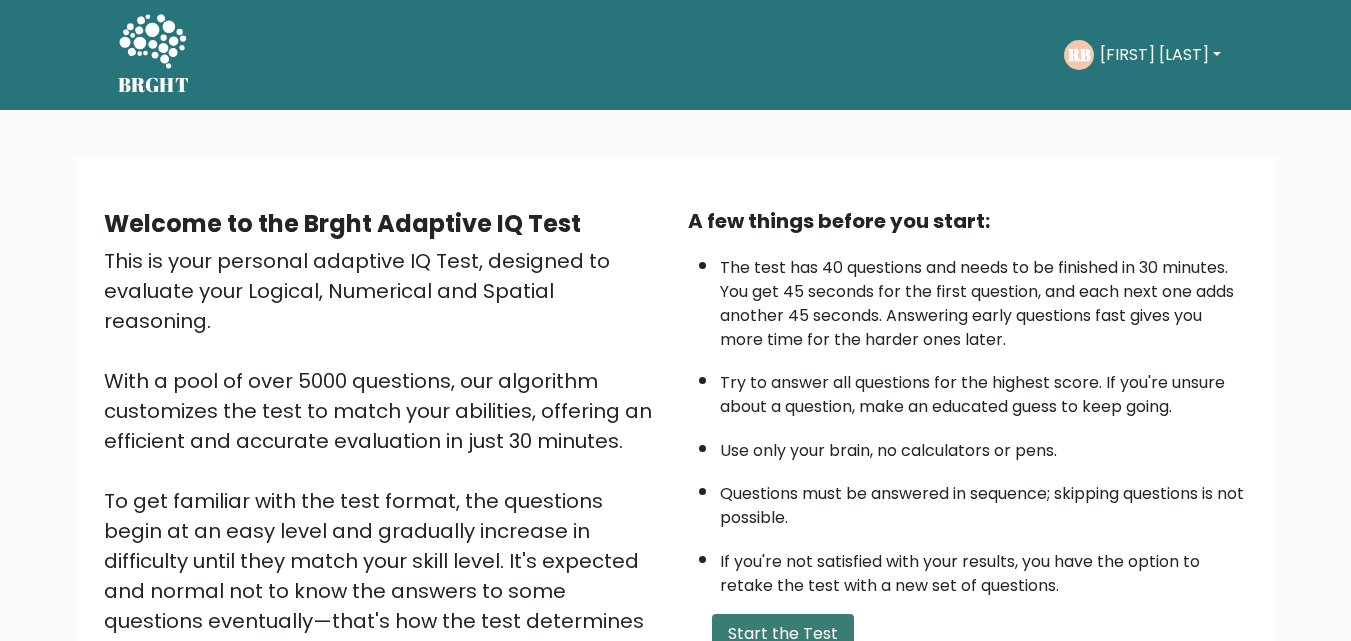 click on "Start the Test" at bounding box center [783, 634] 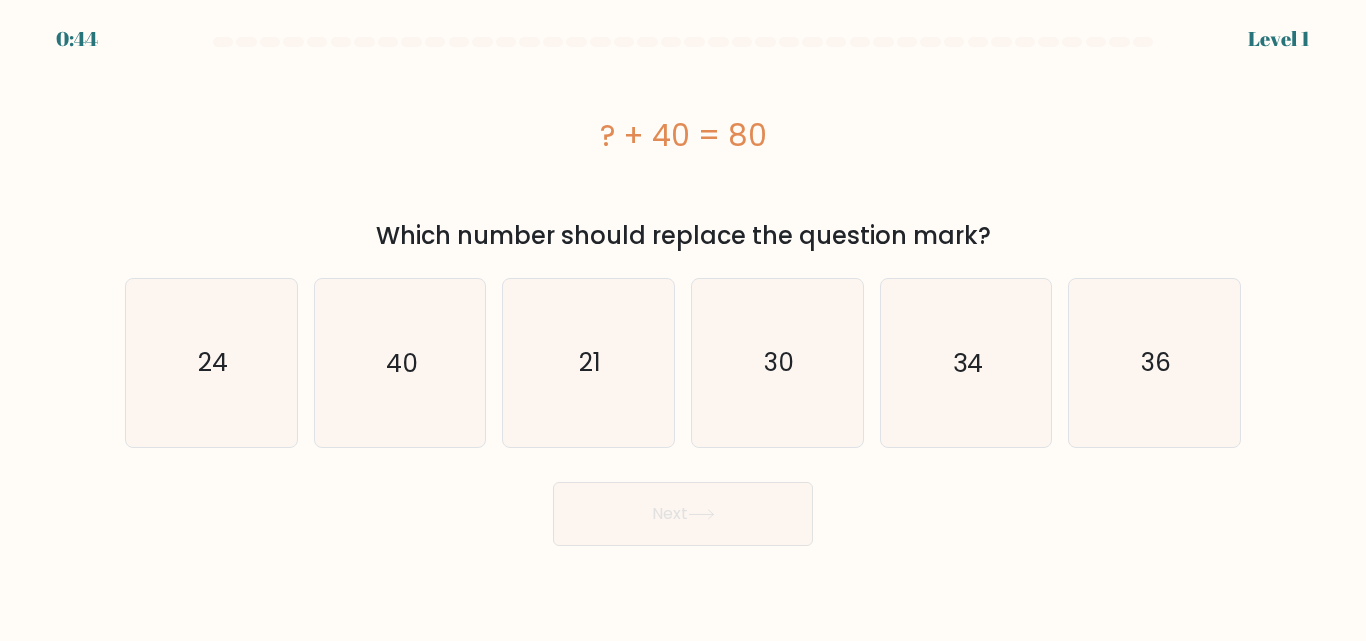 scroll, scrollTop: 0, scrollLeft: 0, axis: both 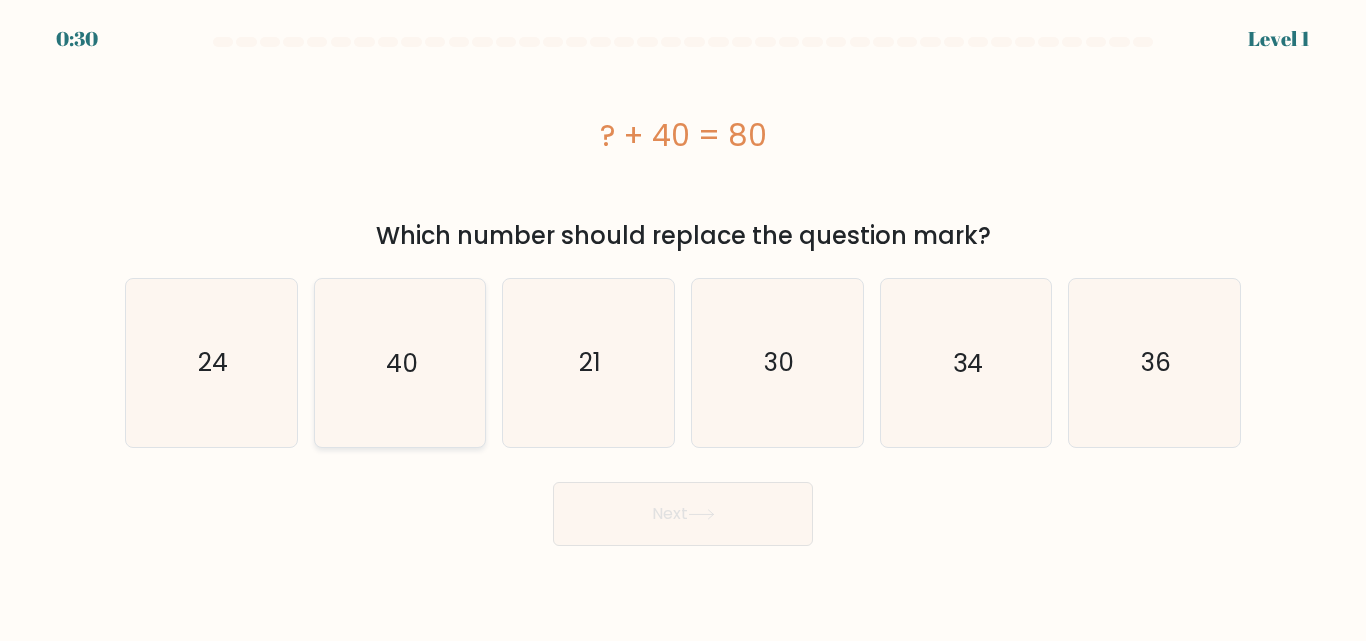 click on "40" 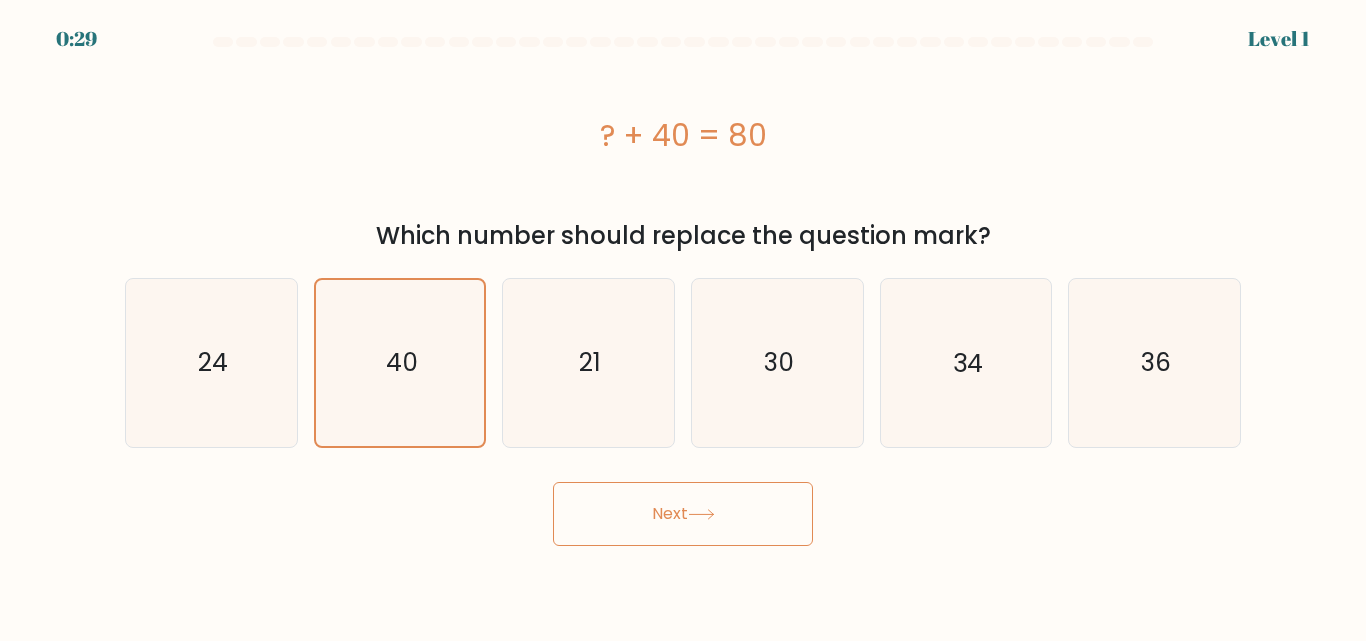 click on "Next" at bounding box center (683, 514) 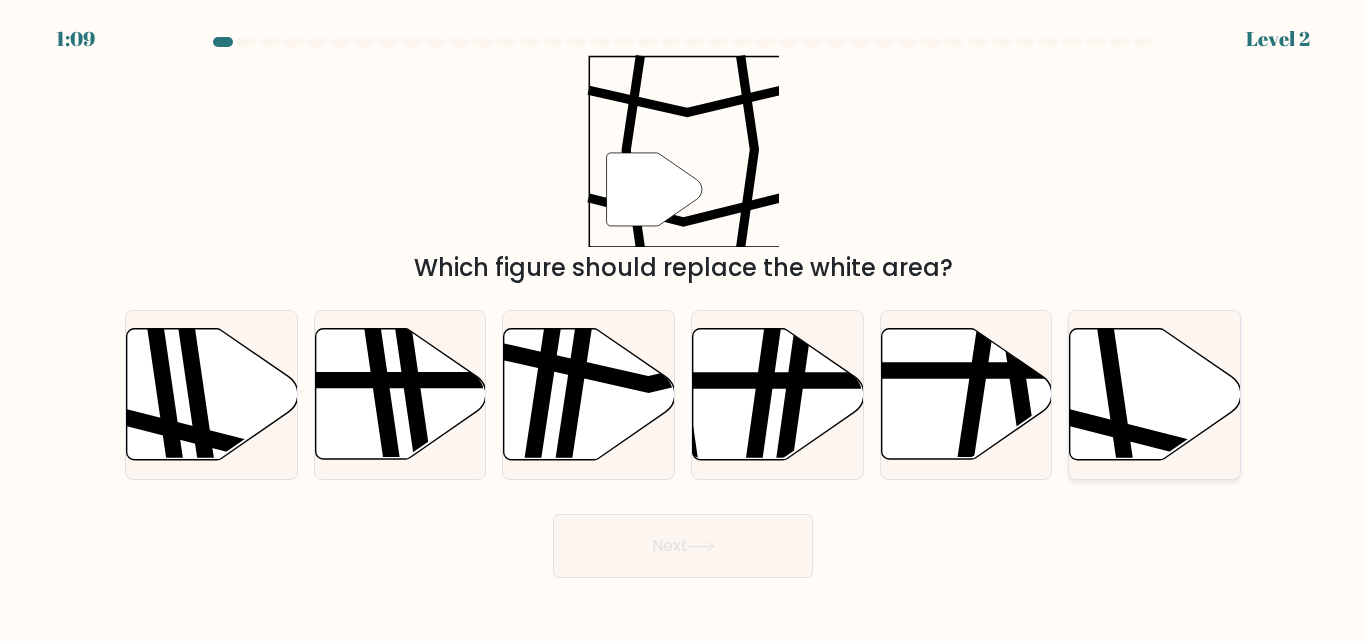 click 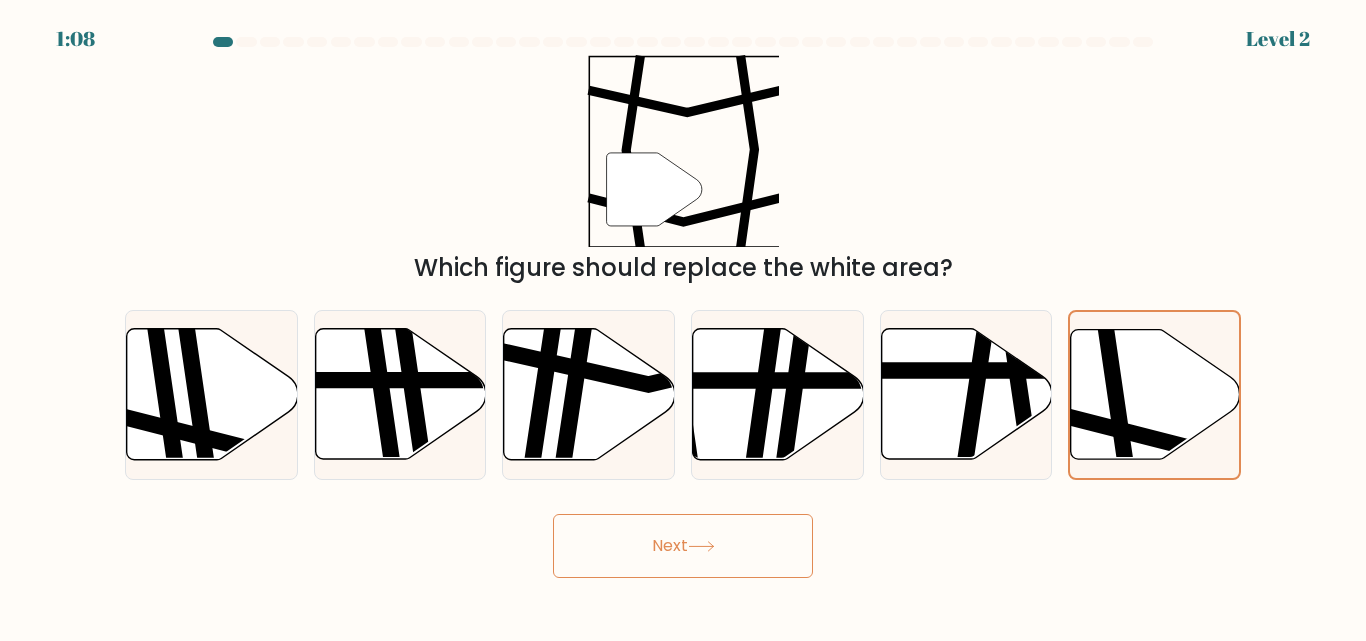 click on "Next" at bounding box center (683, 546) 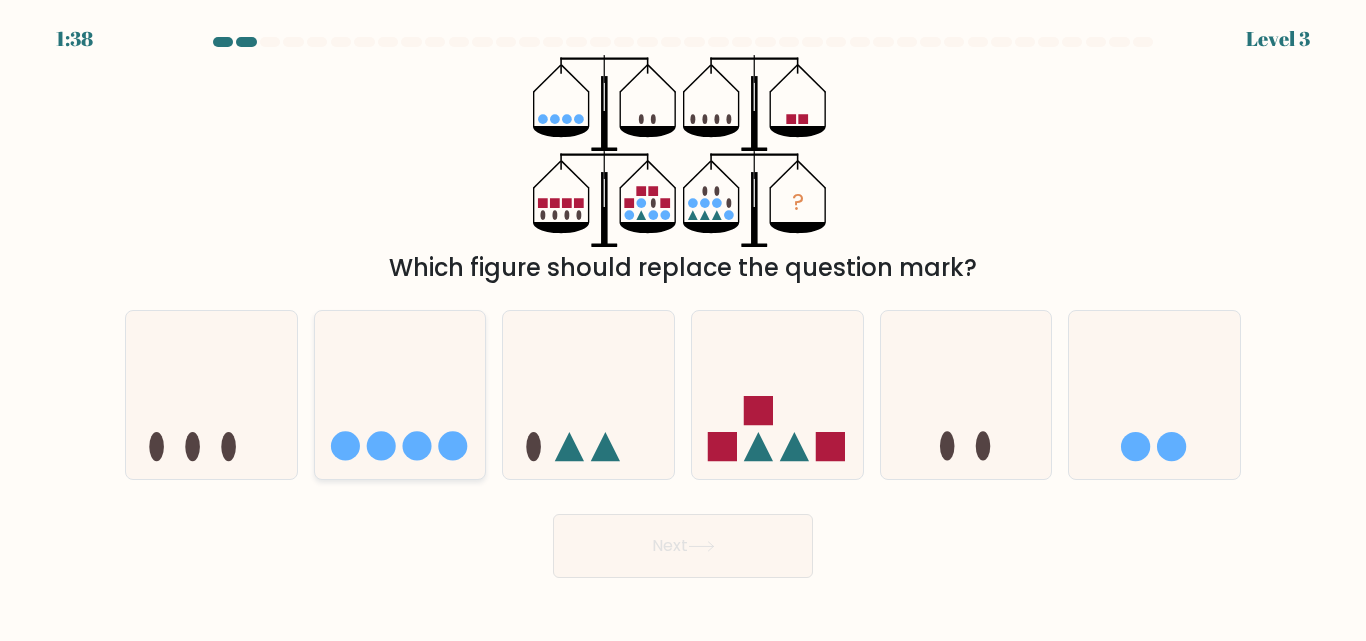 click 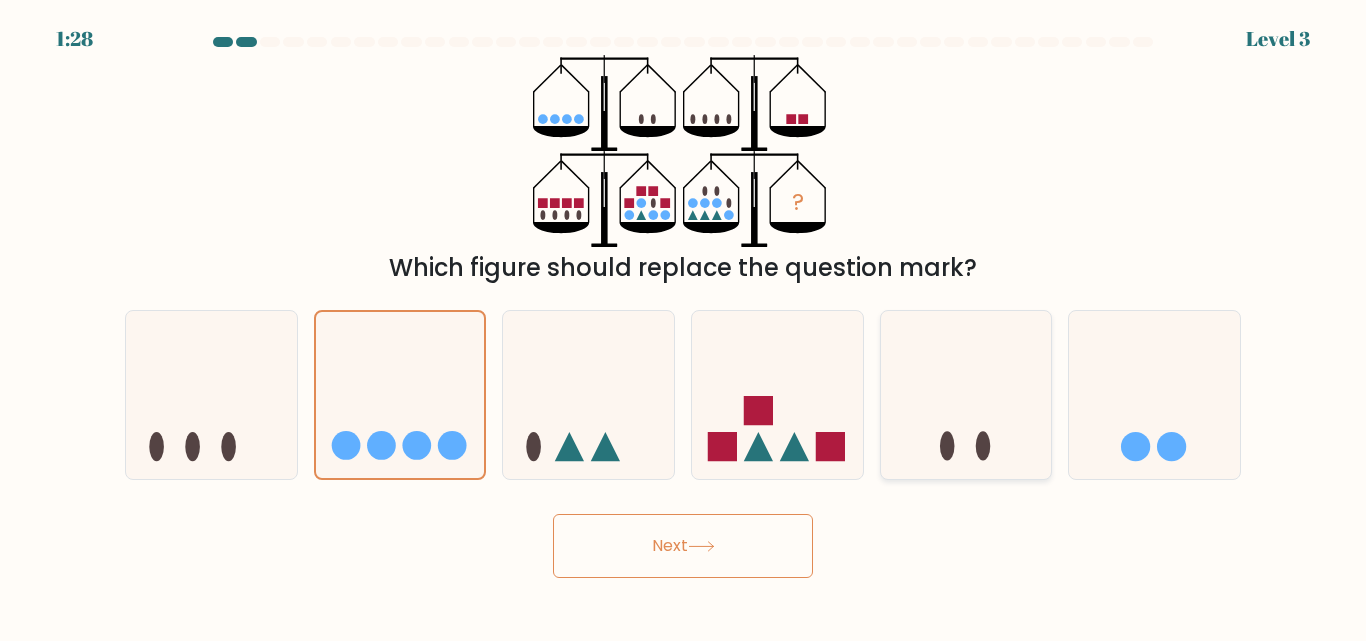 click 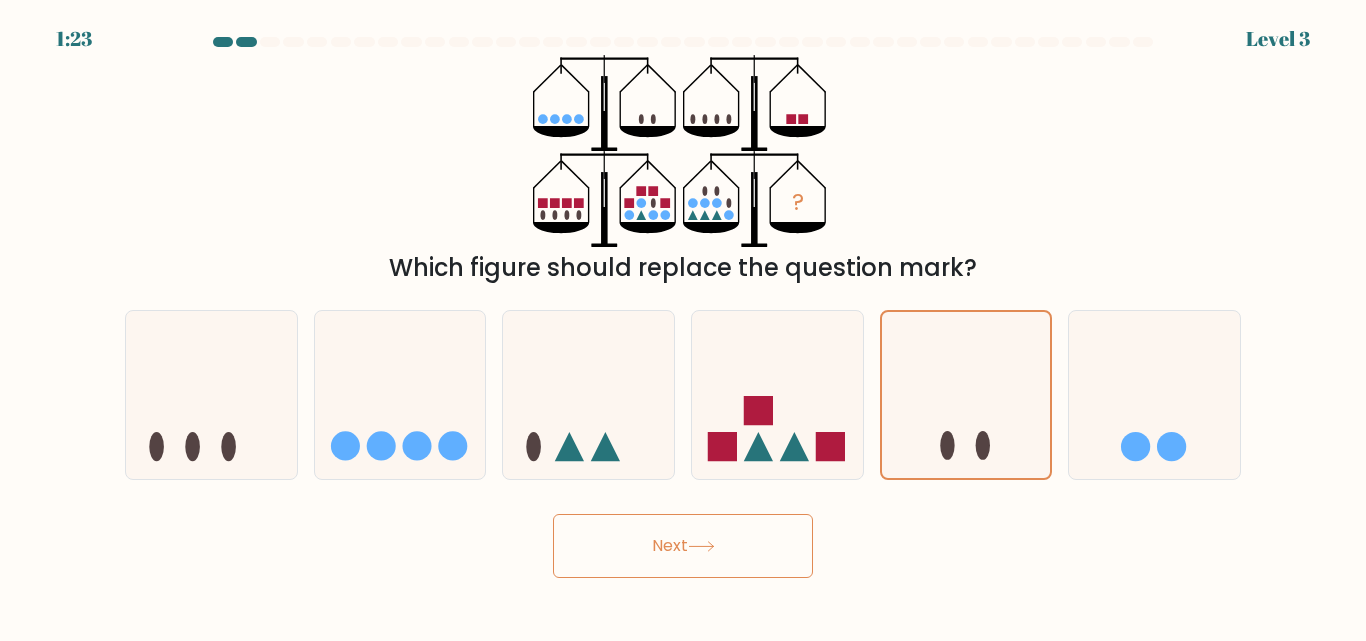click on "Next" at bounding box center (683, 546) 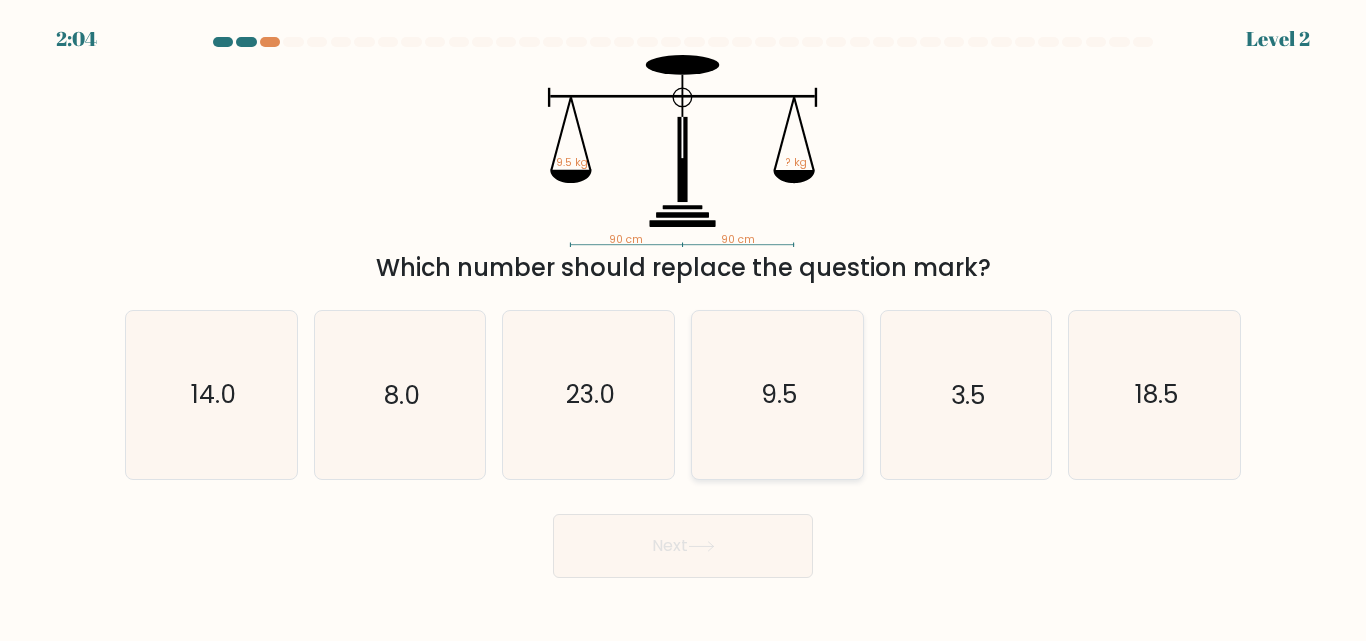 click on "9.5" 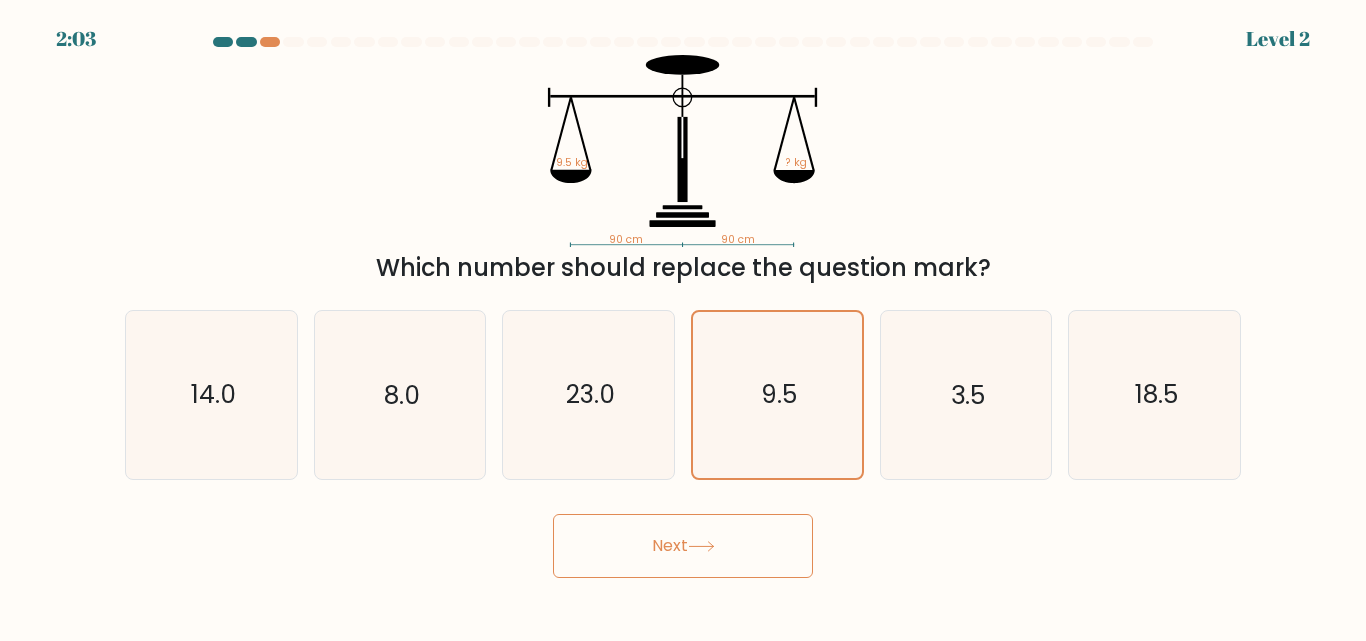 click on "Next" at bounding box center [683, 546] 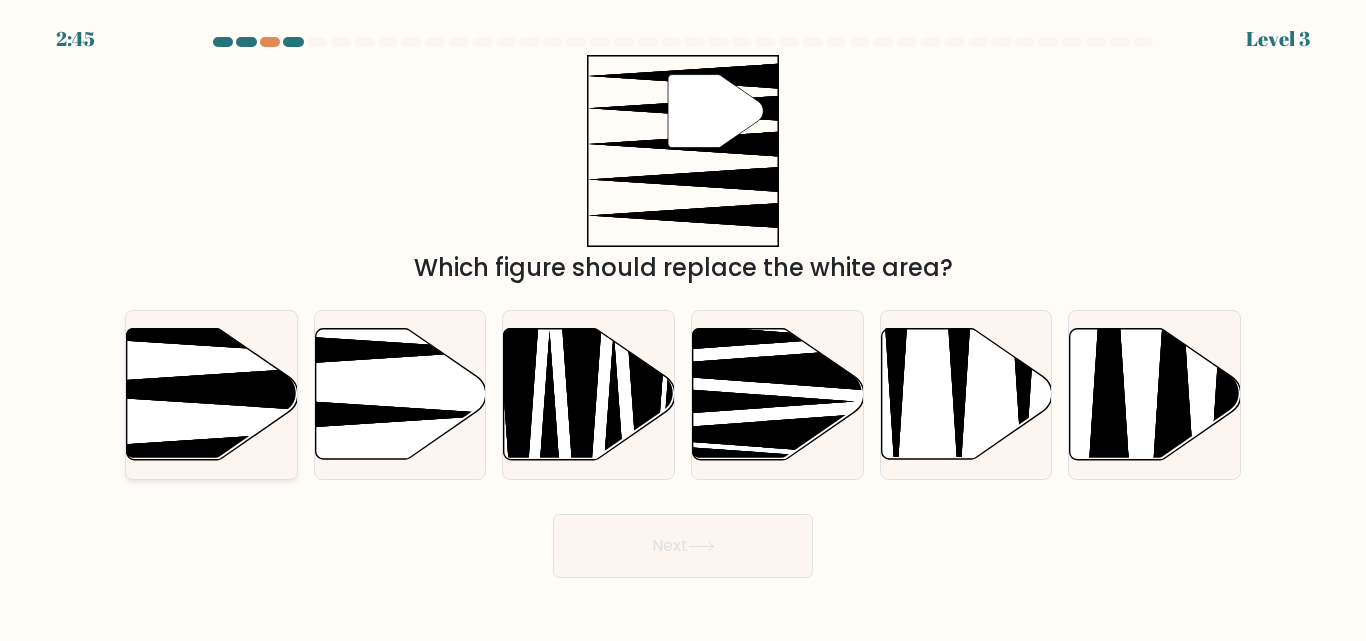click 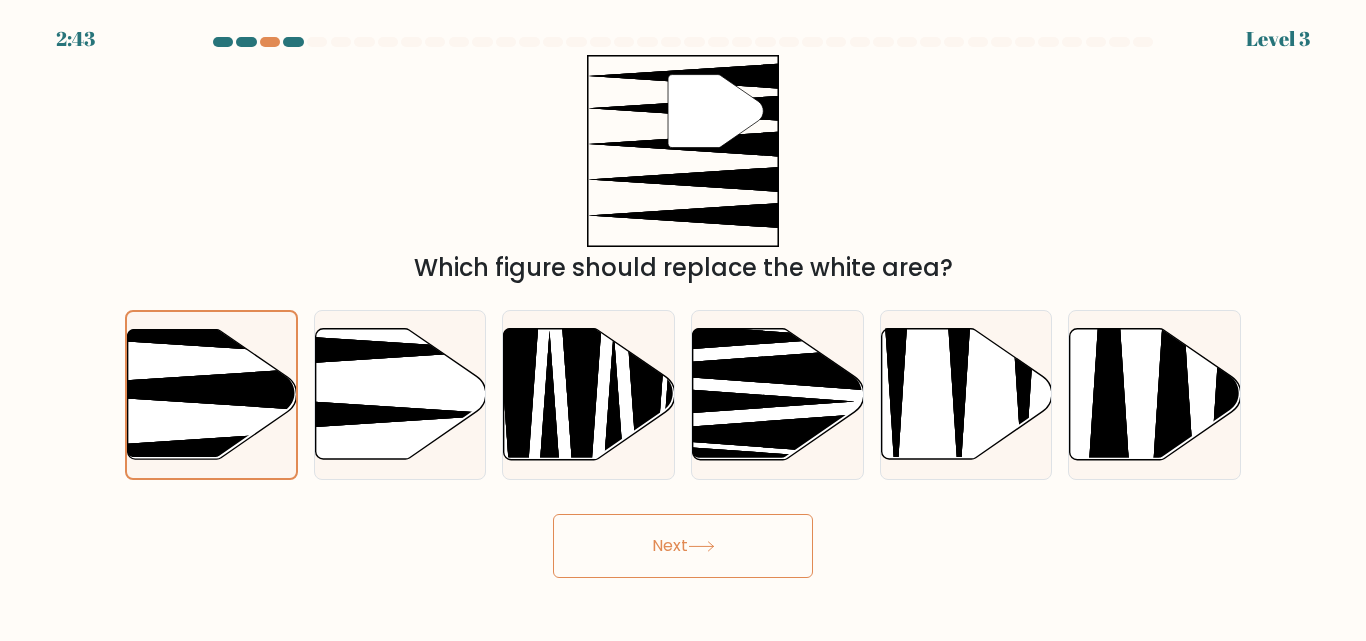 click on "Next" at bounding box center [683, 546] 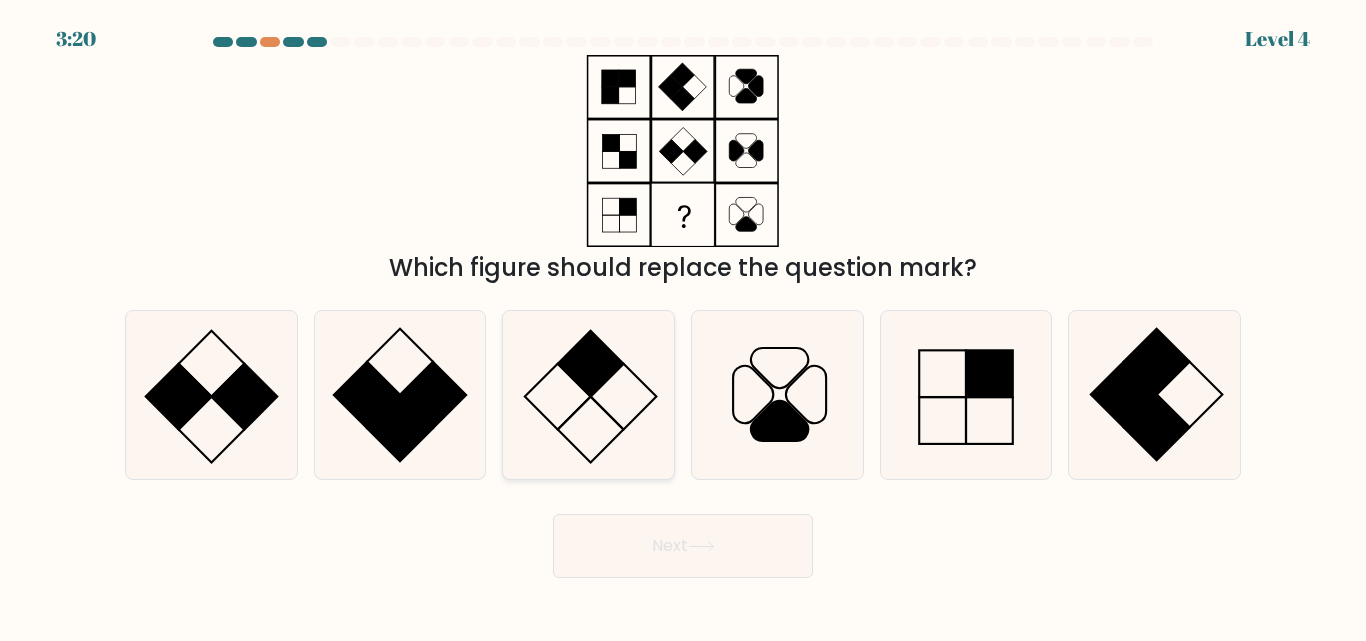 click 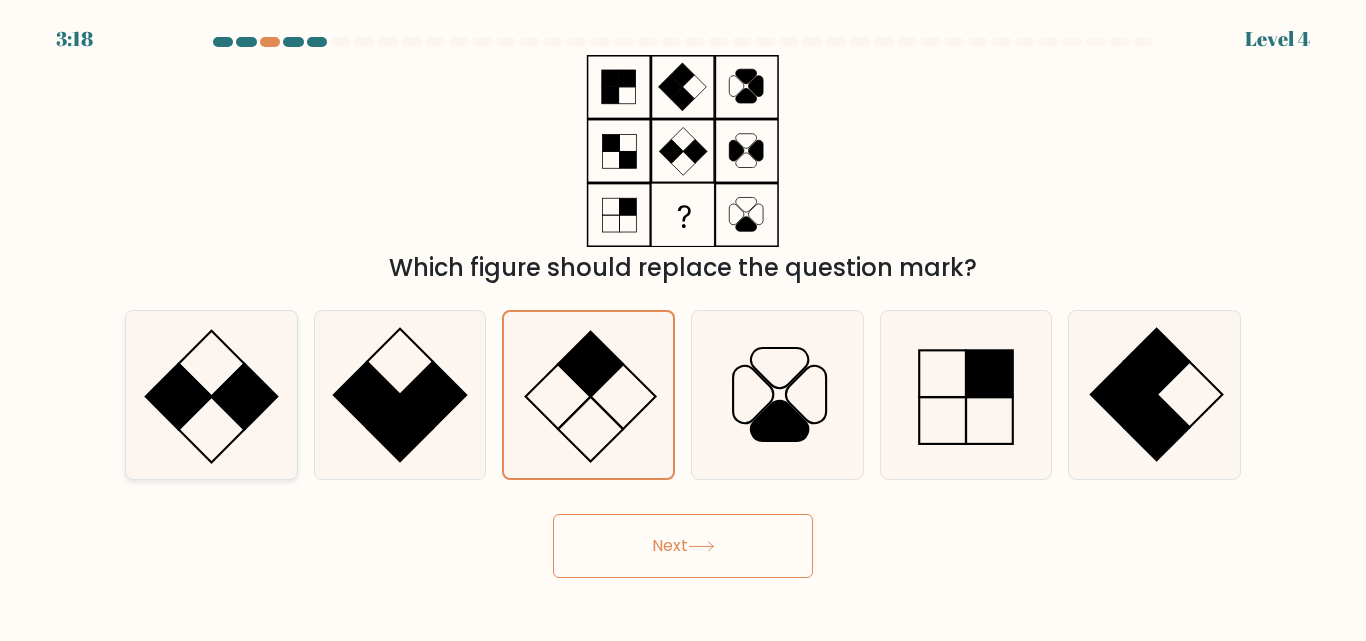 click 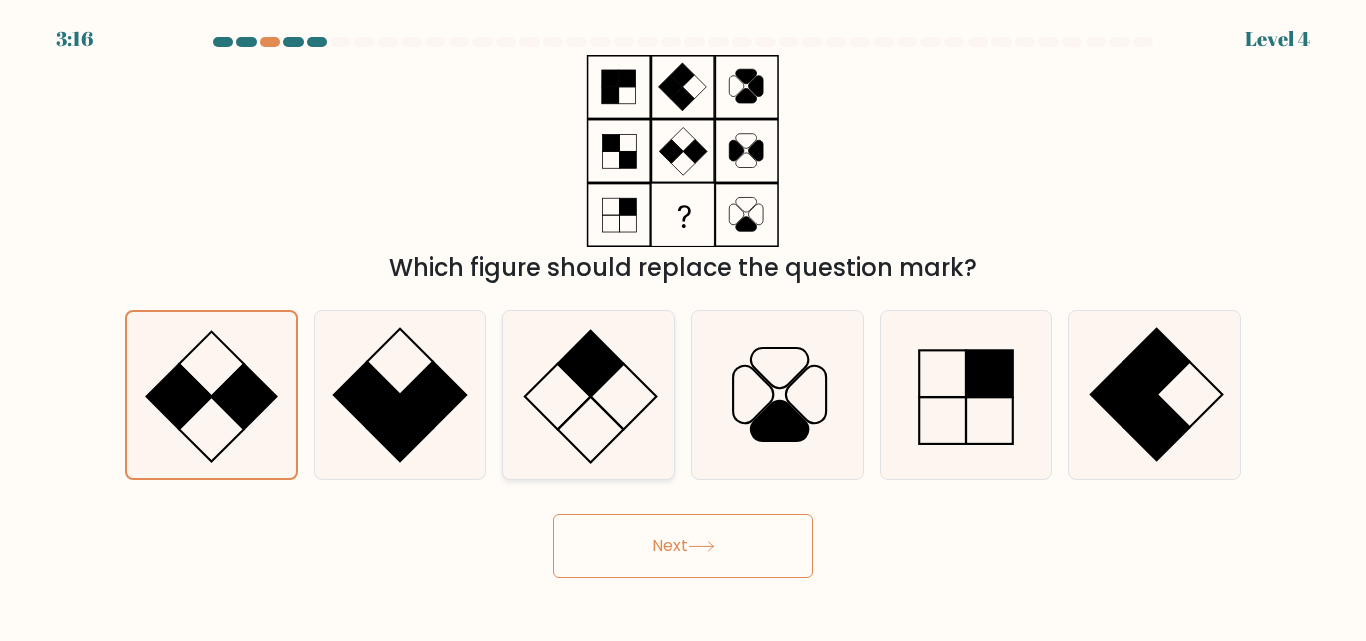 click 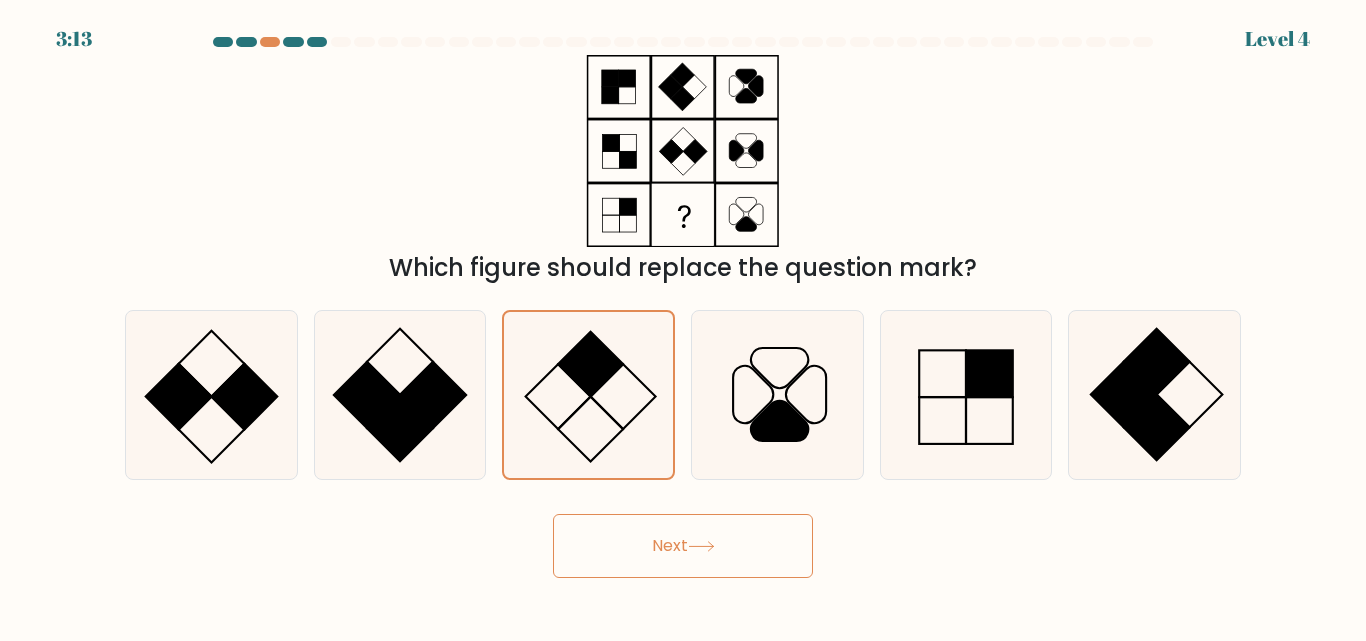 click on "Next" at bounding box center (683, 546) 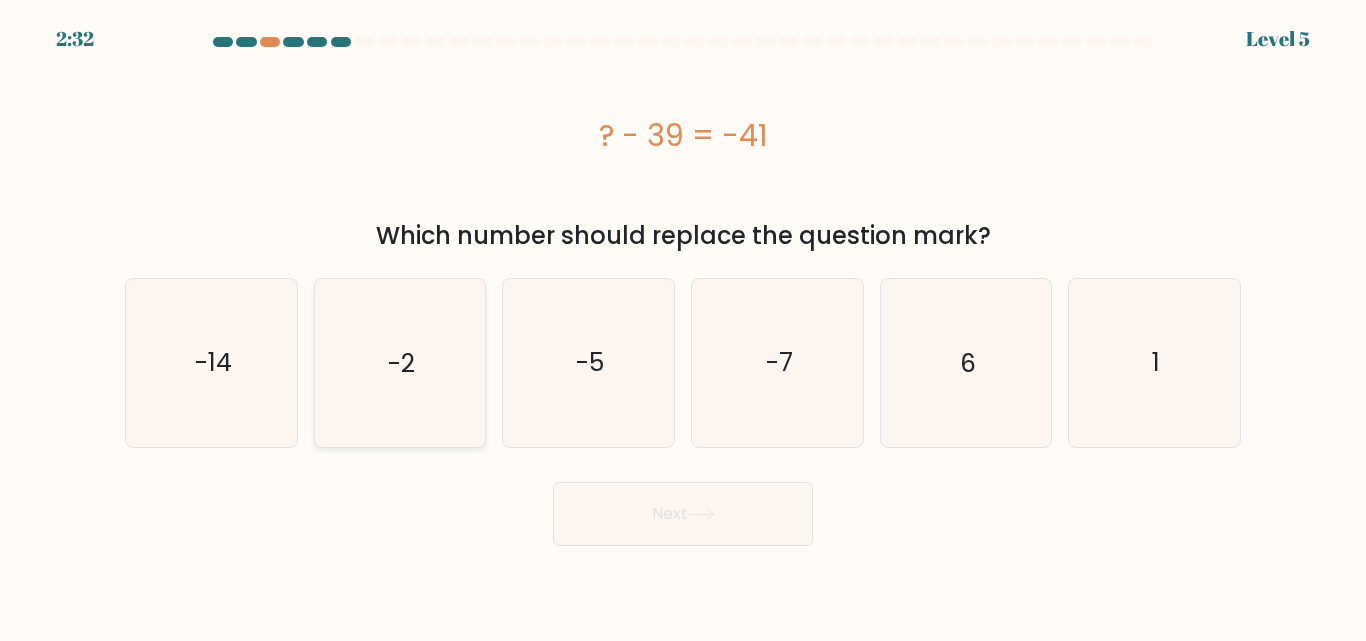 click on "-2" 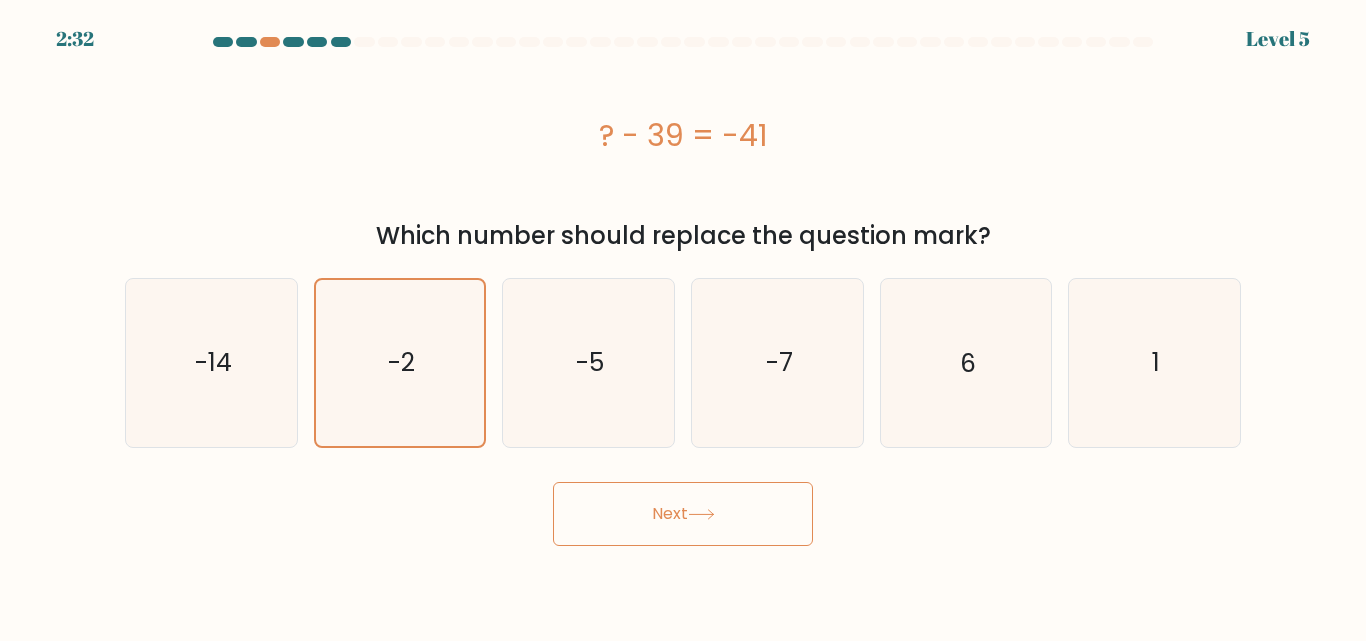 click on "Next" at bounding box center [683, 514] 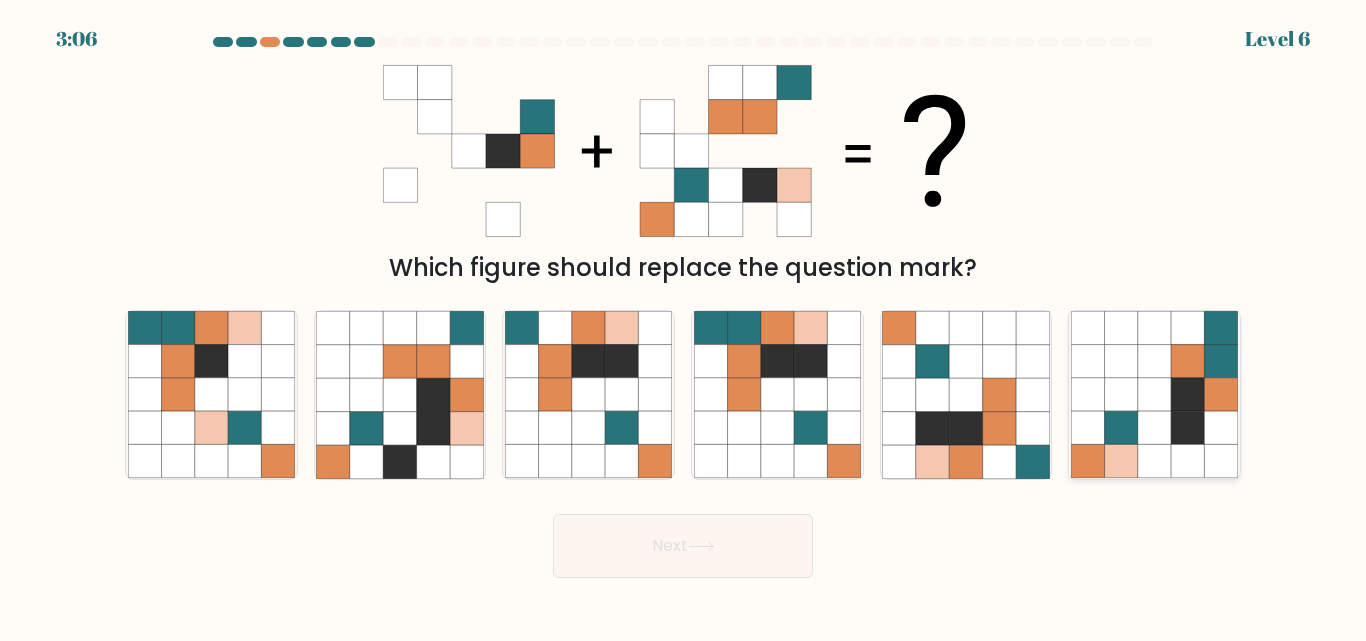 click 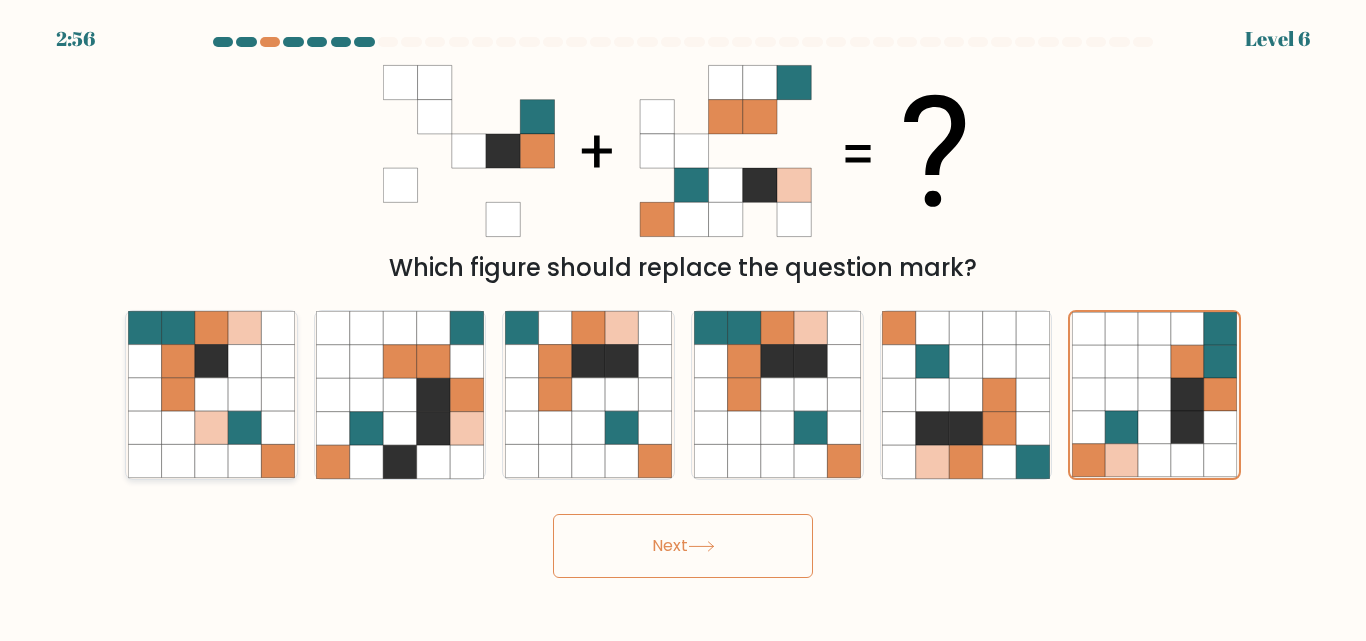 click 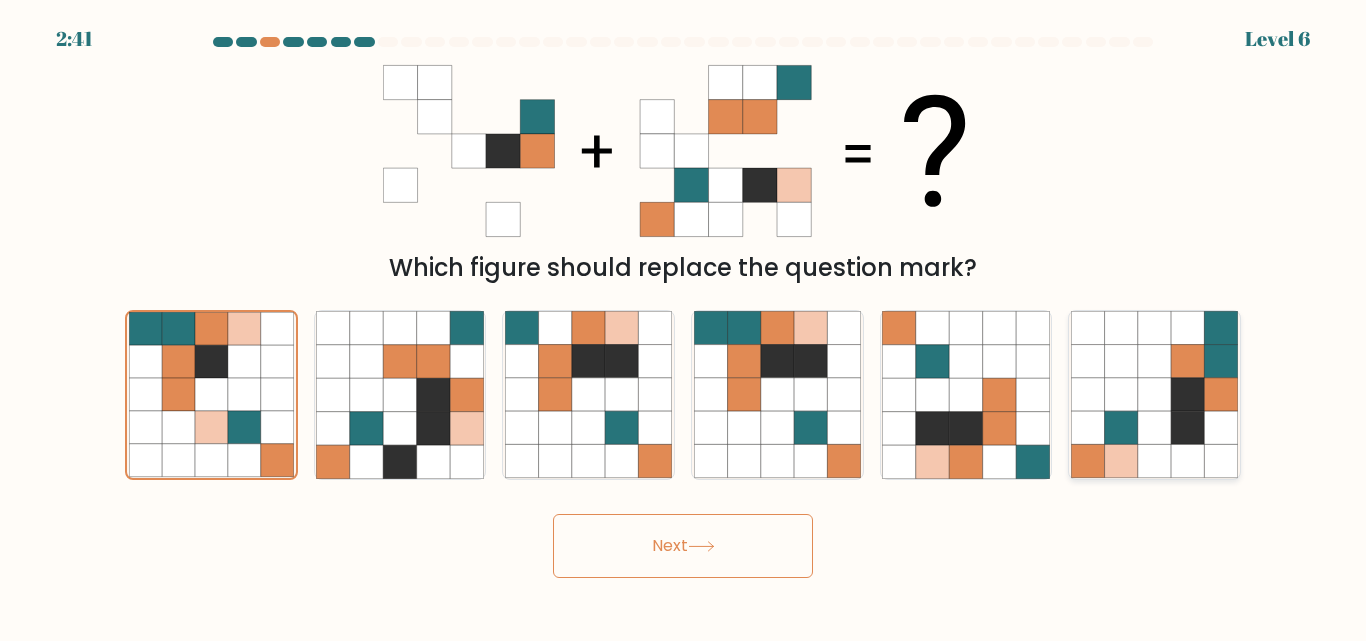 click 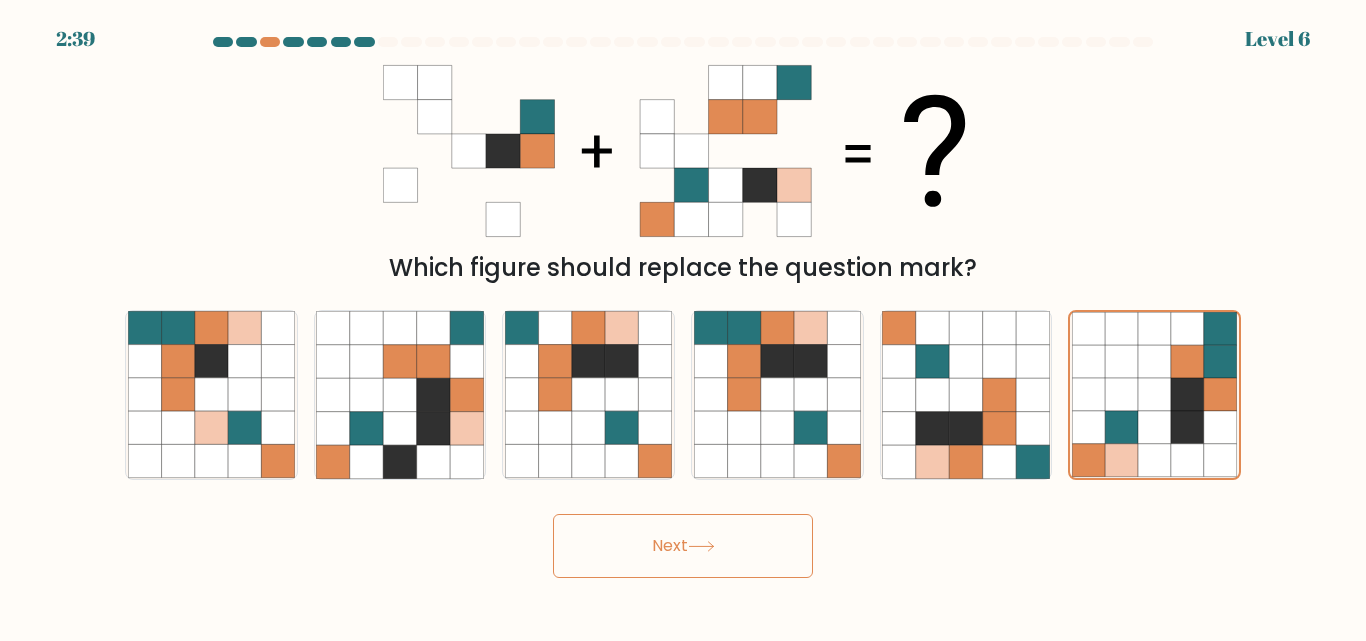 click on "Next" at bounding box center [683, 546] 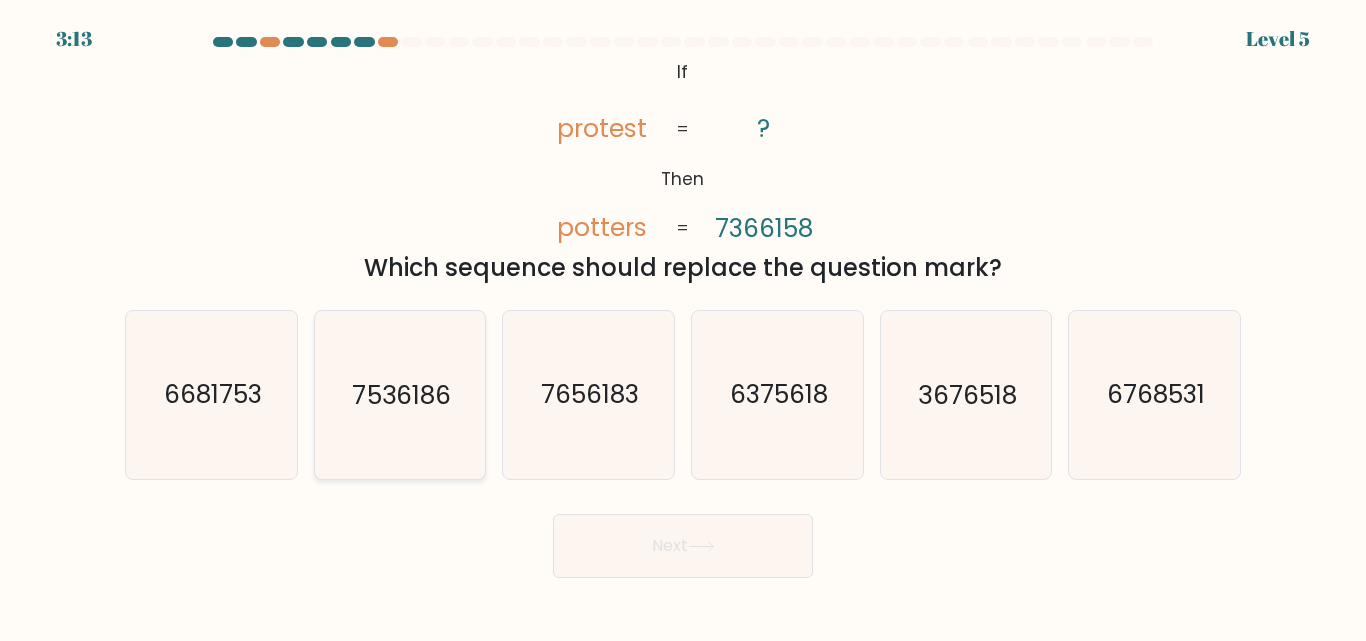click on "7536186" 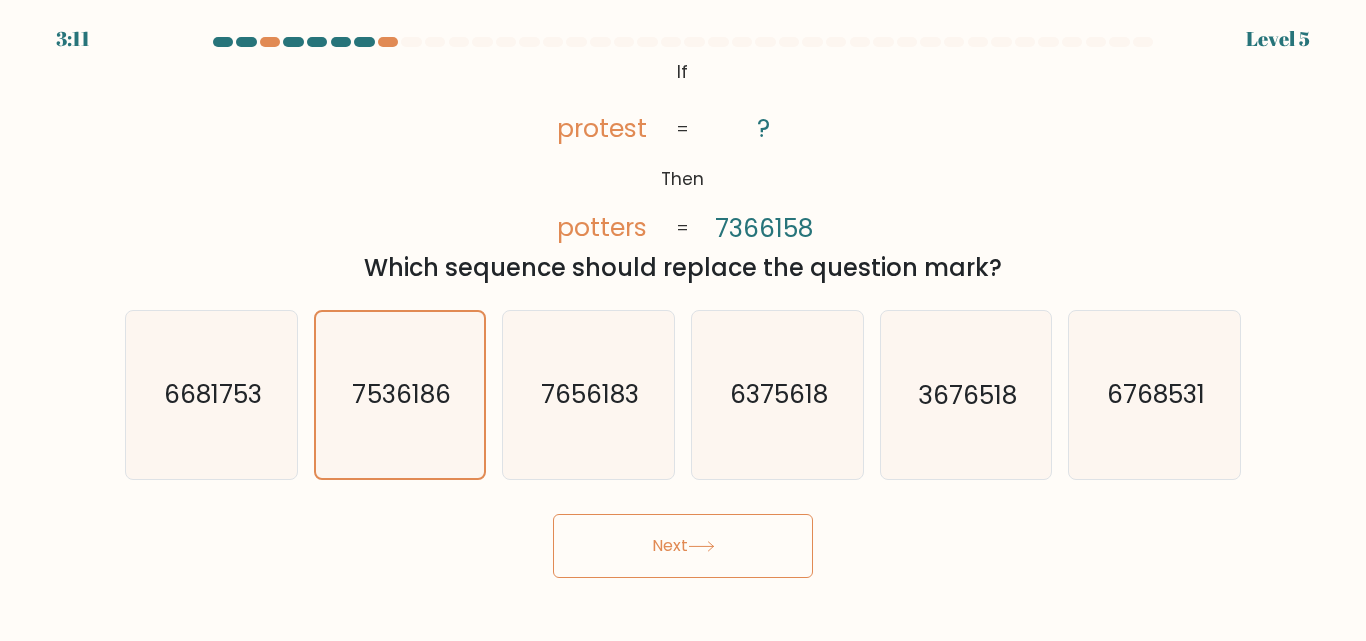 click on "Next" at bounding box center (683, 546) 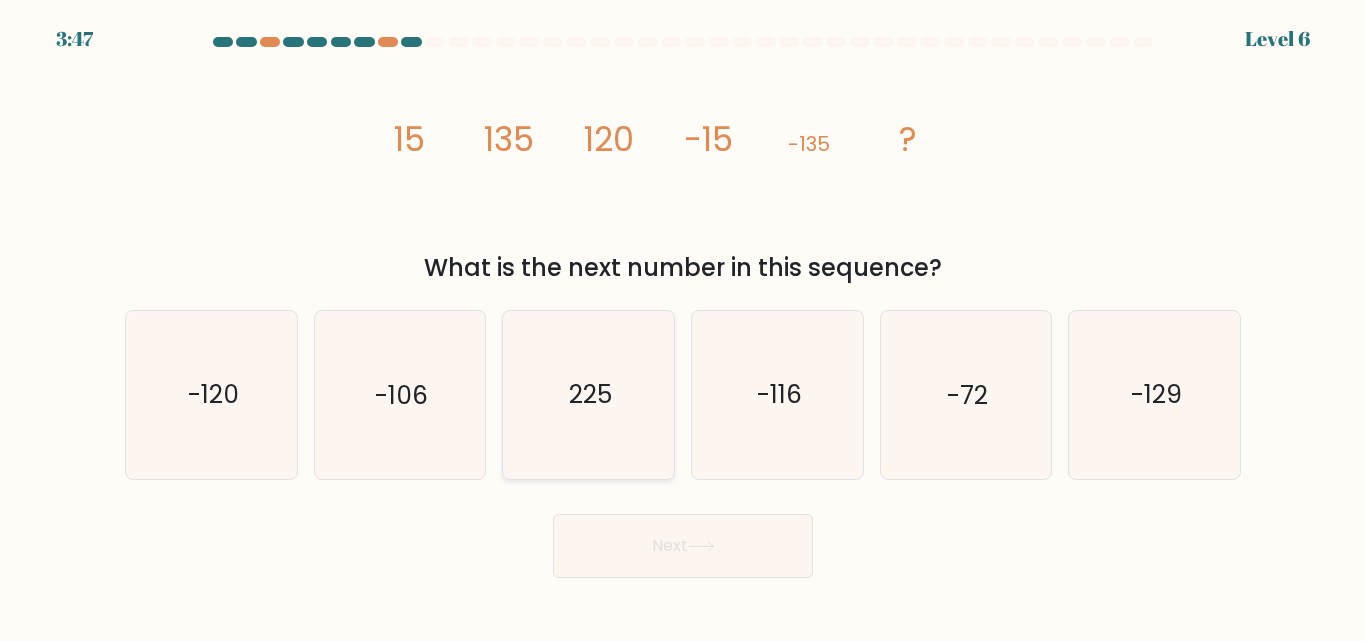 click on "225" 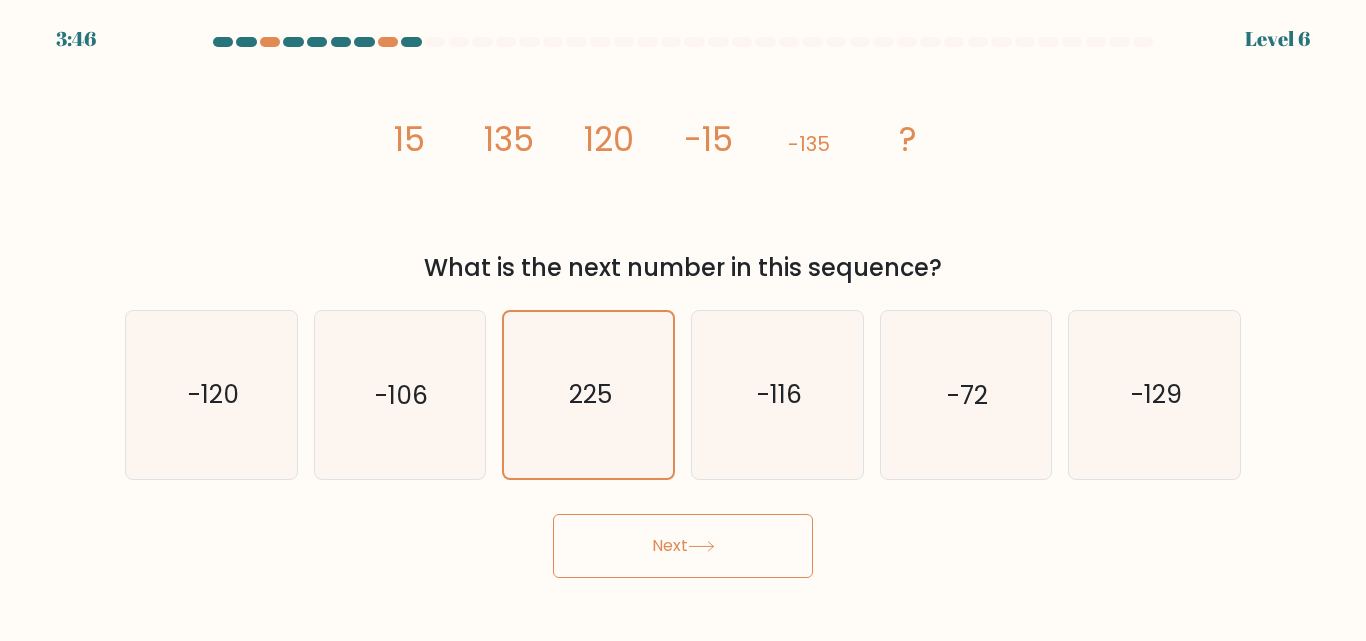 click on "Next" at bounding box center (683, 546) 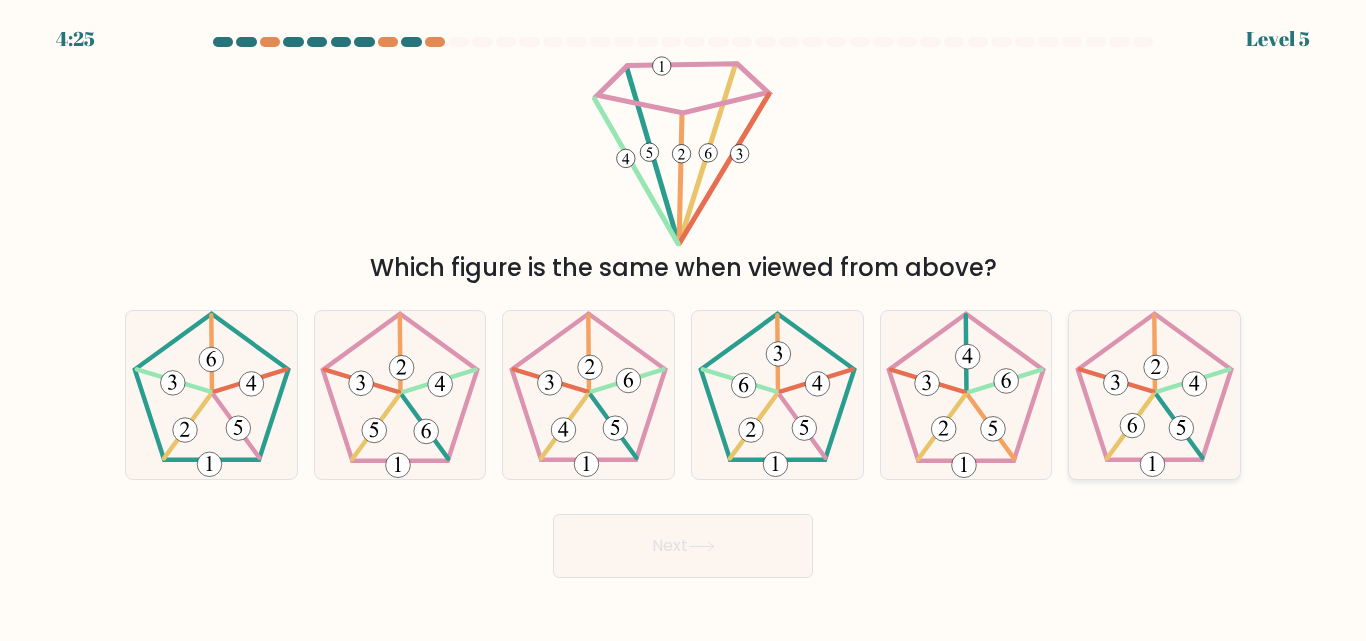 click 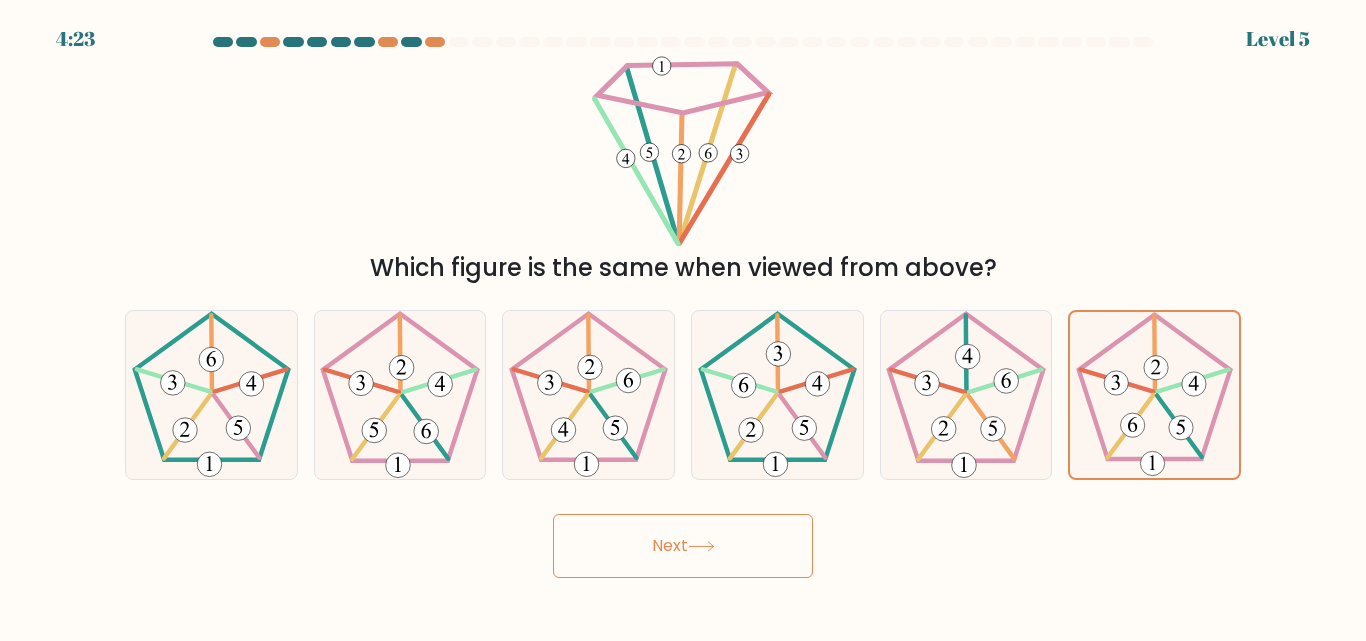 click on "Next" at bounding box center [683, 546] 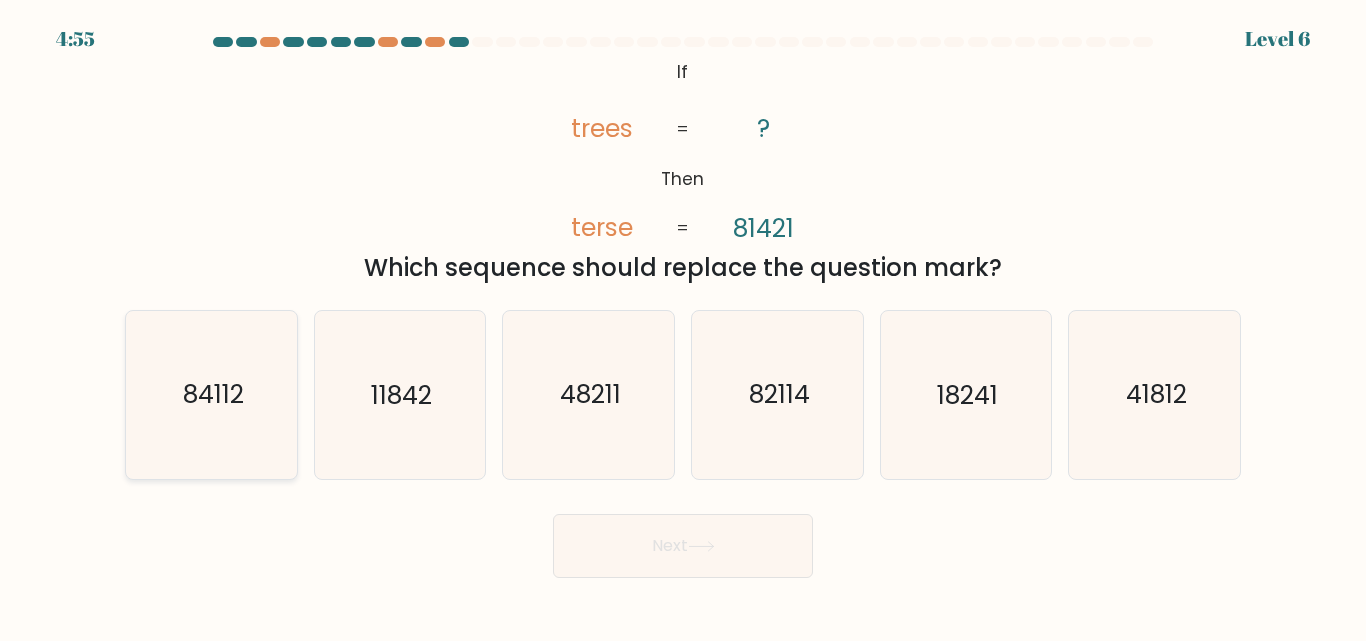 click on "84112" 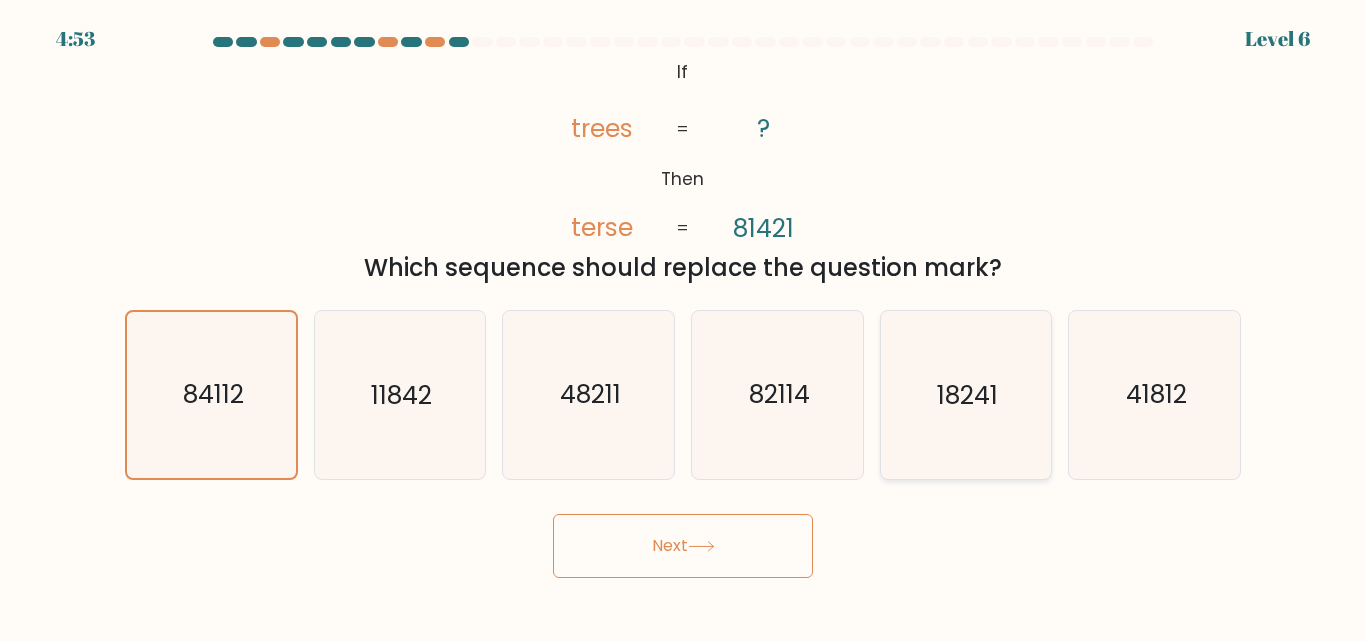 click on "18241" 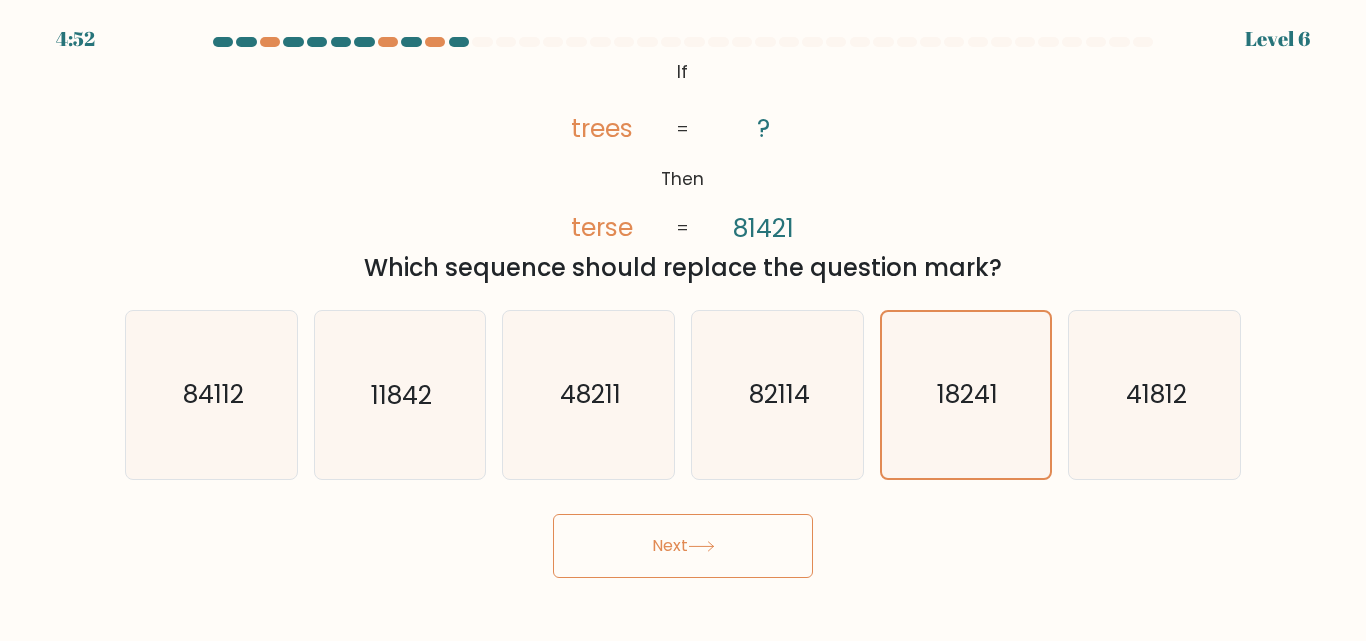 click on "Next" at bounding box center [683, 546] 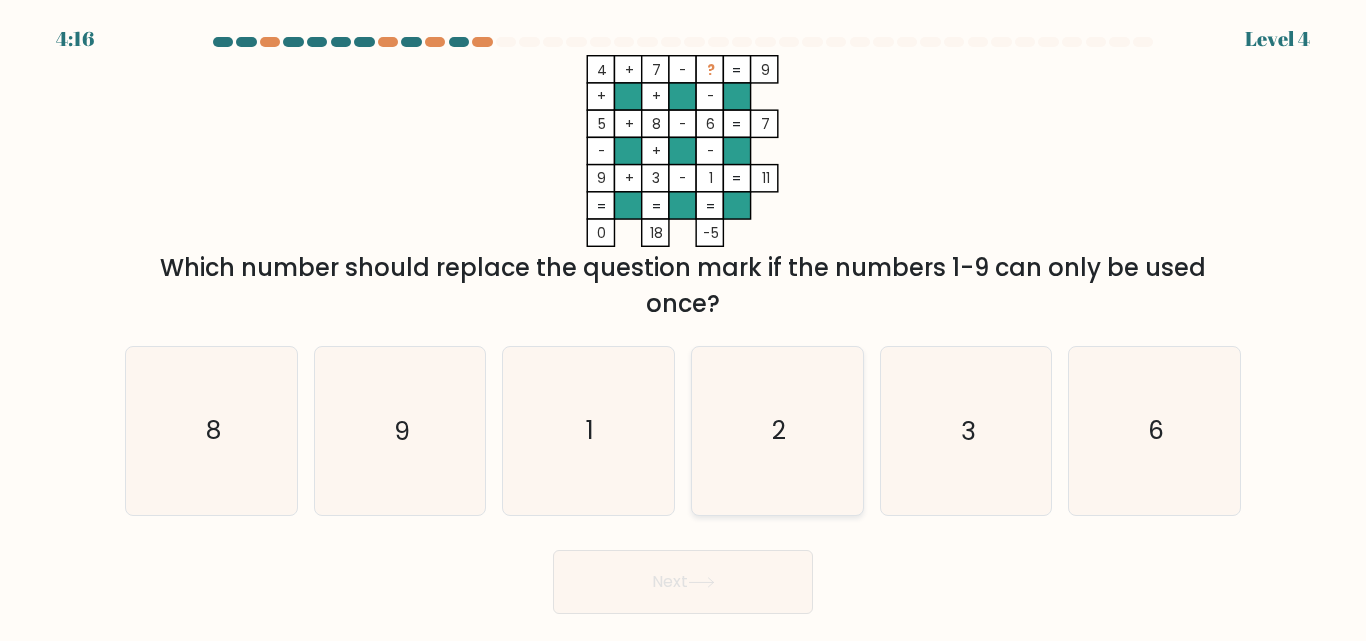 click on "2" 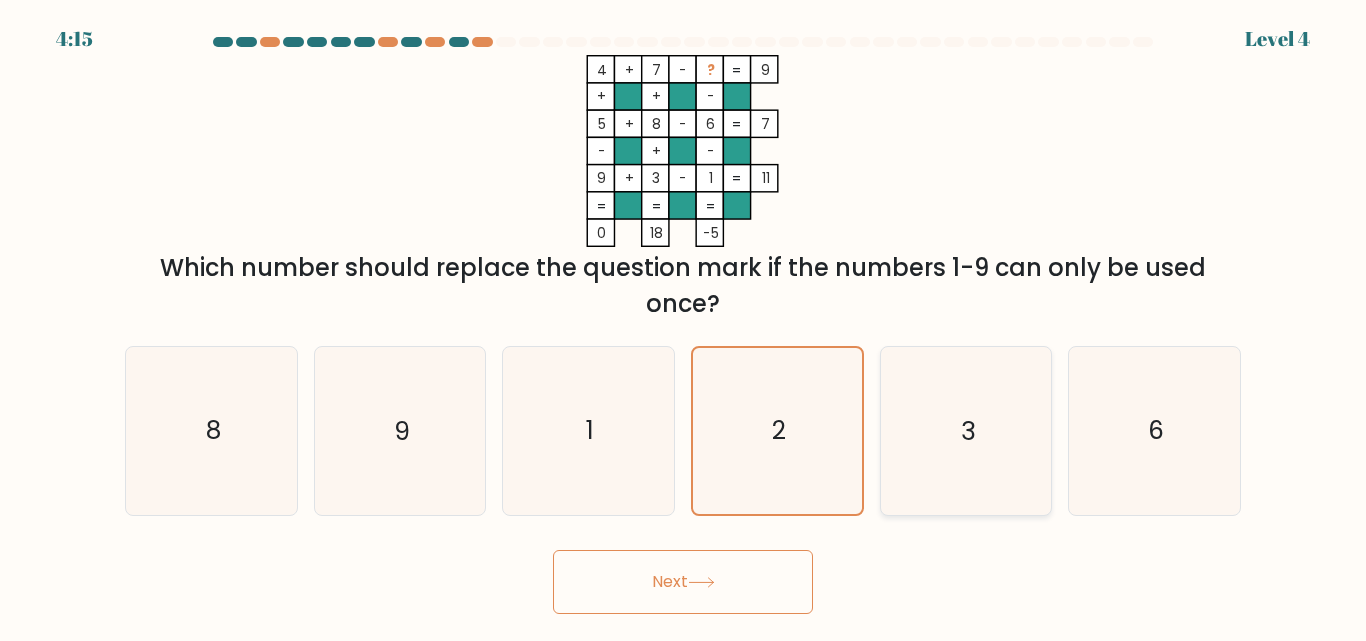click on "3" 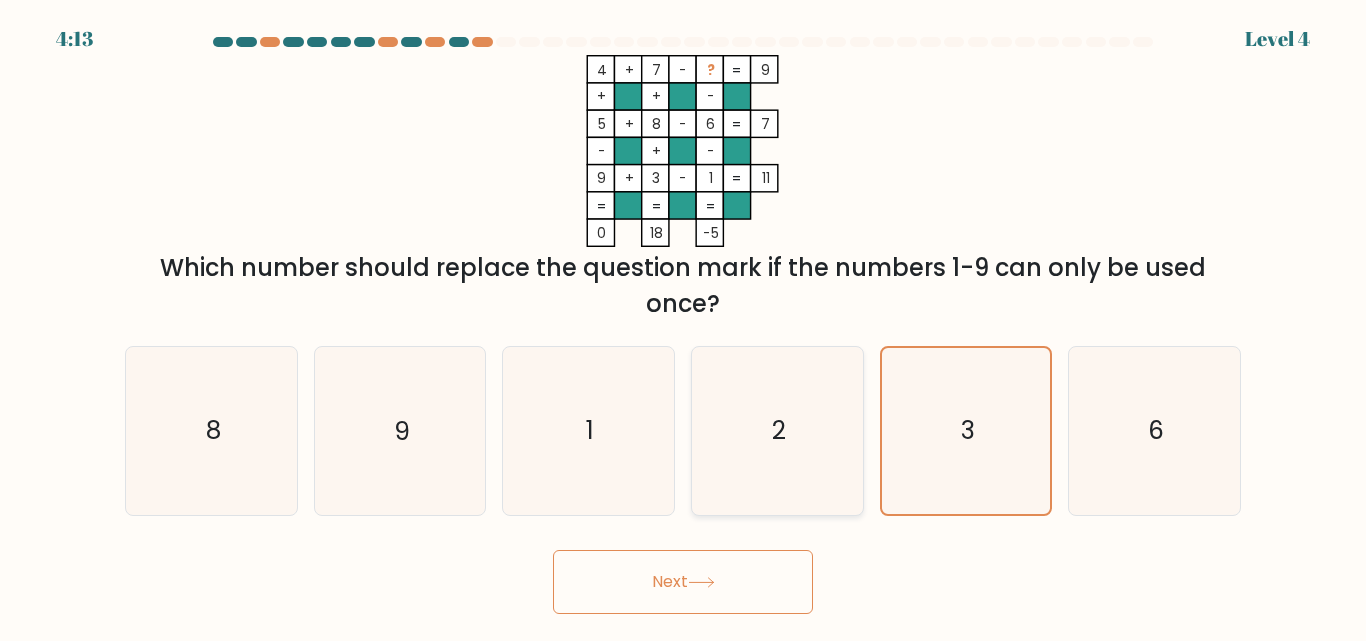 click on "2" 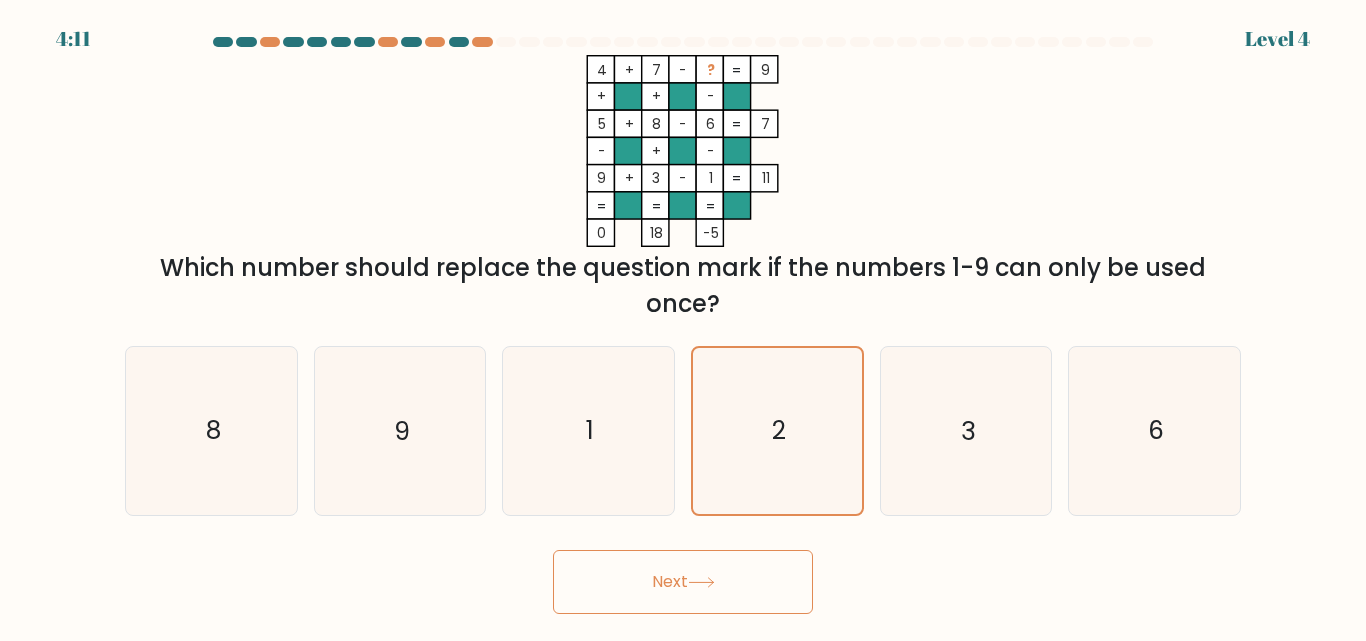 click on "Next" at bounding box center [683, 582] 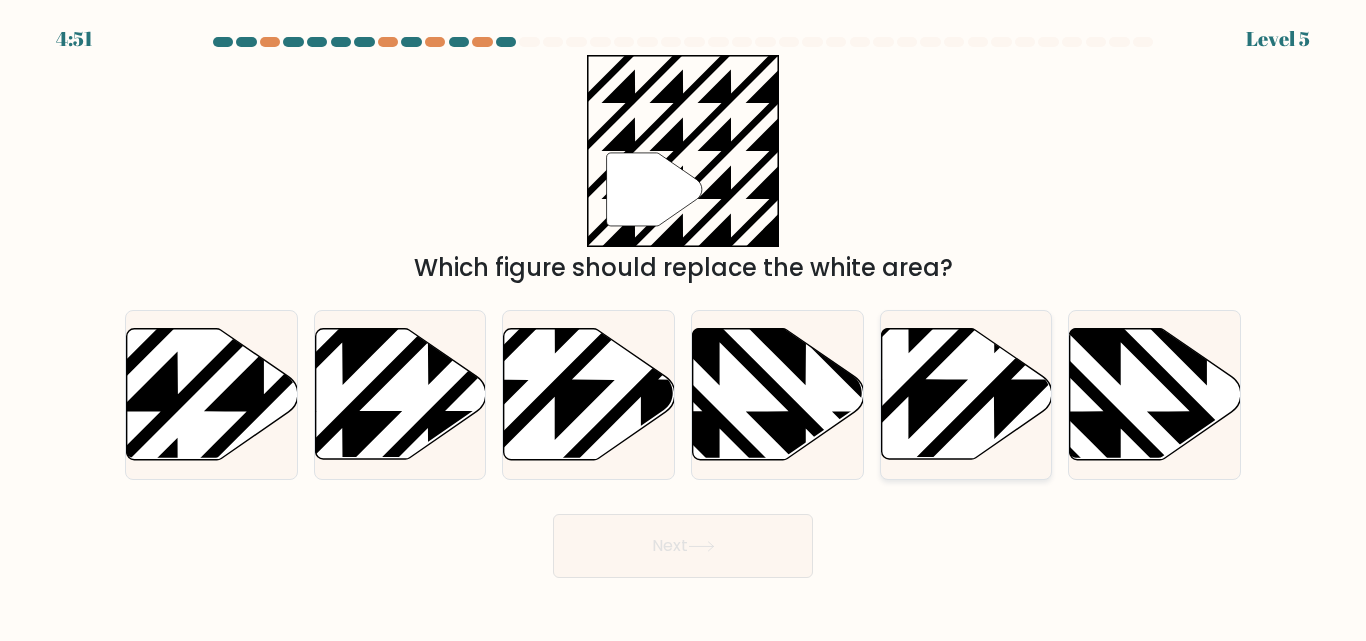 click 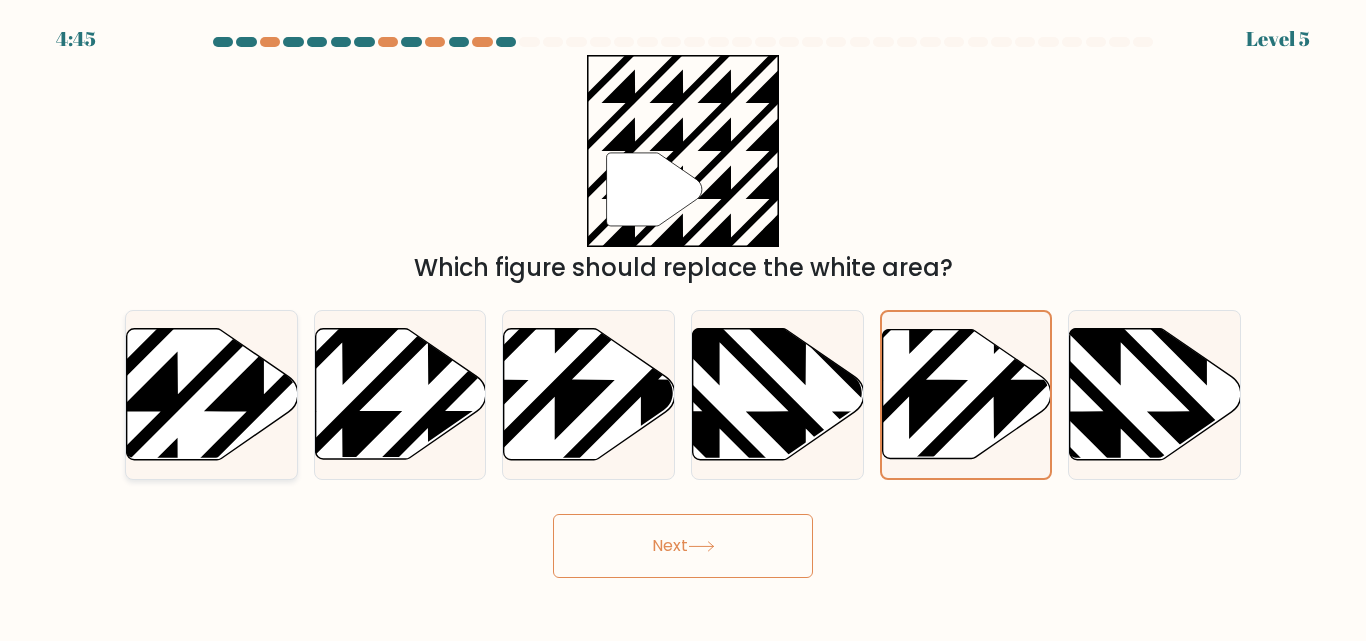 click at bounding box center (211, 394) 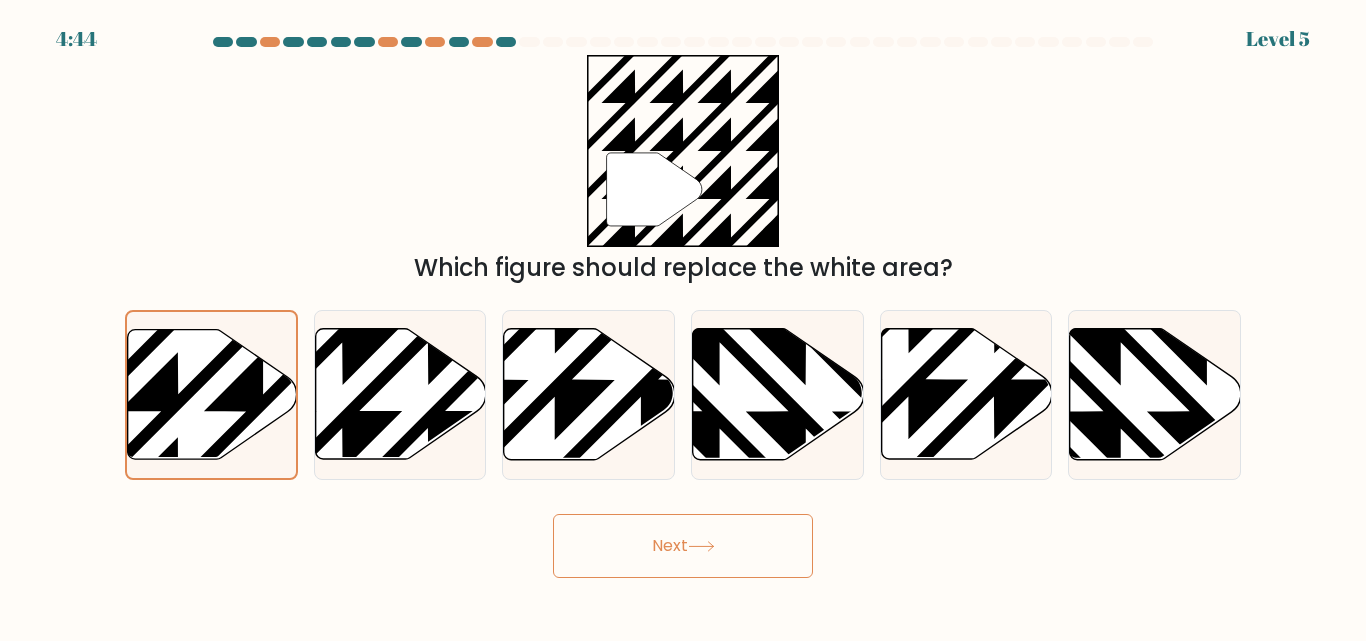 click on "Next" at bounding box center (683, 546) 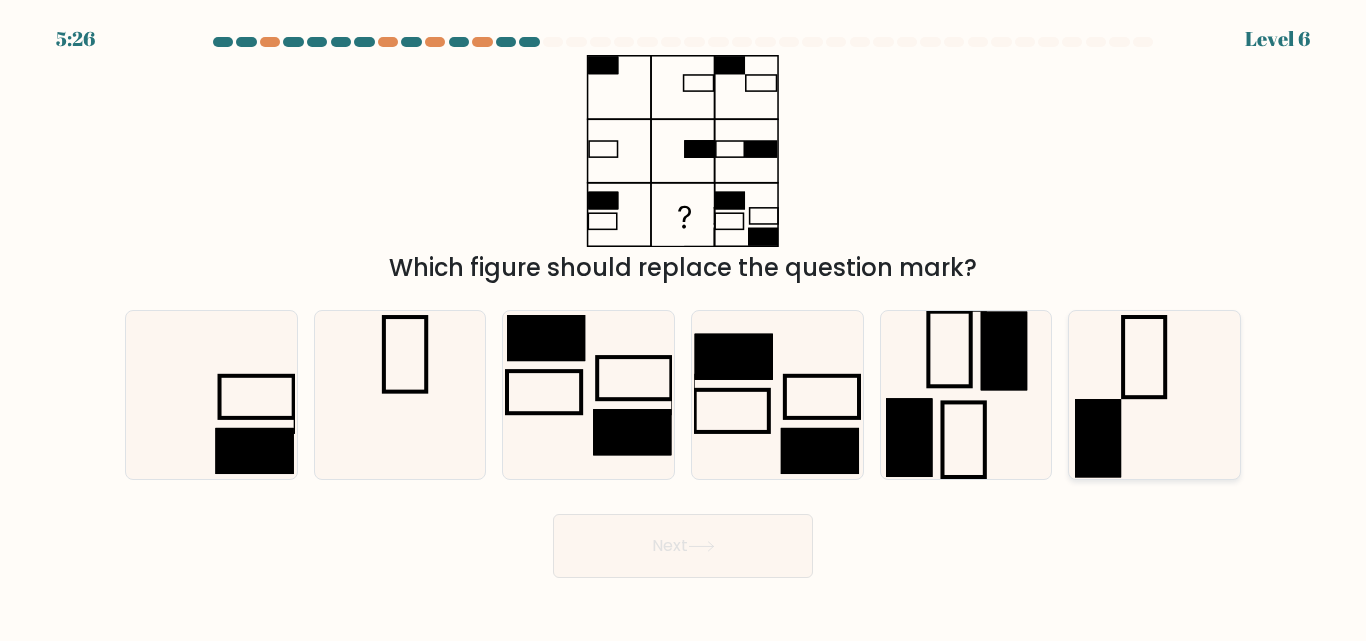 click 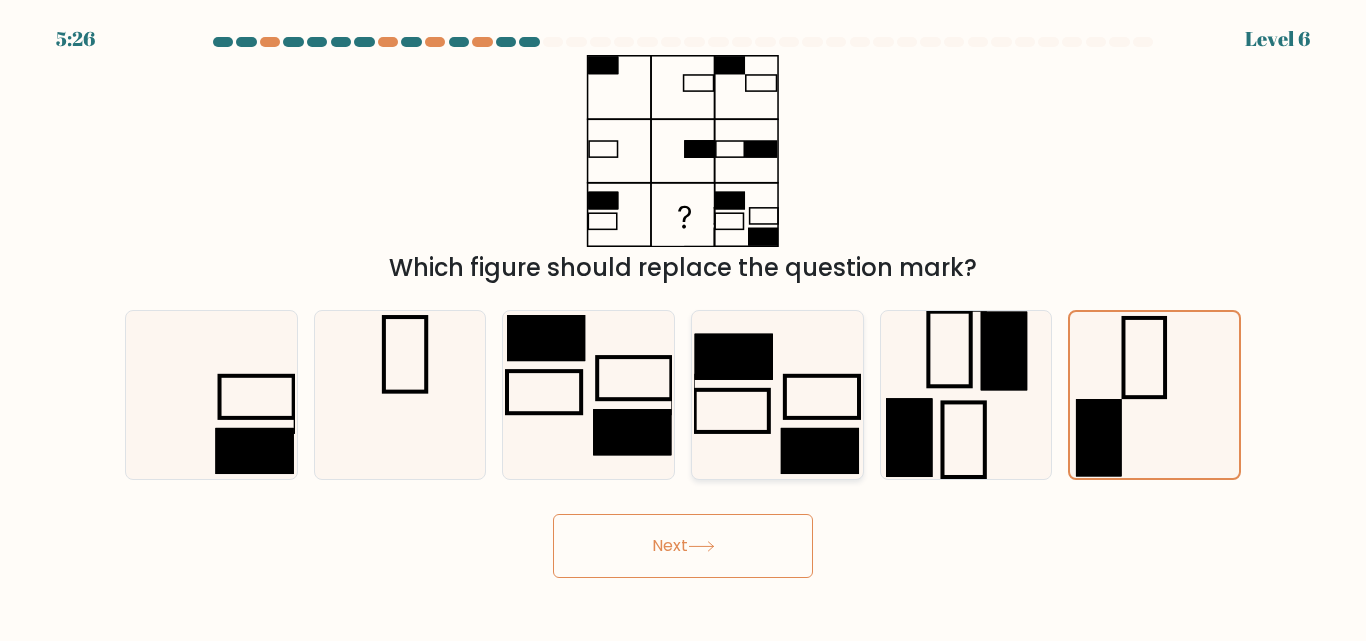 click 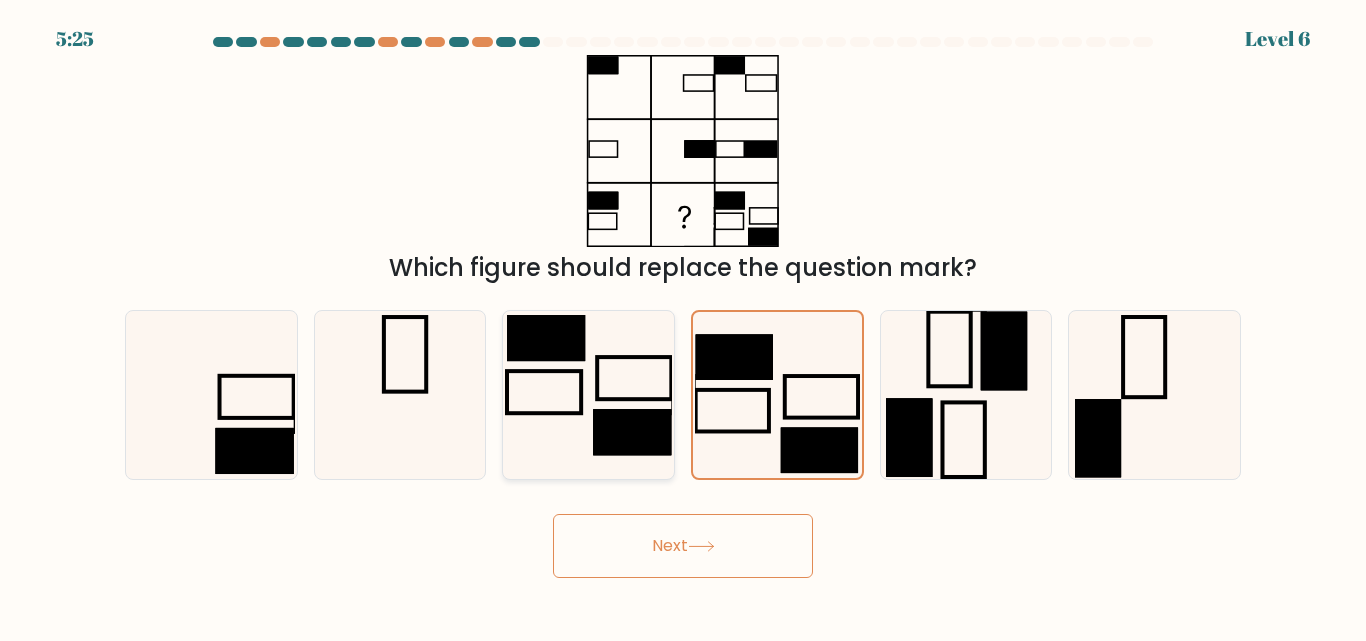 click 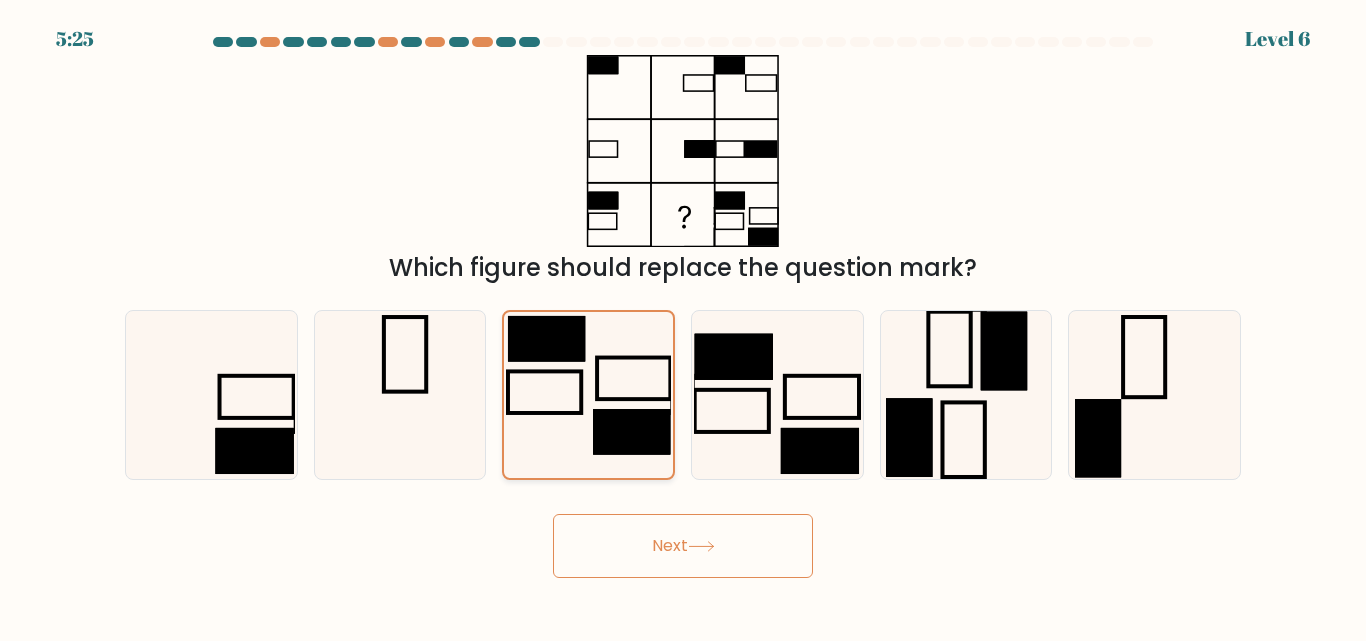 click 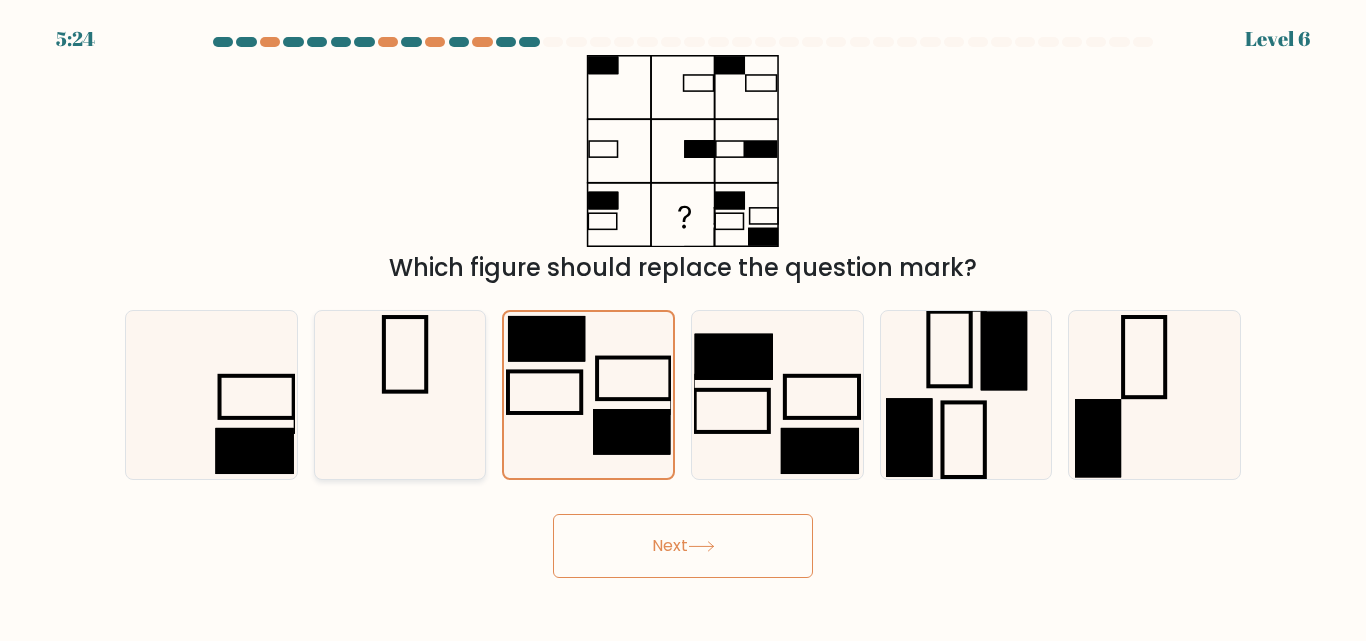 click 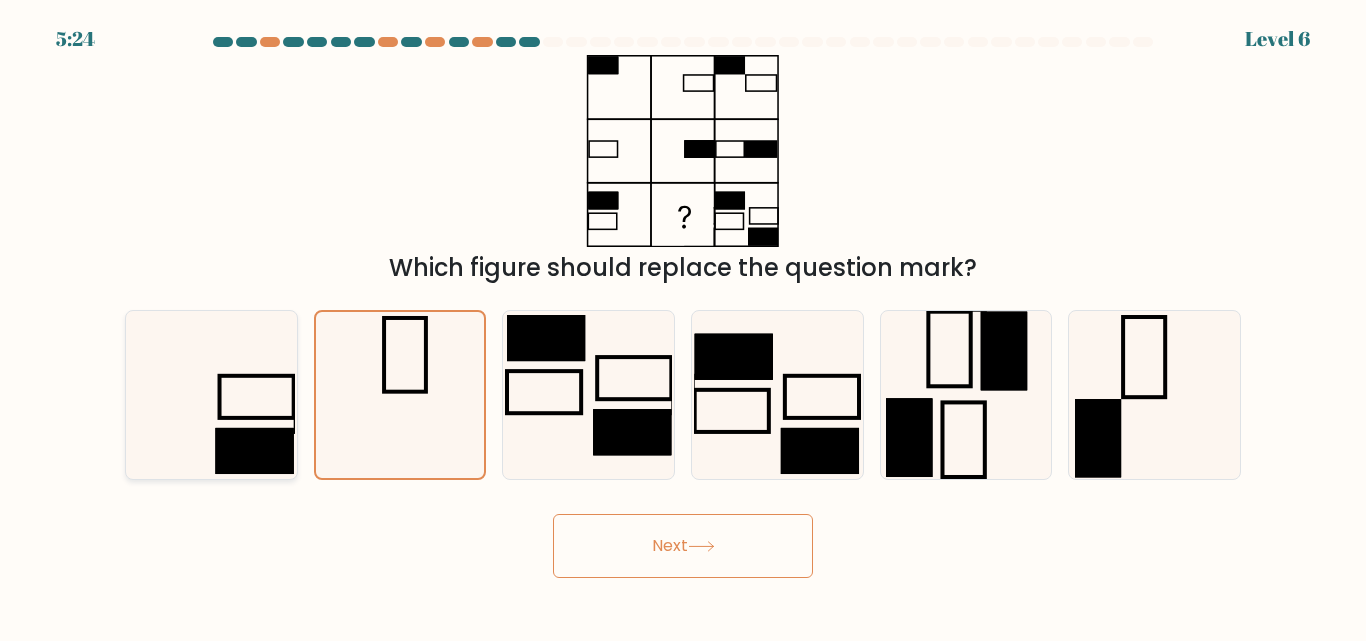 click 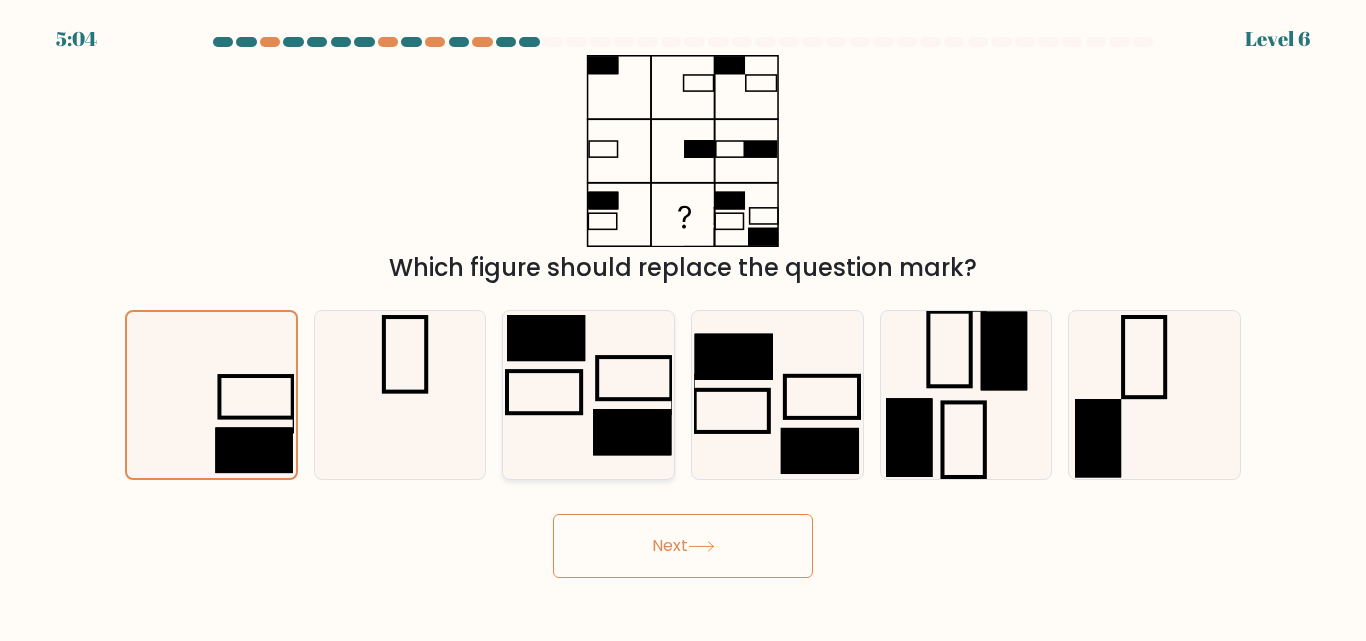click 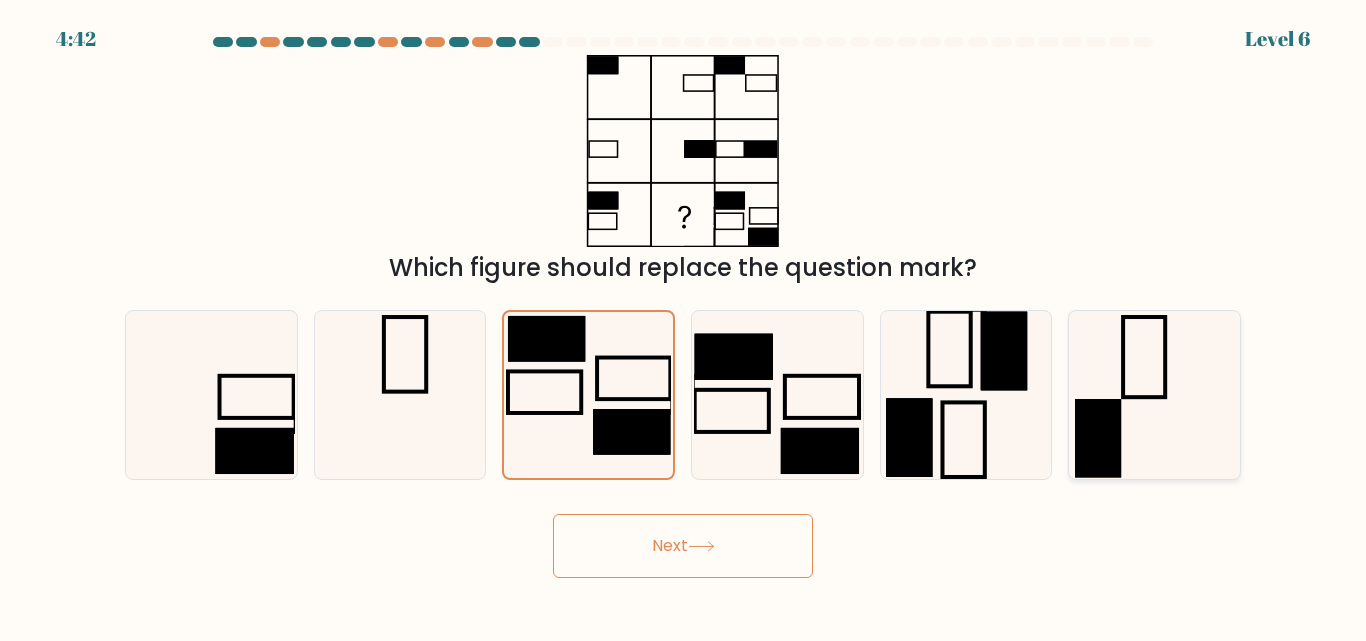 click 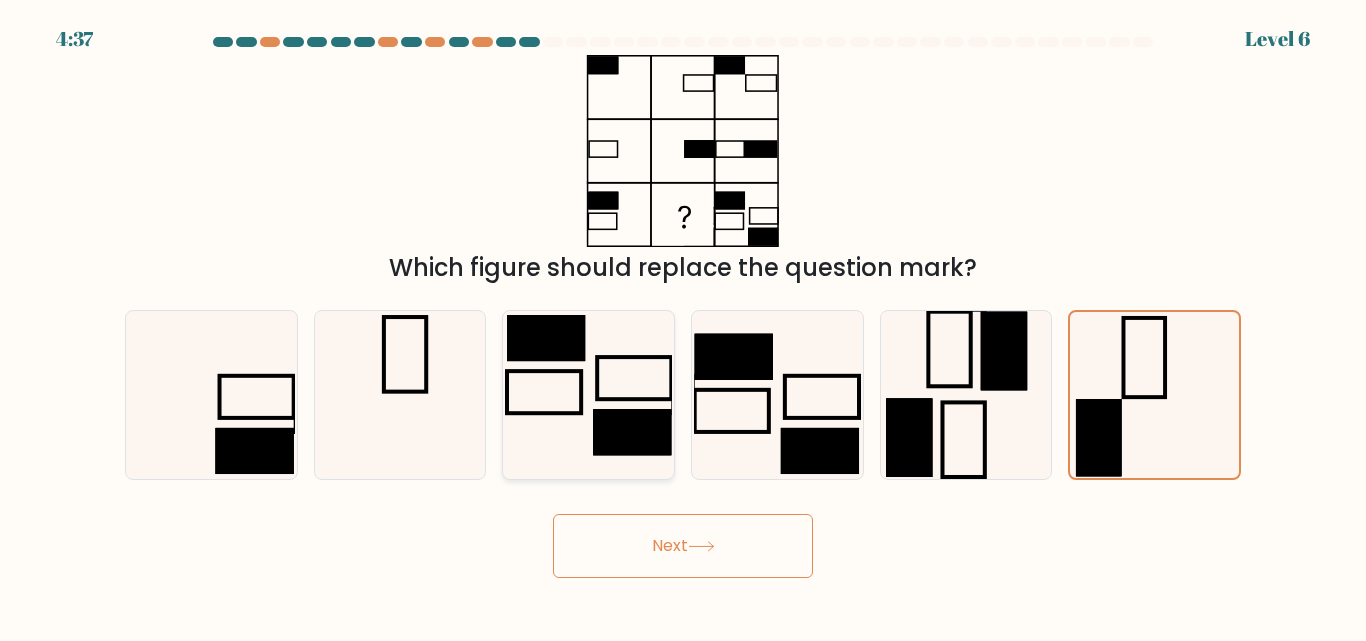 click 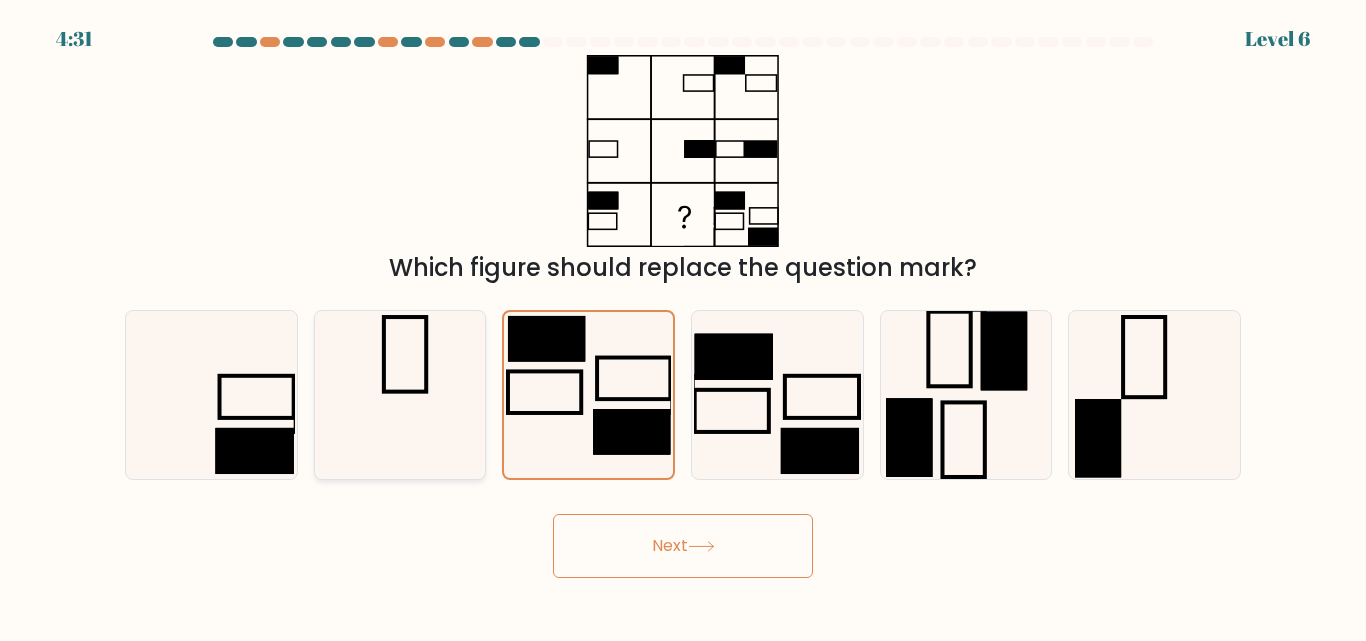 click 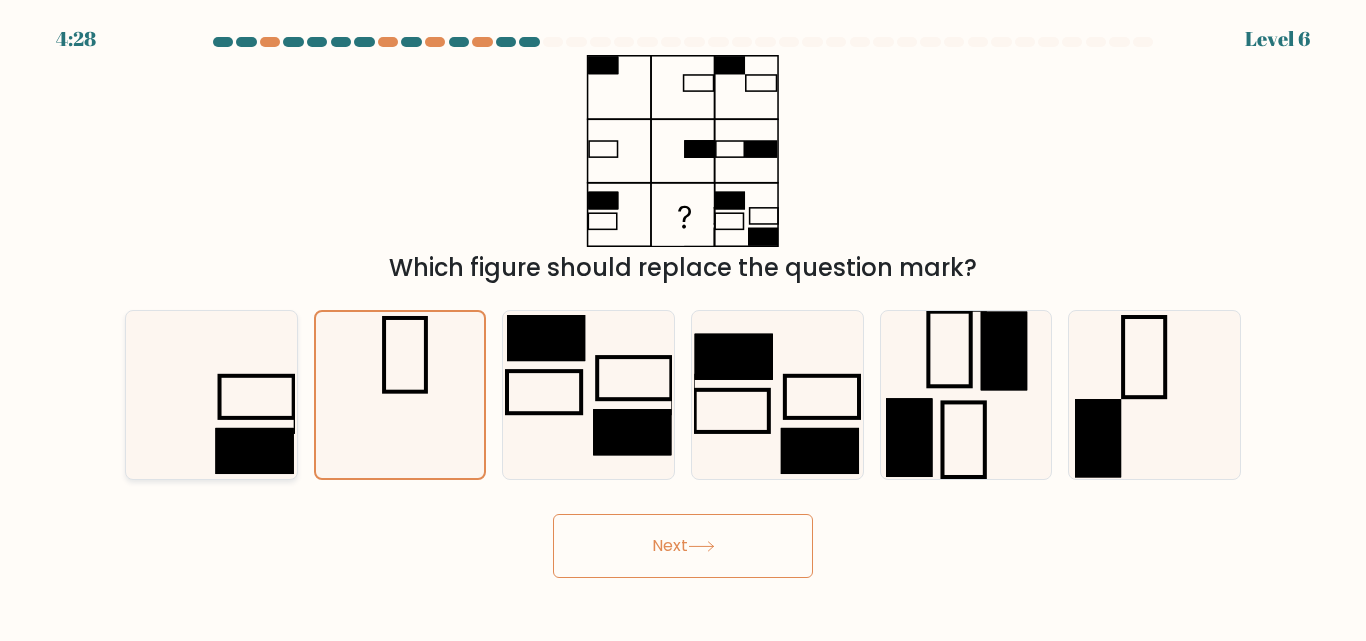 click 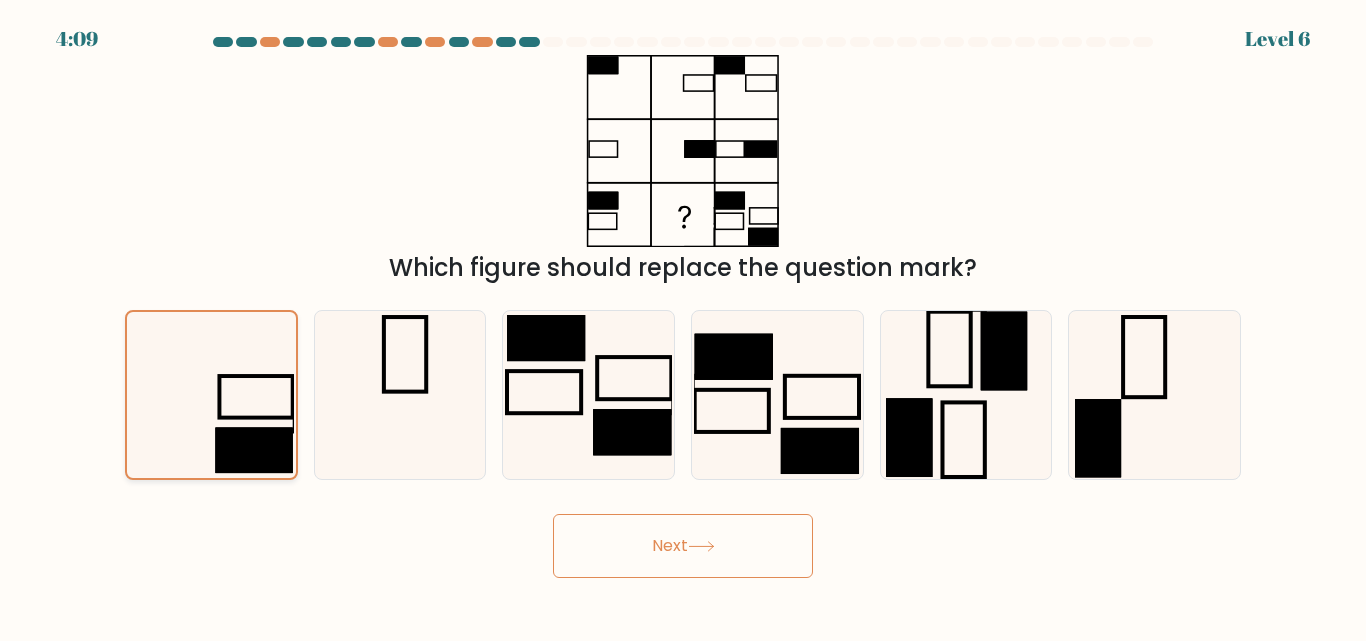 click 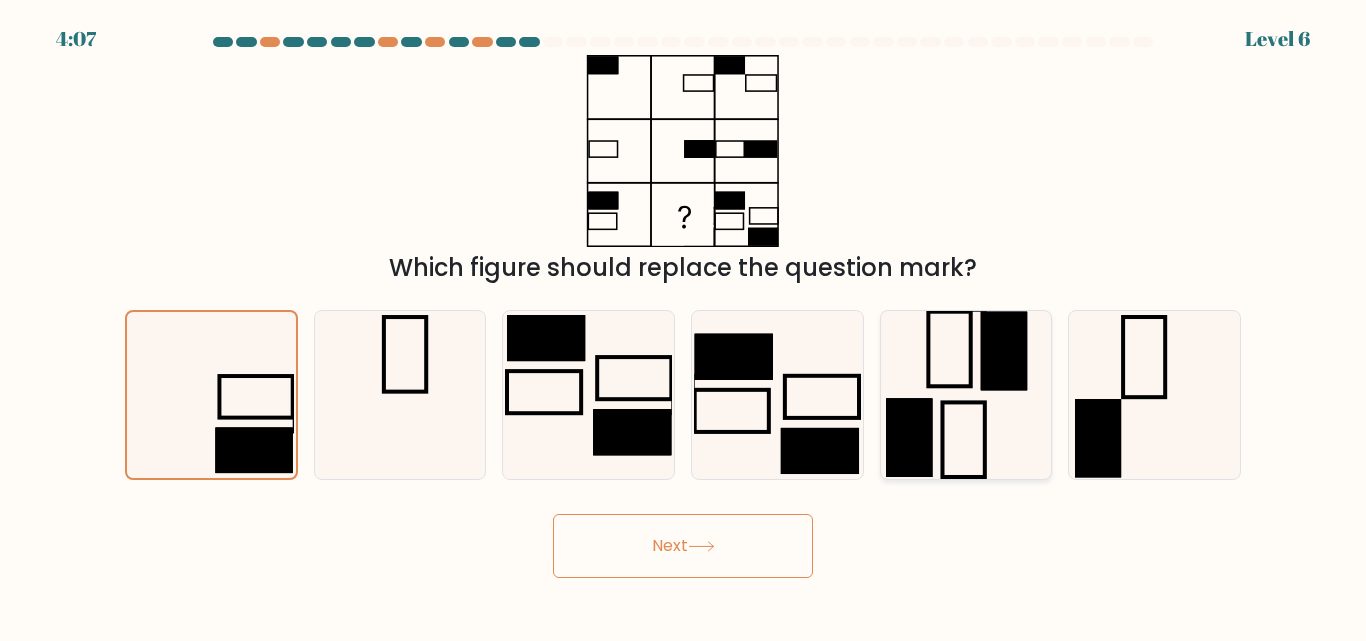 drag, startPoint x: 779, startPoint y: 421, endPoint x: 946, endPoint y: 387, distance: 170.42593 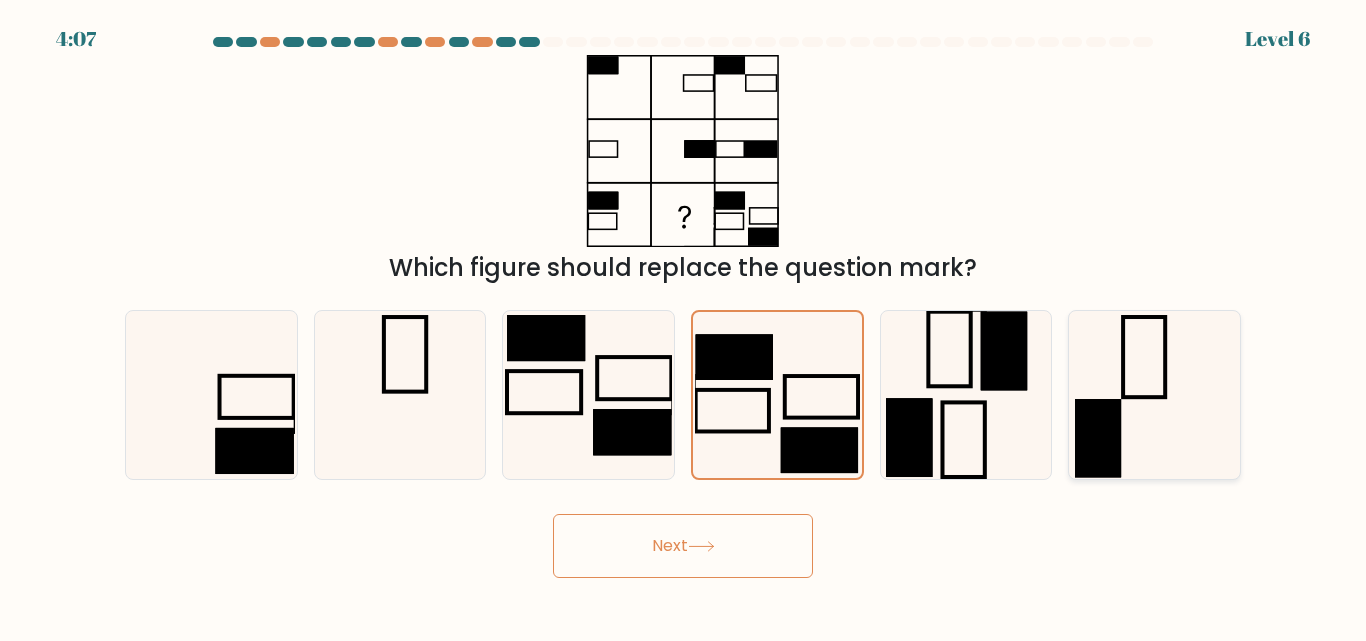 click 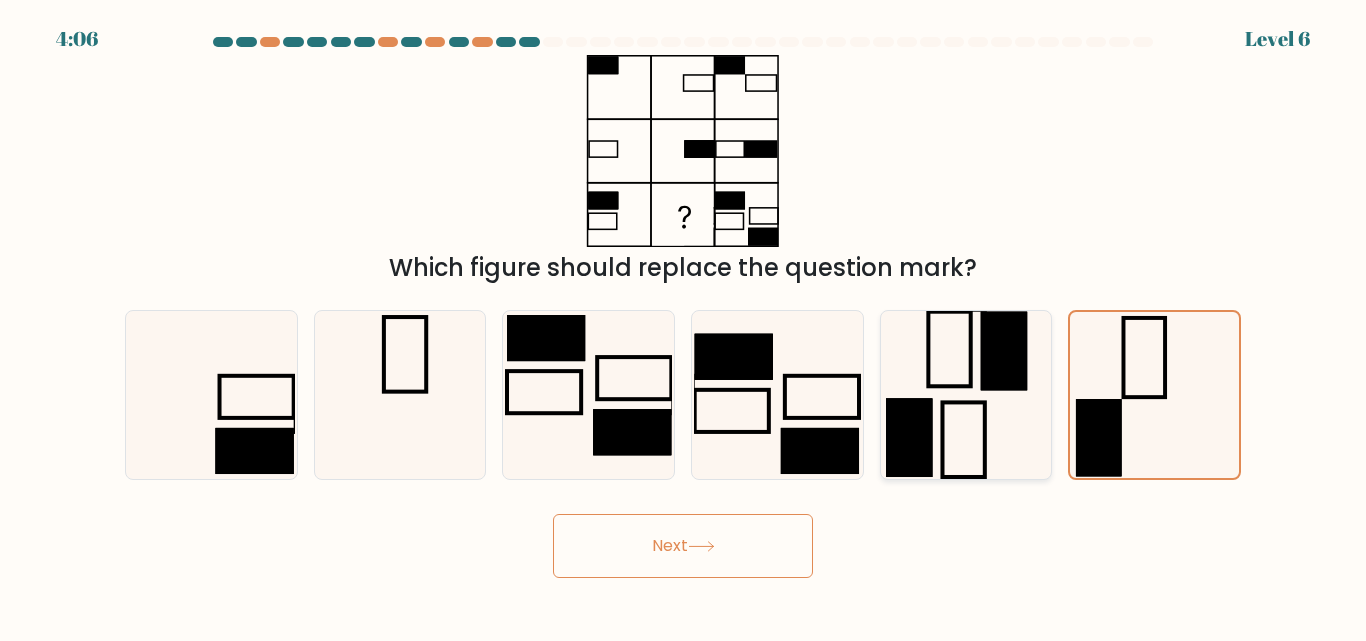 click 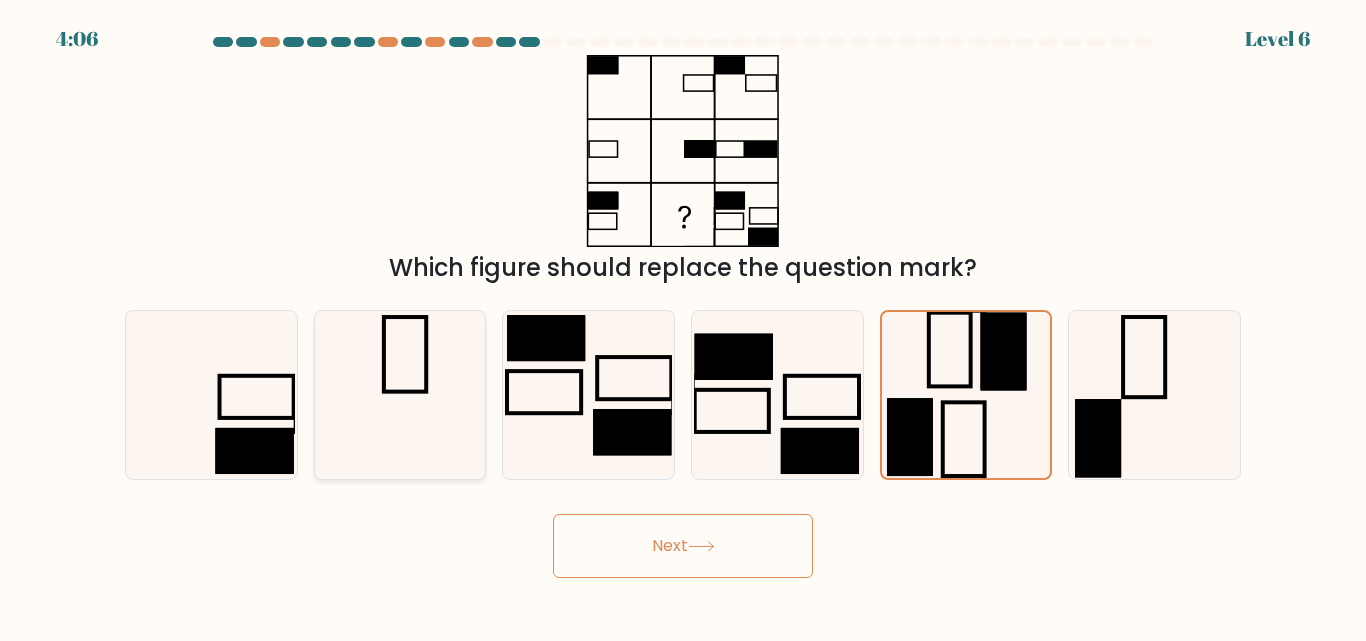 drag, startPoint x: 723, startPoint y: 411, endPoint x: 430, endPoint y: 393, distance: 293.55237 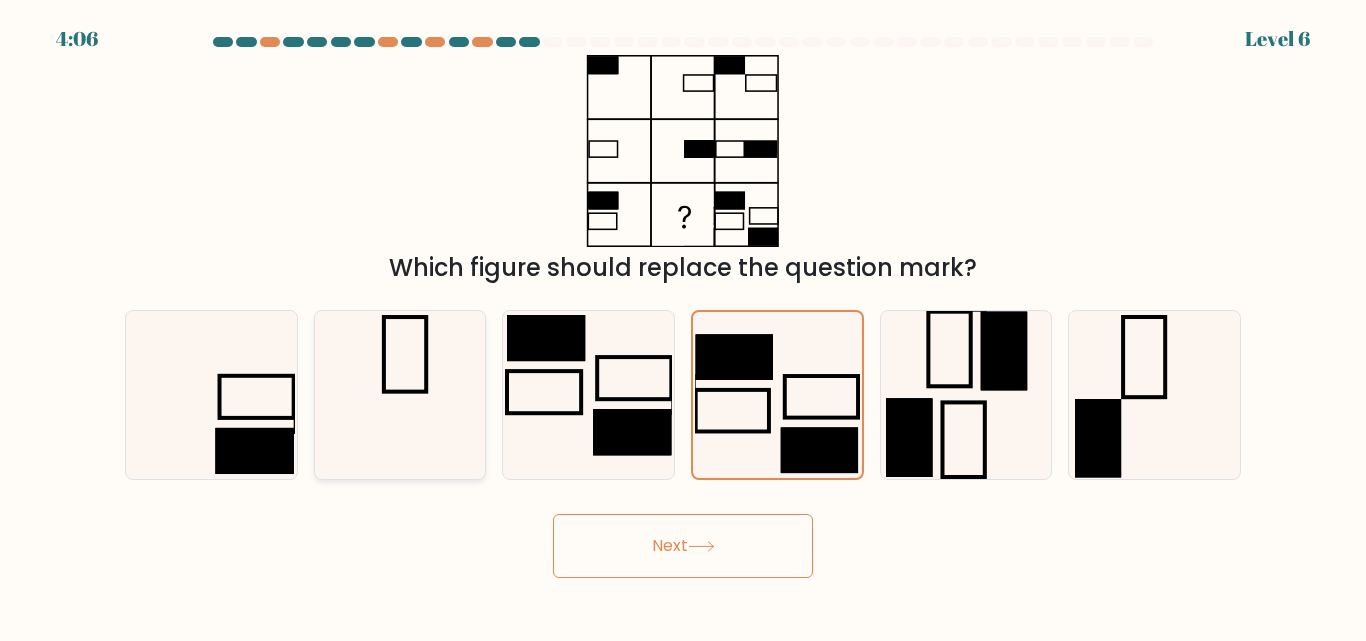 click 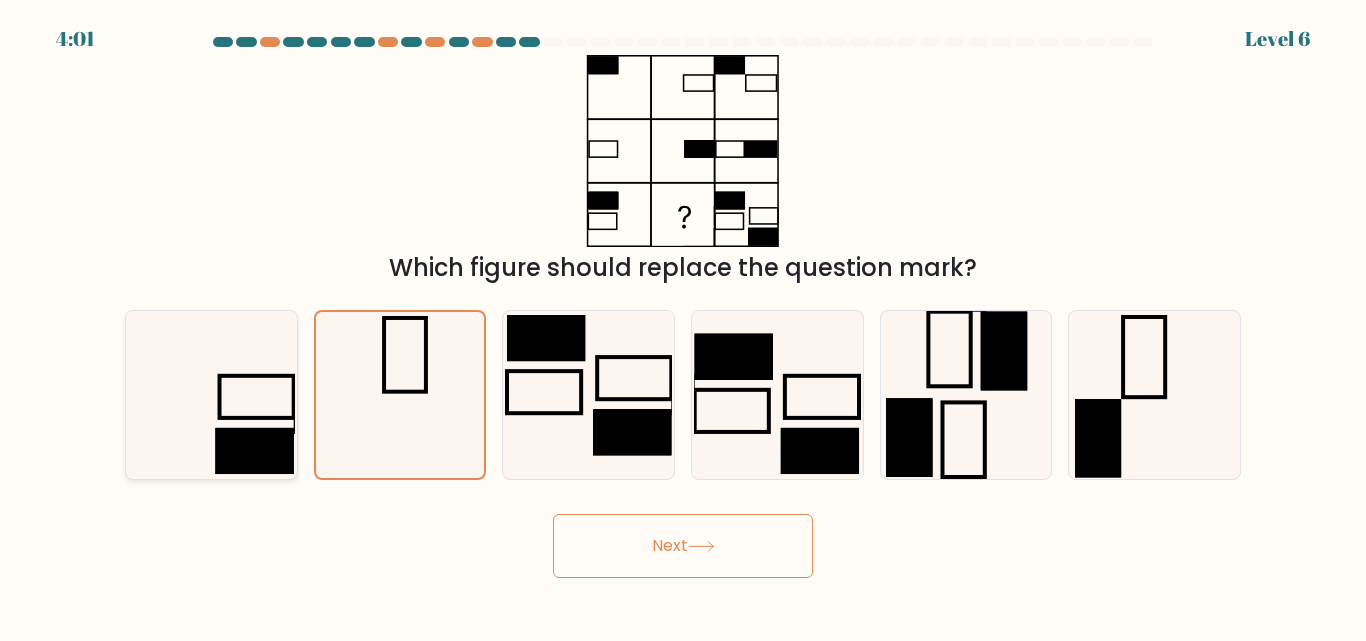 click 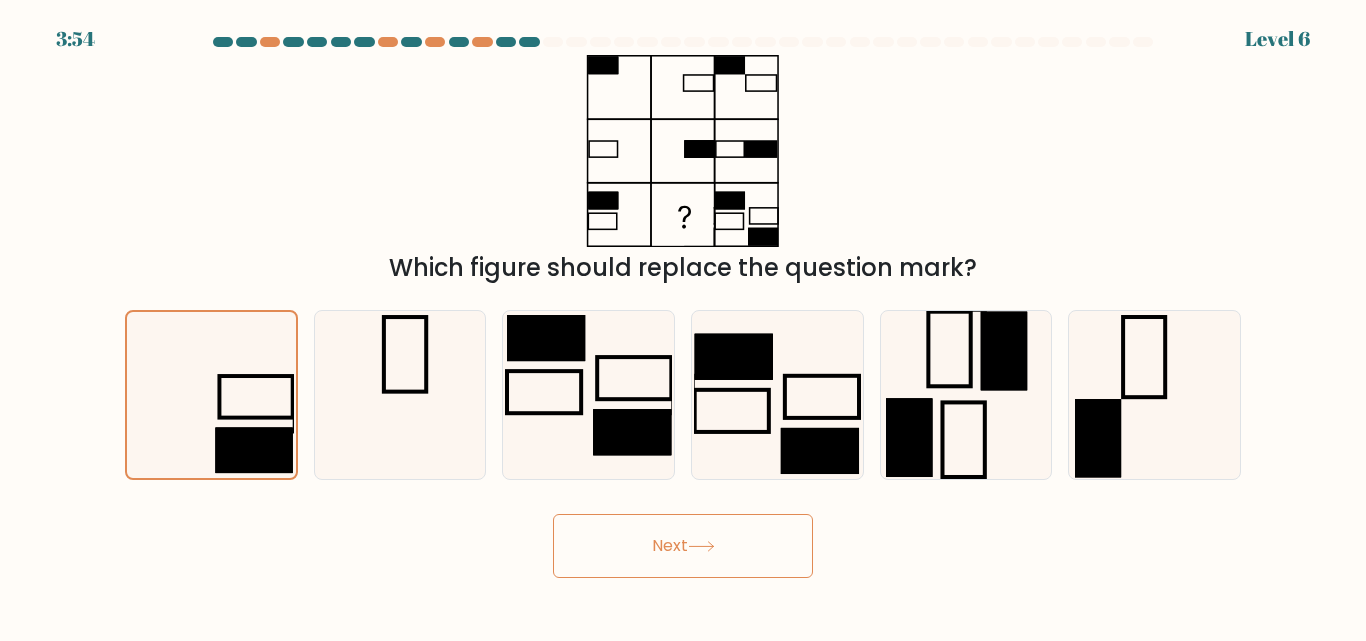 click on "Next" at bounding box center [683, 546] 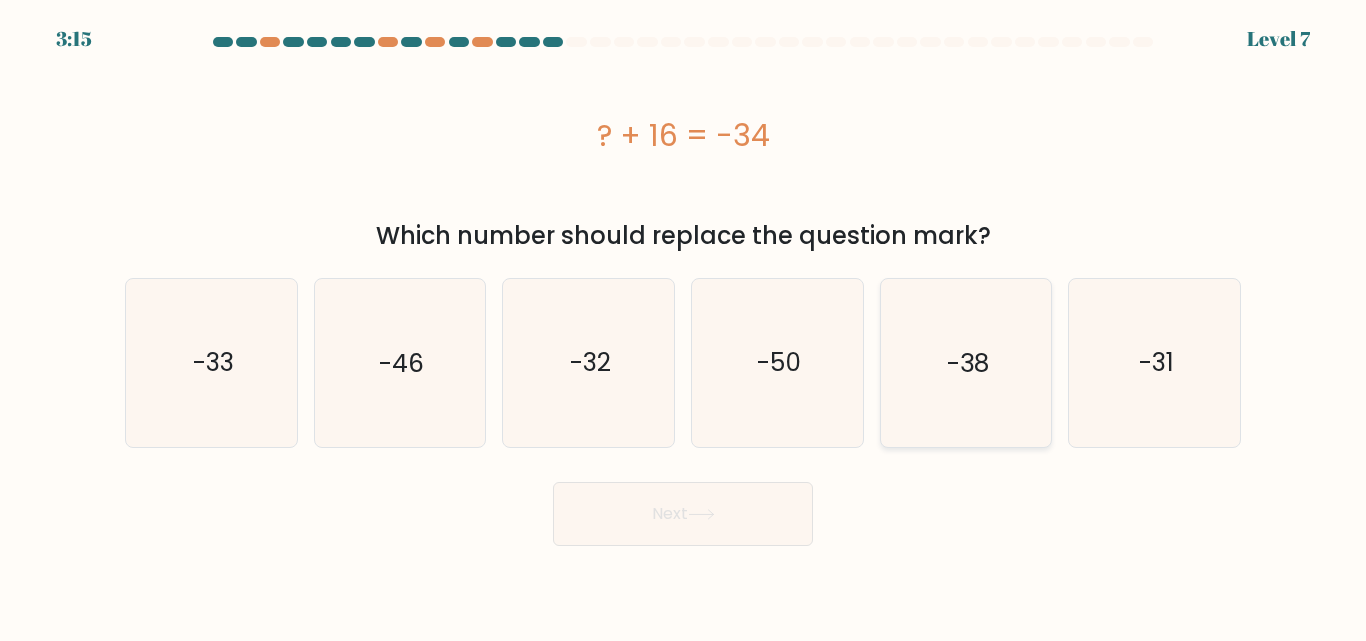 click on "-38" 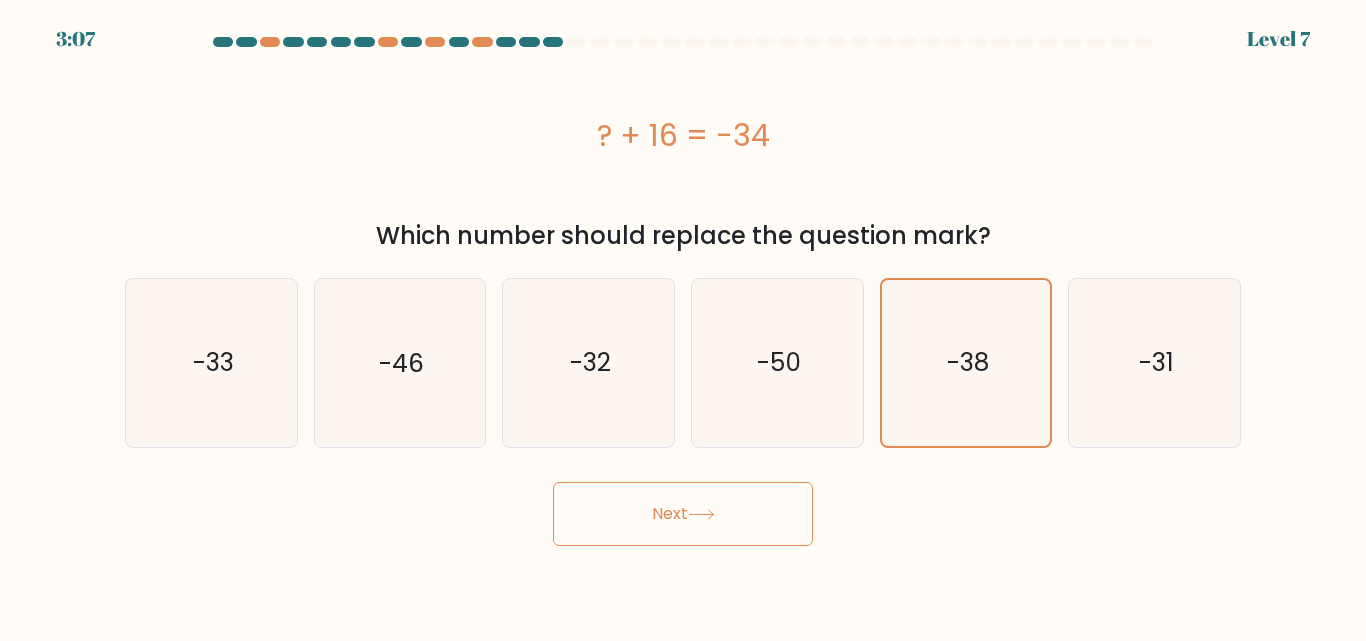 click on "Next" at bounding box center [683, 514] 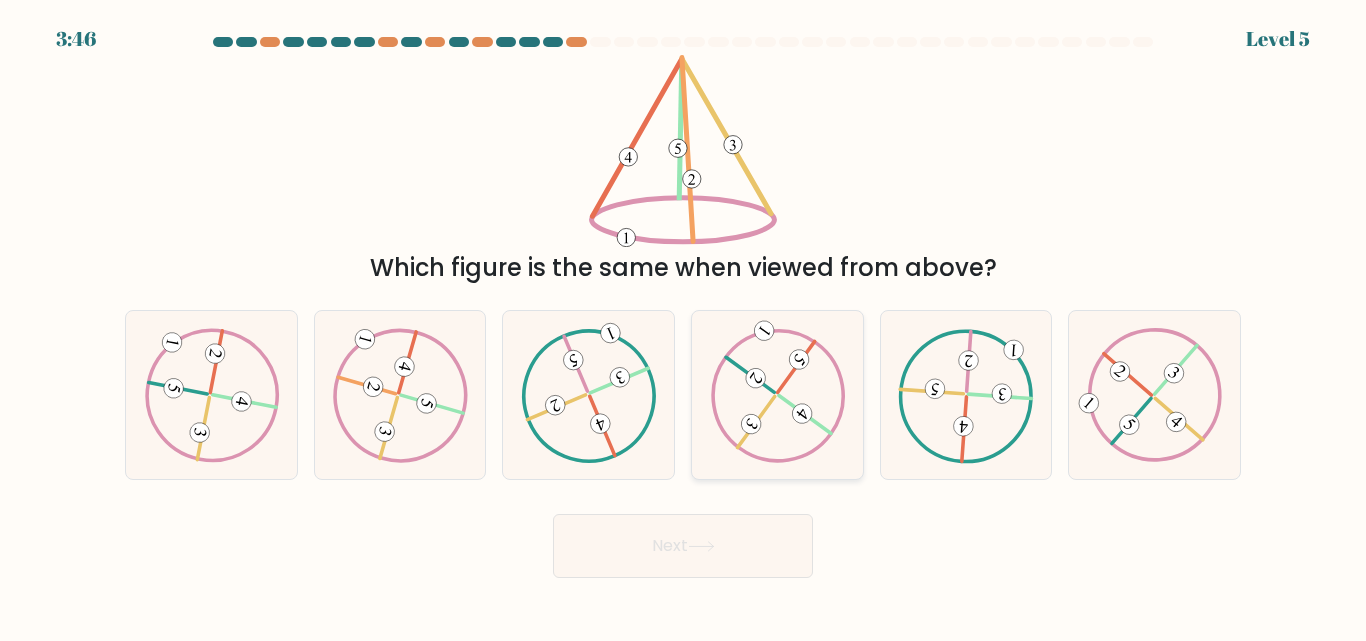 click 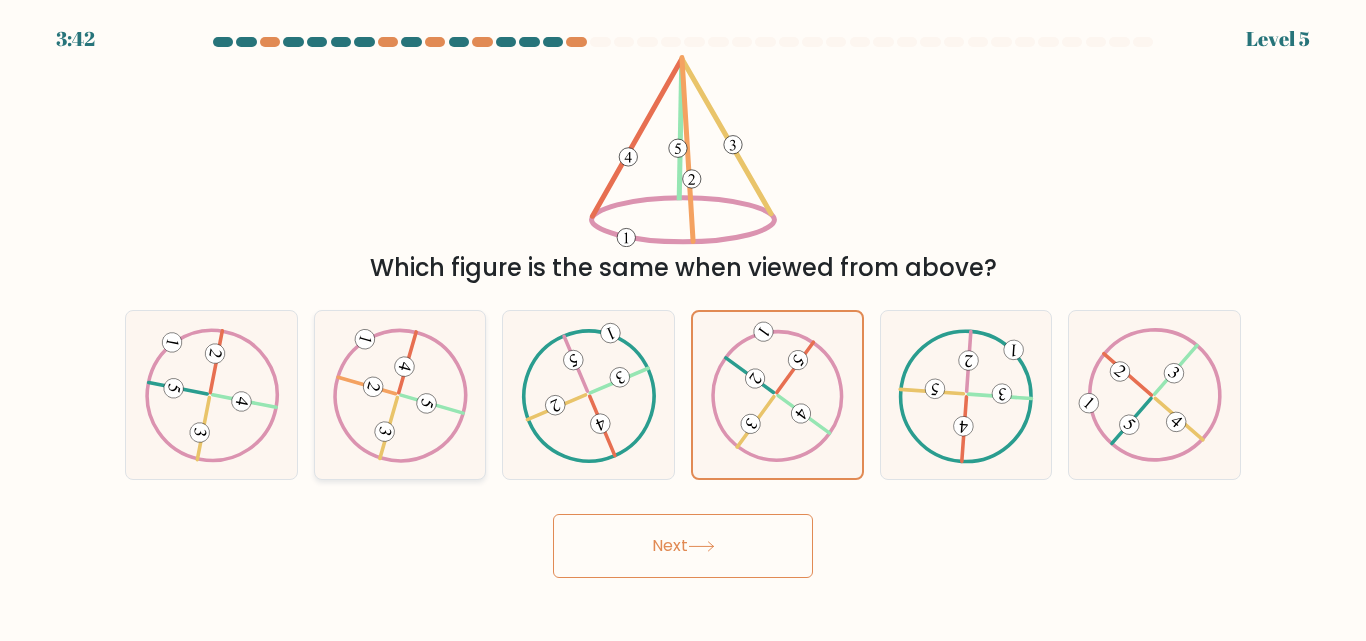 click 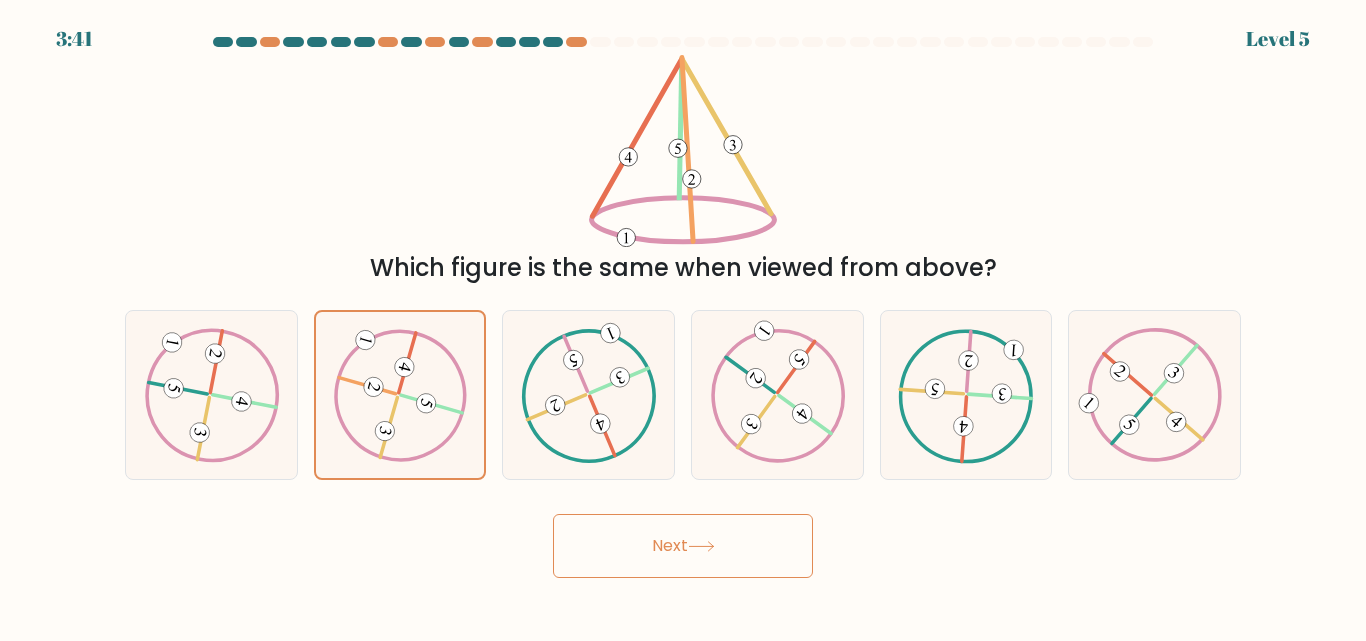 click on "Next" at bounding box center [683, 546] 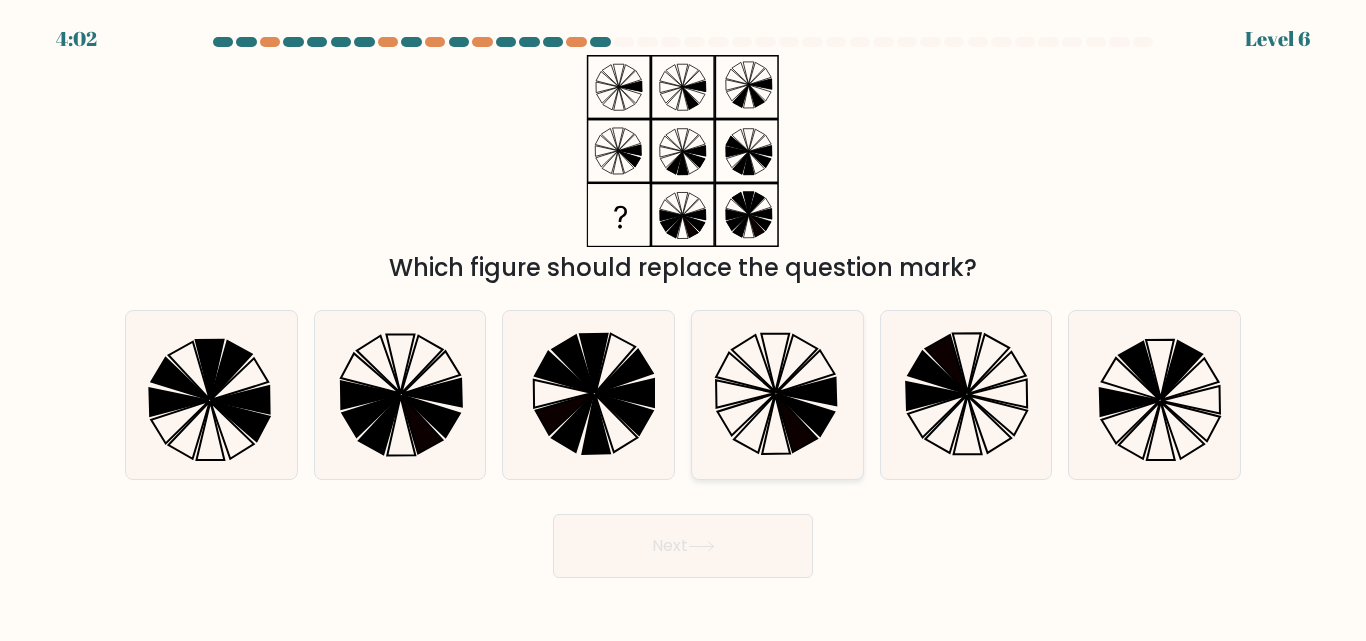 click 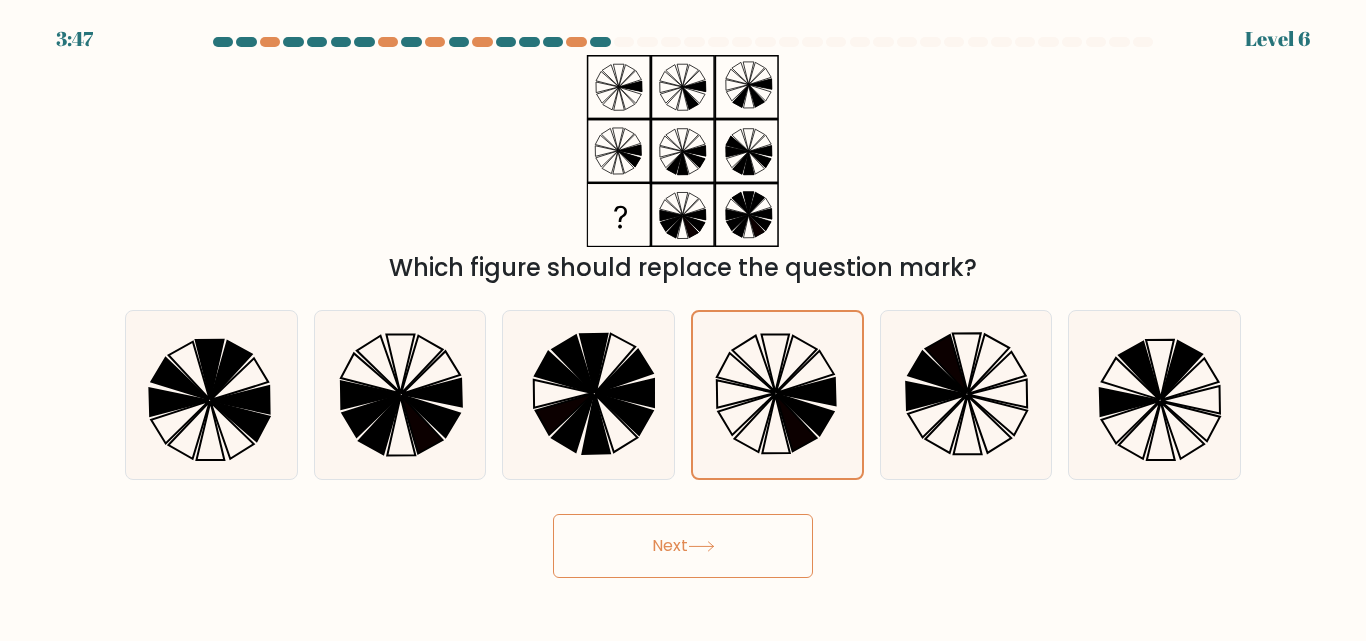 click on "Next" at bounding box center [683, 546] 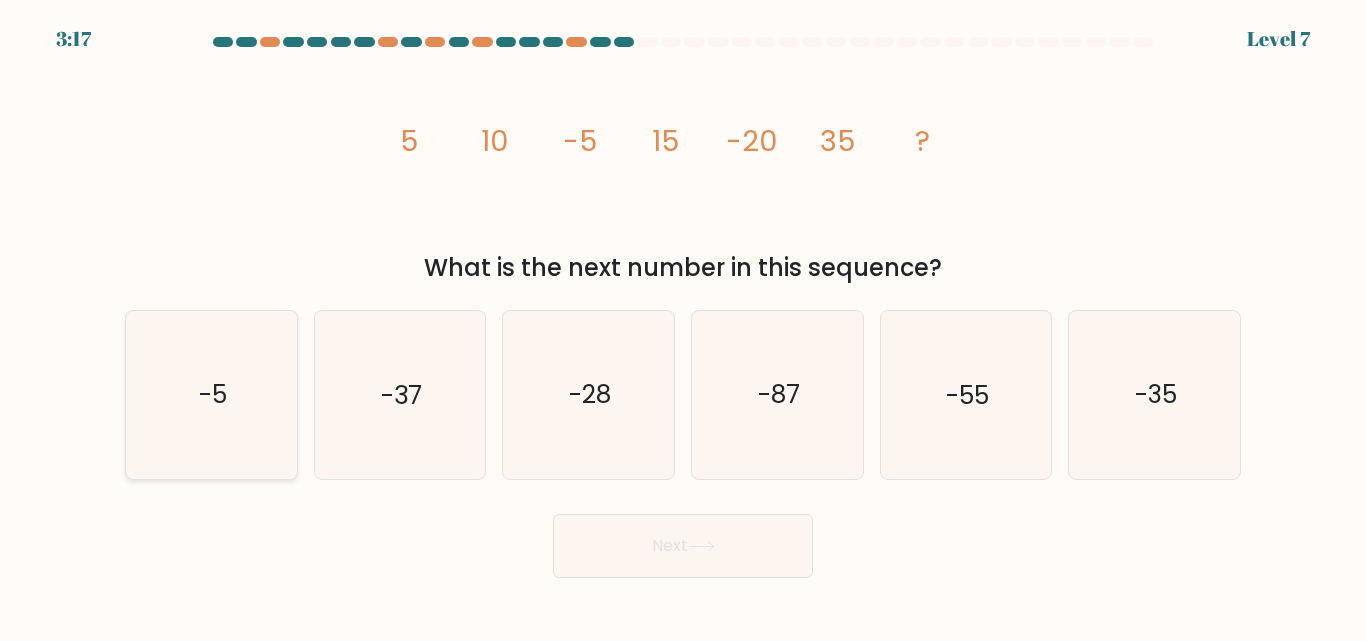 click on "-5" 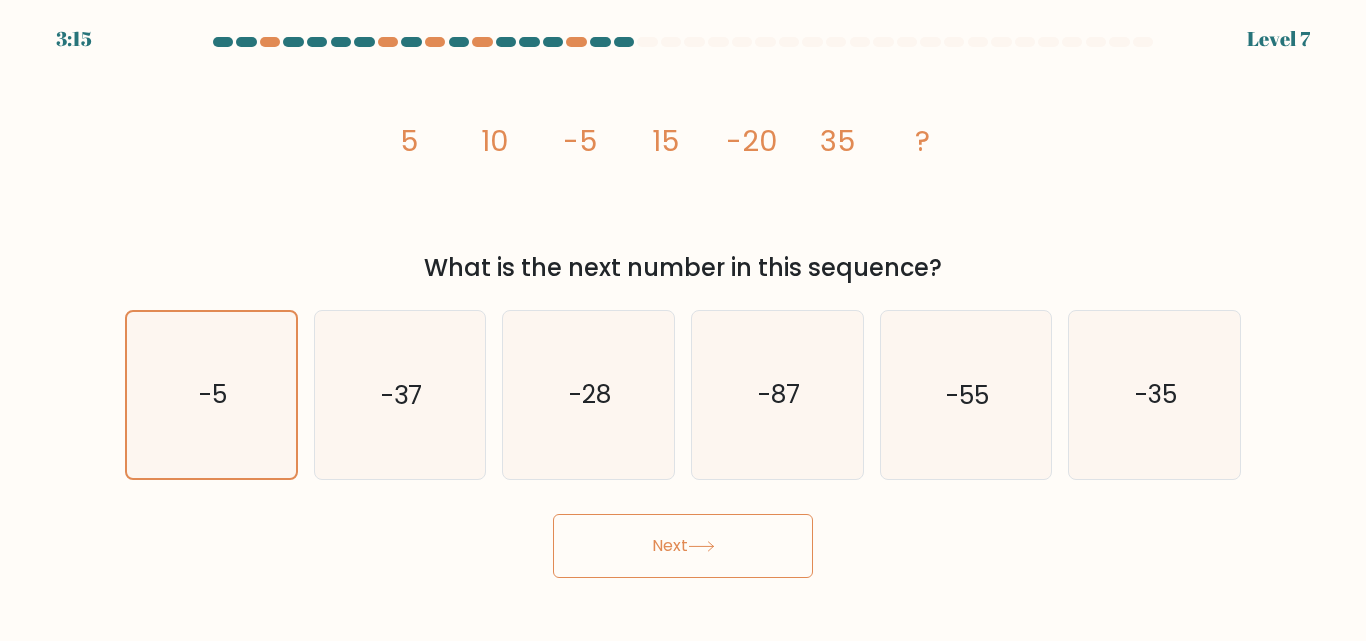 click on "Next" at bounding box center (683, 546) 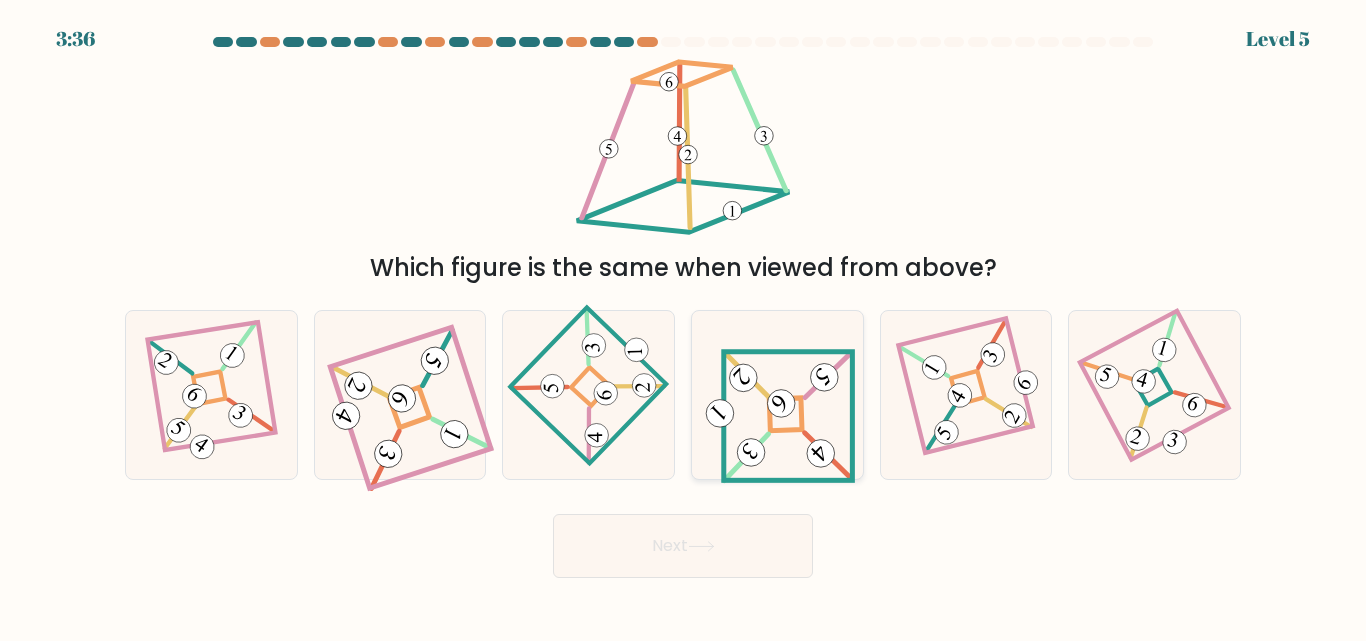 click 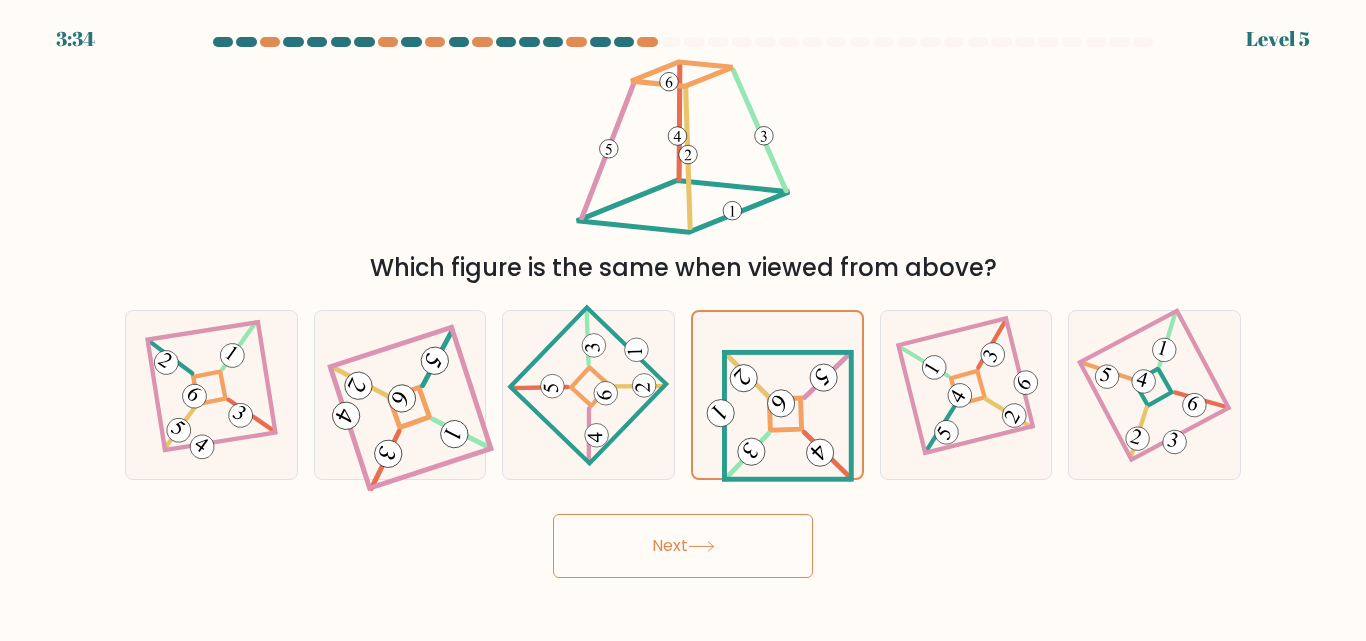 click on "Next" at bounding box center [683, 546] 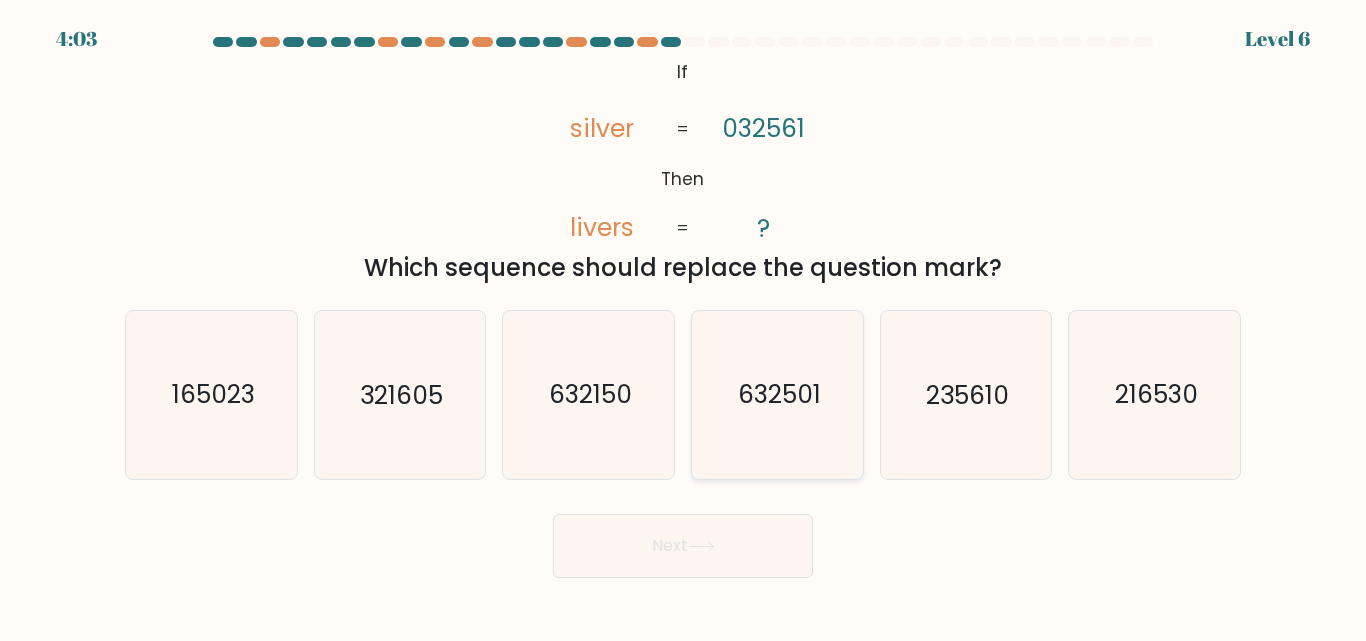 click on "632501" 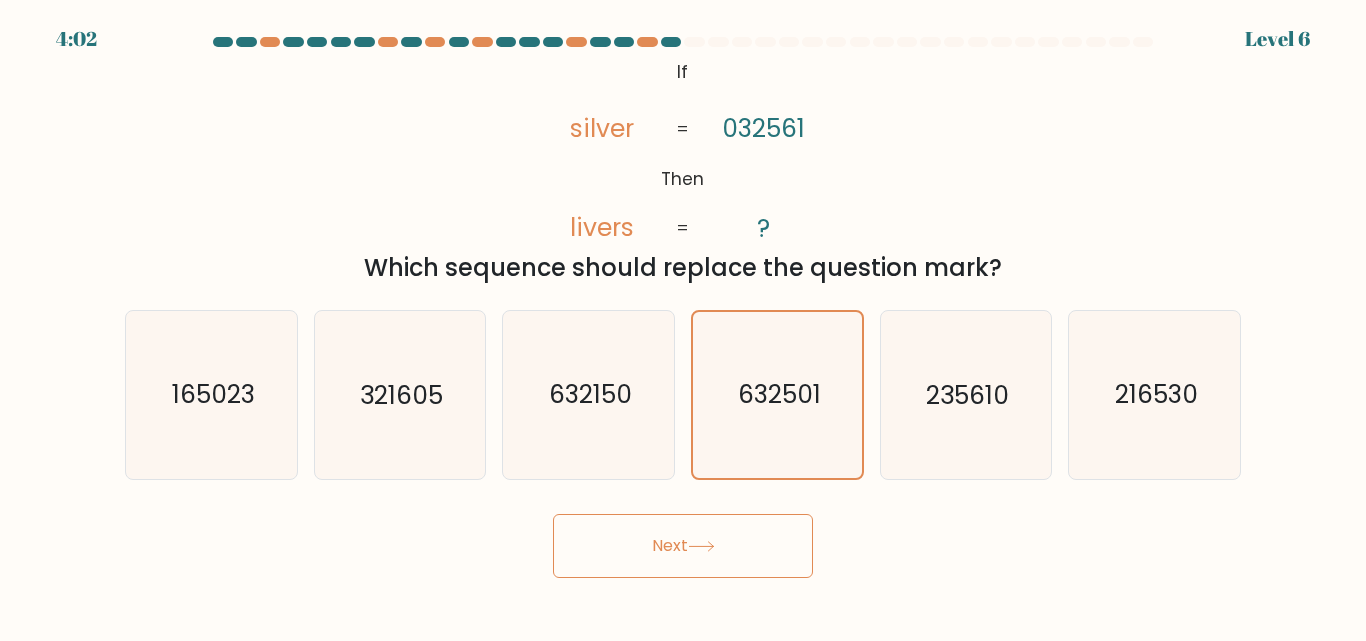 click on "Next" at bounding box center [683, 546] 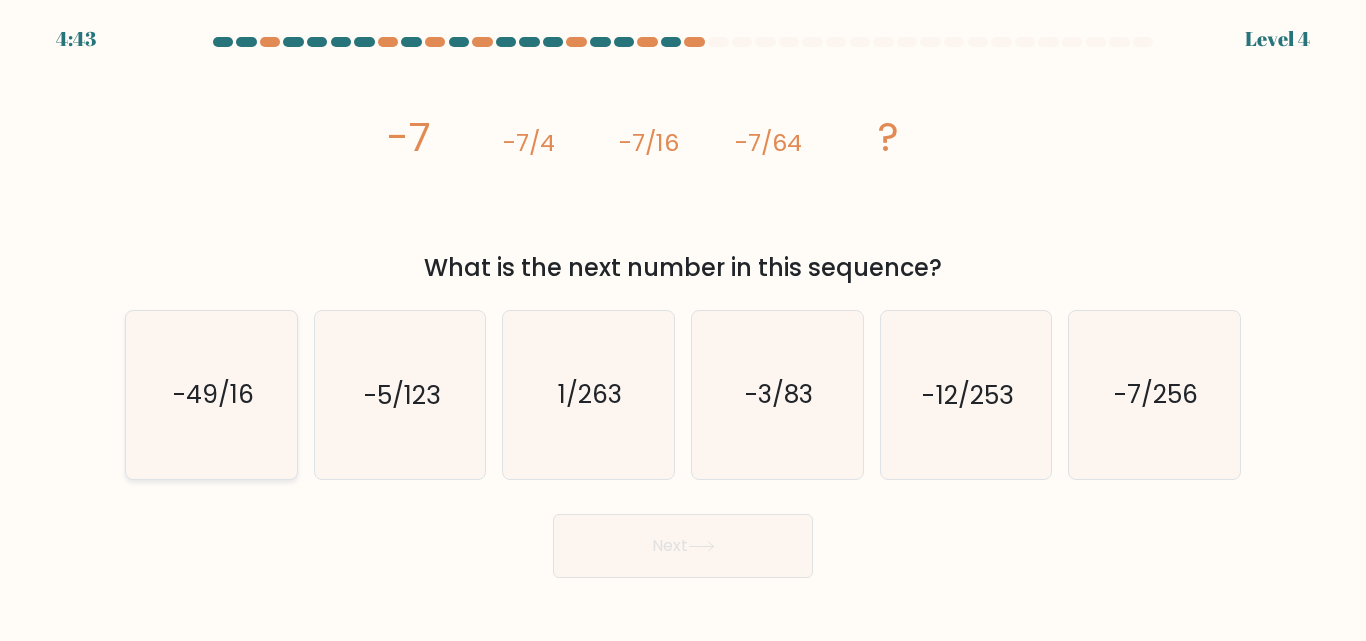 click on "-49/16" 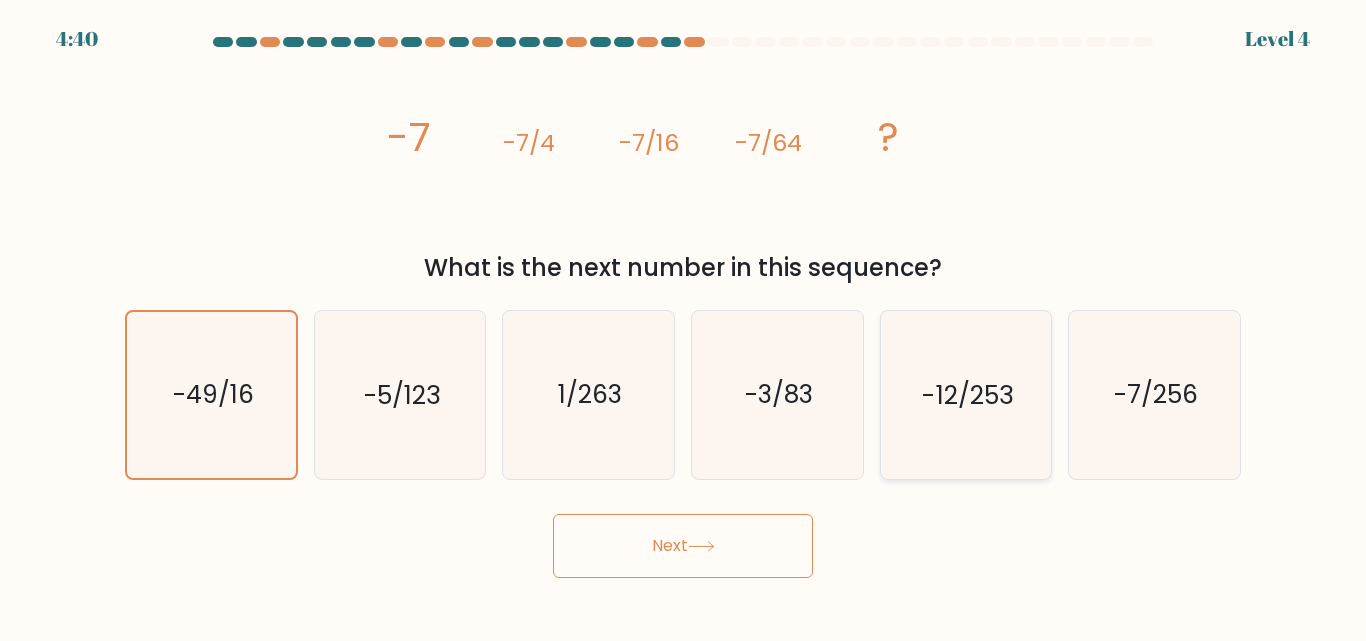 click on "-12/253" 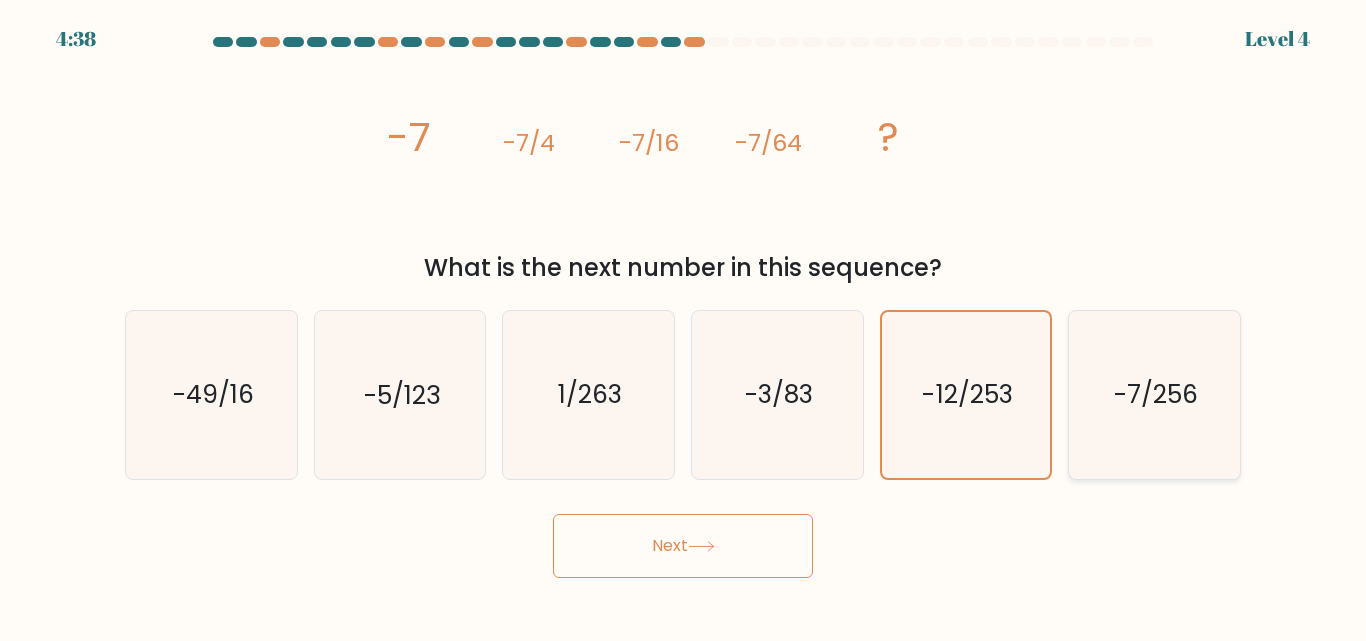click on "-7/256" 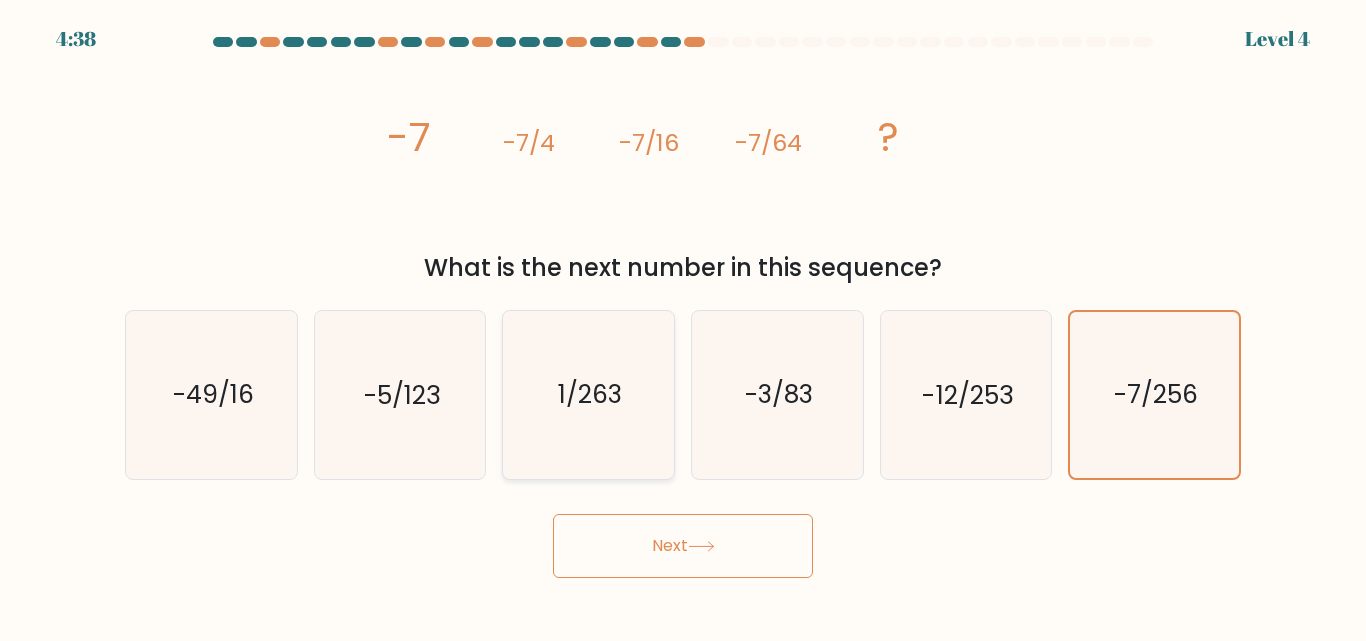 click on "1/263" 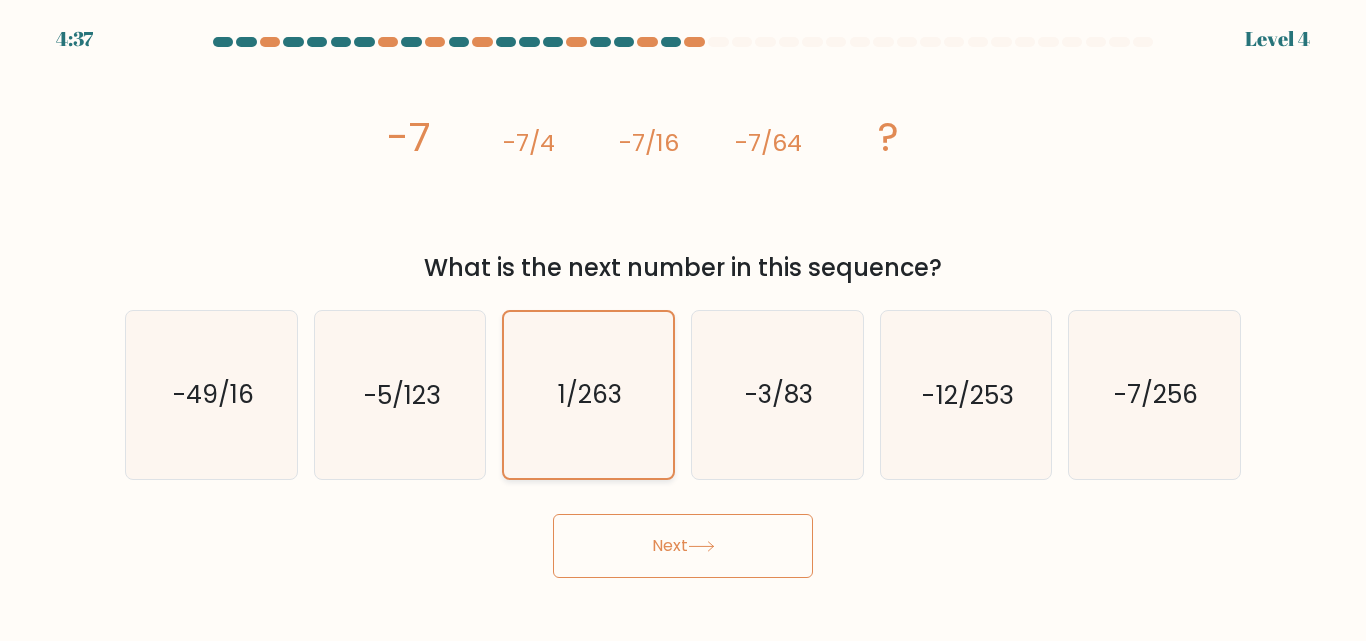click on "1/263" 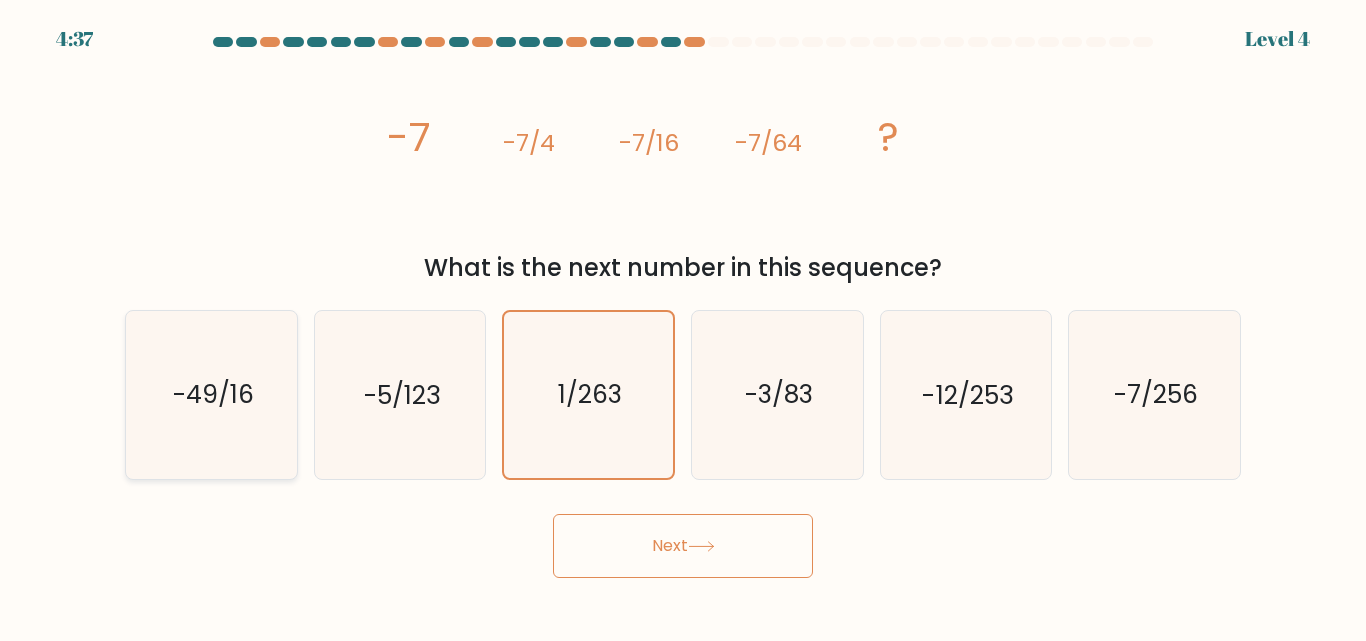 click on "-49/16" 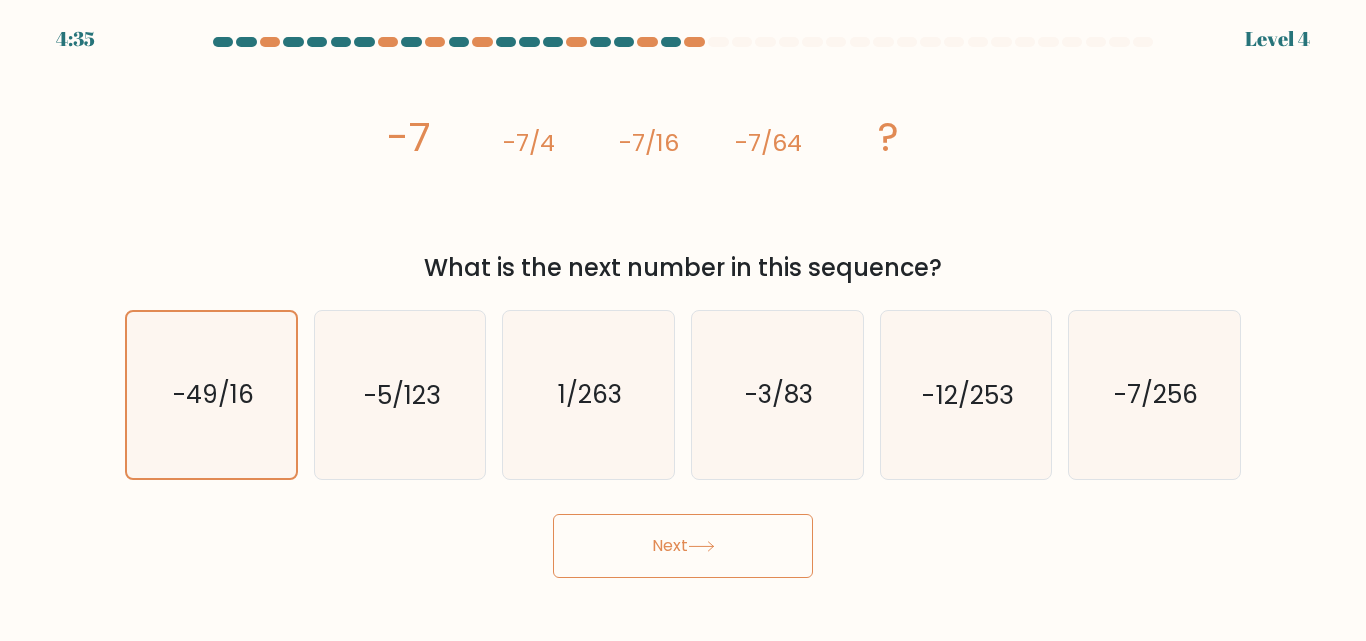 click on "Next" at bounding box center [683, 546] 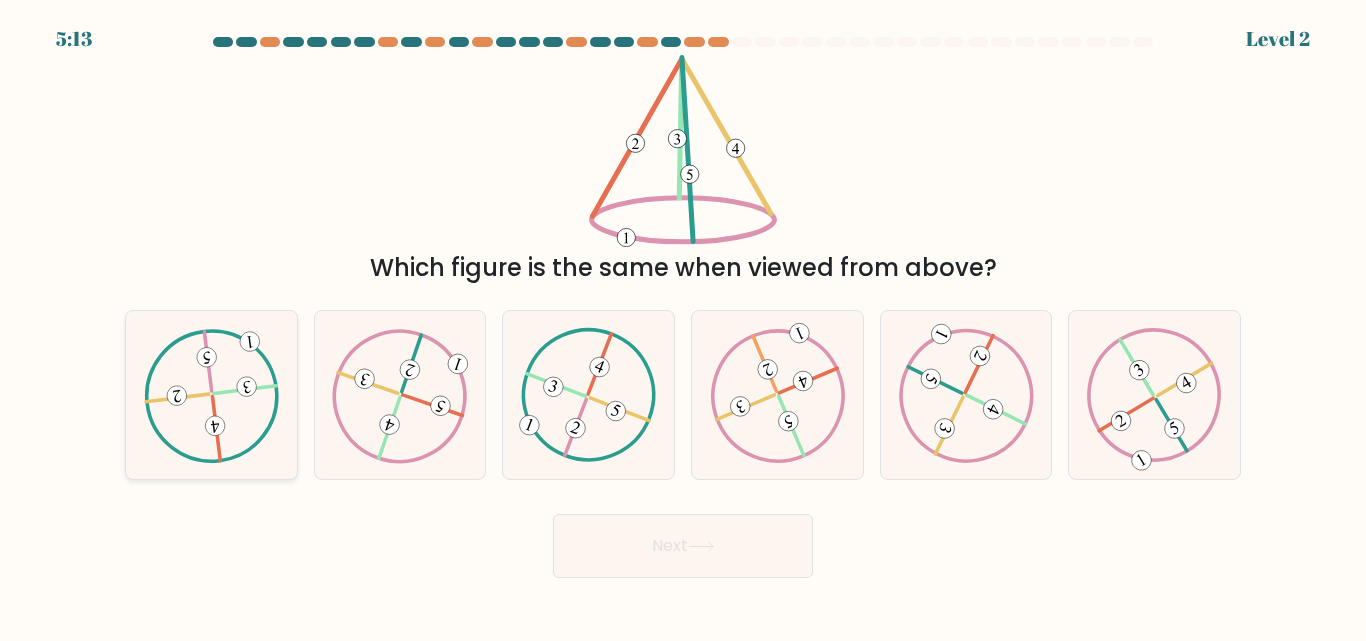 click 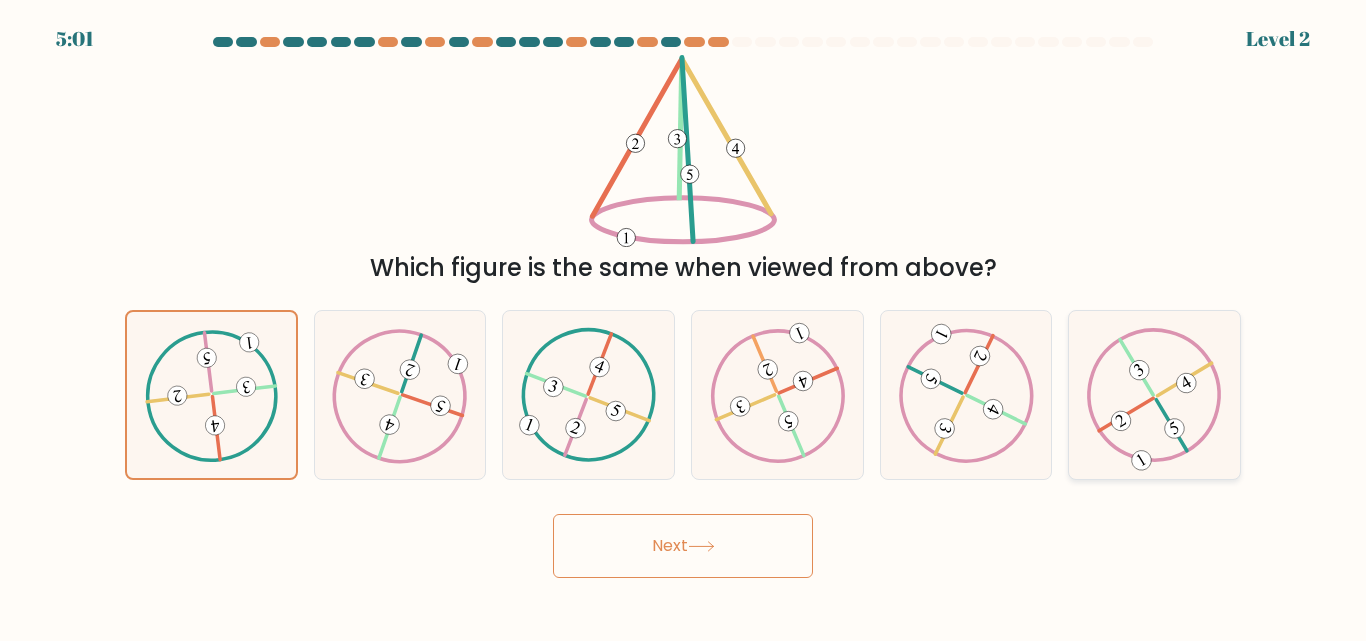click 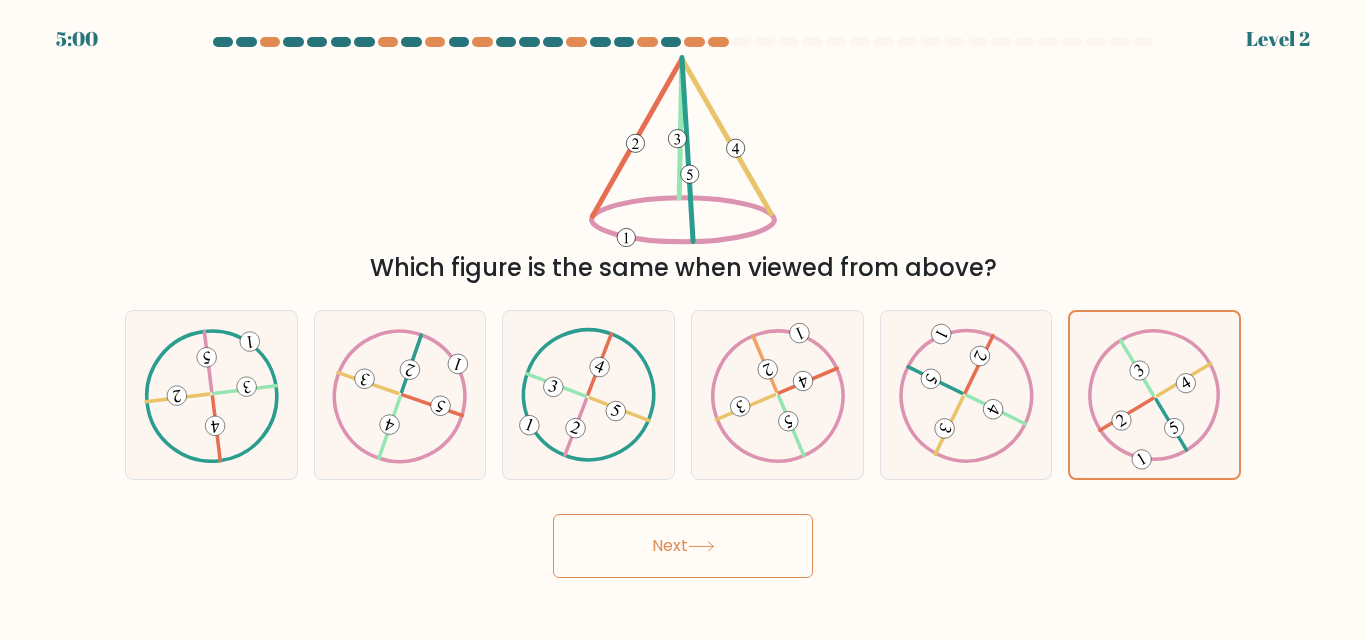 click on "Next" at bounding box center [683, 546] 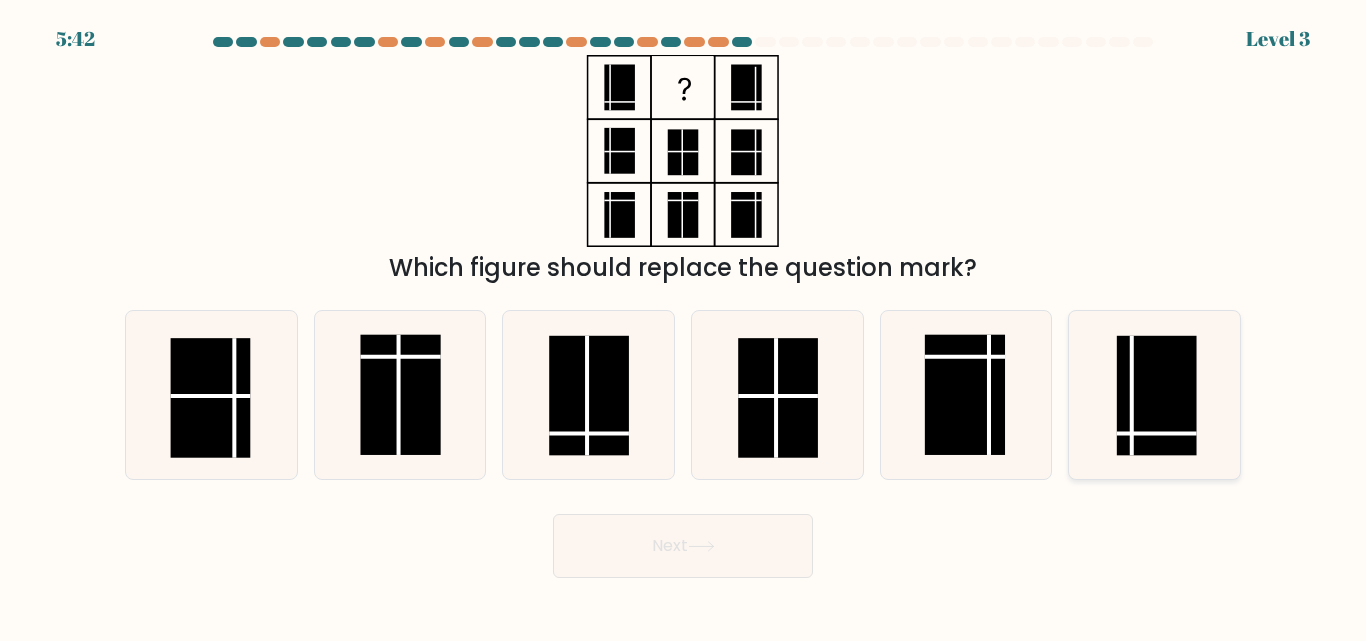 click 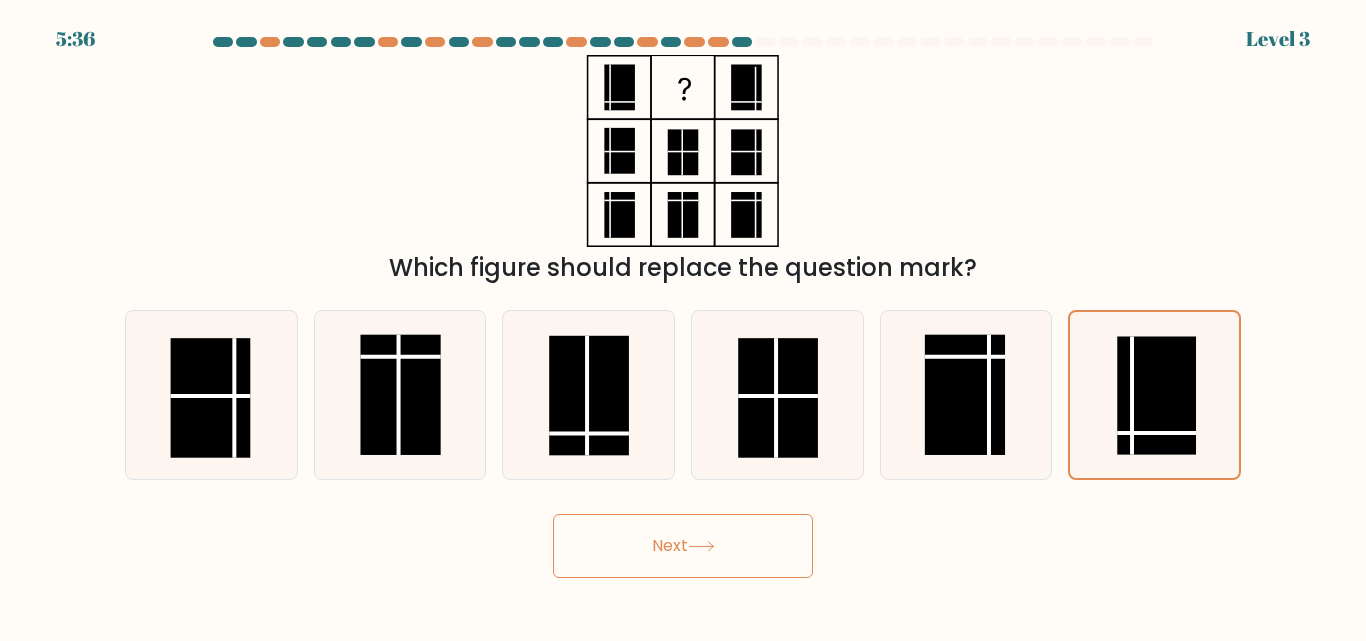click on "Next" at bounding box center [683, 546] 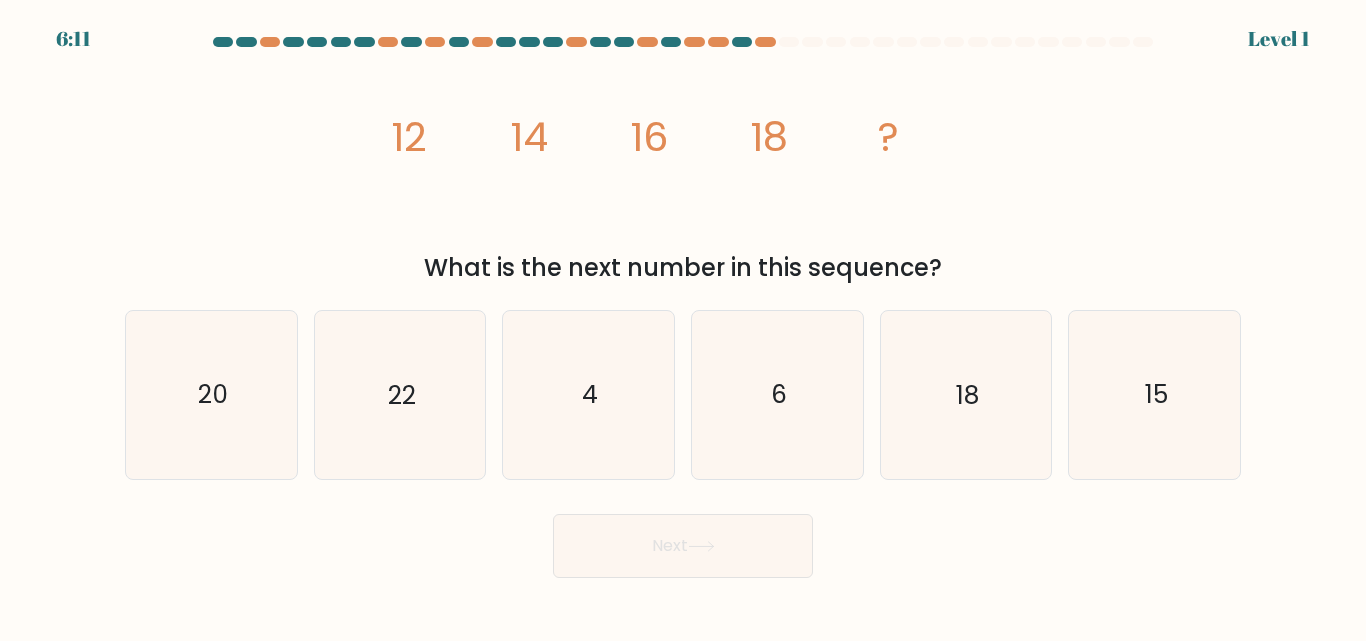 drag, startPoint x: 192, startPoint y: 402, endPoint x: 406, endPoint y: 527, distance: 247.83261 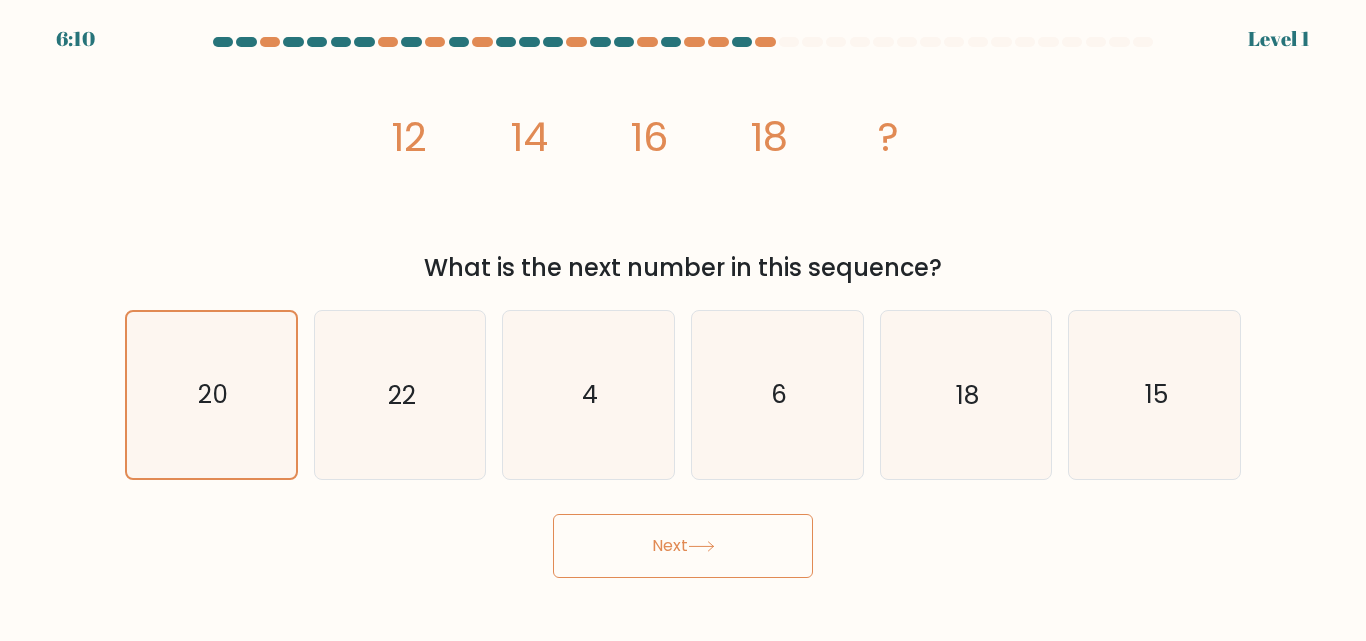 click on "Next" at bounding box center [683, 546] 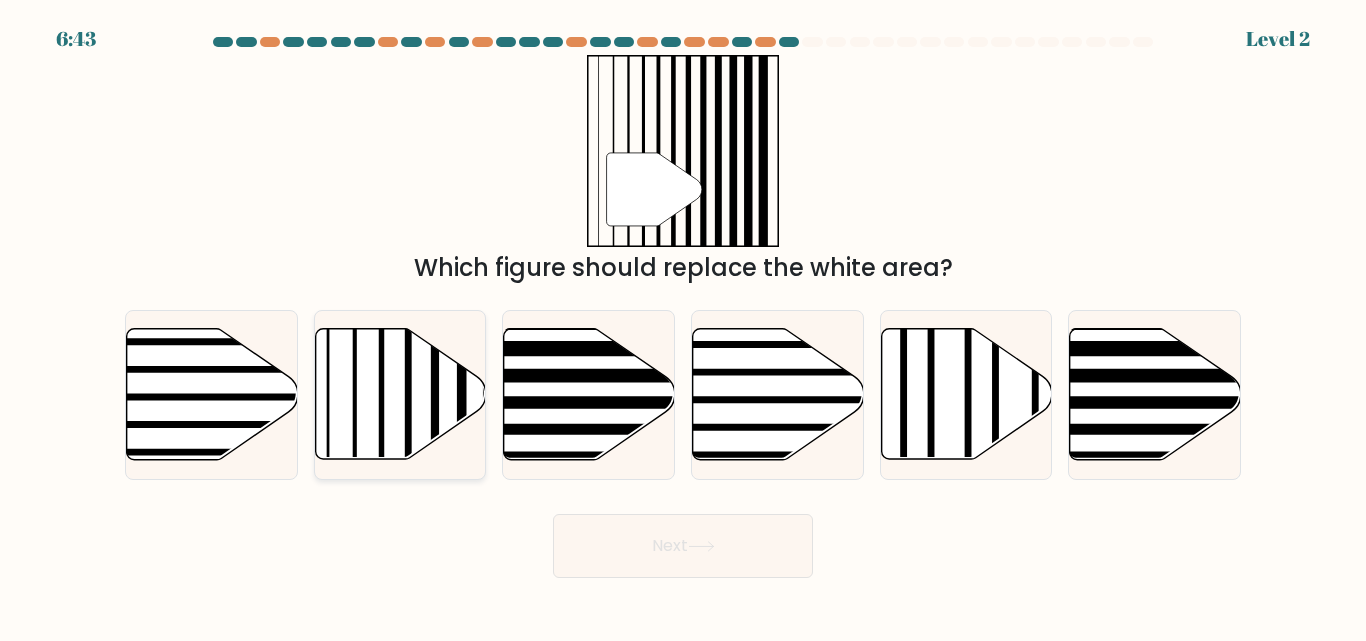 drag, startPoint x: 397, startPoint y: 355, endPoint x: 441, endPoint y: 373, distance: 47.539455 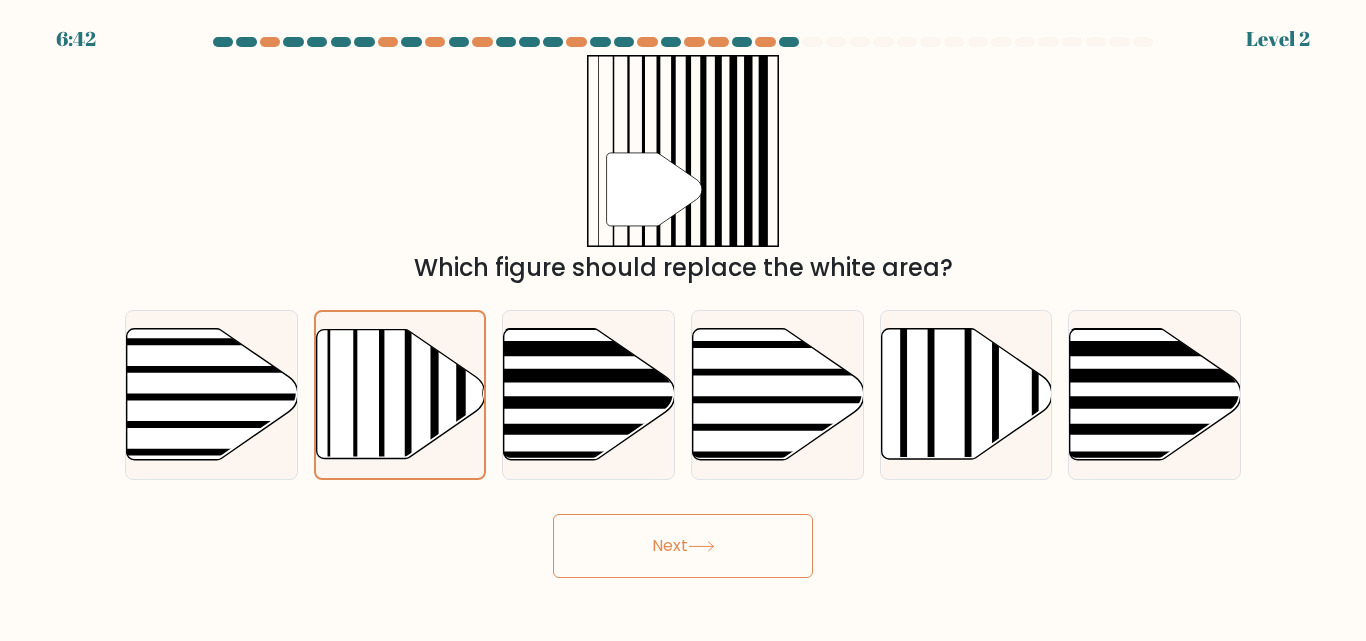 click on "Next" at bounding box center [683, 546] 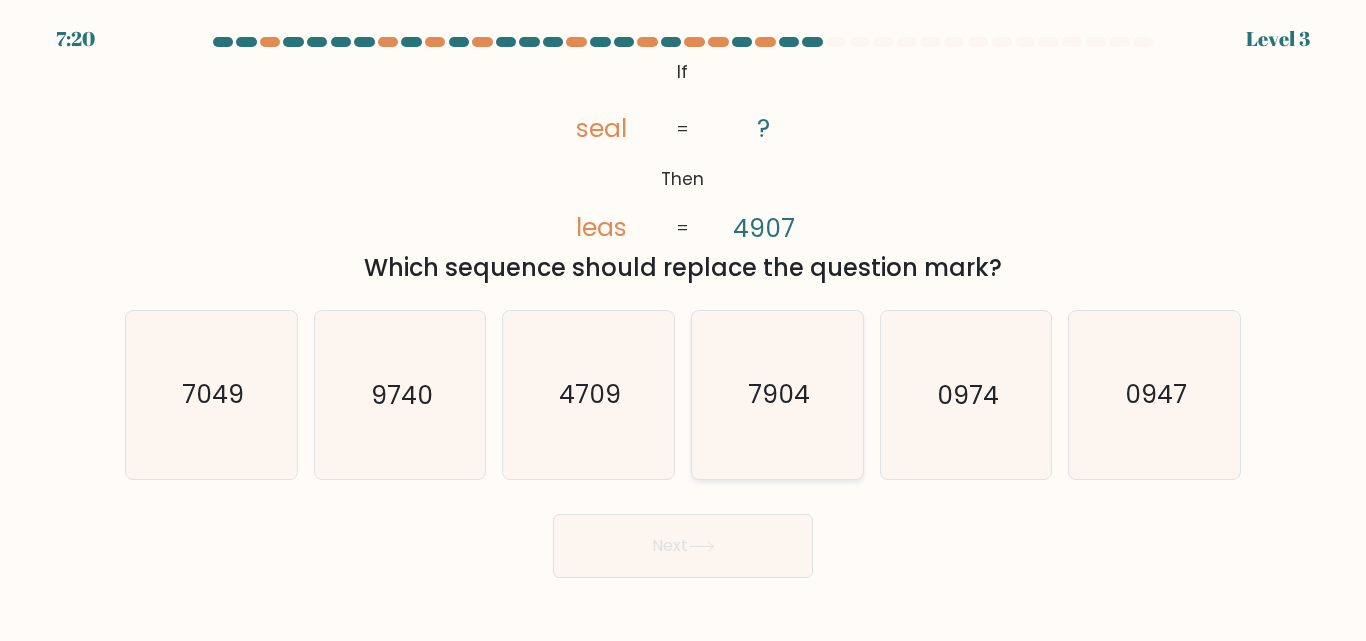 click on "7904" 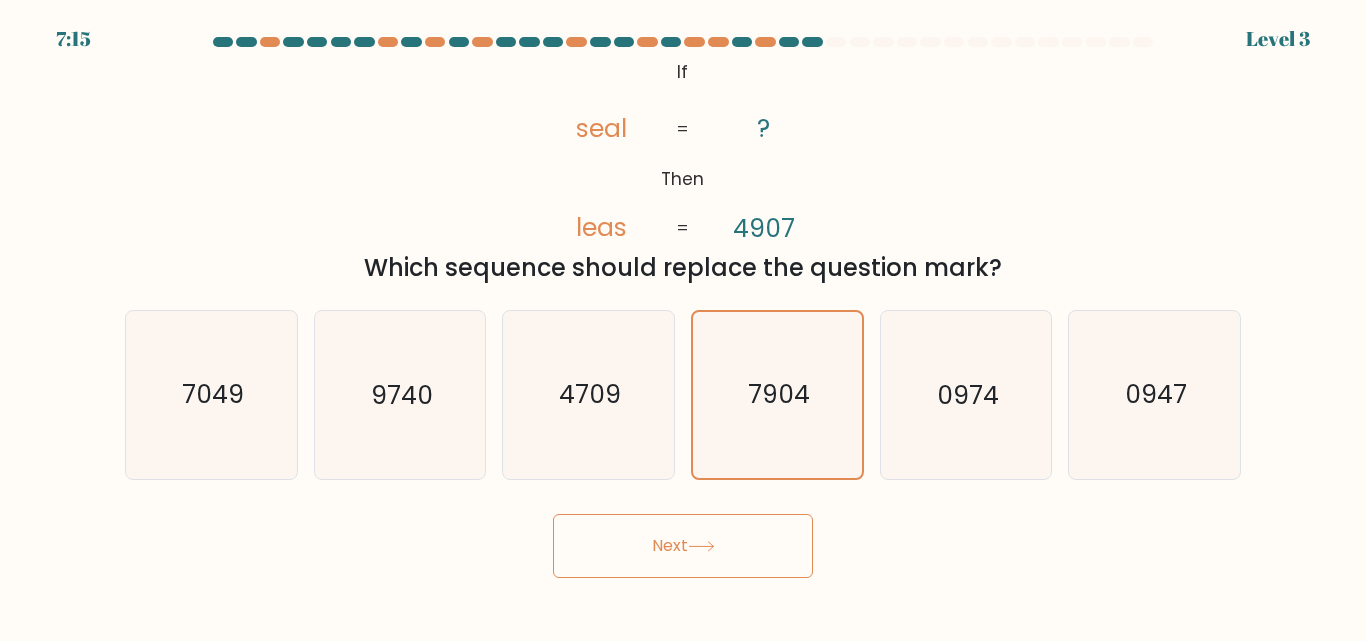 click on "Next" at bounding box center (683, 546) 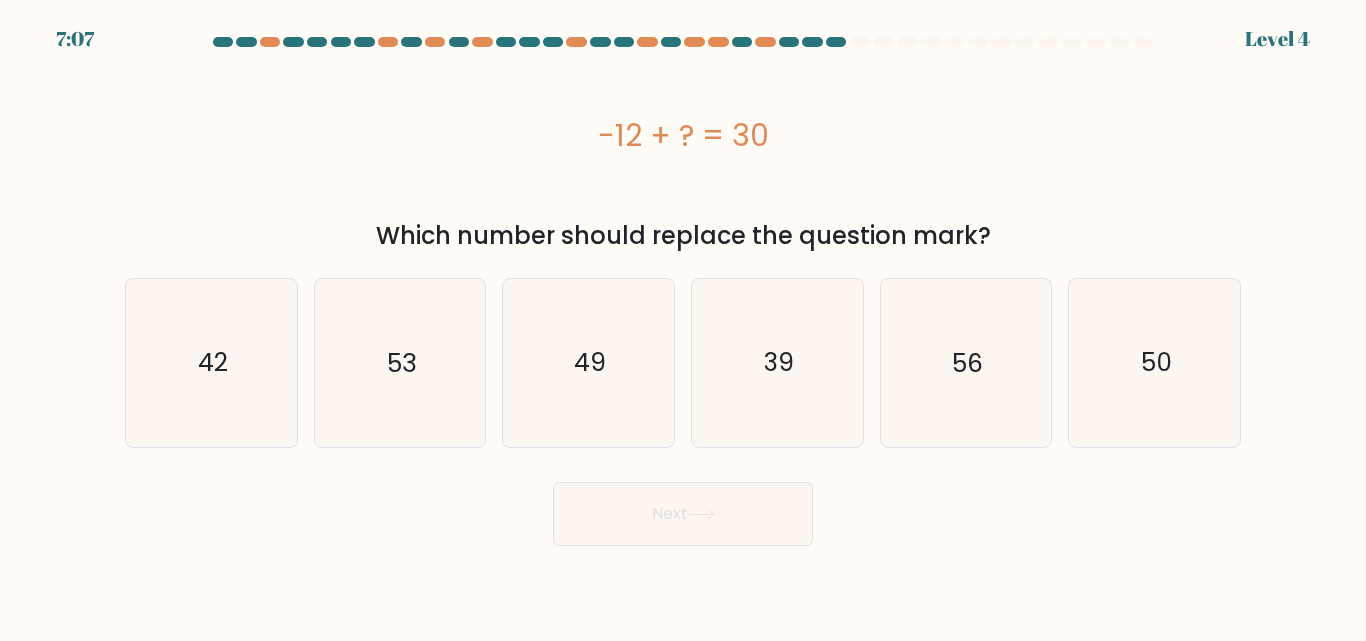 drag, startPoint x: 228, startPoint y: 344, endPoint x: 312, endPoint y: 431, distance: 120.93387 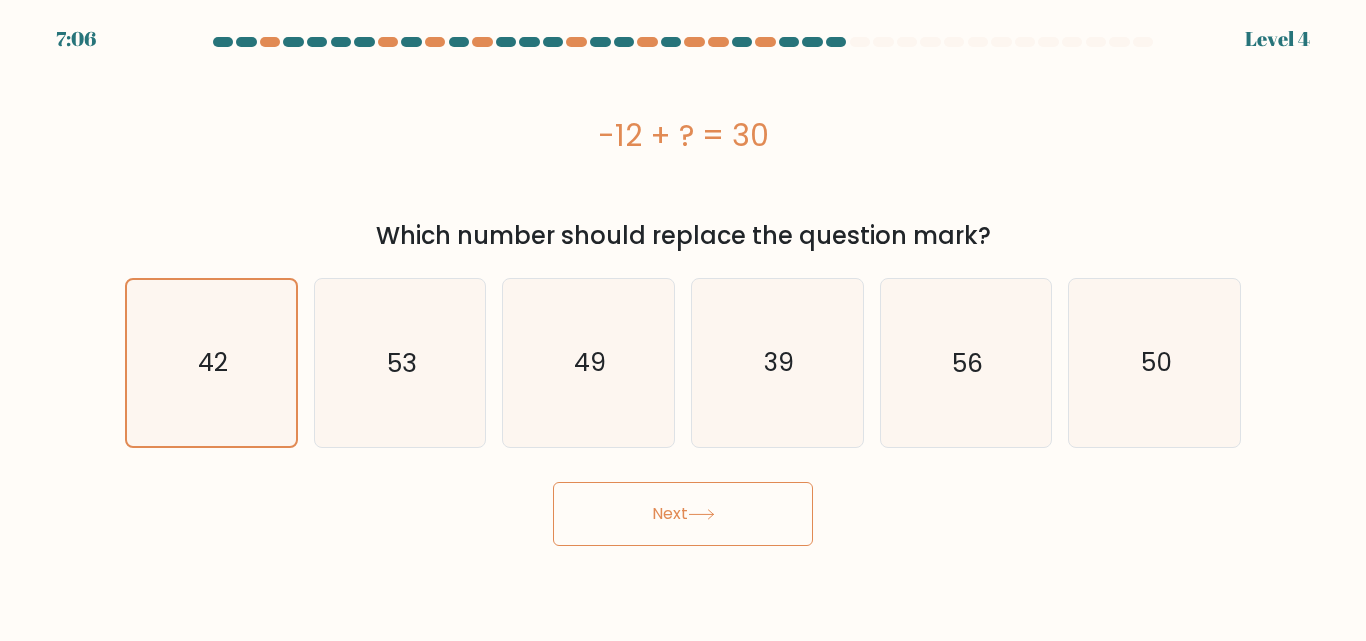 click on "Next" at bounding box center [683, 514] 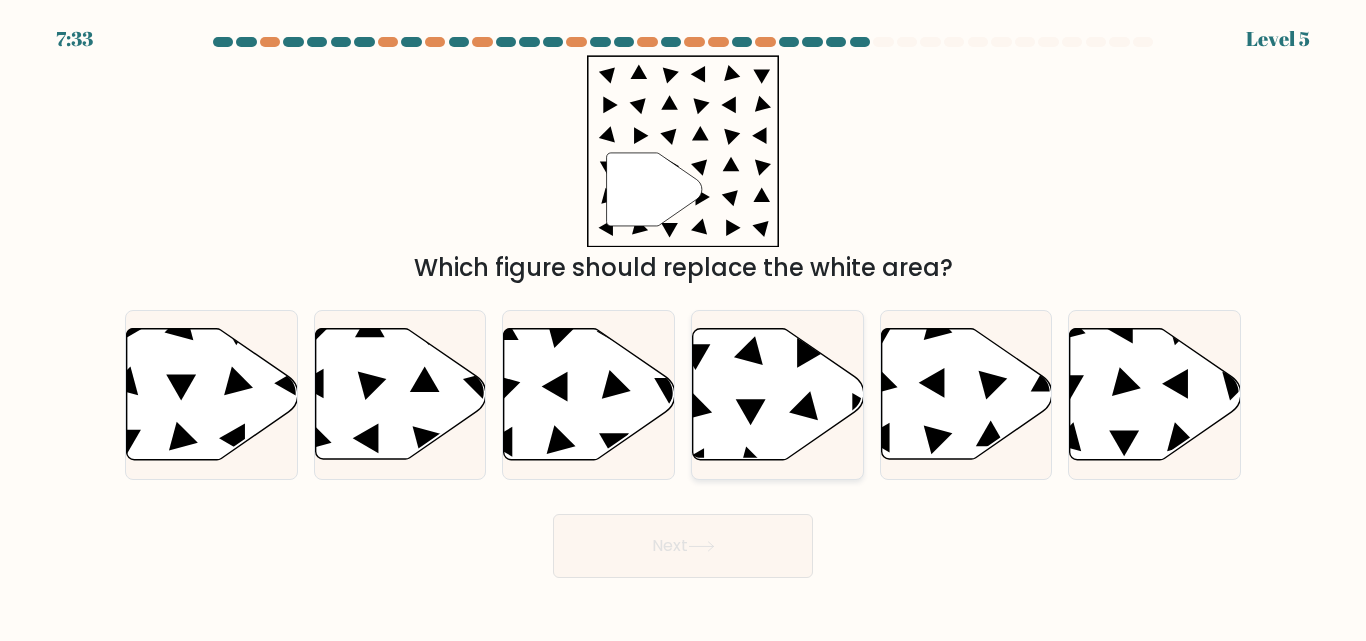 click 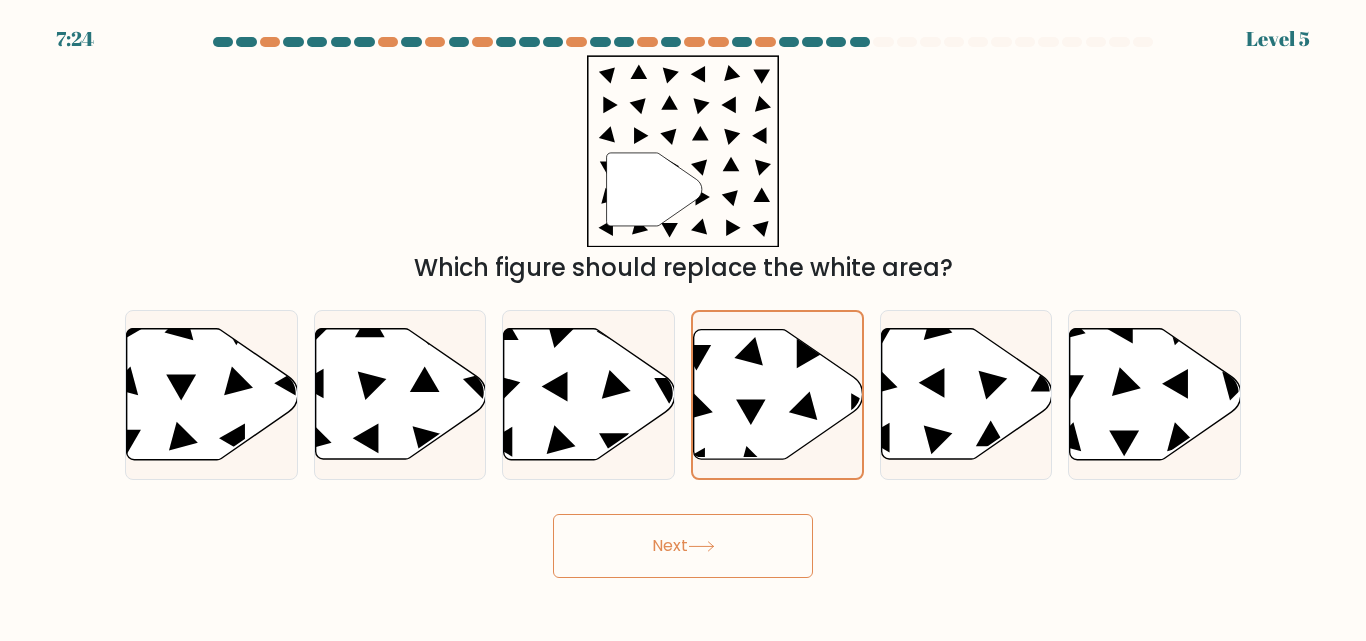 click 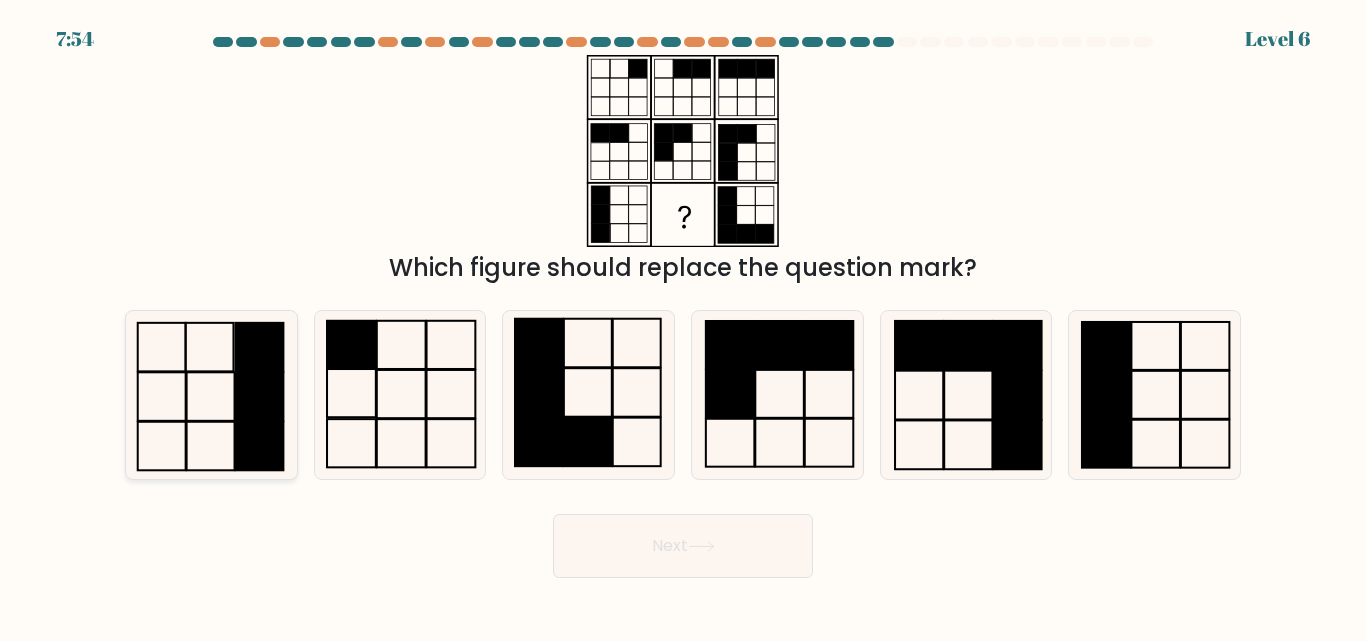 click 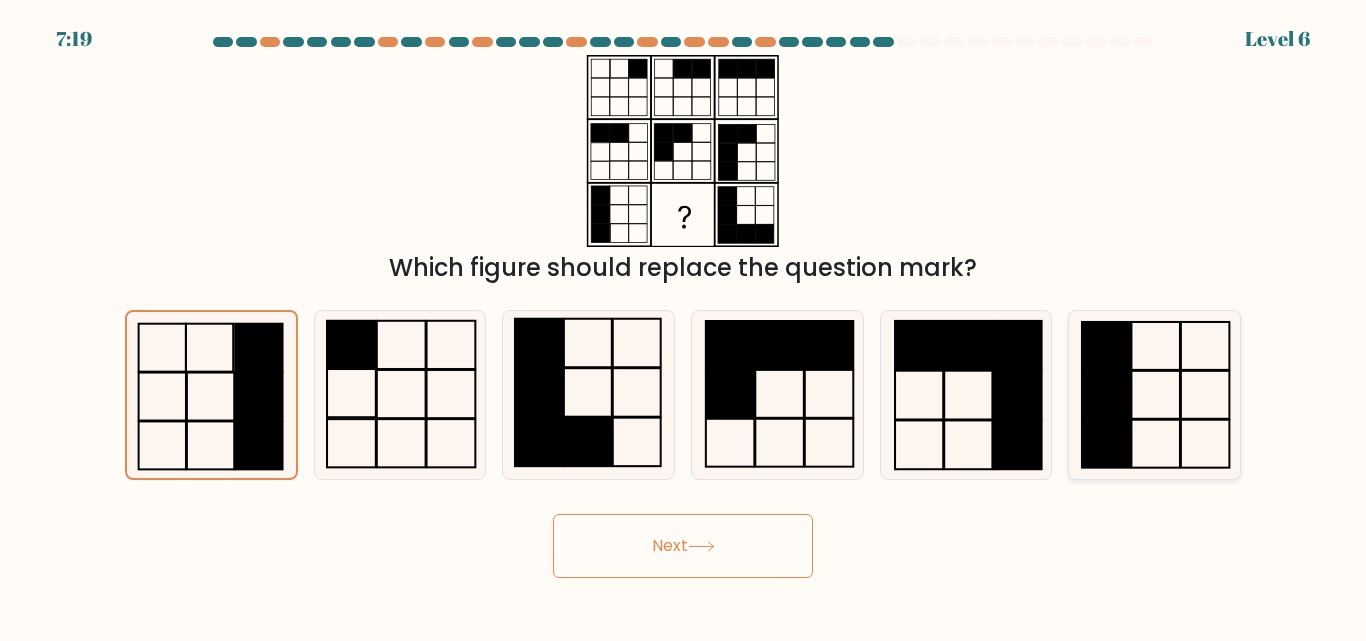 click 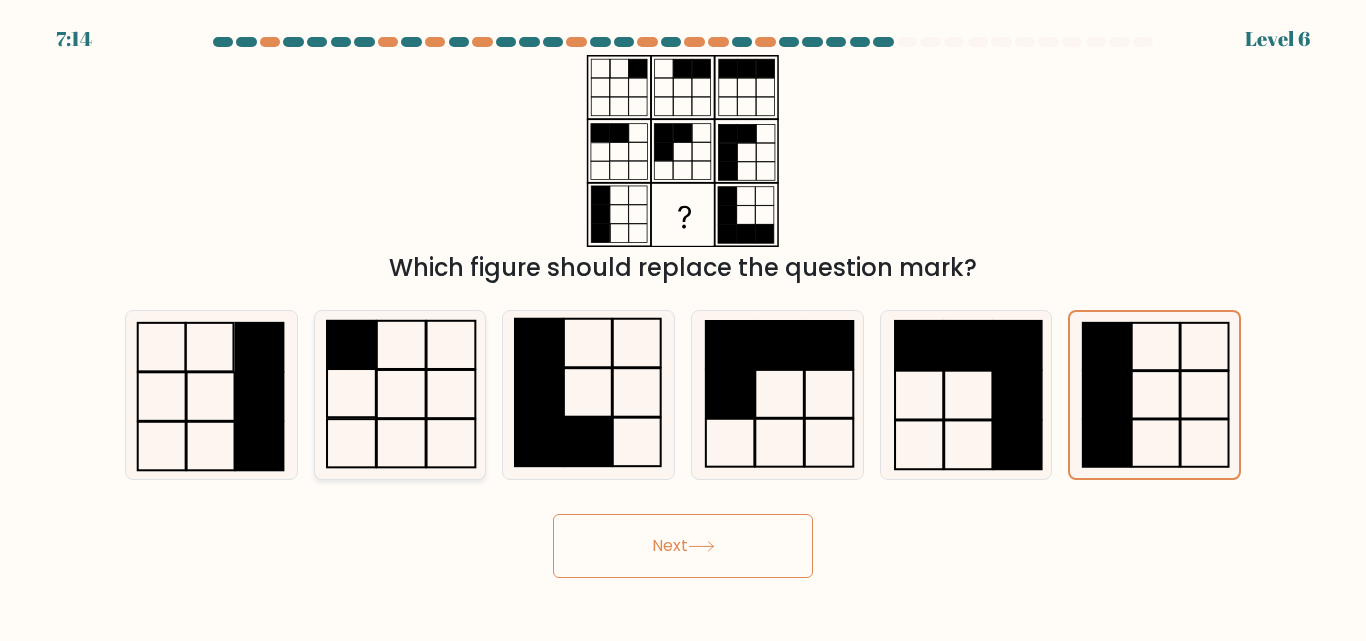 click 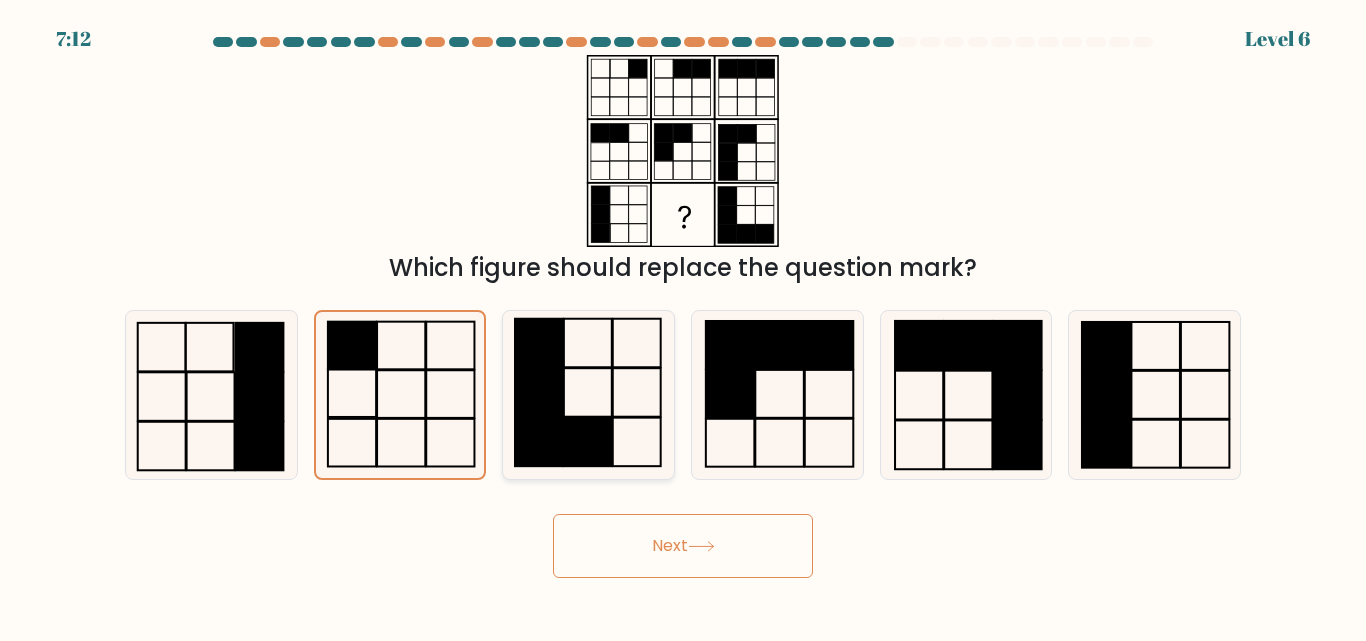 click 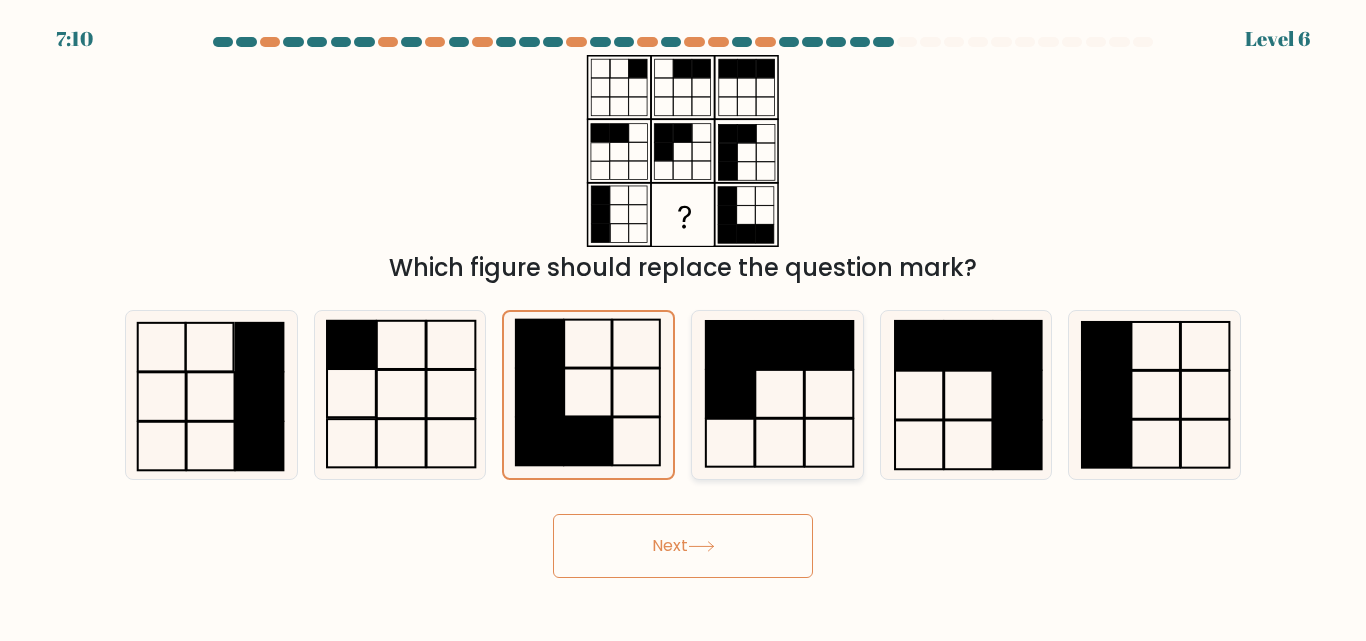 click 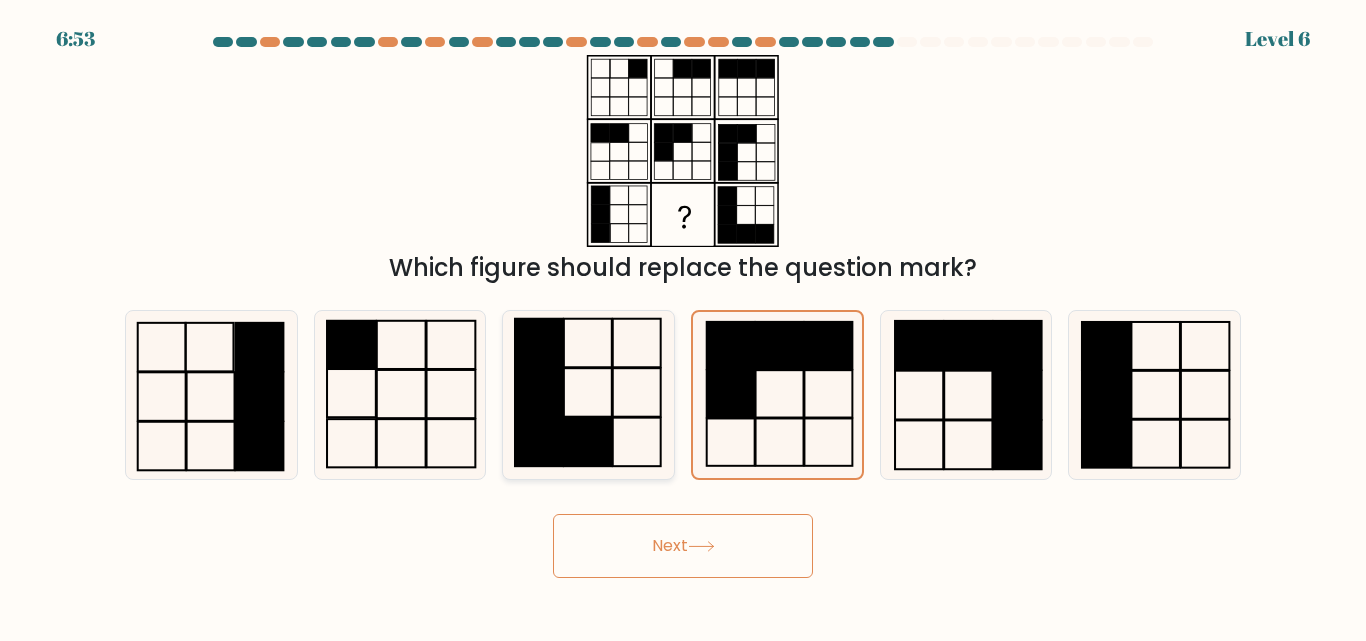click 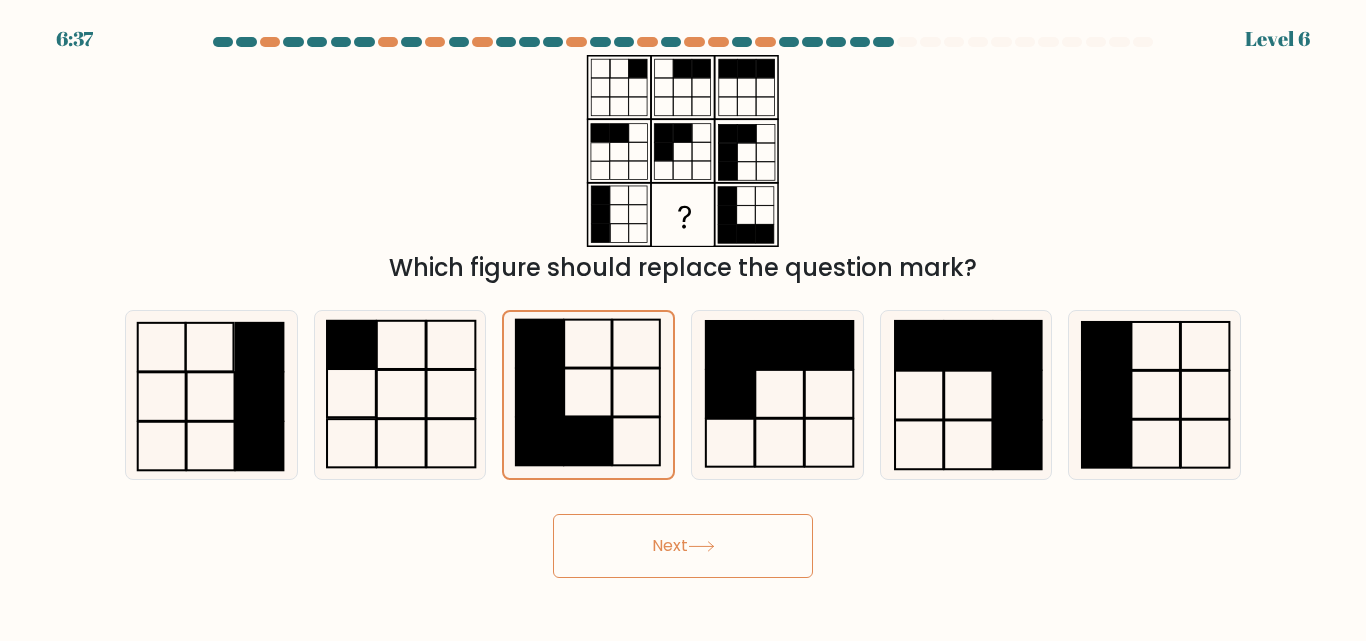 click 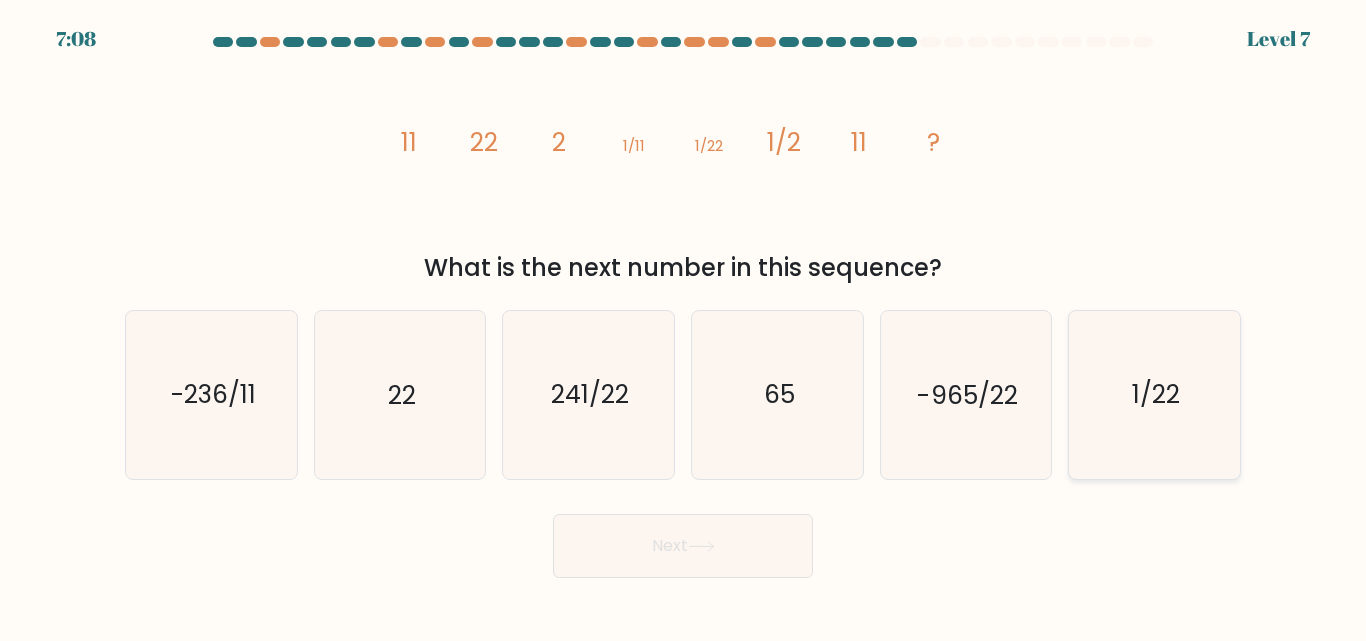 click on "1/22" 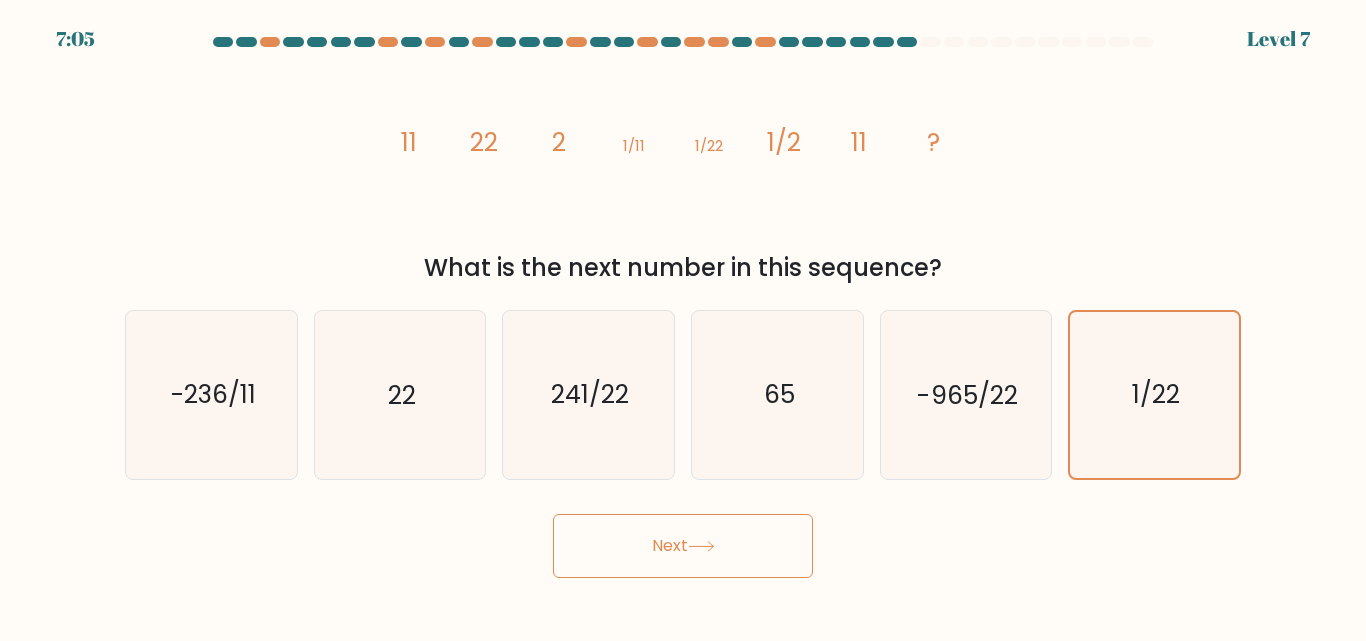click on "Next" at bounding box center [683, 546] 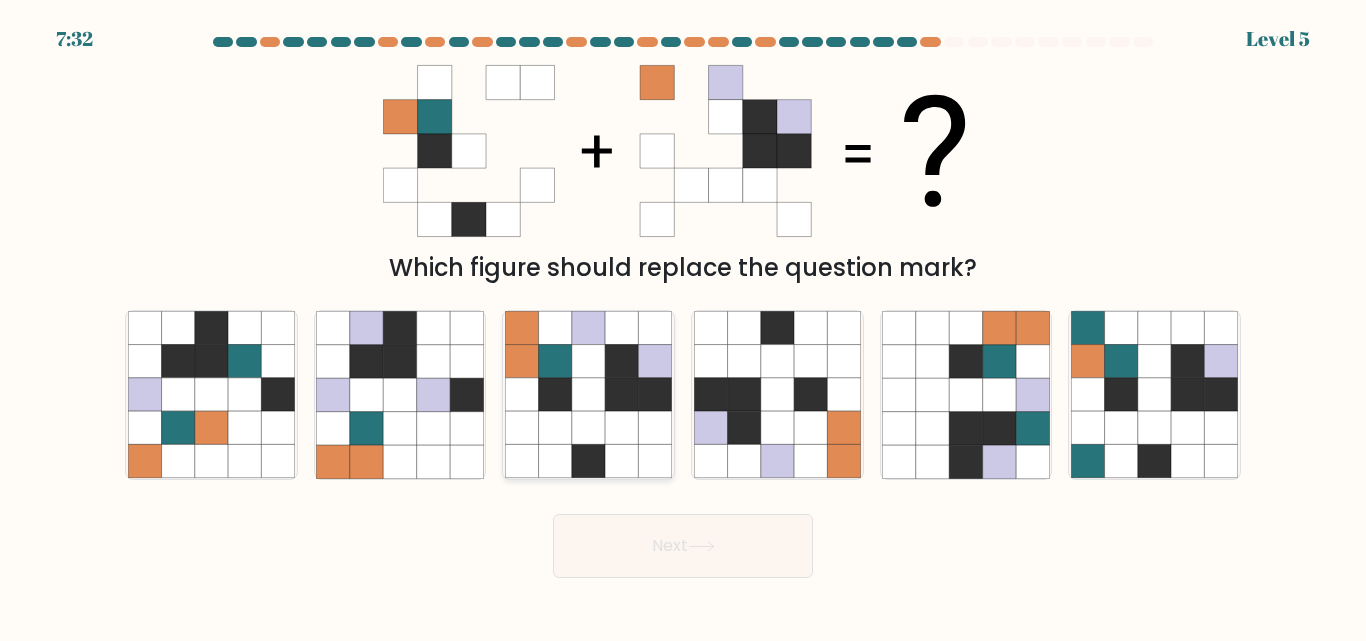 click 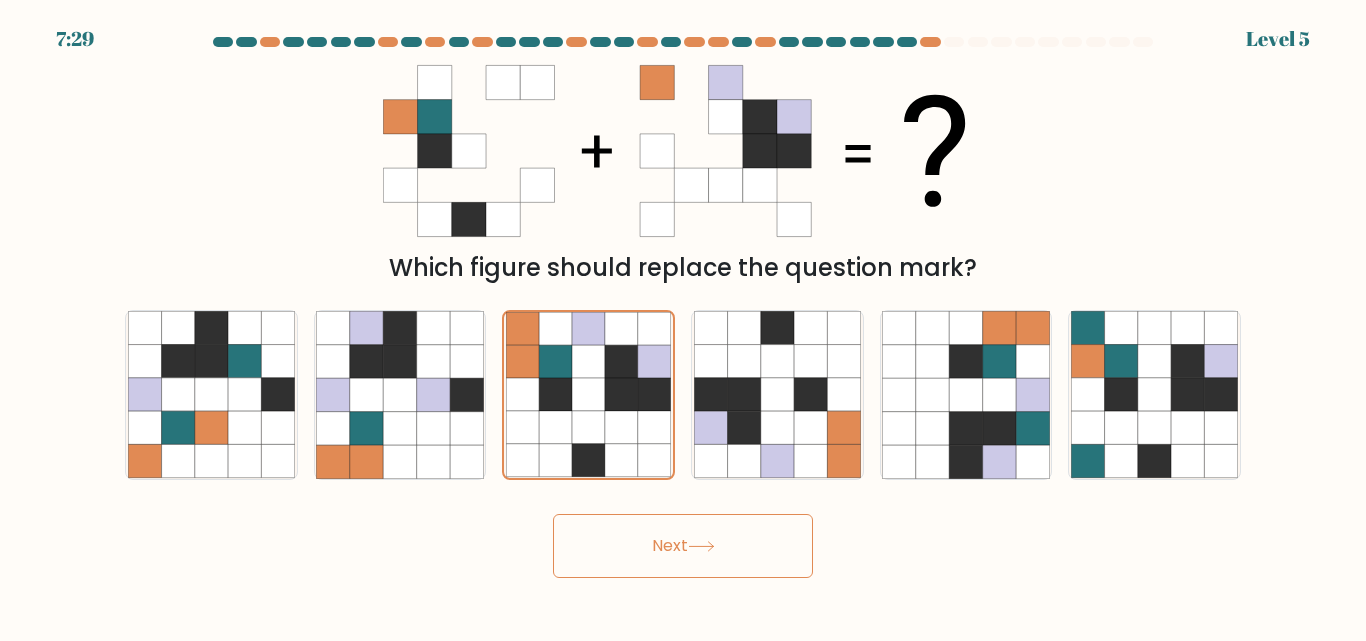click on "Next" at bounding box center [683, 546] 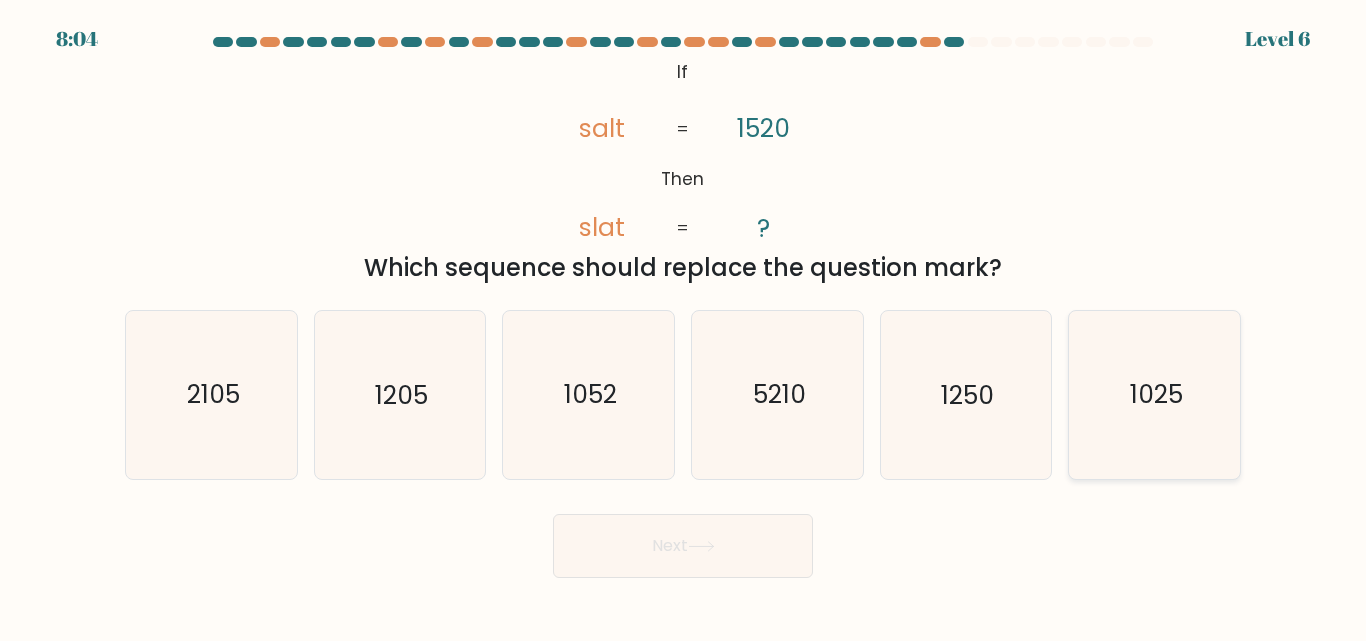 click on "1025" 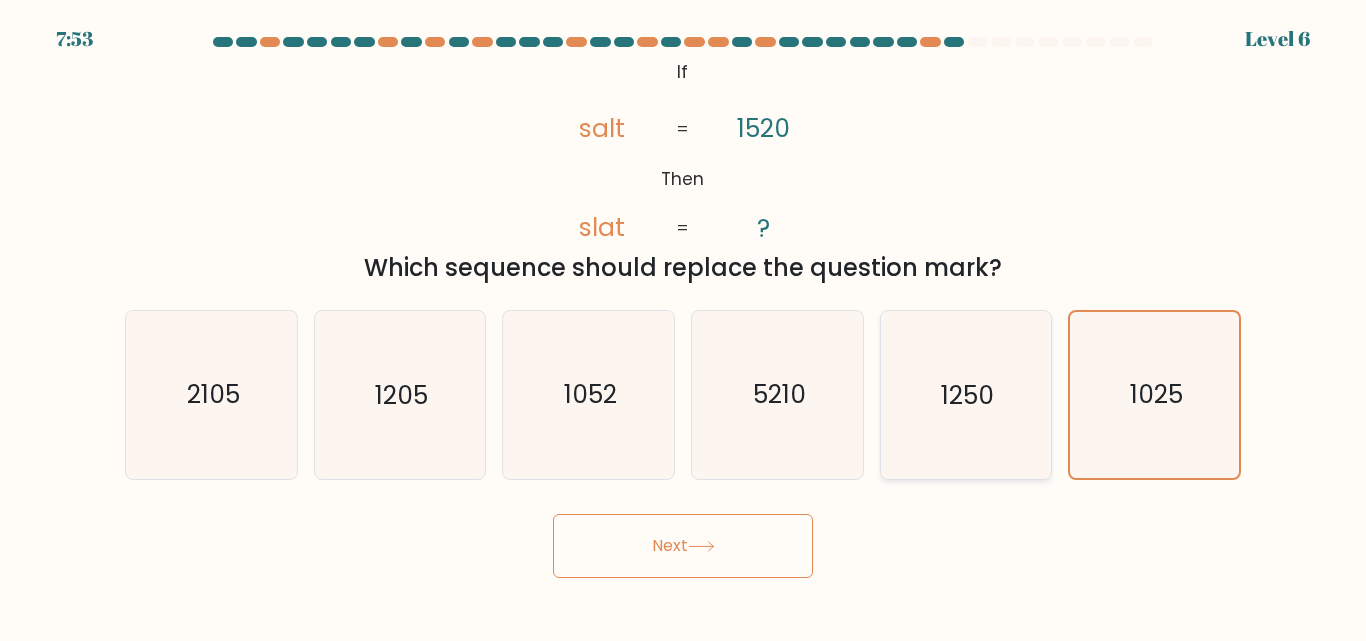 click on "1250" 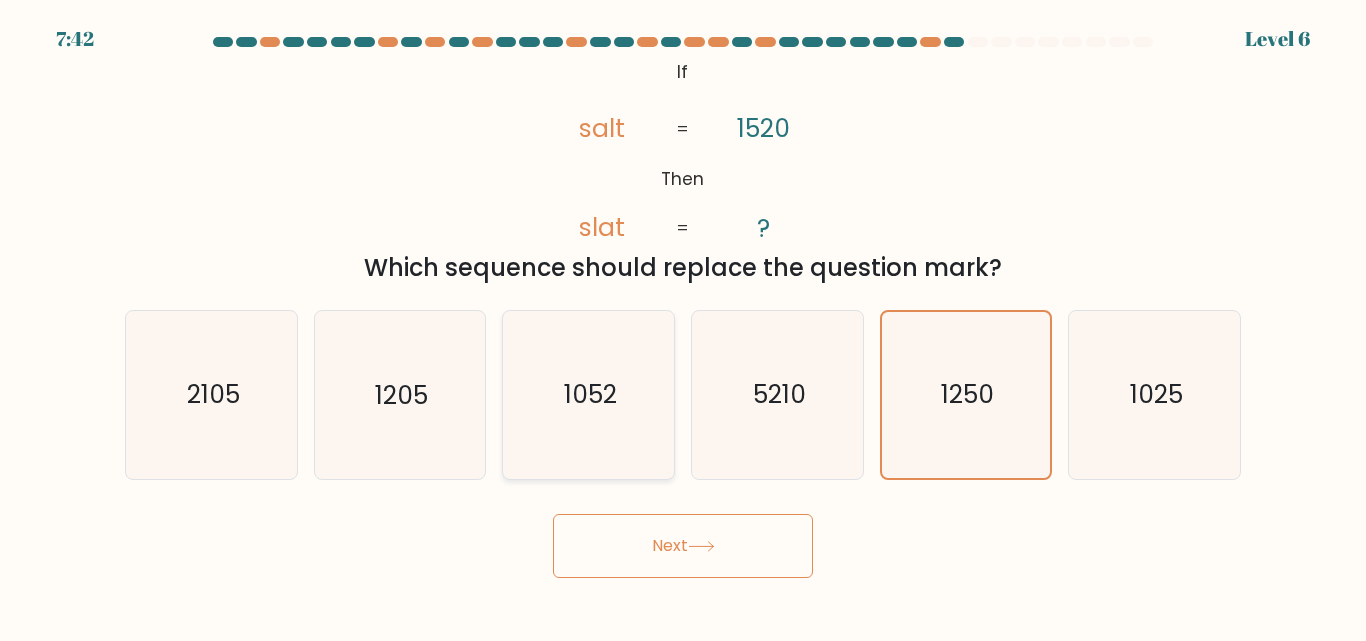 click on "1052" 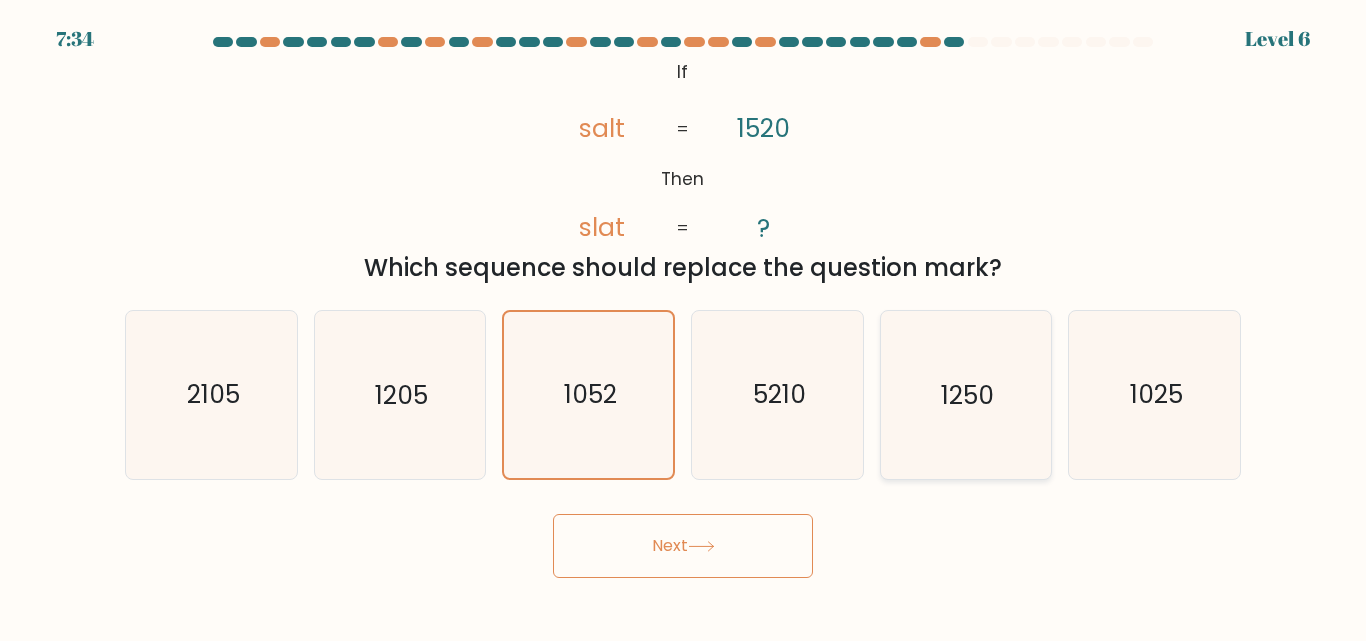 click on "1250" 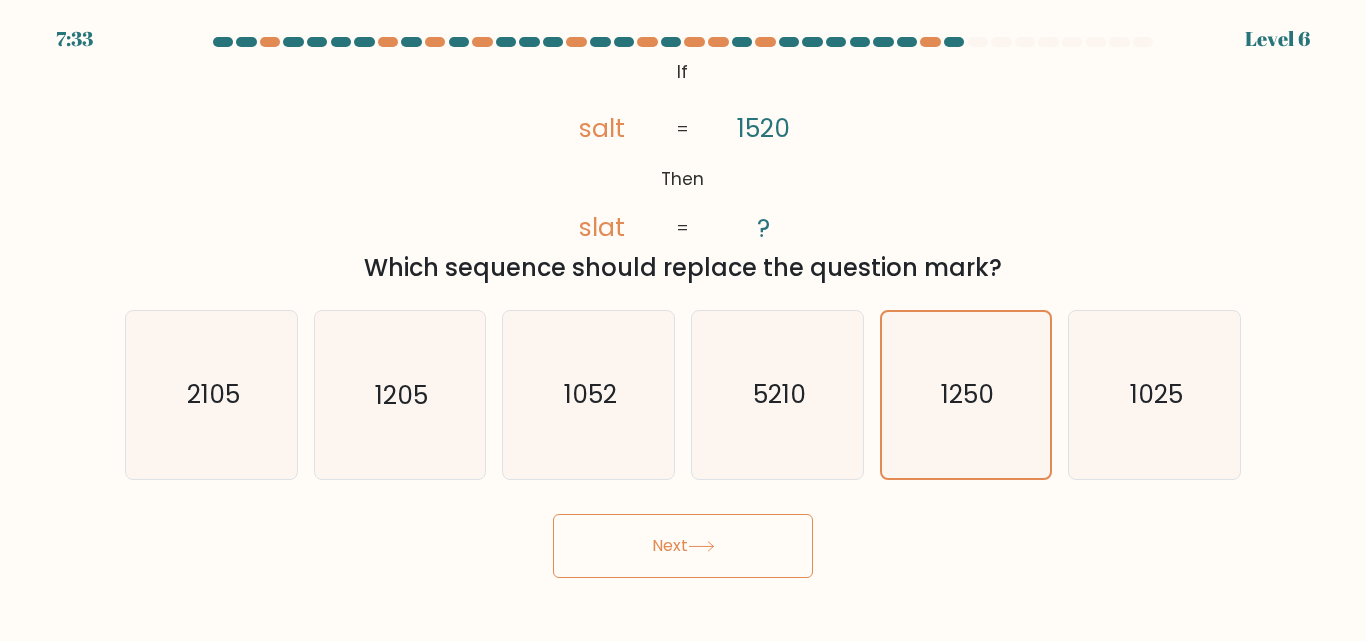 click on "Next" at bounding box center [683, 546] 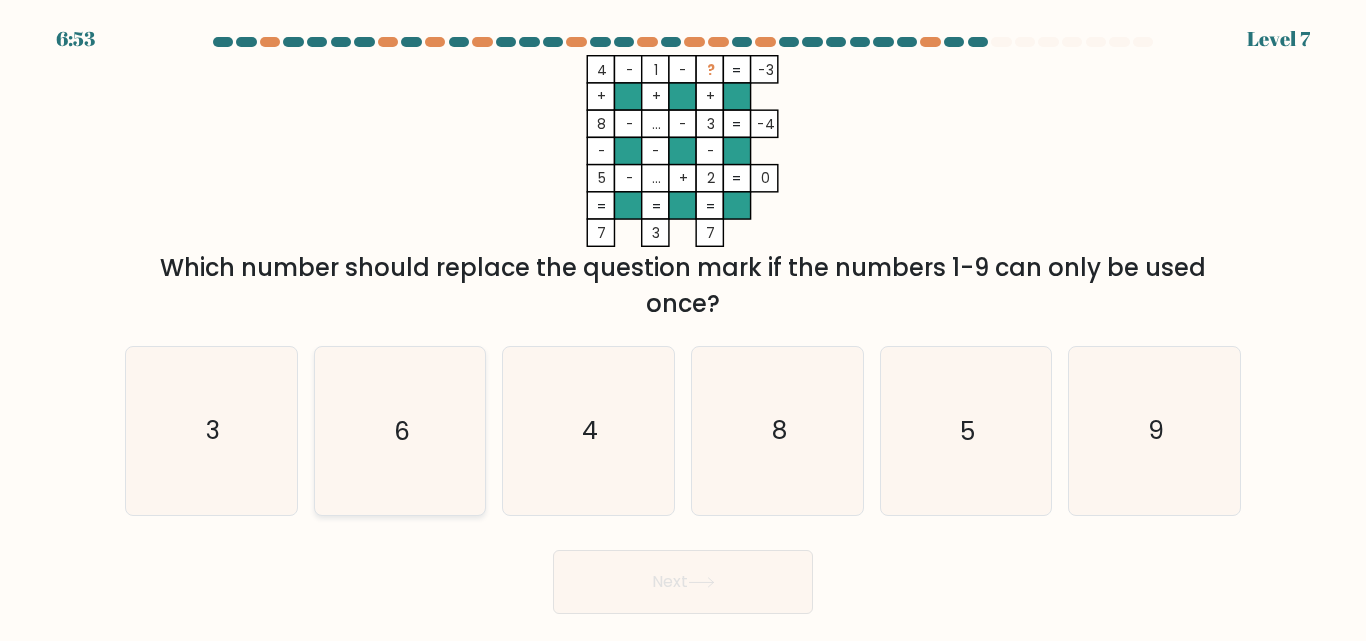 click on "6" 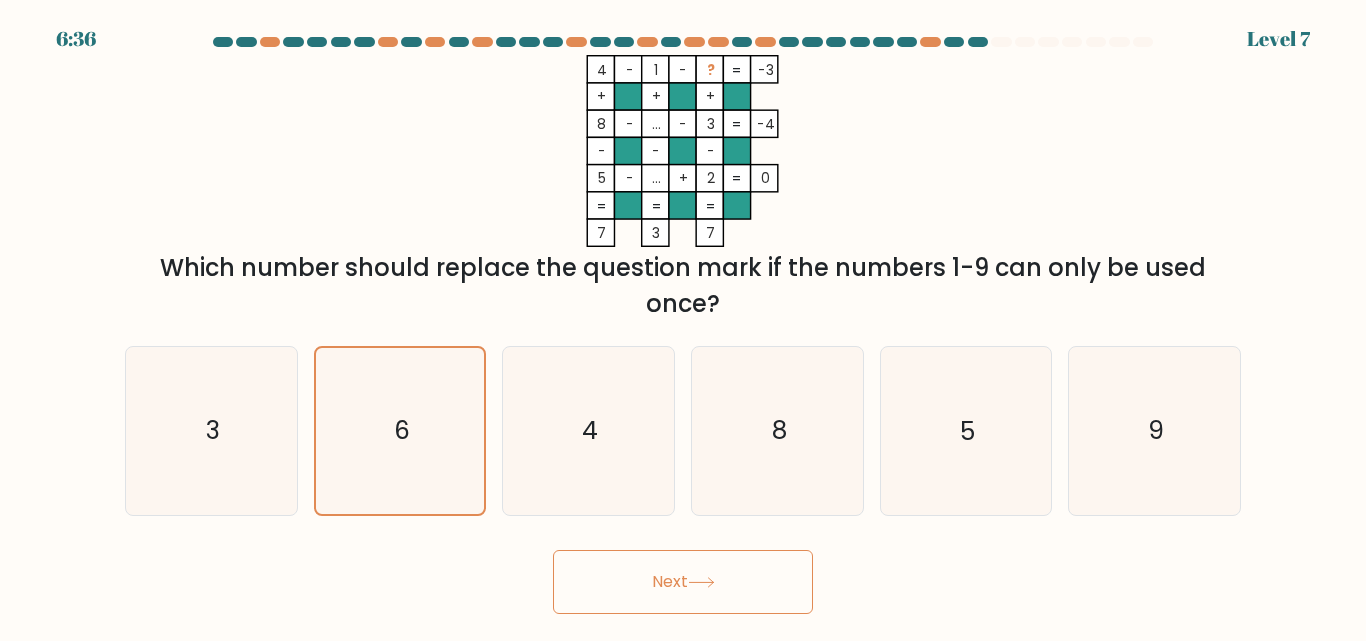 click on "Next" at bounding box center [683, 582] 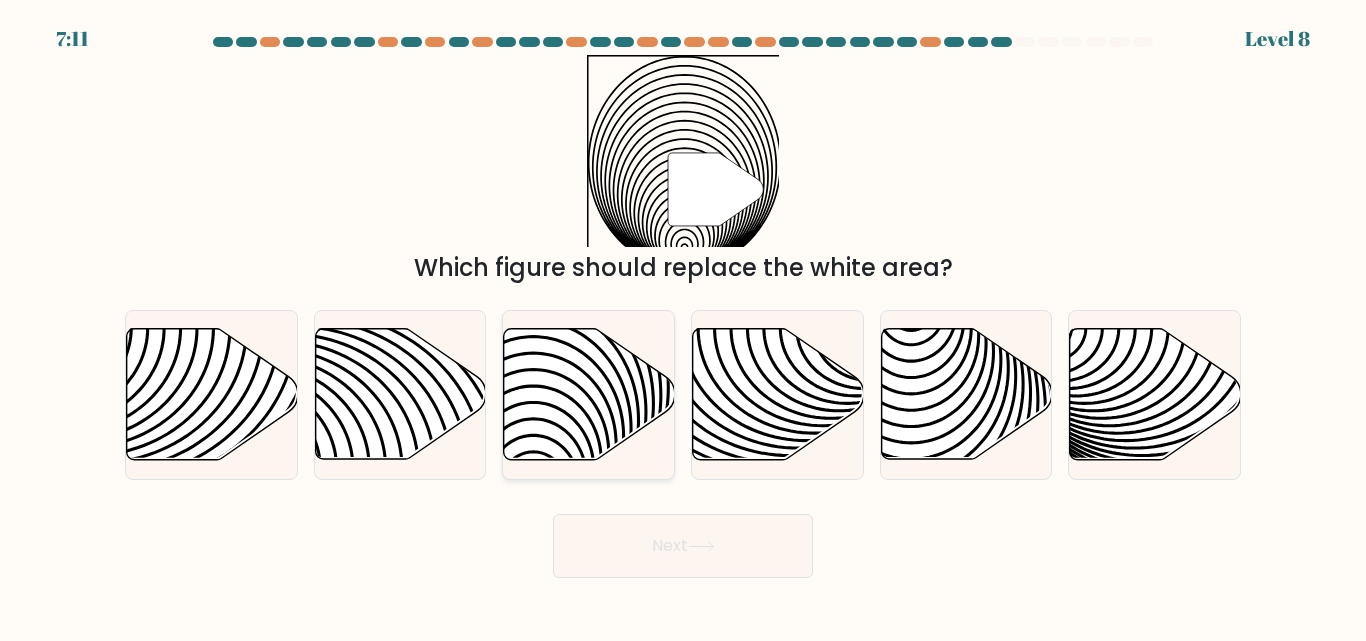 click 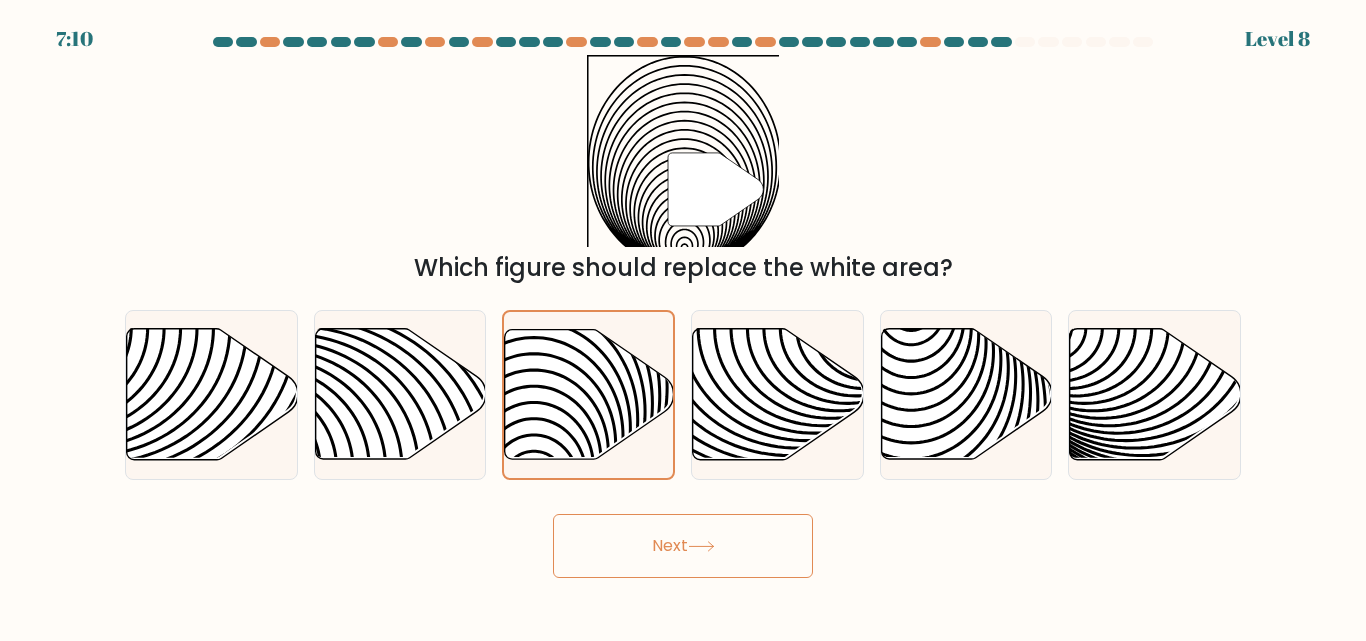 click on "Next" at bounding box center (683, 546) 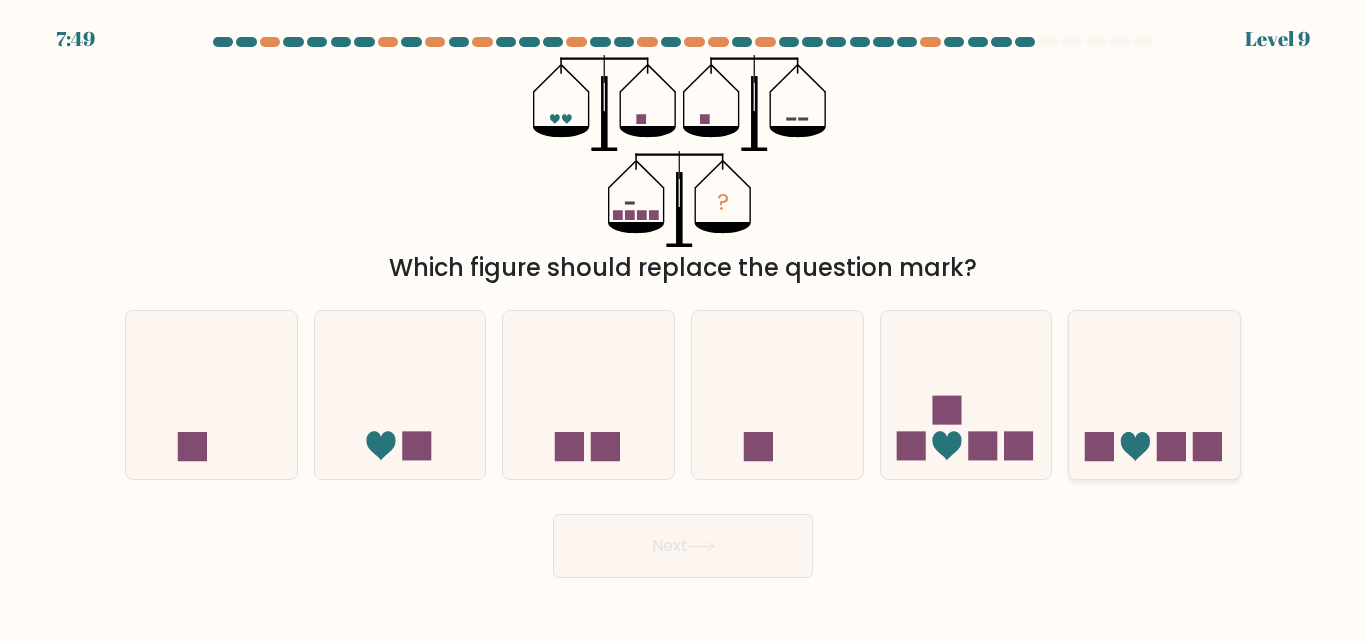 click 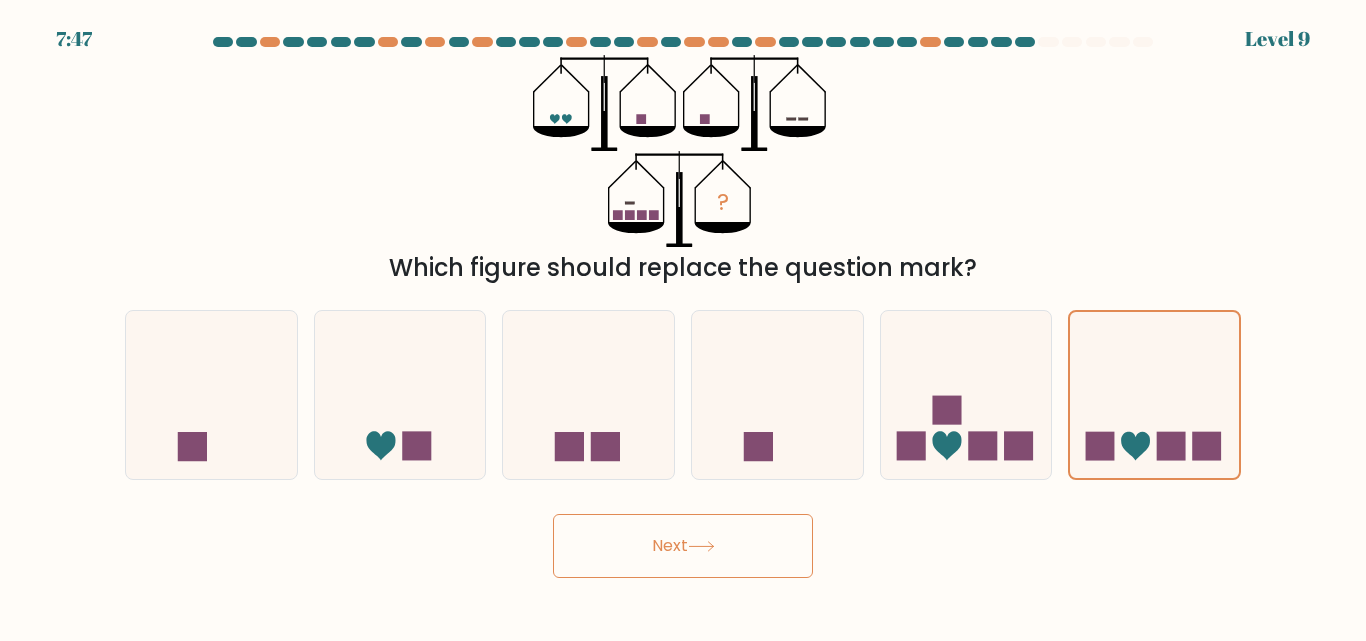 click on "Next" at bounding box center (683, 546) 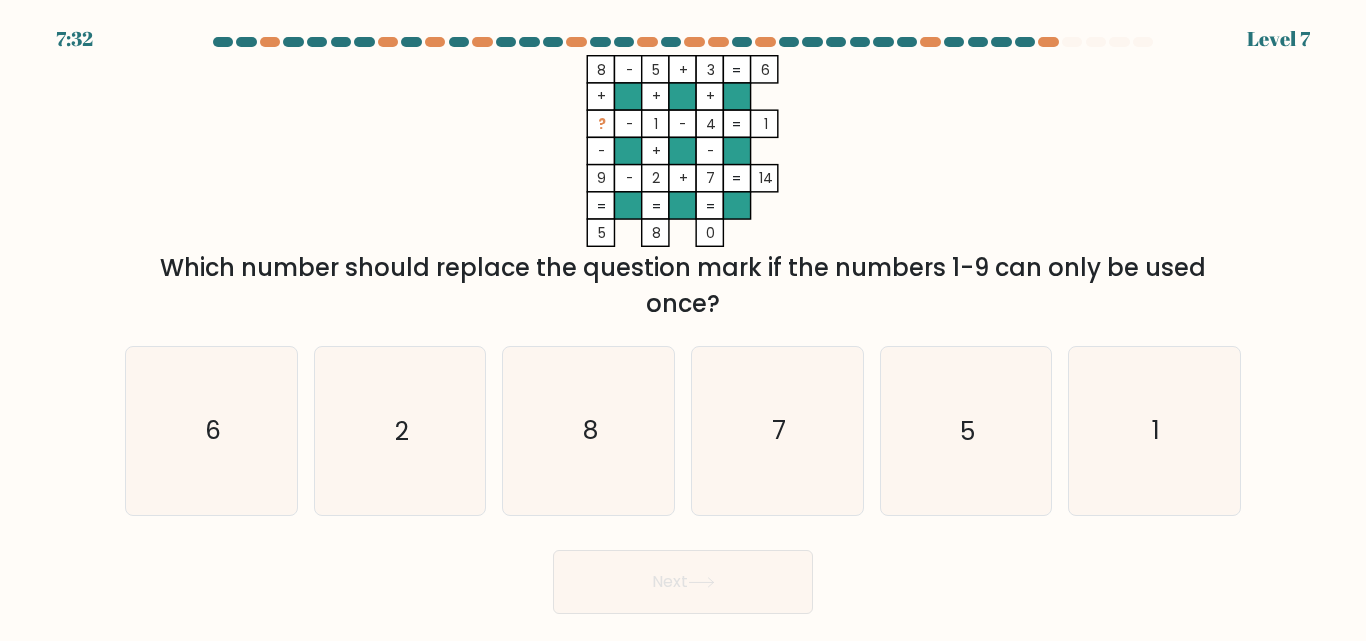 drag, startPoint x: 260, startPoint y: 463, endPoint x: 538, endPoint y: 563, distance: 295.43866 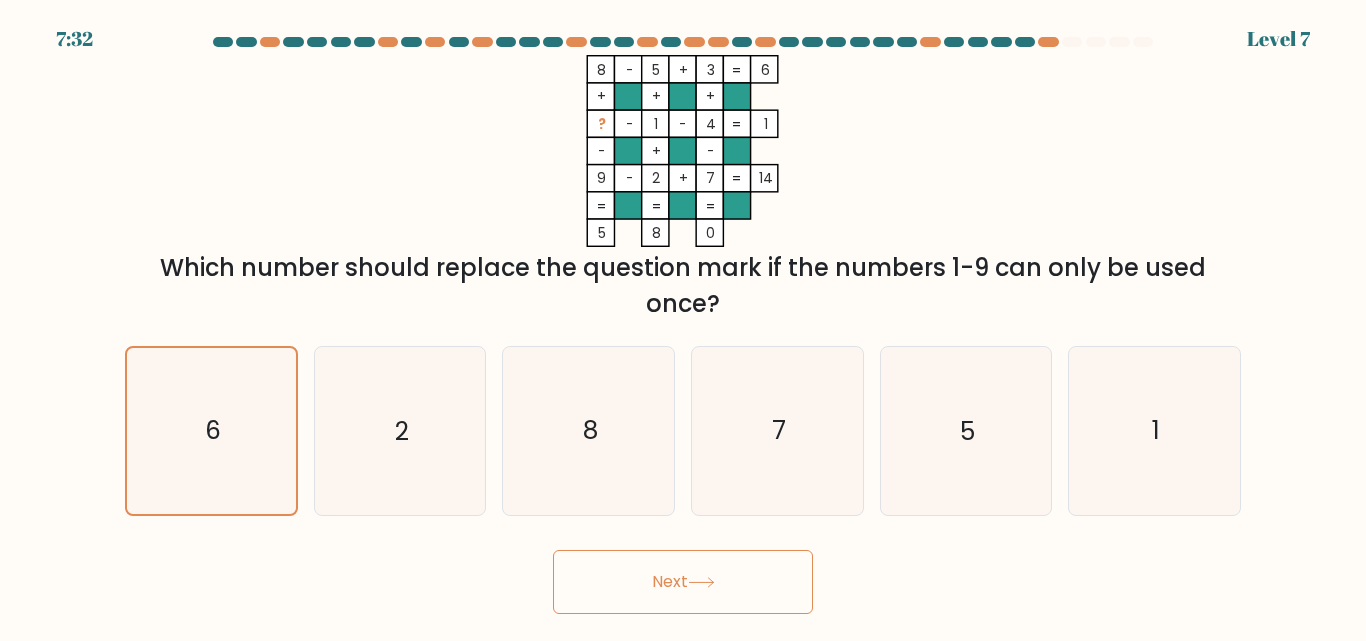 click on "Next" at bounding box center [683, 582] 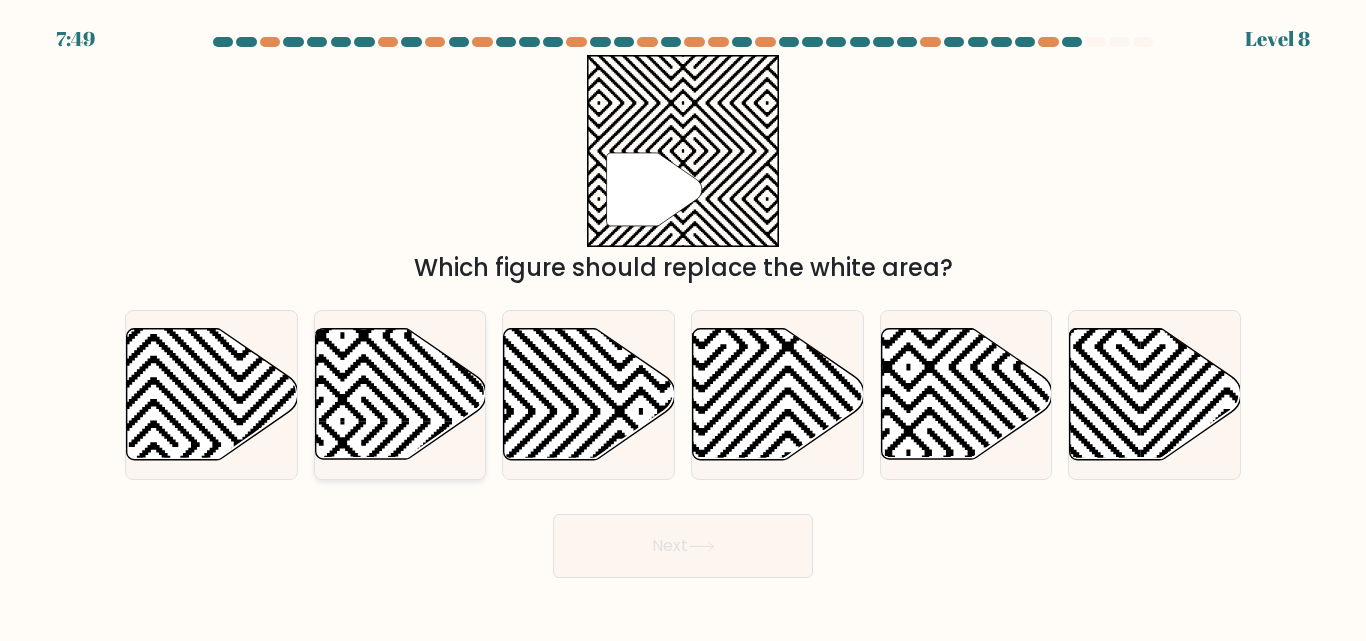 click 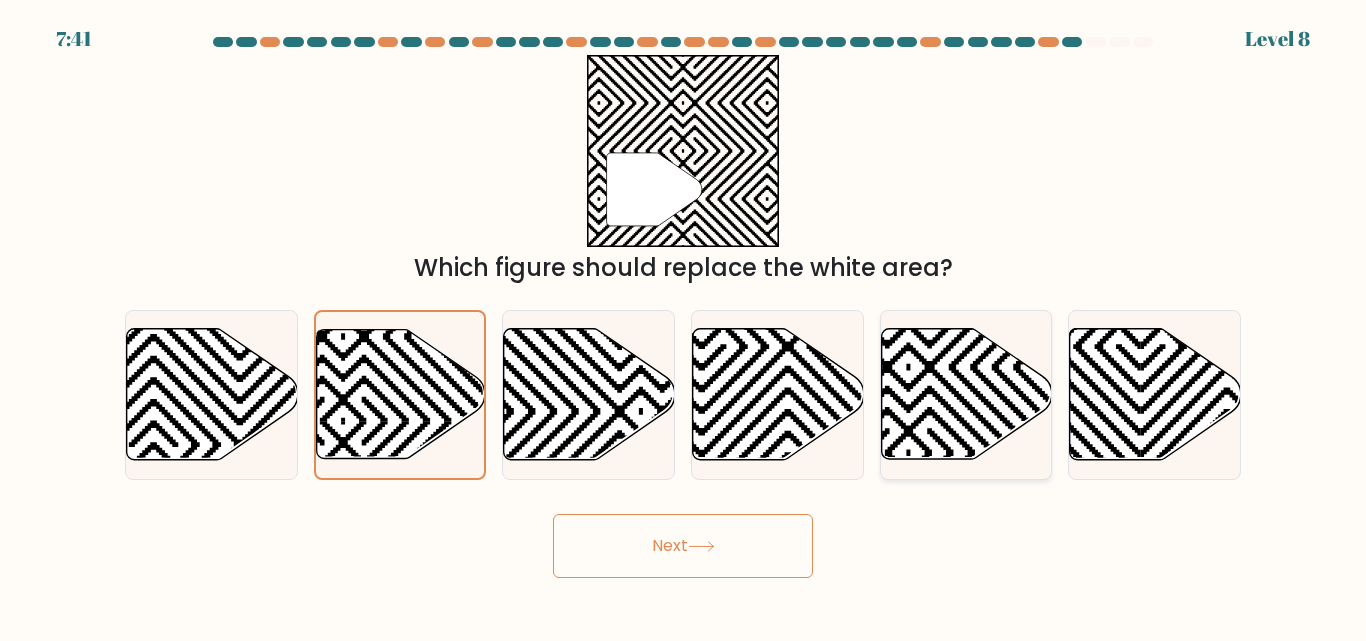click 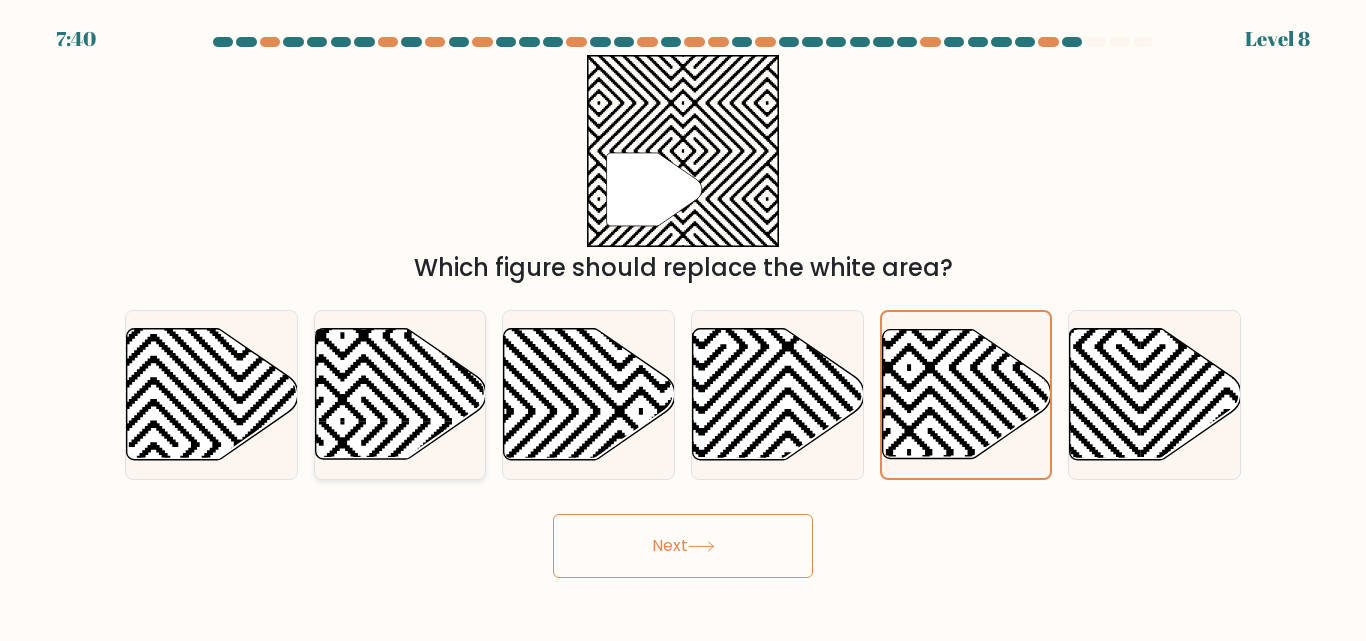 click 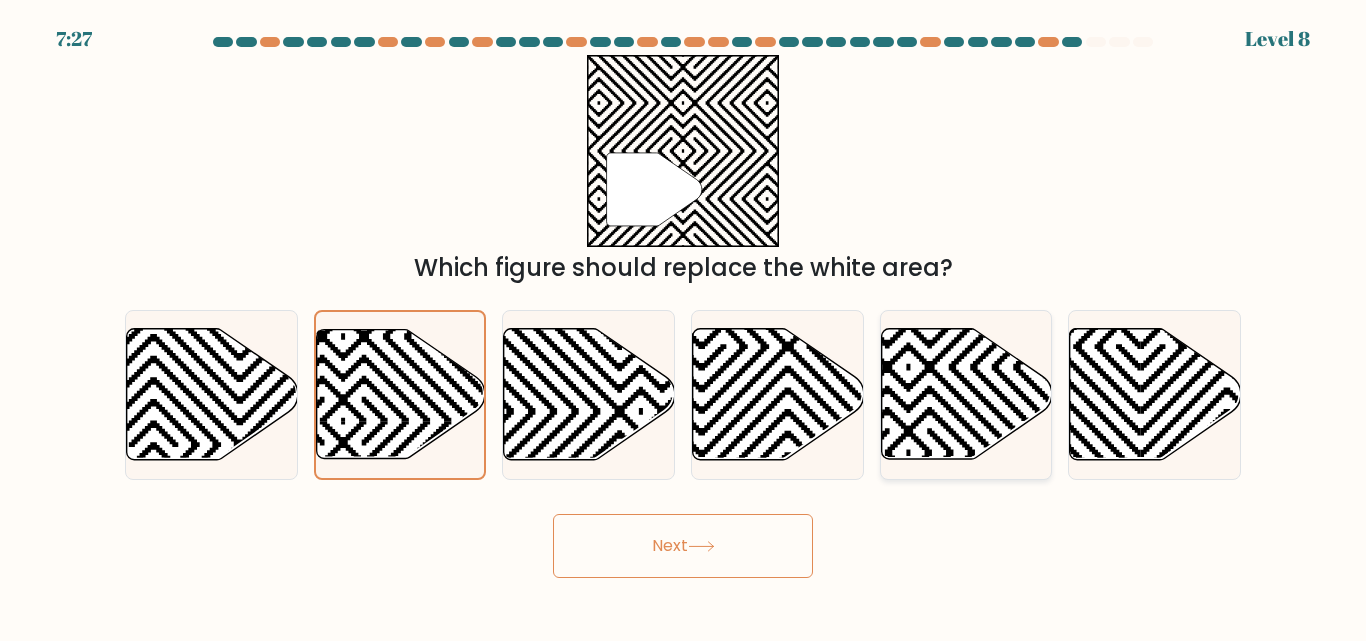 click 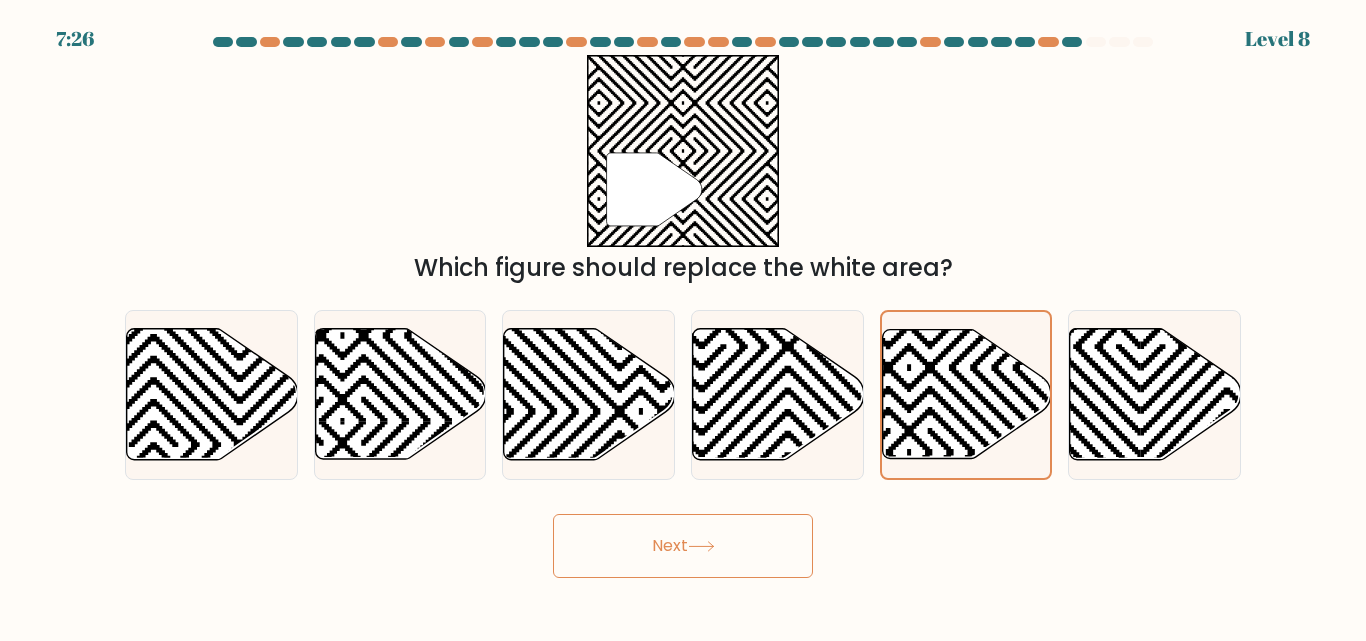 click on "Next" at bounding box center [683, 546] 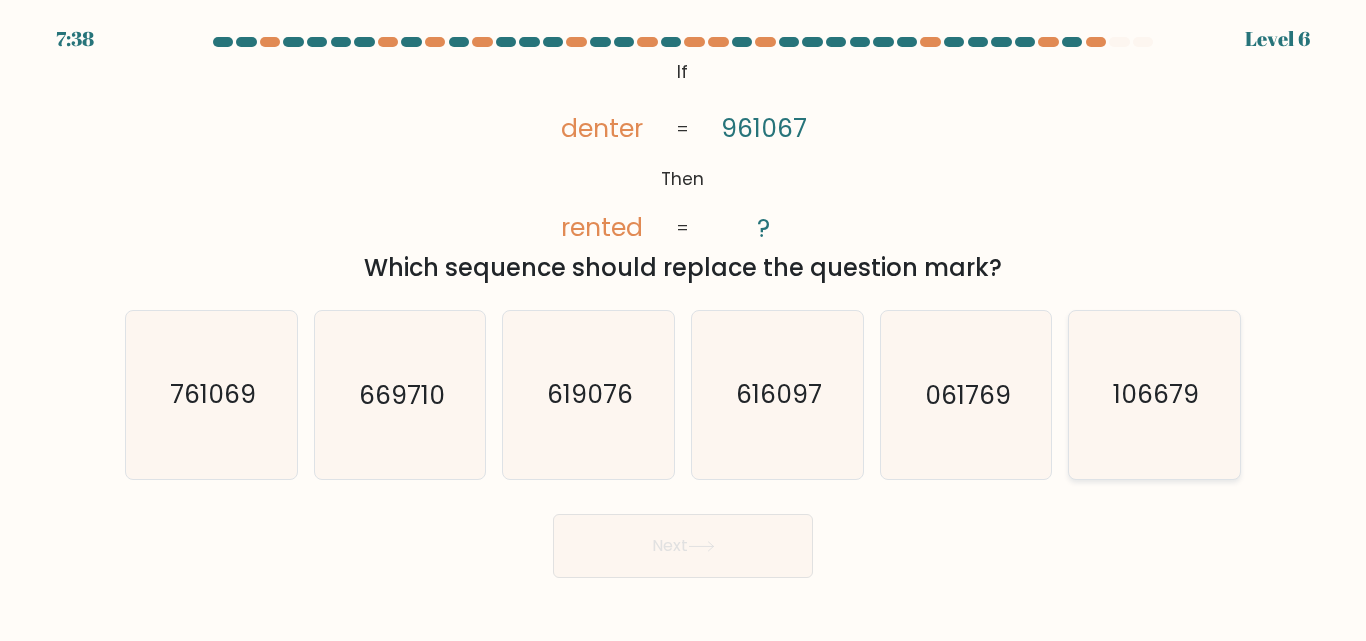 drag, startPoint x: 1154, startPoint y: 397, endPoint x: 1095, endPoint y: 405, distance: 59.5399 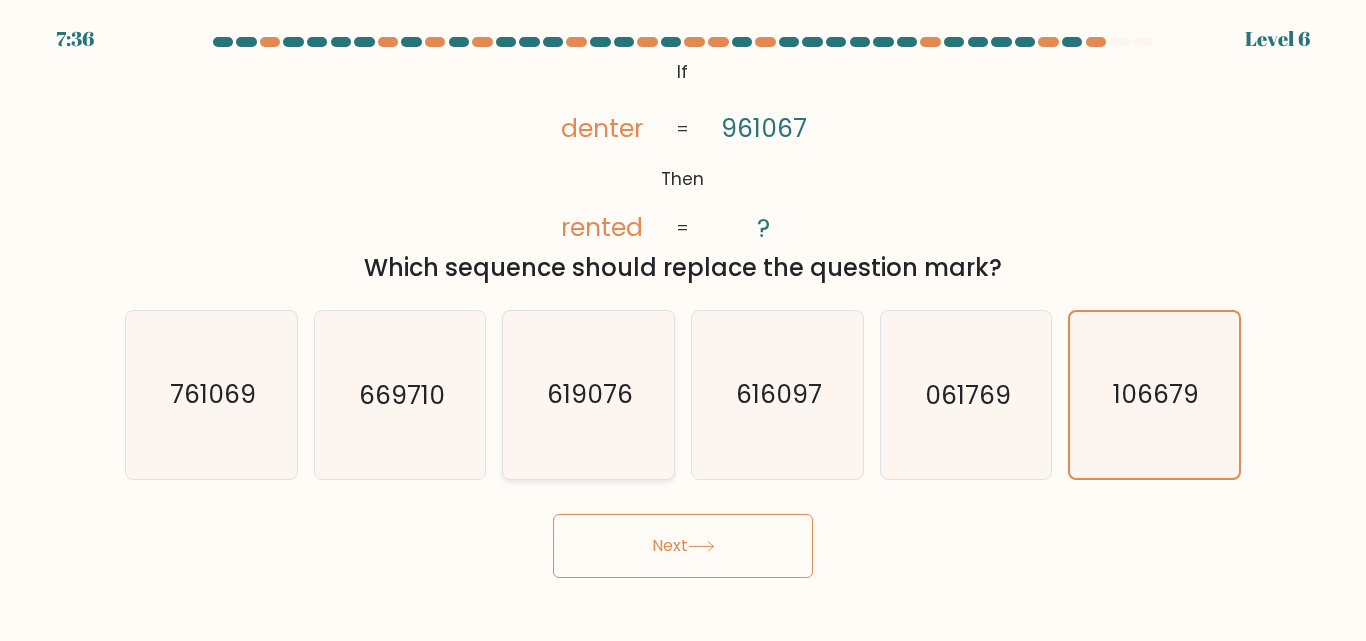 click on "619076" 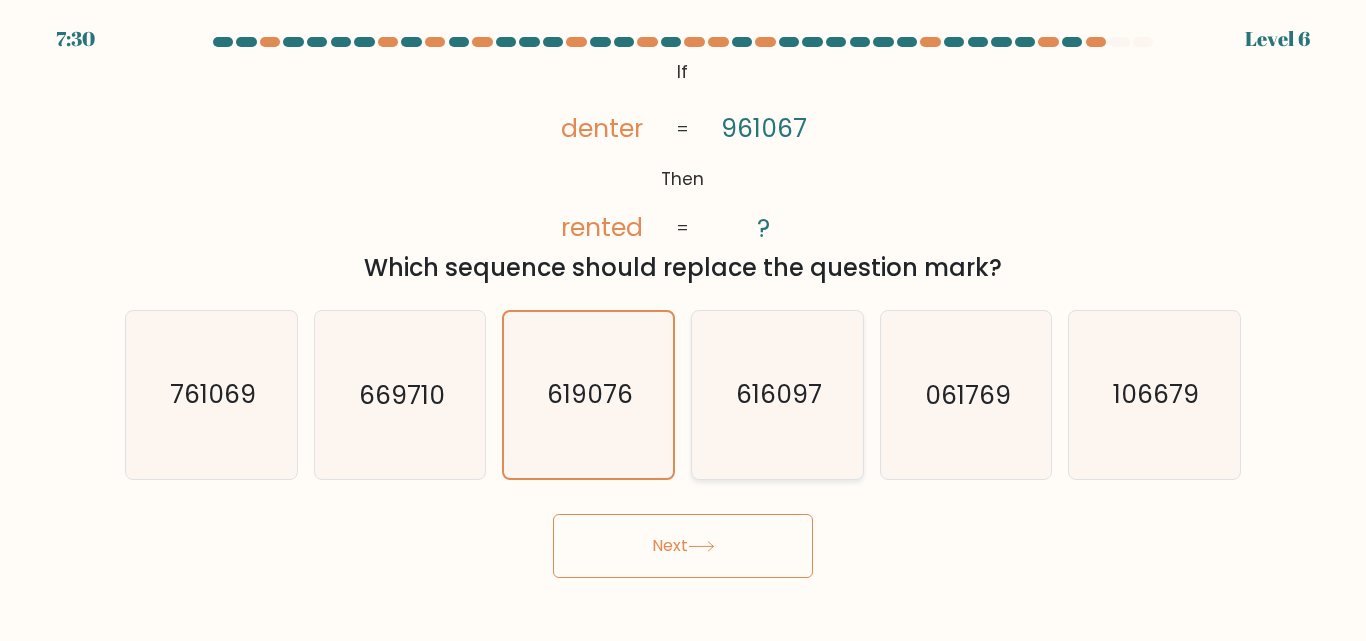 click on "616097" 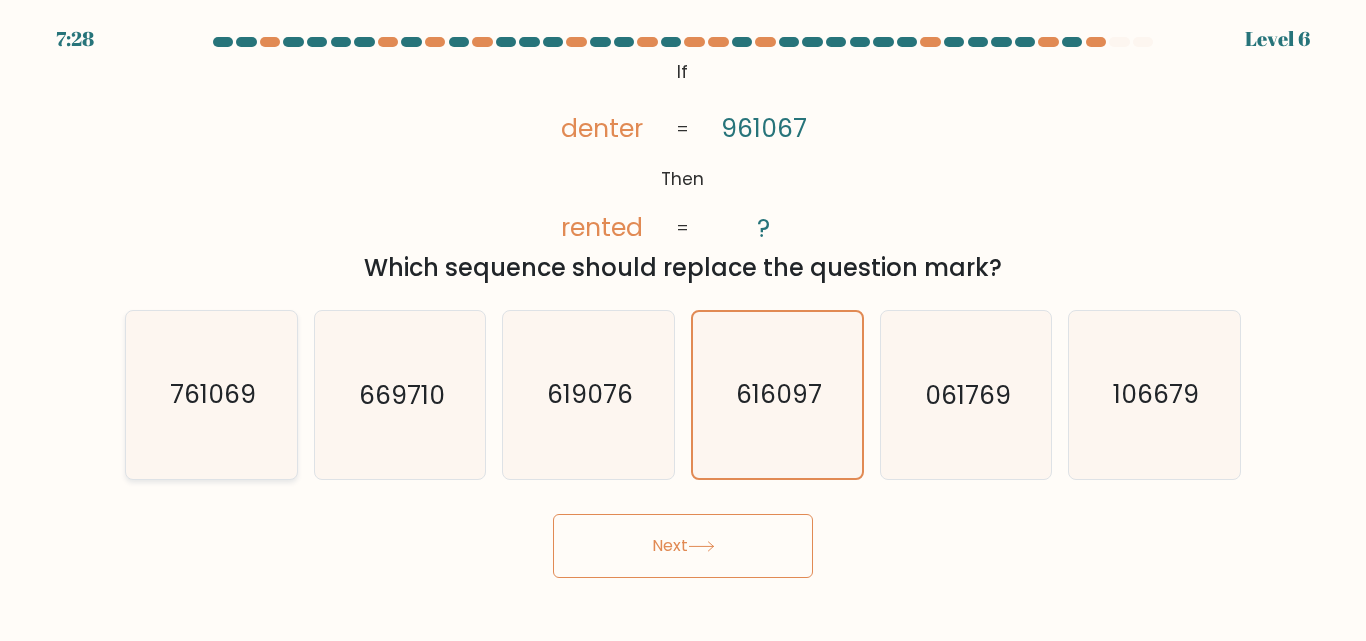 click on "761069" 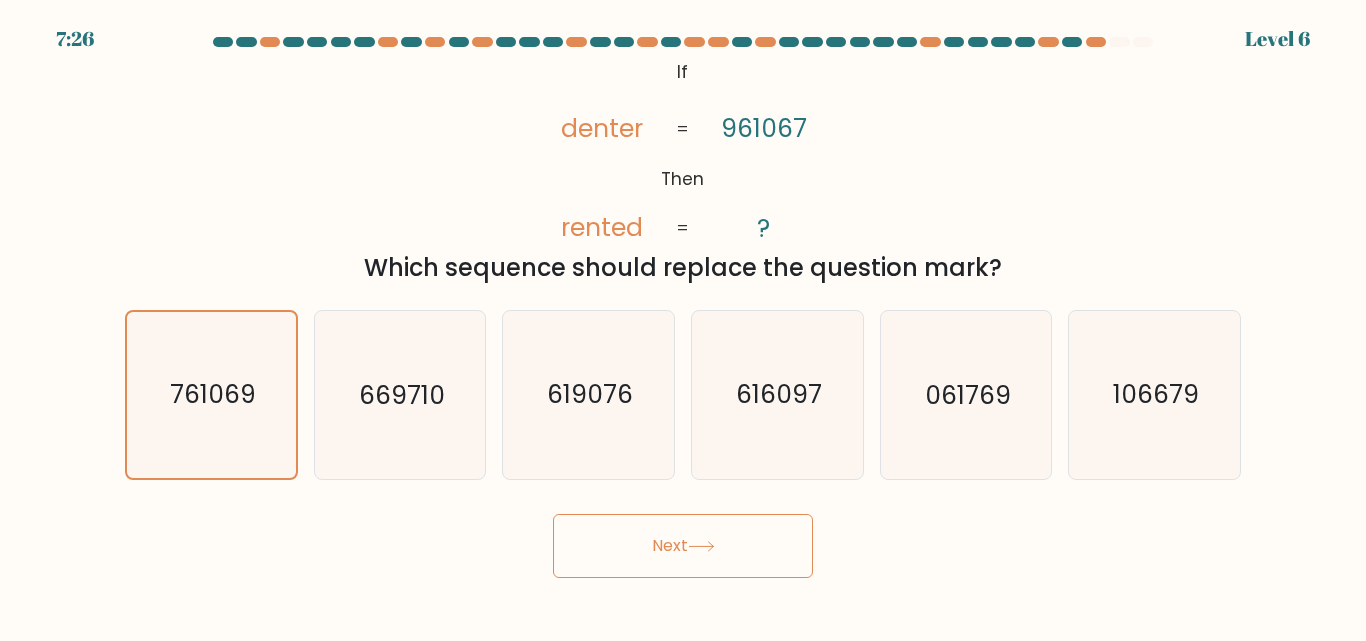 click on "Next" at bounding box center [683, 546] 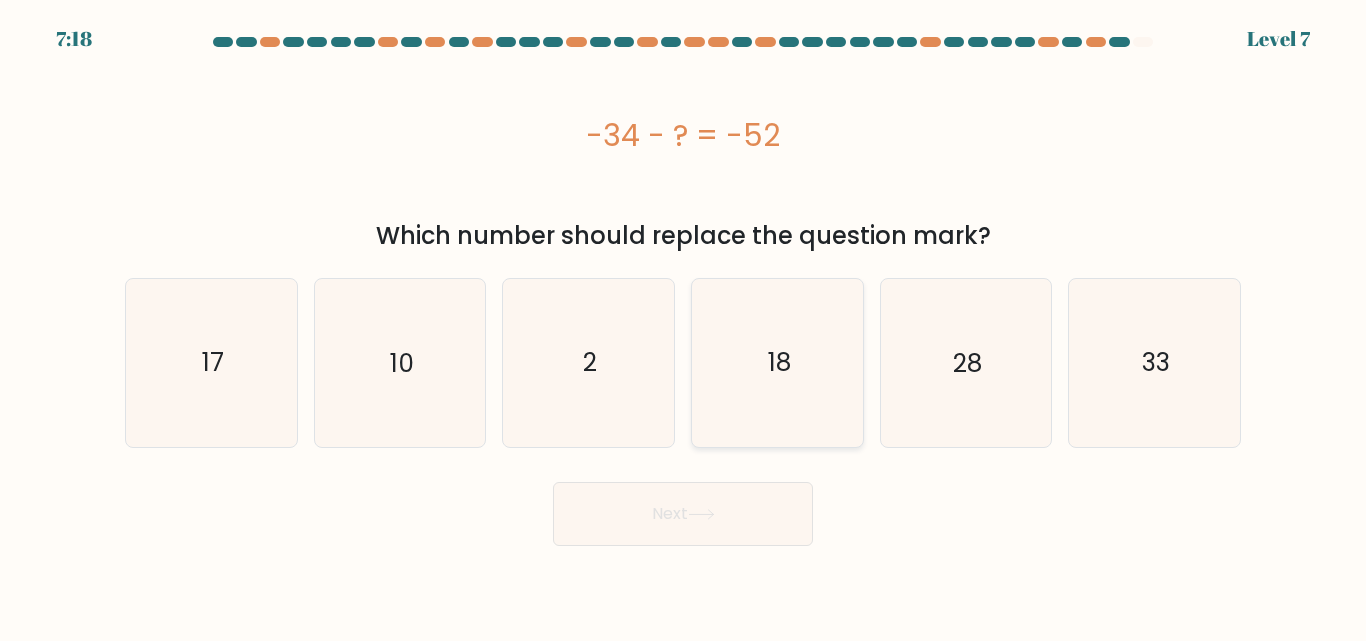 click on "18" 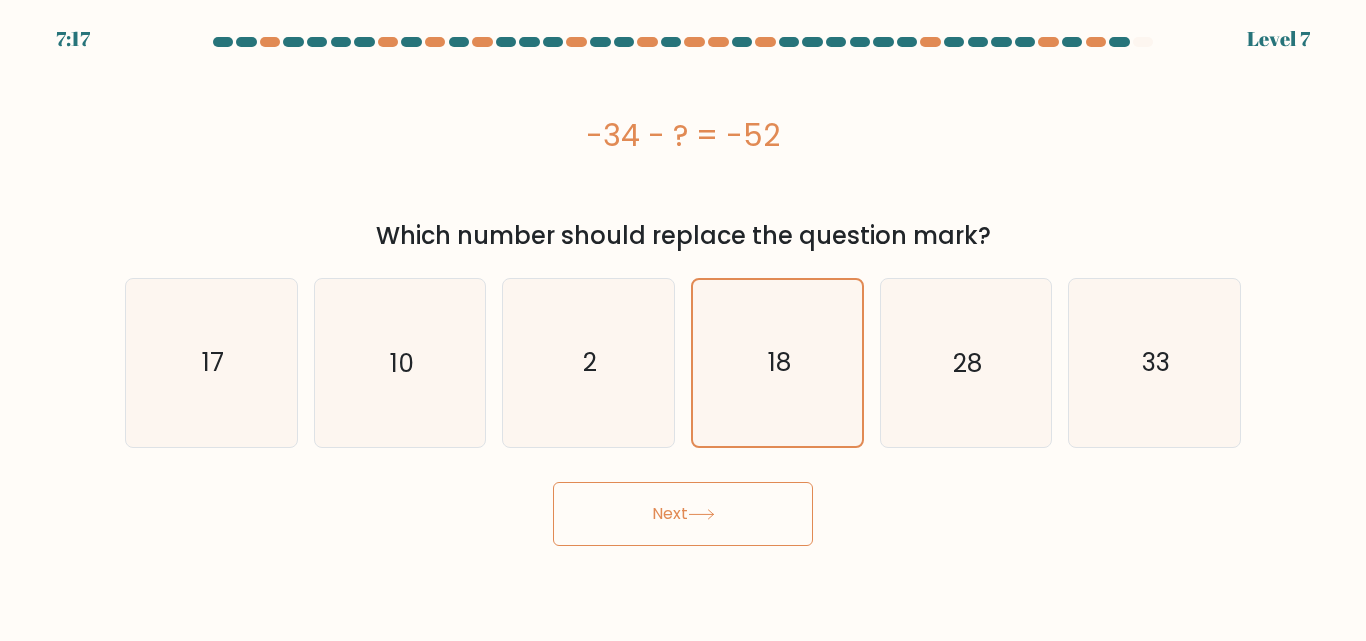 click on "Next" at bounding box center [683, 514] 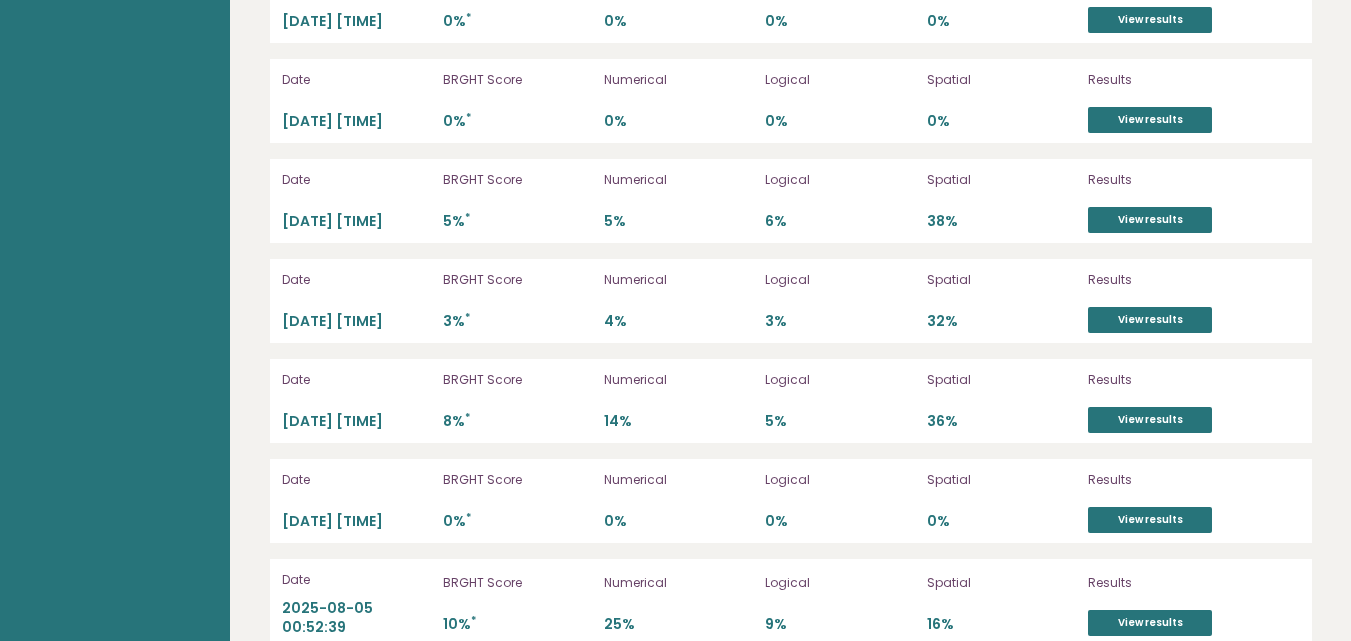 scroll, scrollTop: 5735, scrollLeft: 0, axis: vertical 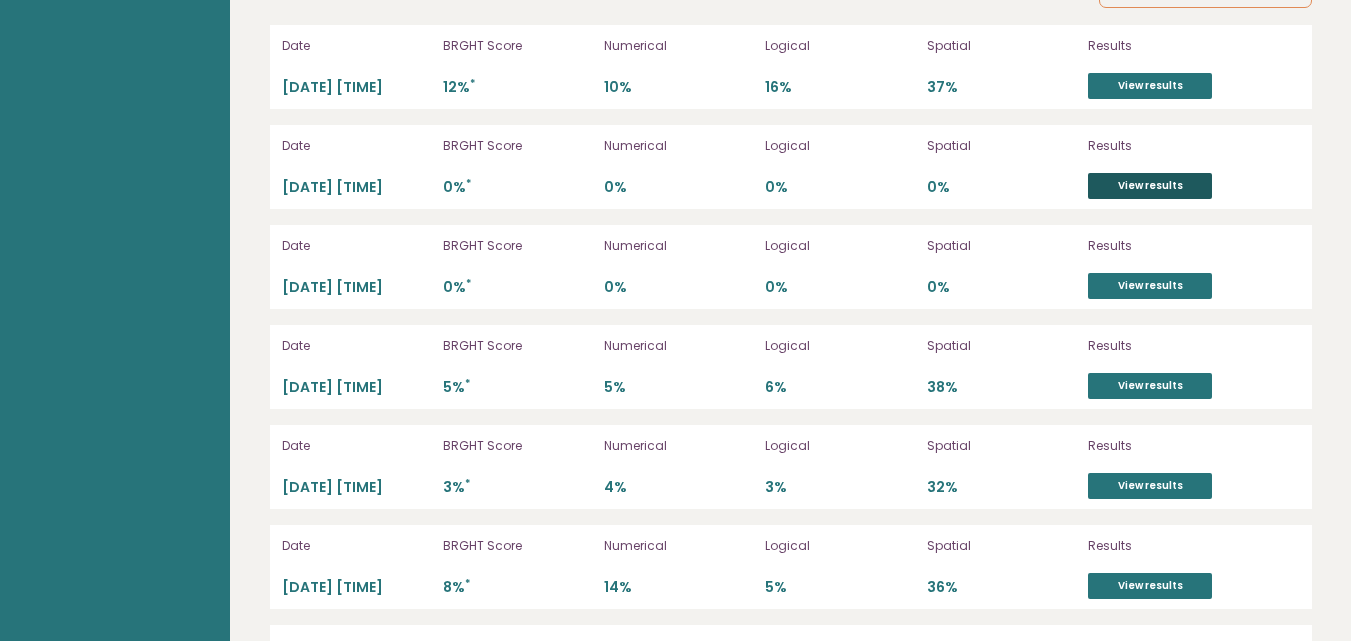 click on "View results" at bounding box center (1150, 186) 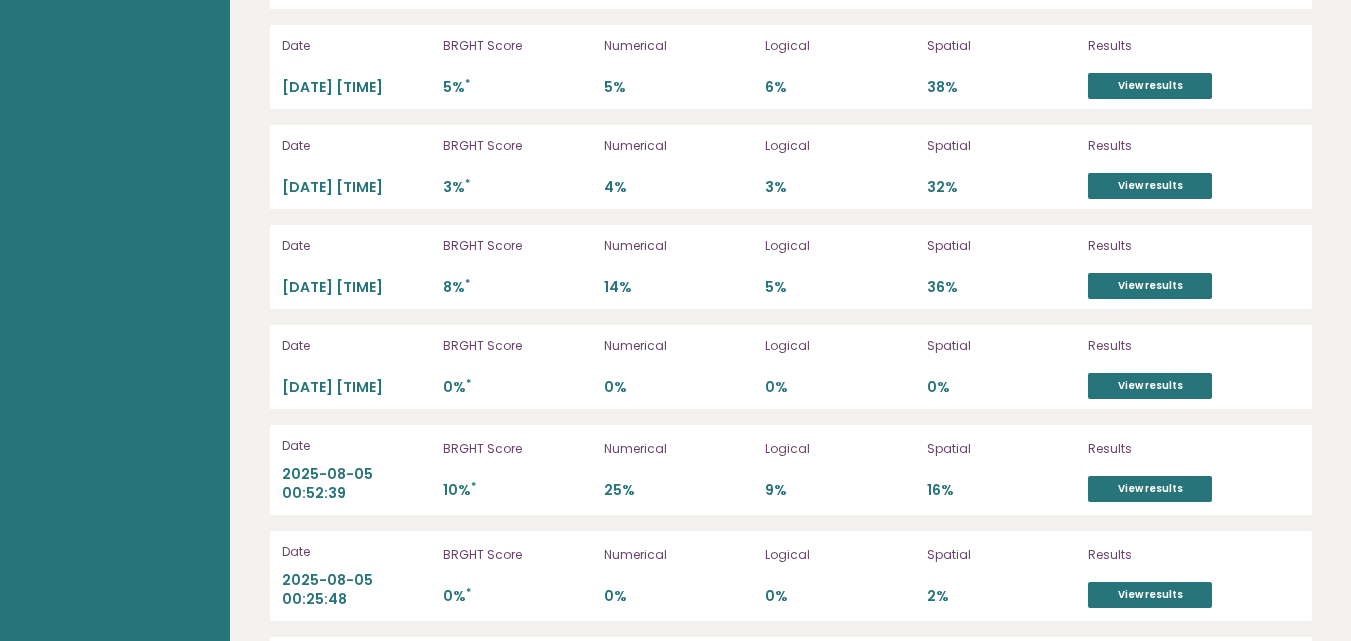 scroll, scrollTop: 6135, scrollLeft: 0, axis: vertical 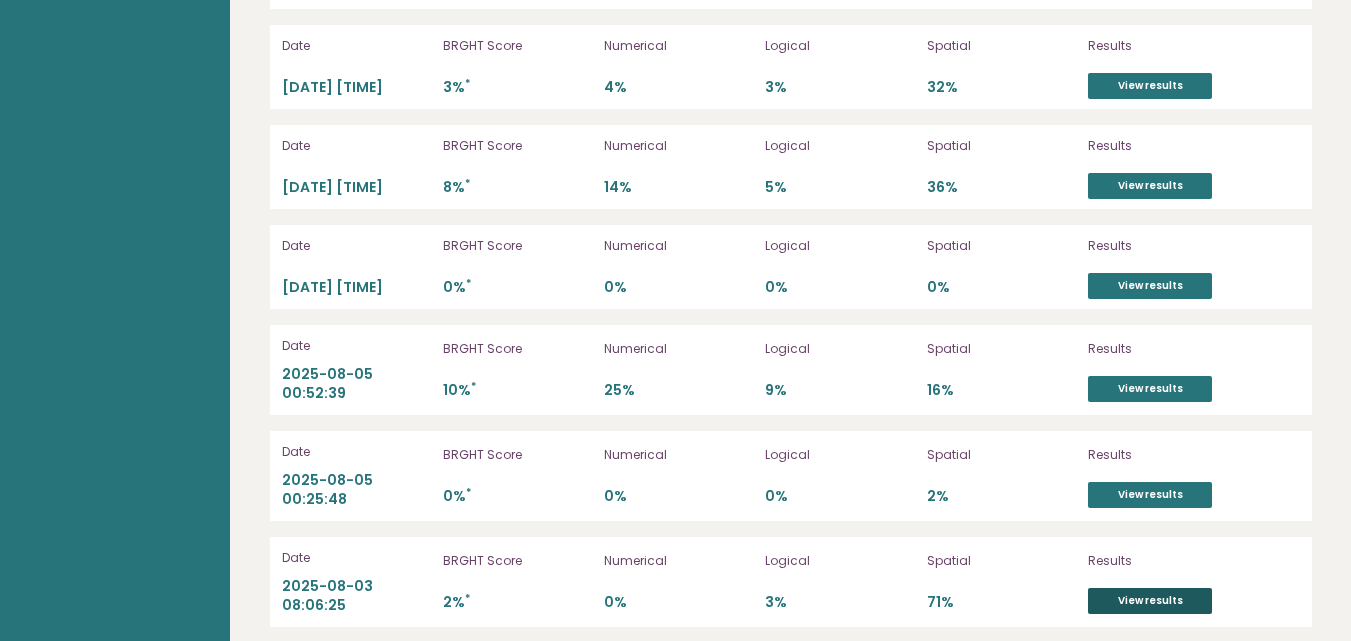 click on "View results" at bounding box center (1150, 601) 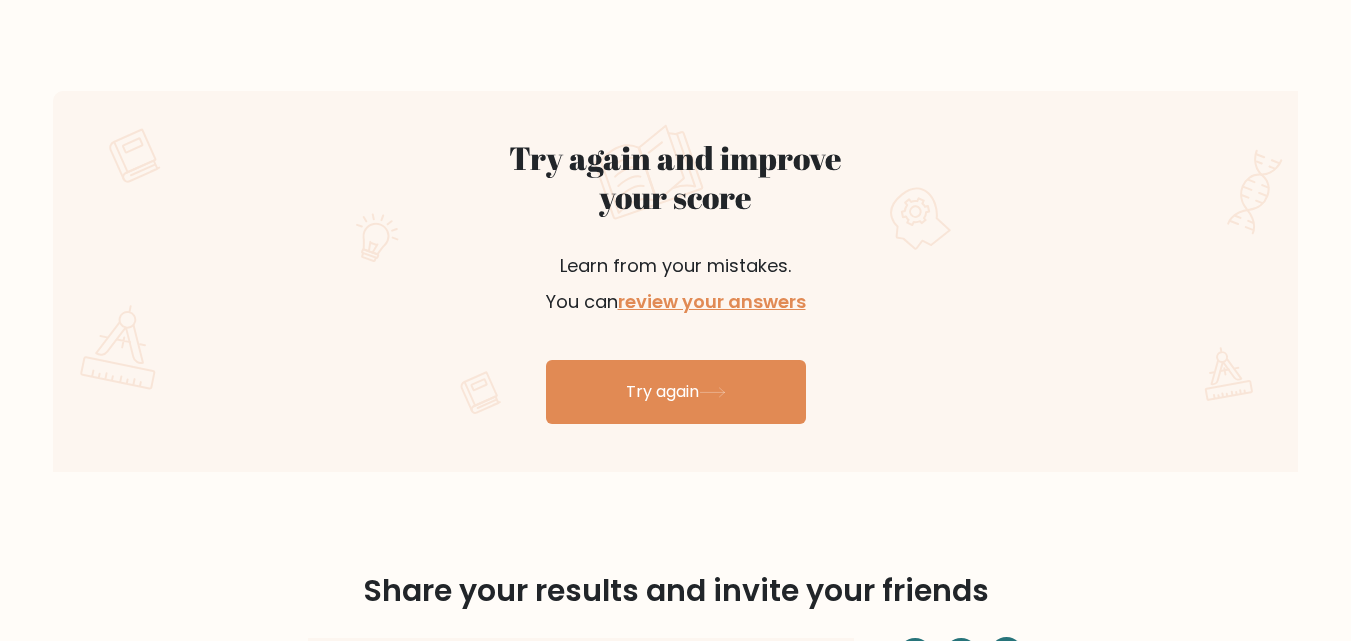 scroll, scrollTop: 1100, scrollLeft: 0, axis: vertical 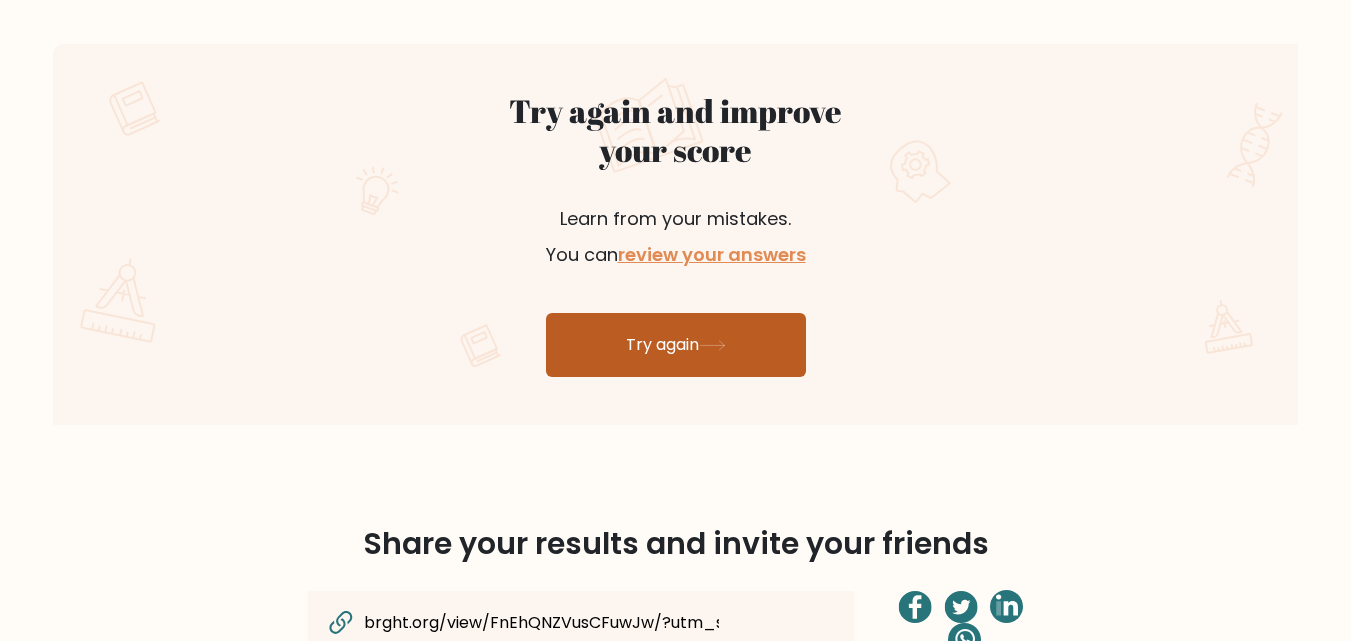 click 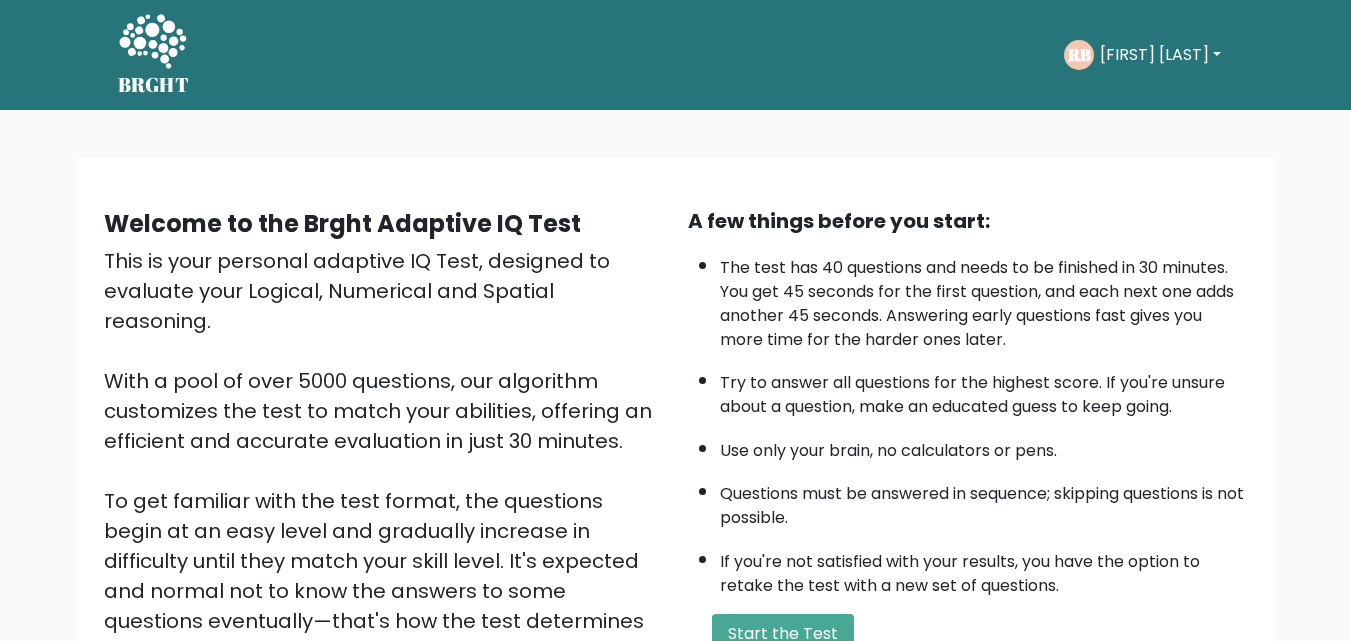 scroll, scrollTop: 0, scrollLeft: 0, axis: both 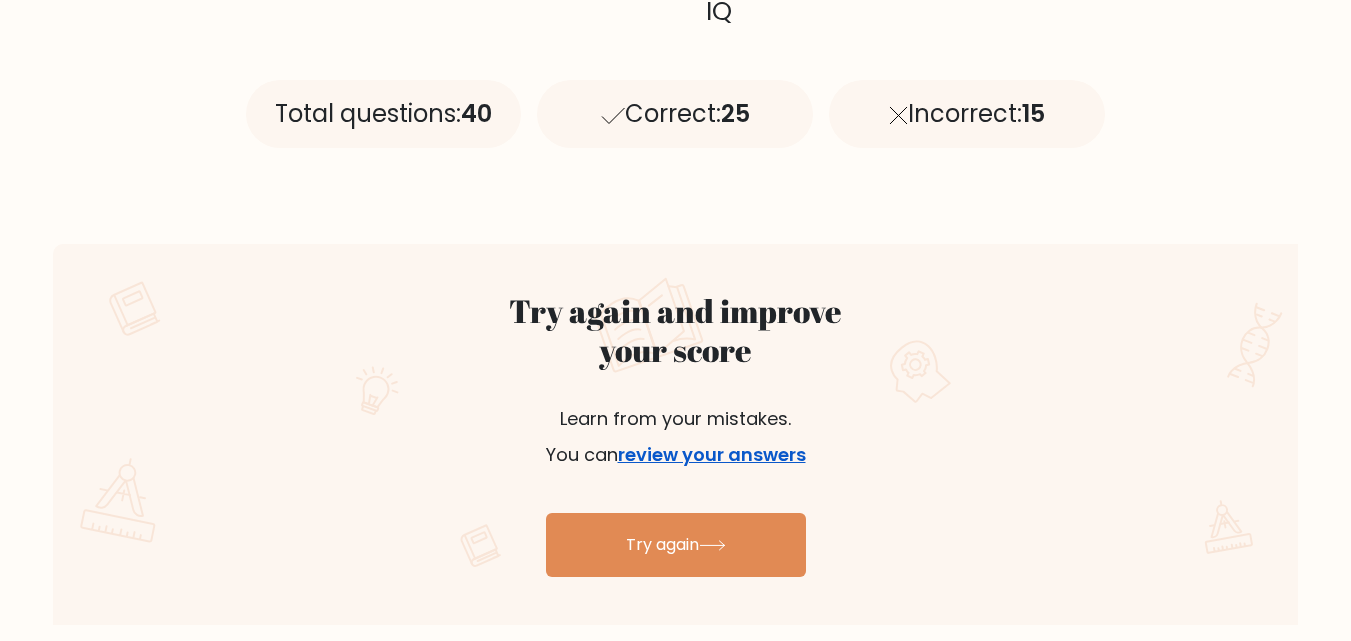 click on "review your answers" at bounding box center [712, 454] 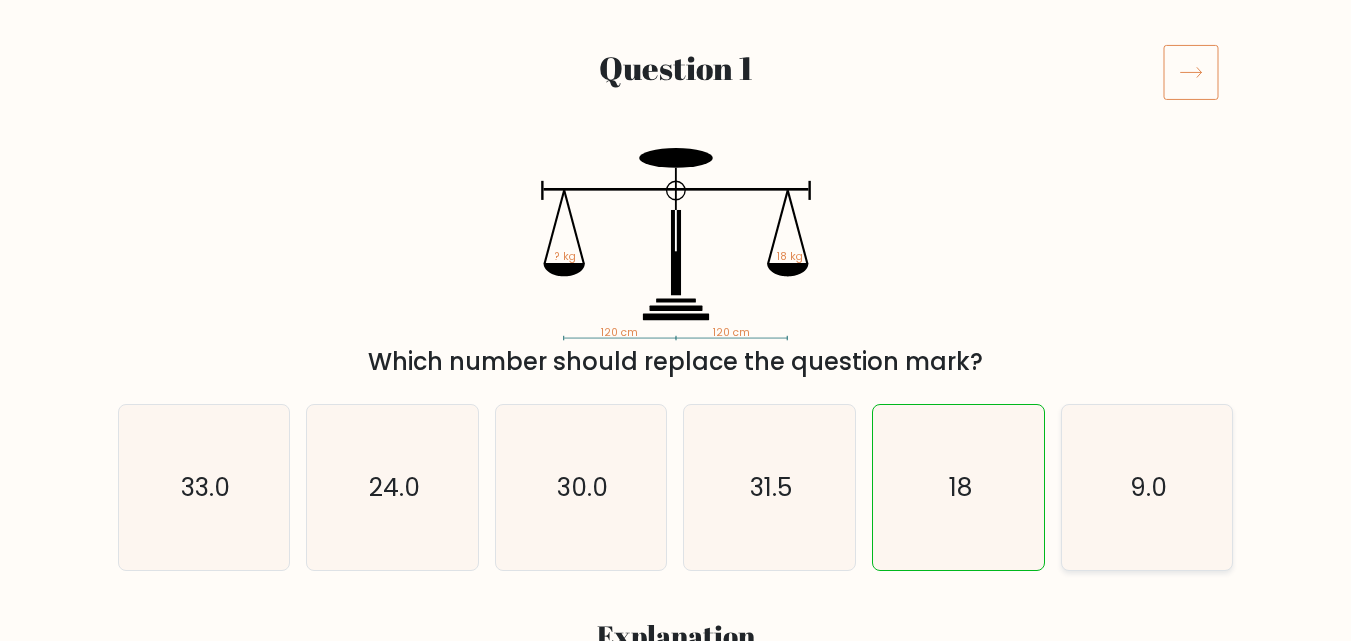 scroll, scrollTop: 0, scrollLeft: 0, axis: both 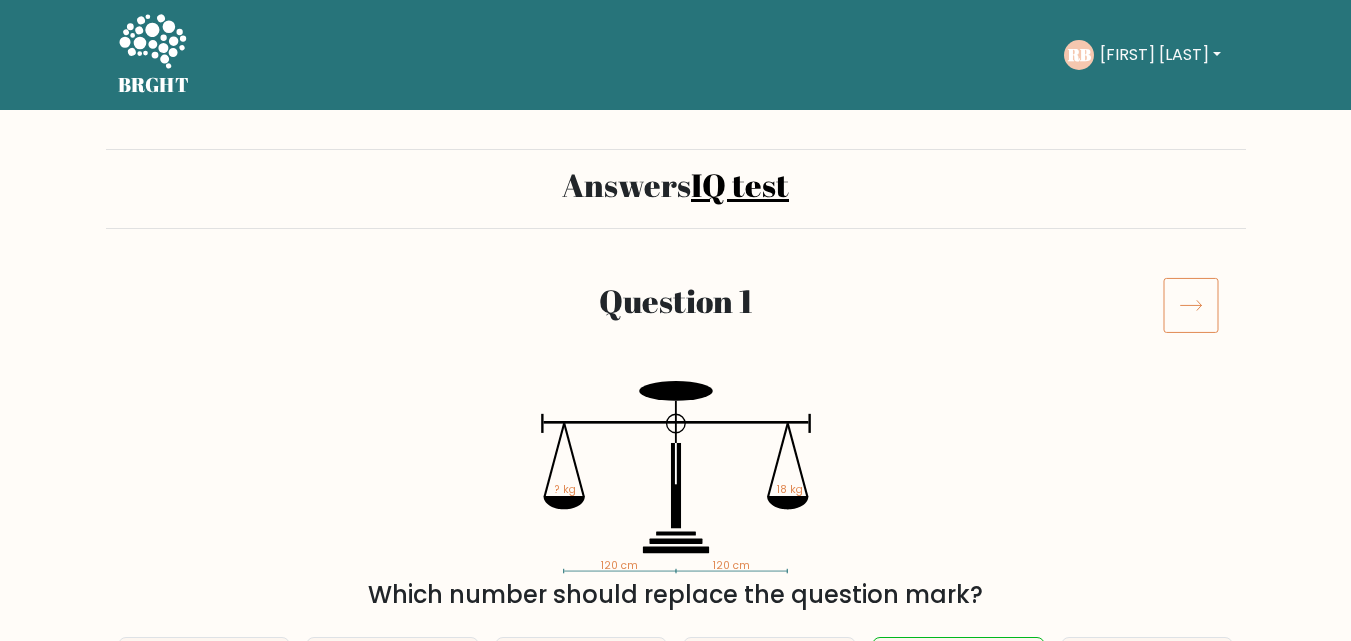 click 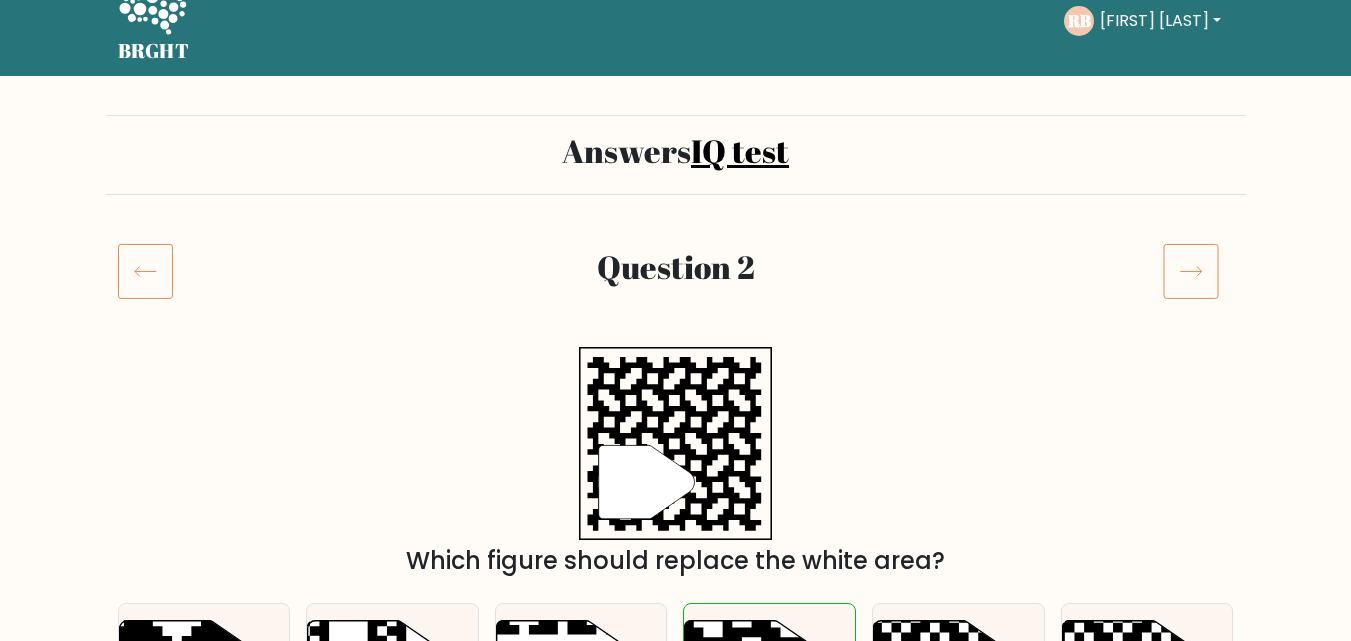 scroll, scrollTop: 0, scrollLeft: 0, axis: both 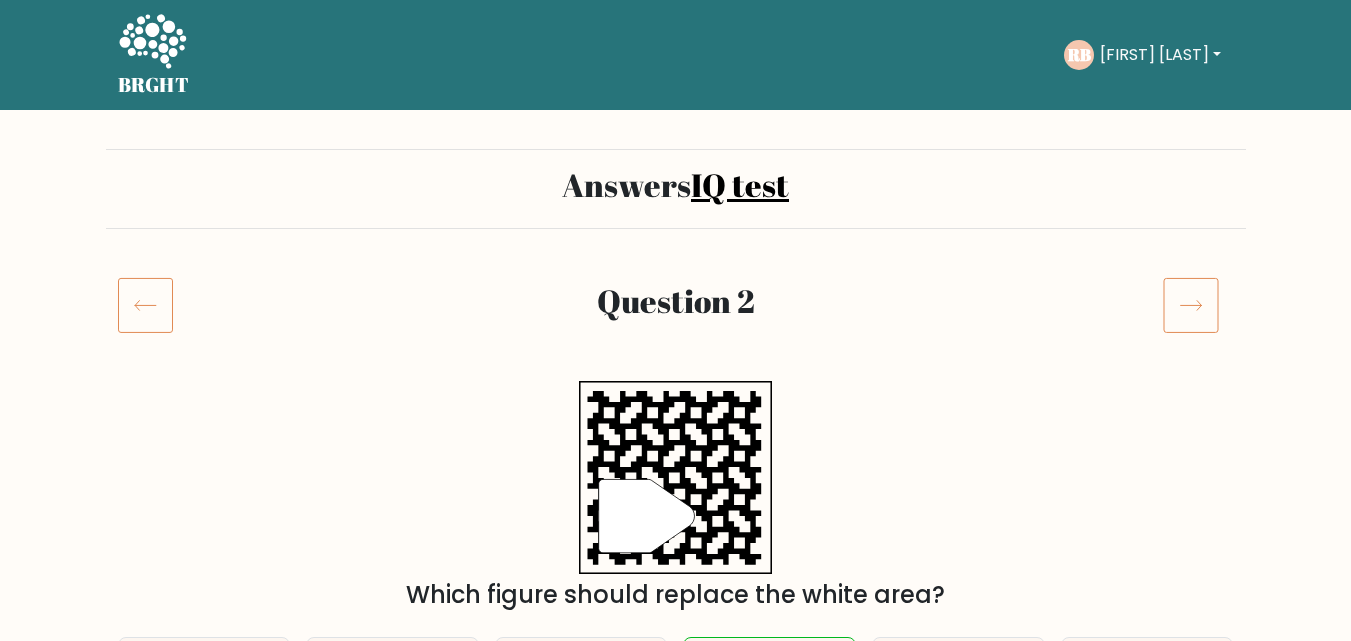 click 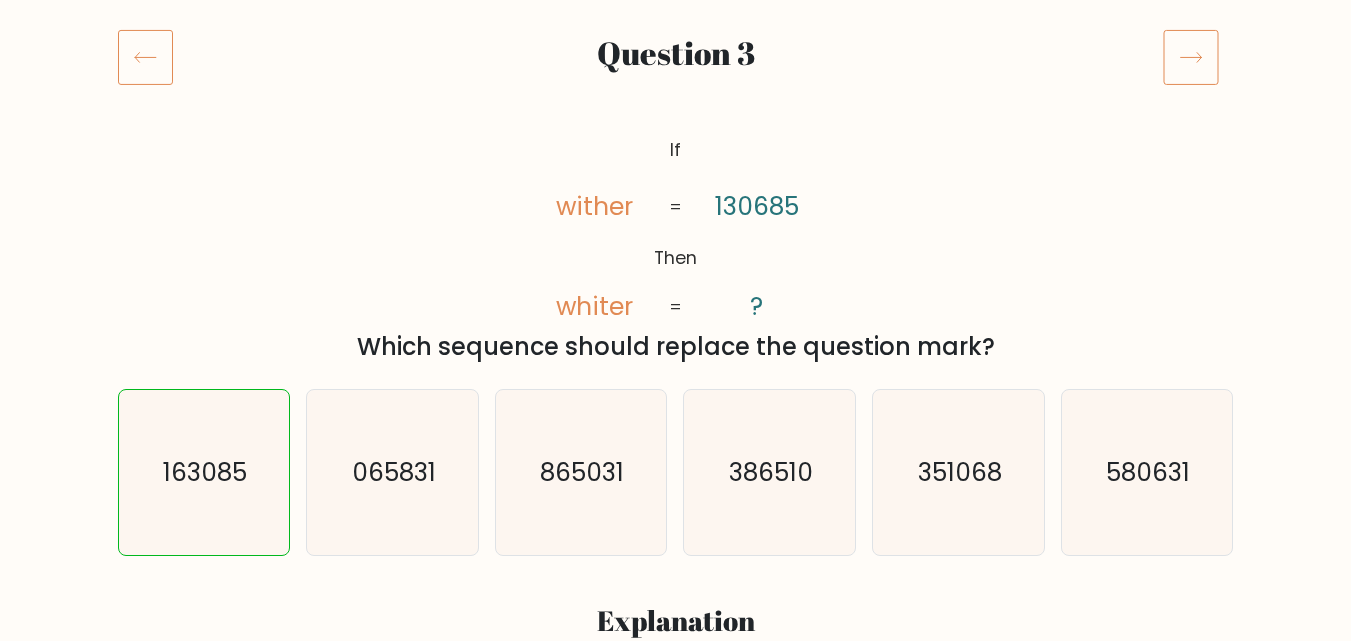 scroll, scrollTop: 200, scrollLeft: 0, axis: vertical 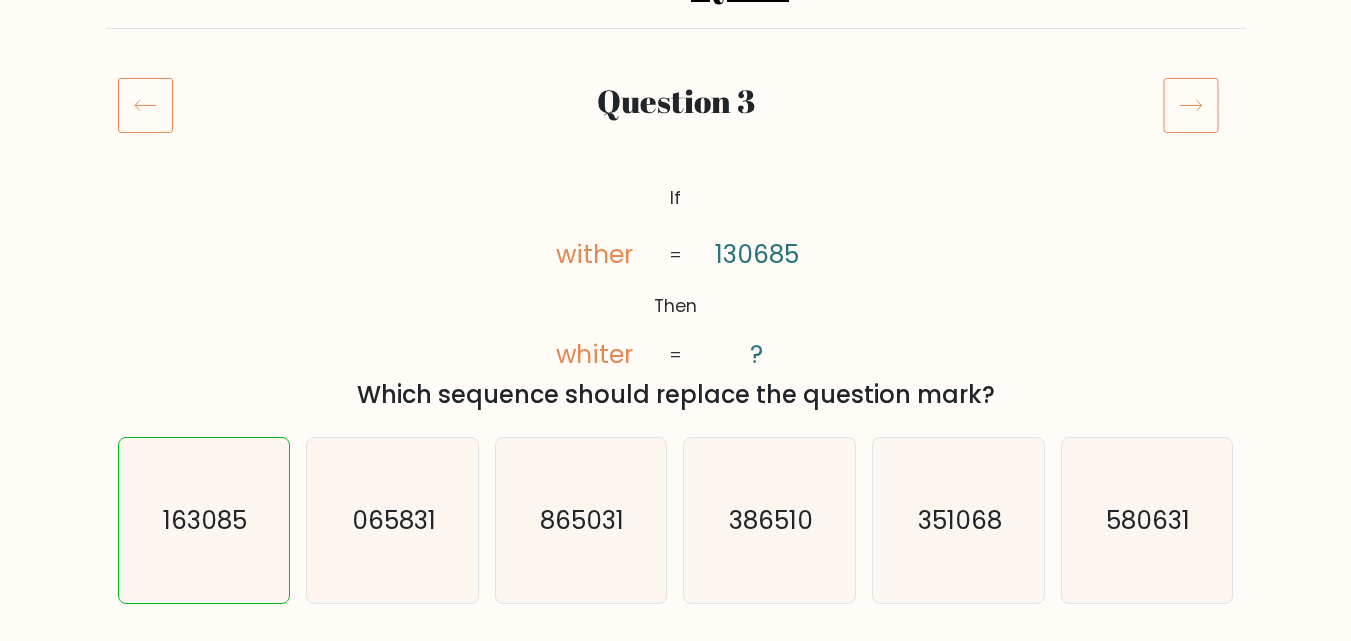 click 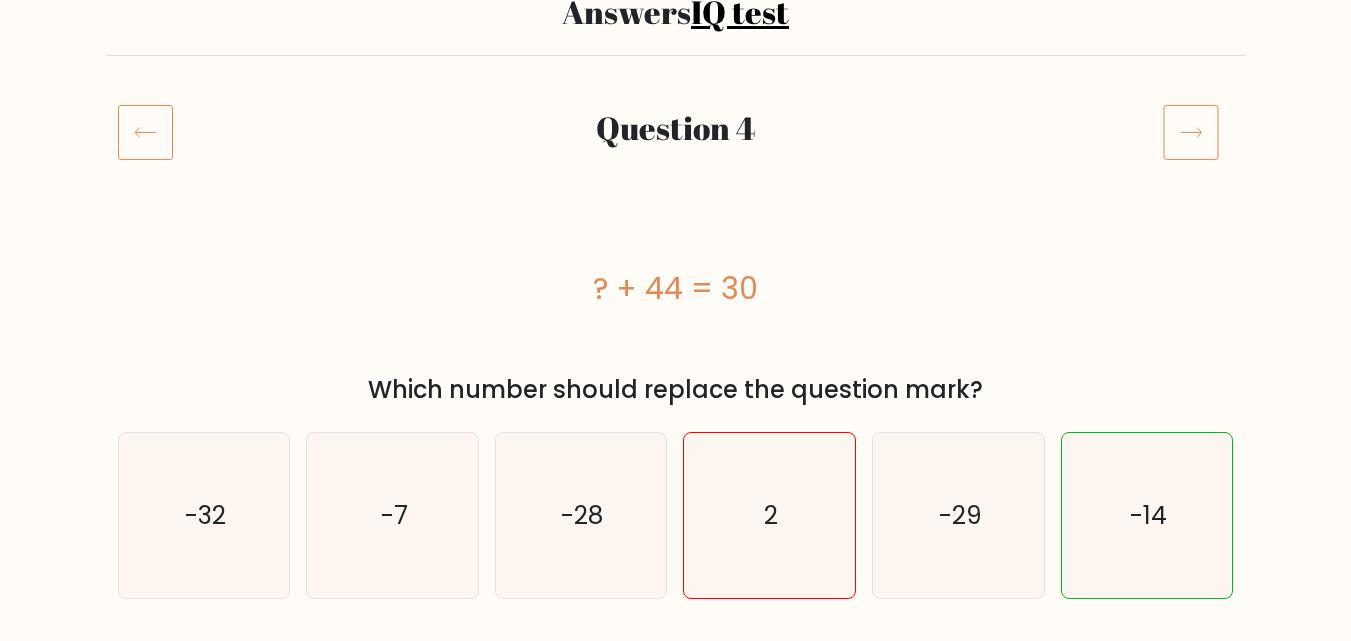 scroll, scrollTop: 100, scrollLeft: 0, axis: vertical 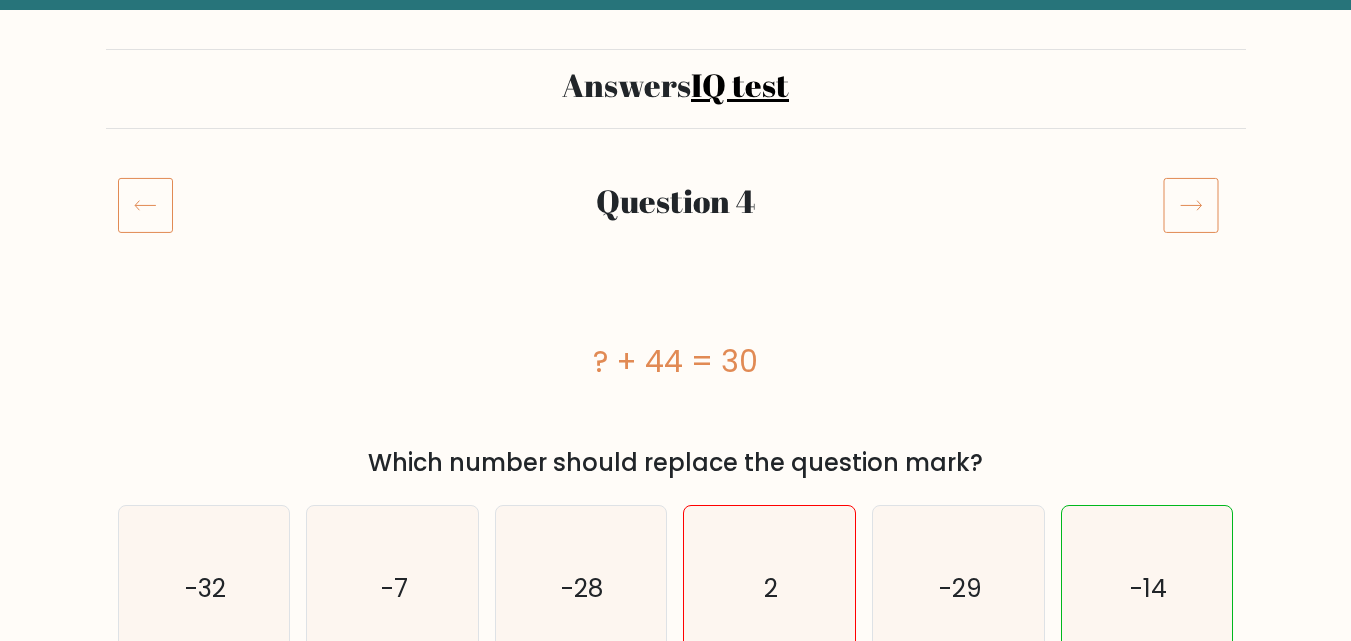 click 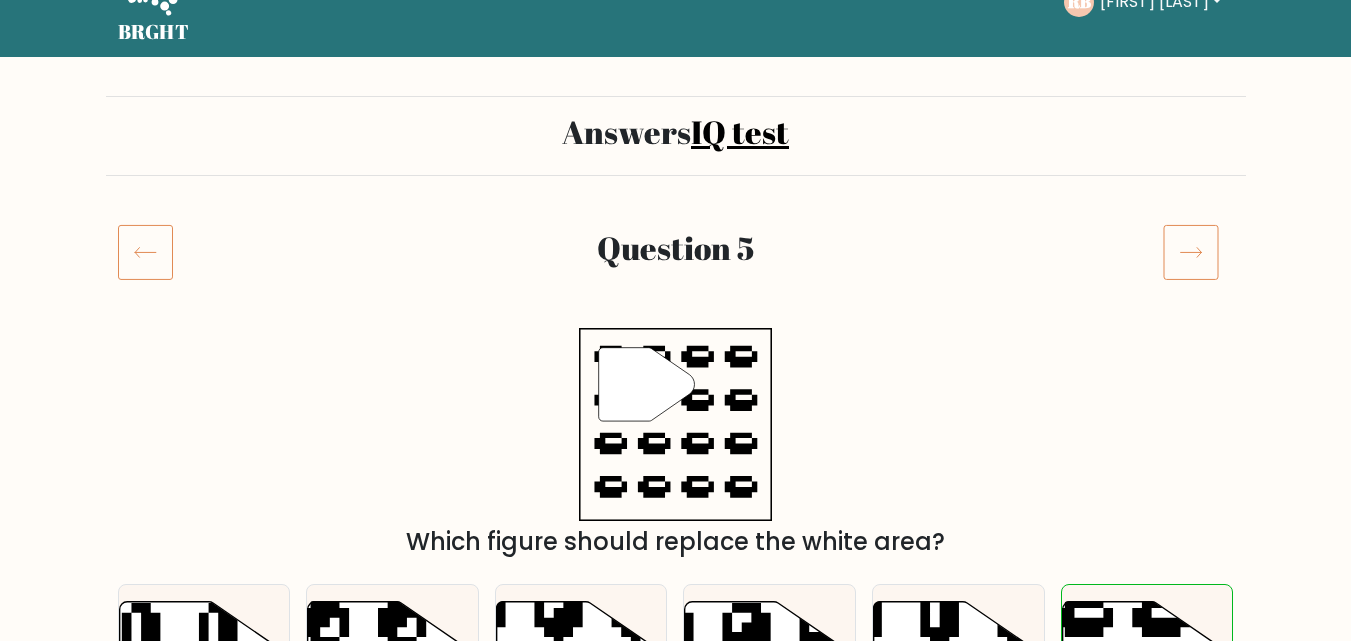 scroll, scrollTop: 200, scrollLeft: 0, axis: vertical 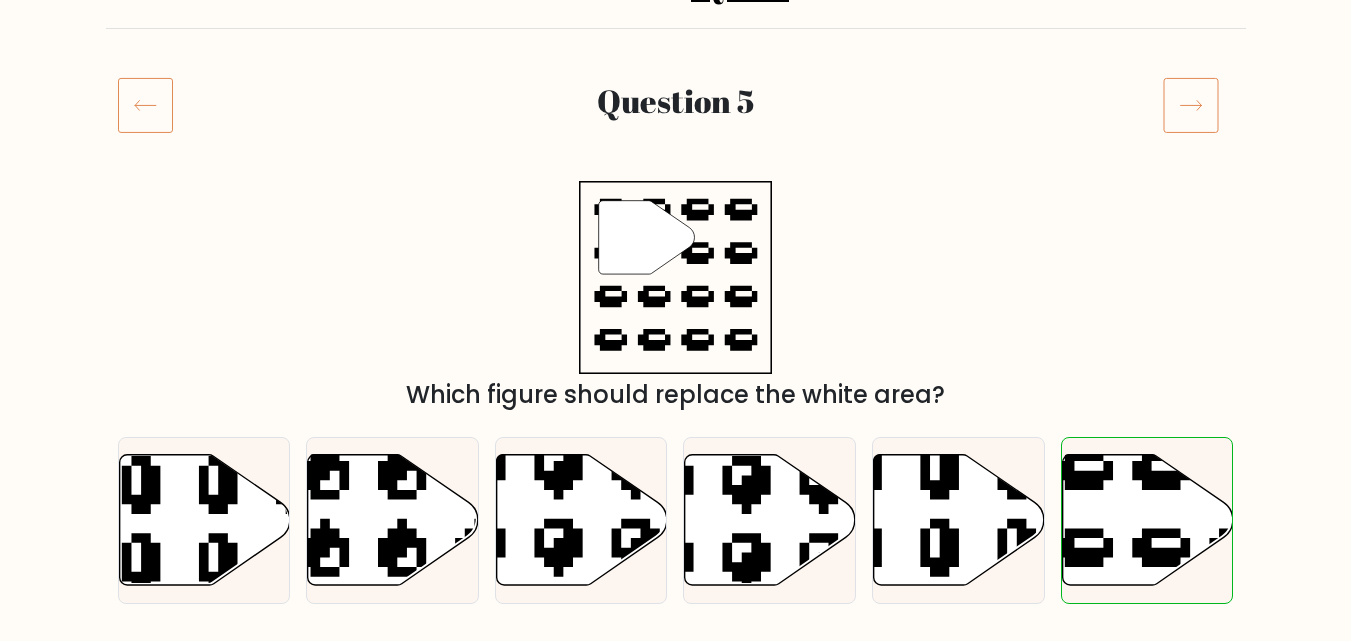 click 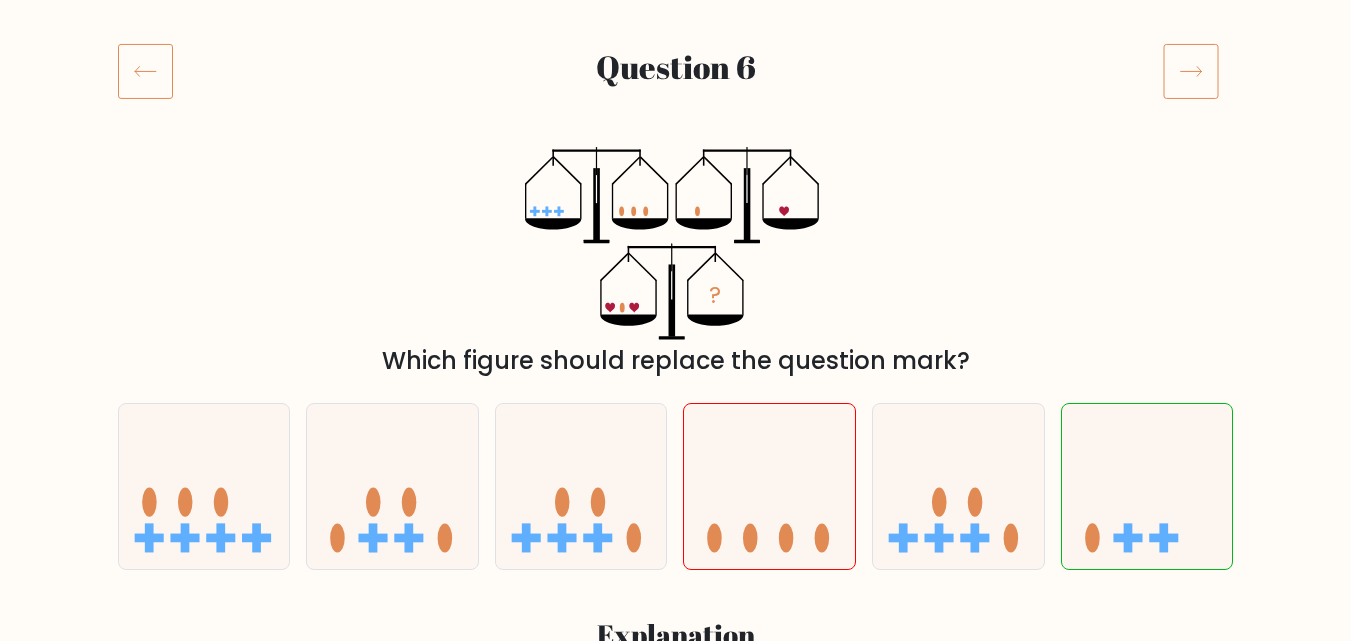 scroll, scrollTop: 200, scrollLeft: 0, axis: vertical 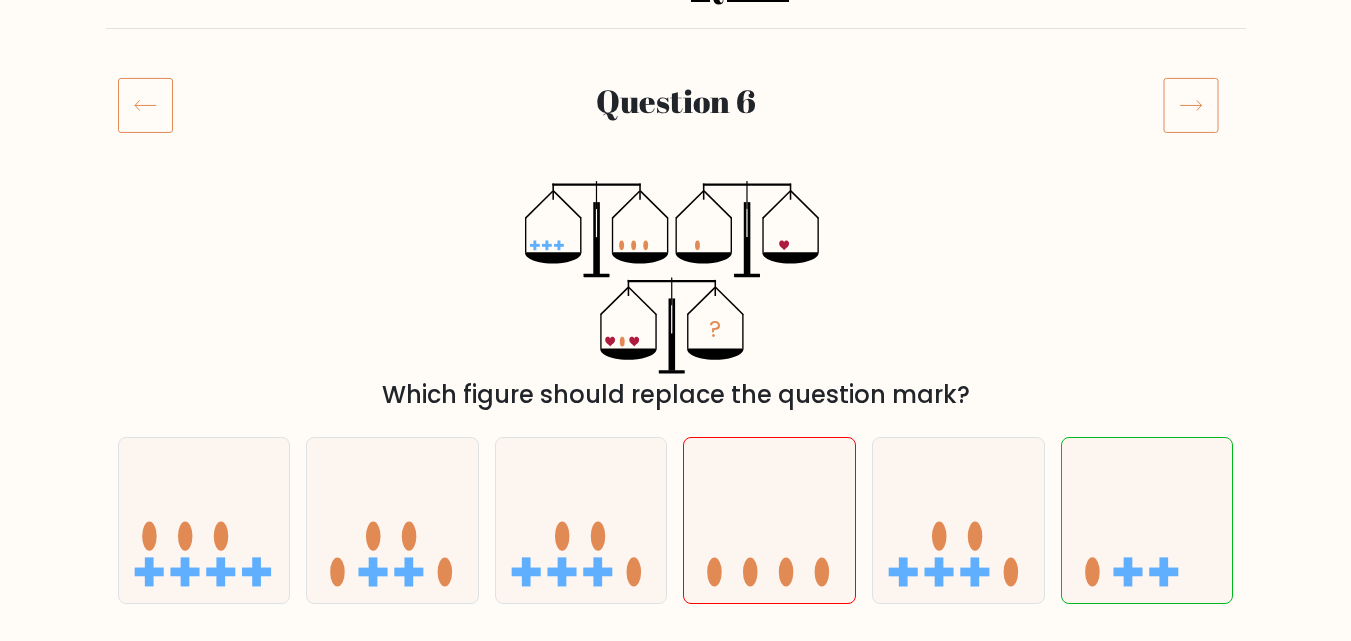click 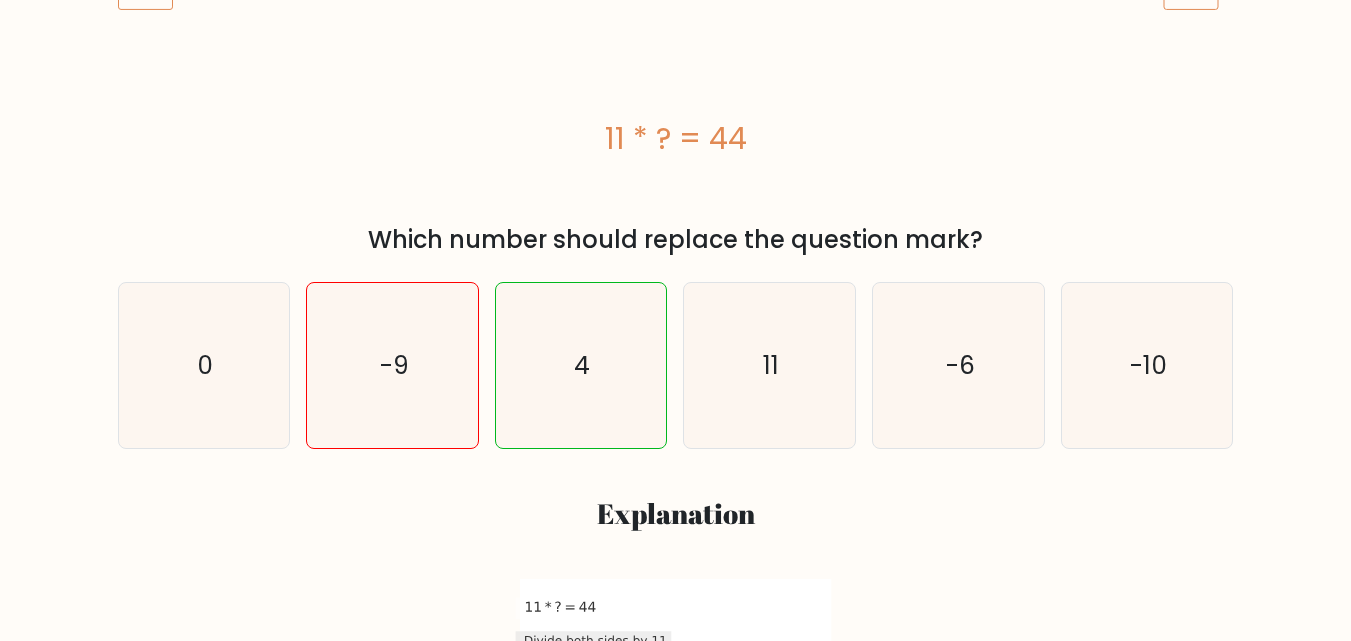 scroll, scrollTop: 300, scrollLeft: 0, axis: vertical 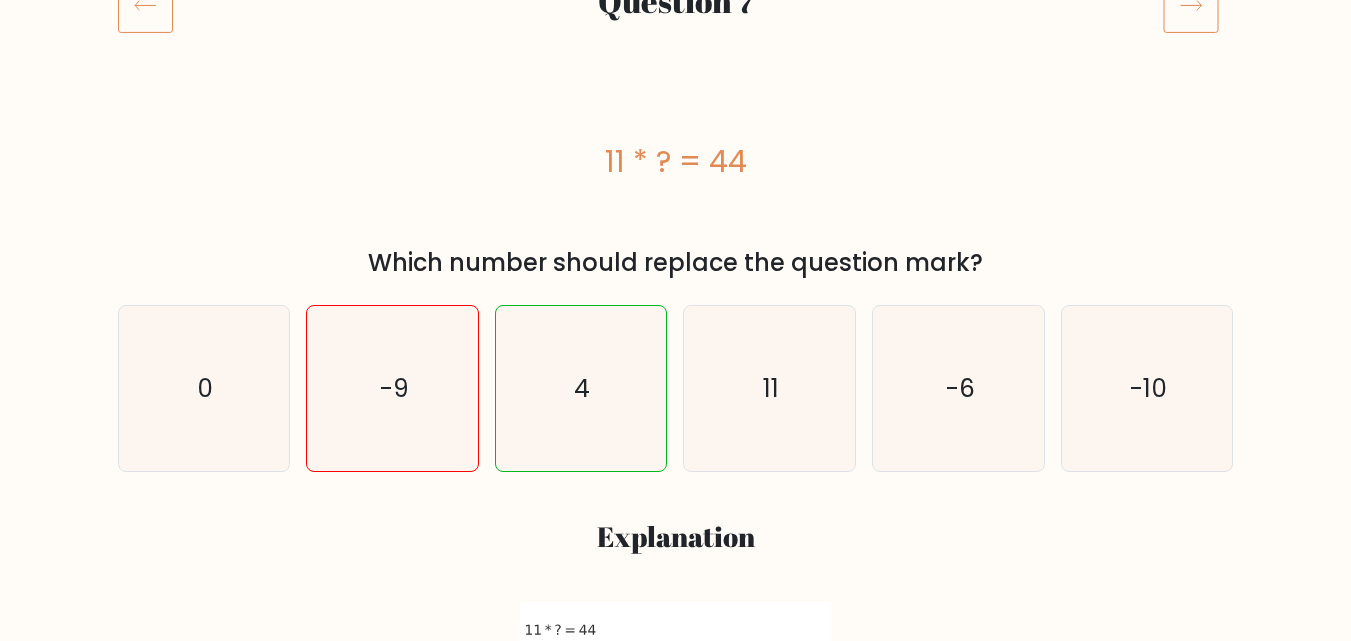 click 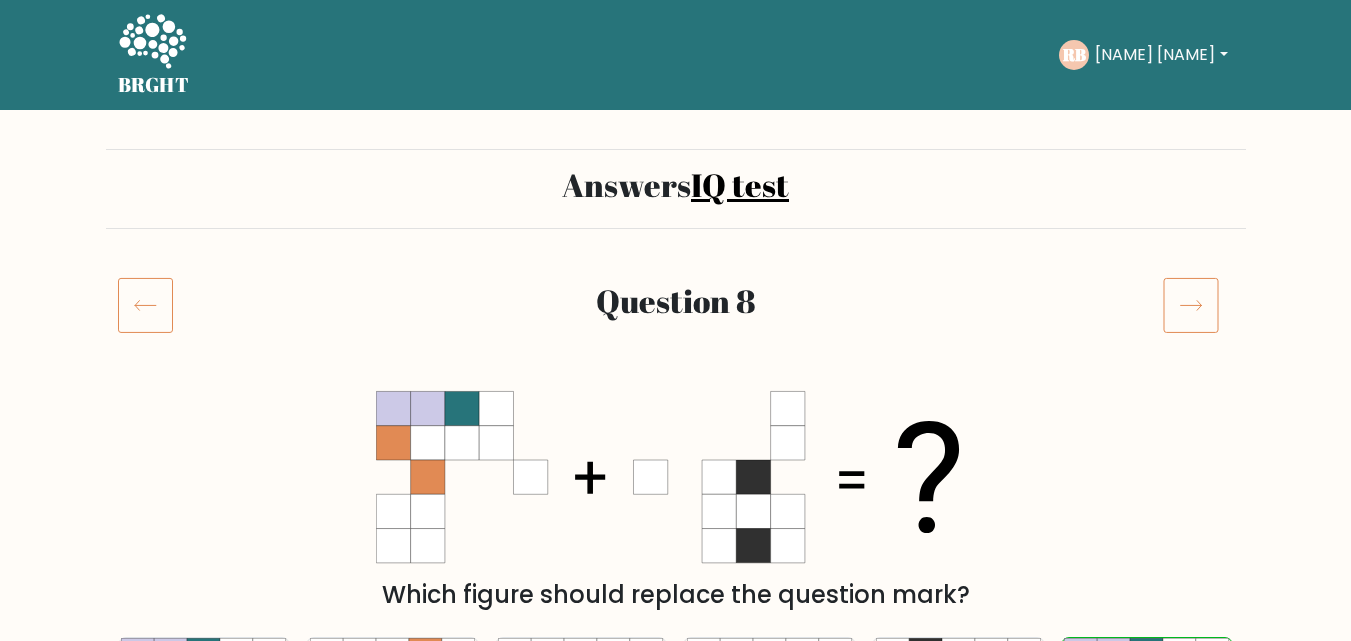 scroll, scrollTop: 0, scrollLeft: 0, axis: both 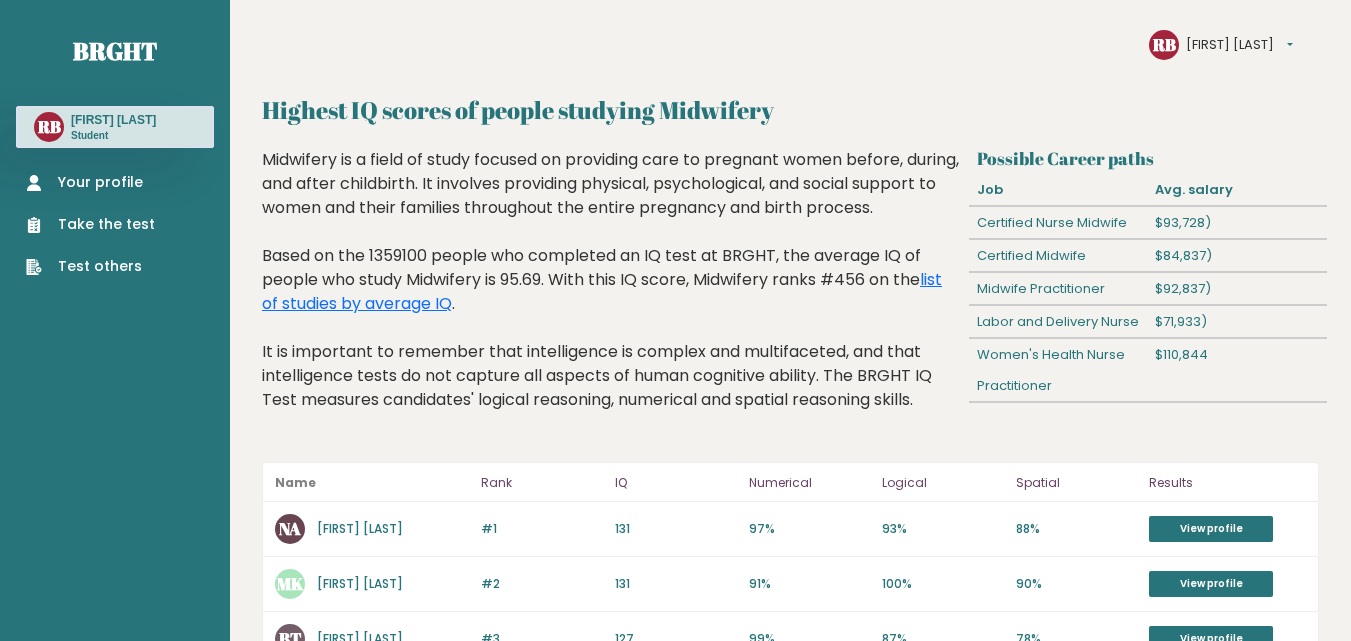 click on "Take the test" at bounding box center (90, 224) 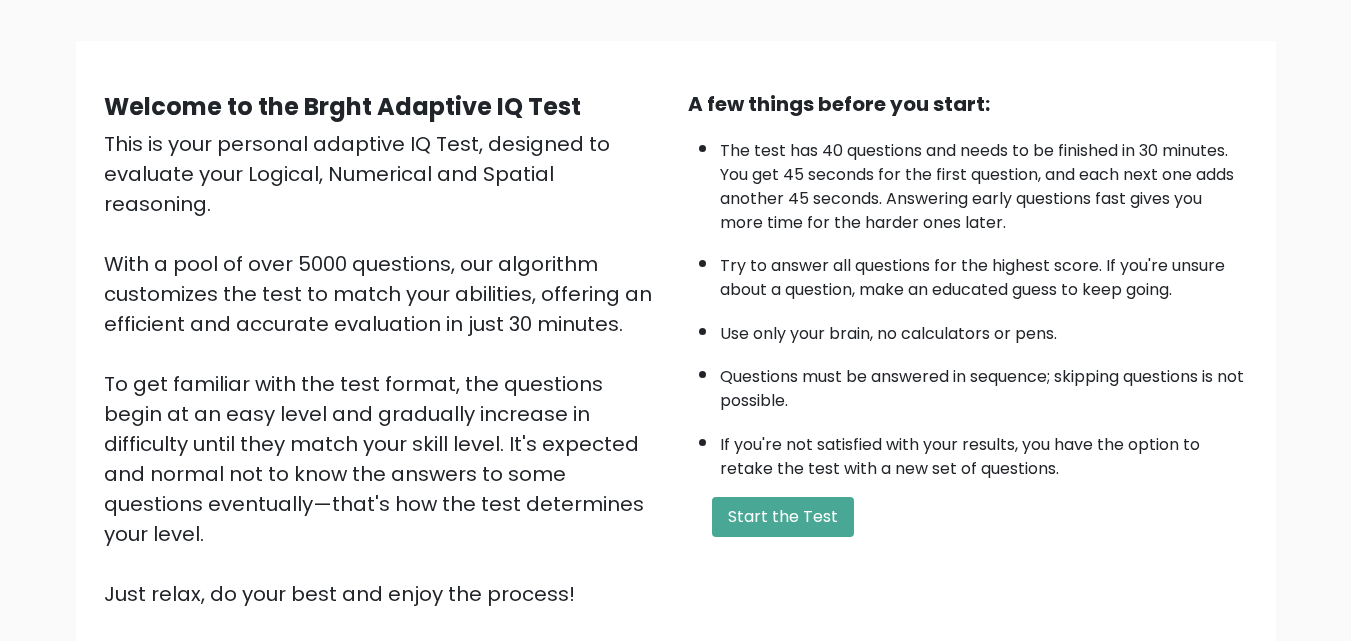 scroll, scrollTop: 200, scrollLeft: 0, axis: vertical 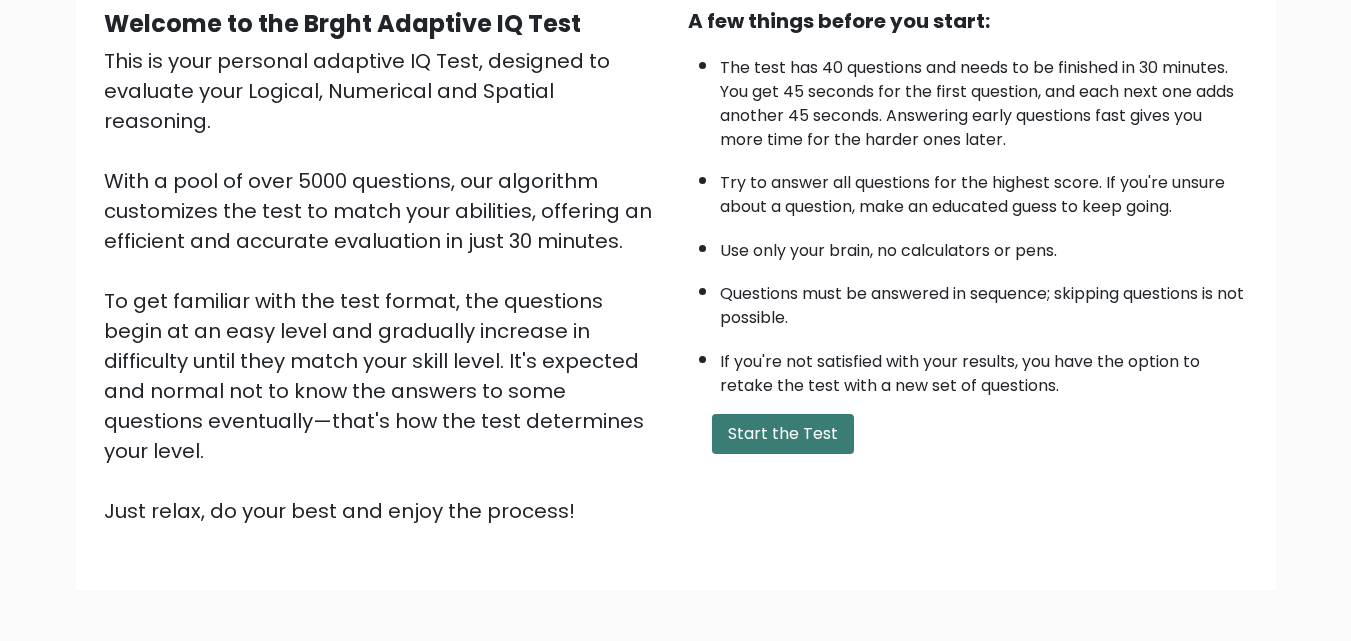 click on "Start the Test" at bounding box center (783, 434) 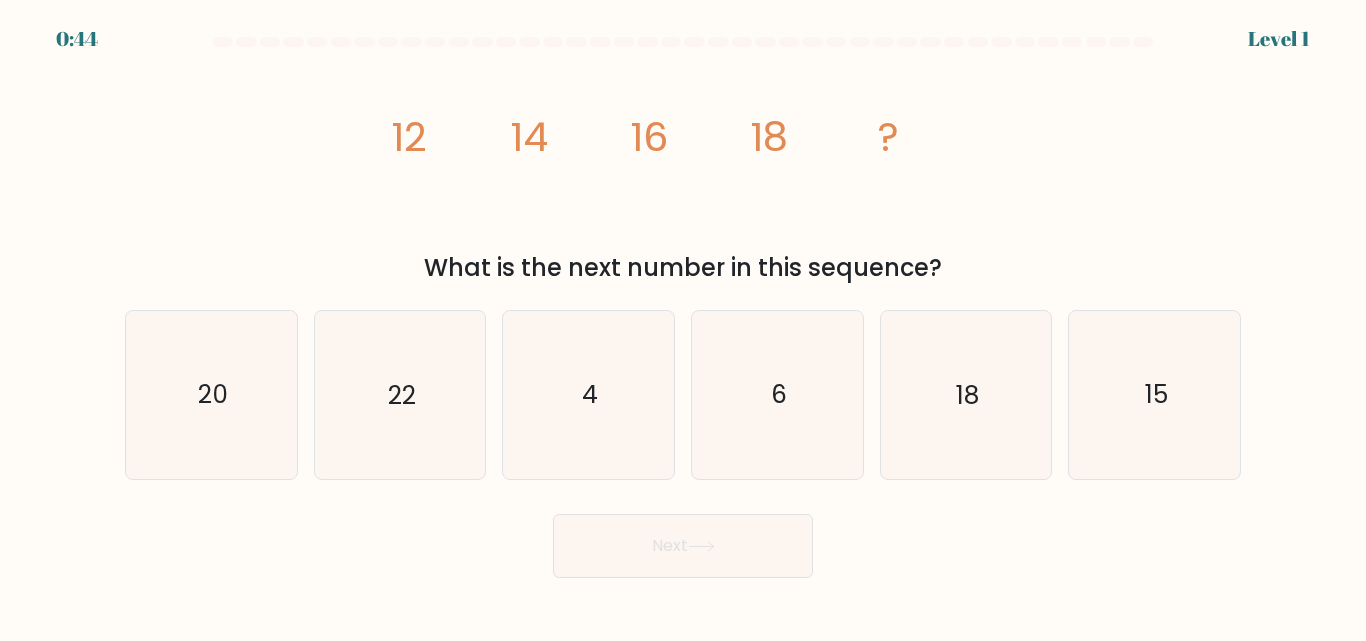 scroll, scrollTop: 0, scrollLeft: 0, axis: both 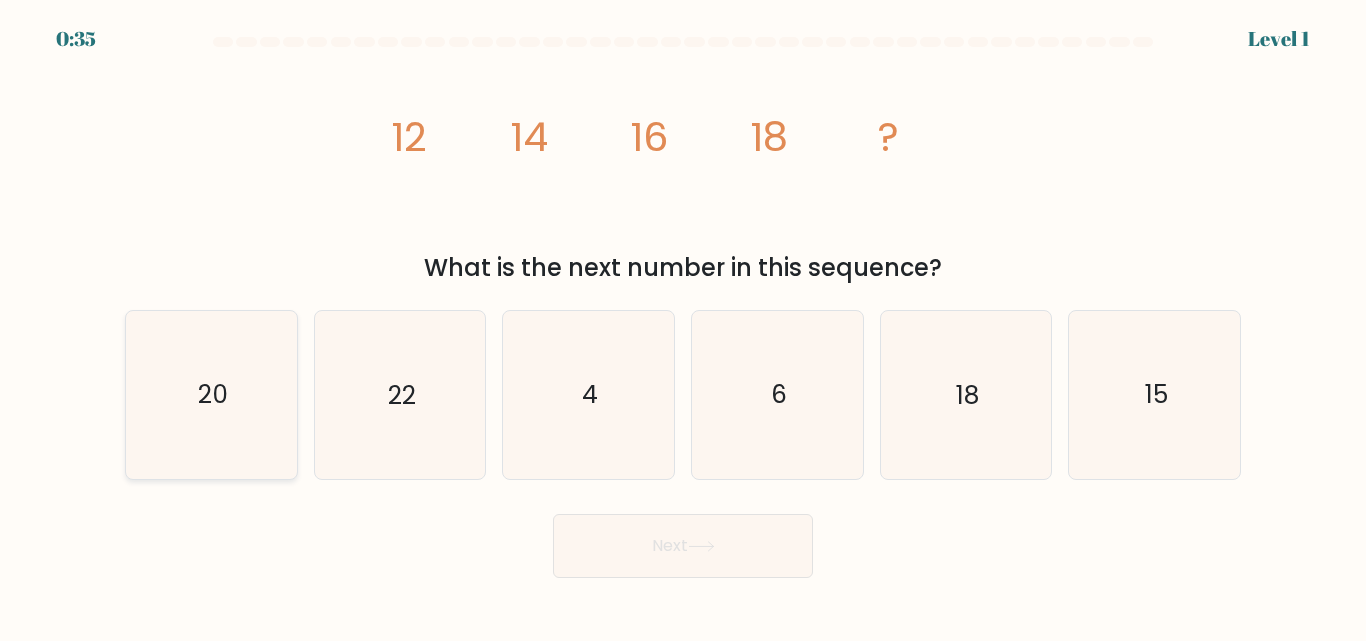 click on "20" 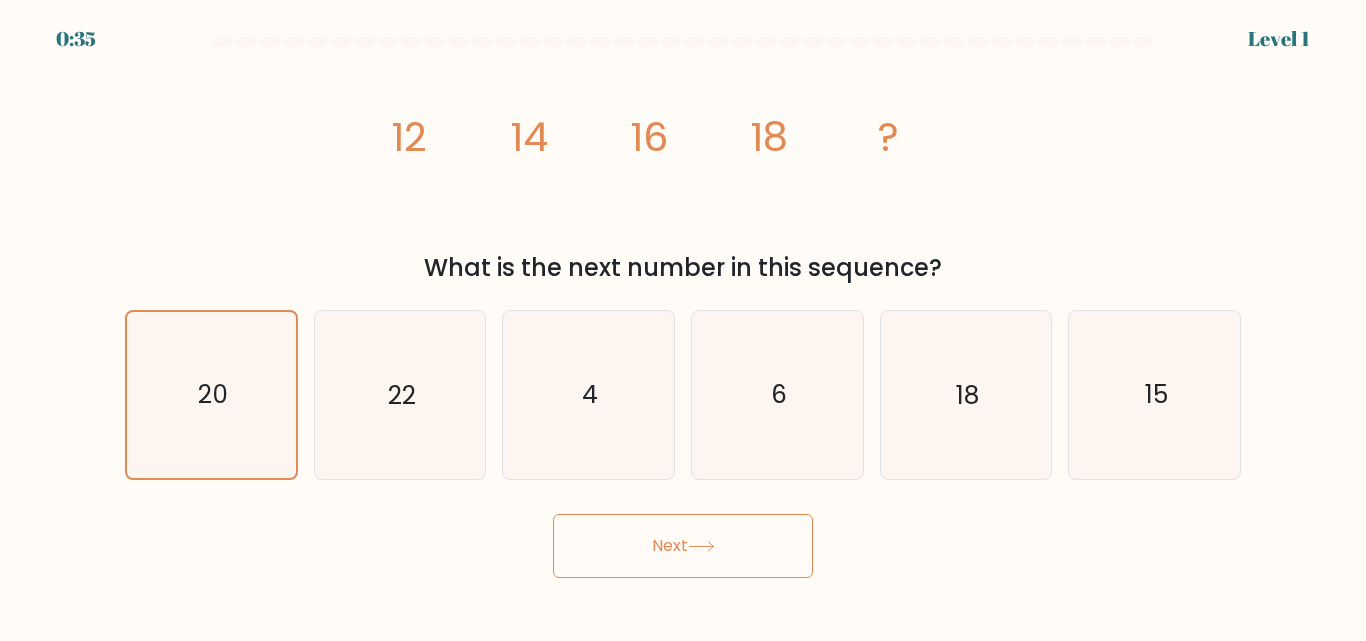 click on "Next" at bounding box center [683, 546] 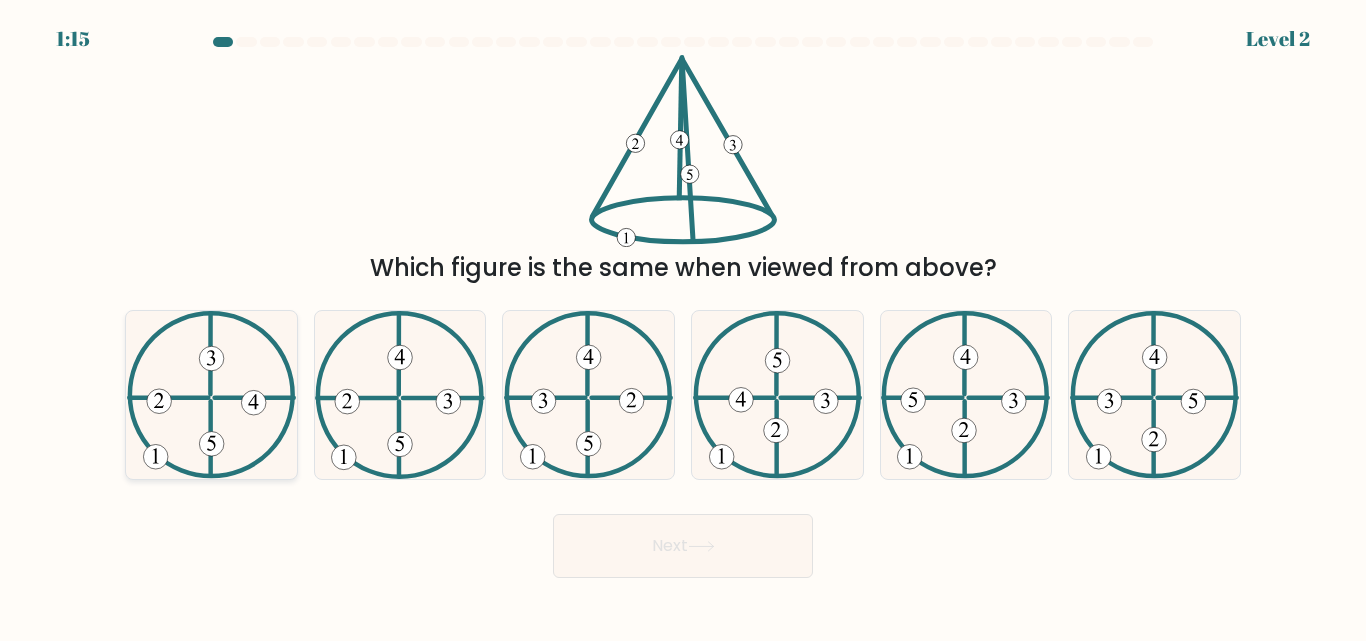 click 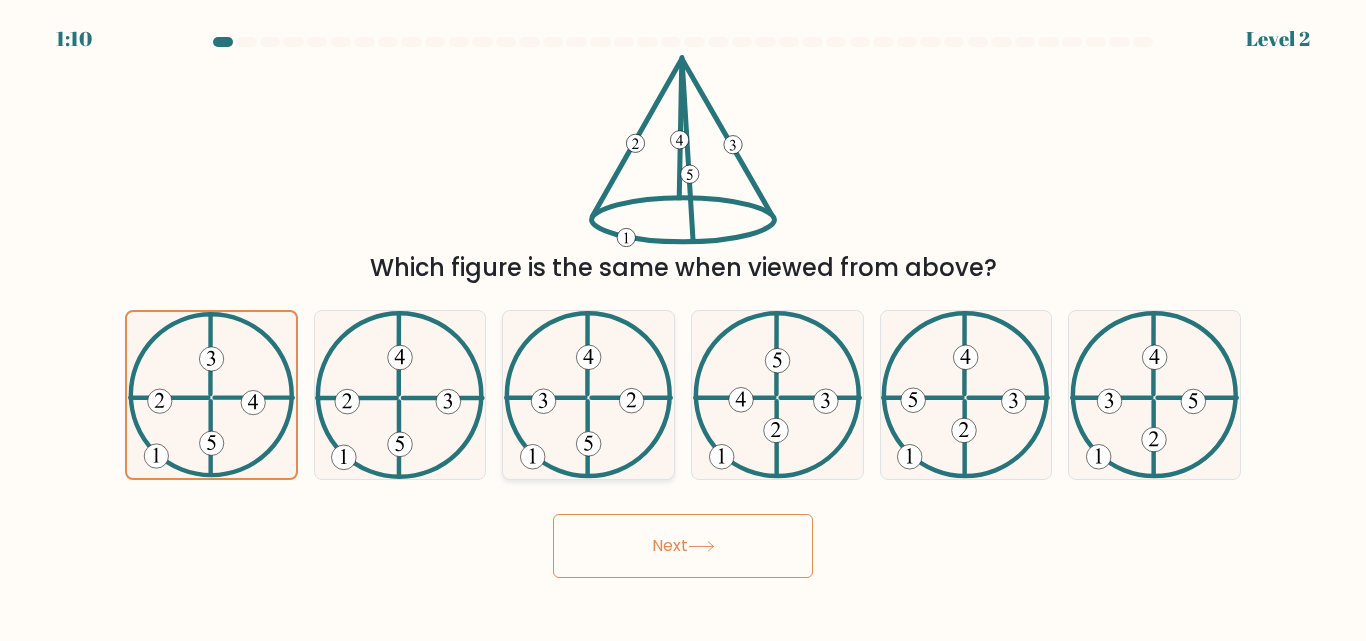 click 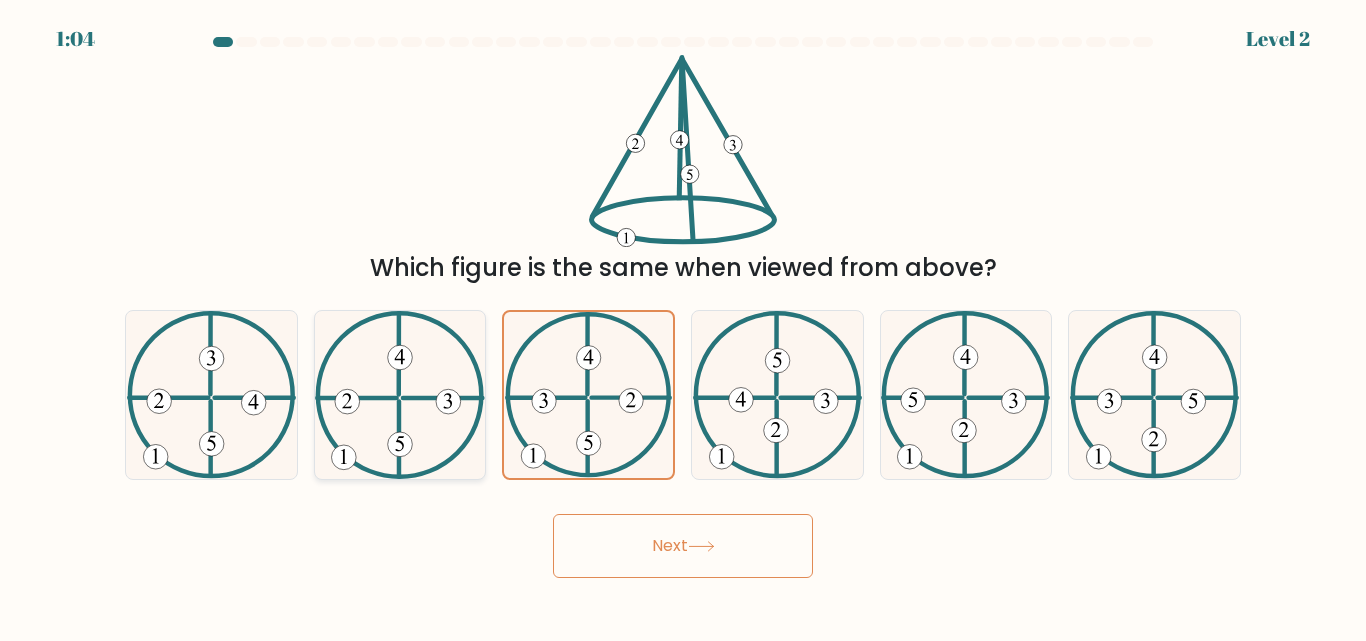 click 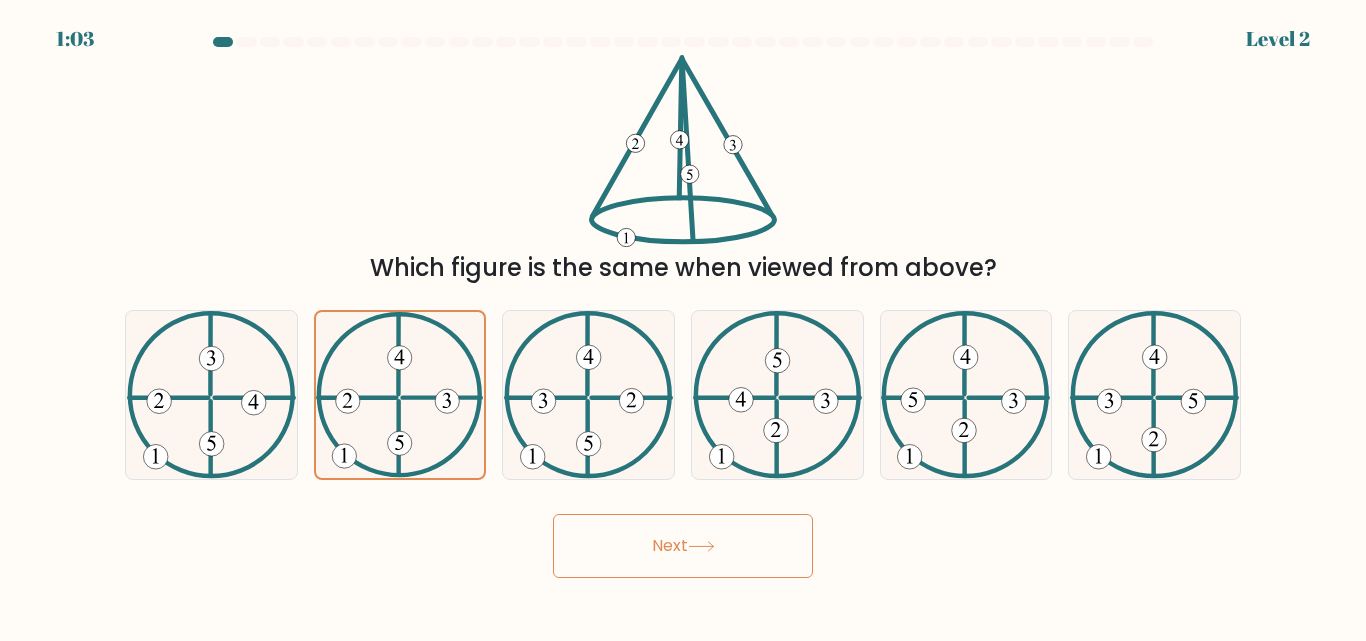 click on "Next" at bounding box center [683, 546] 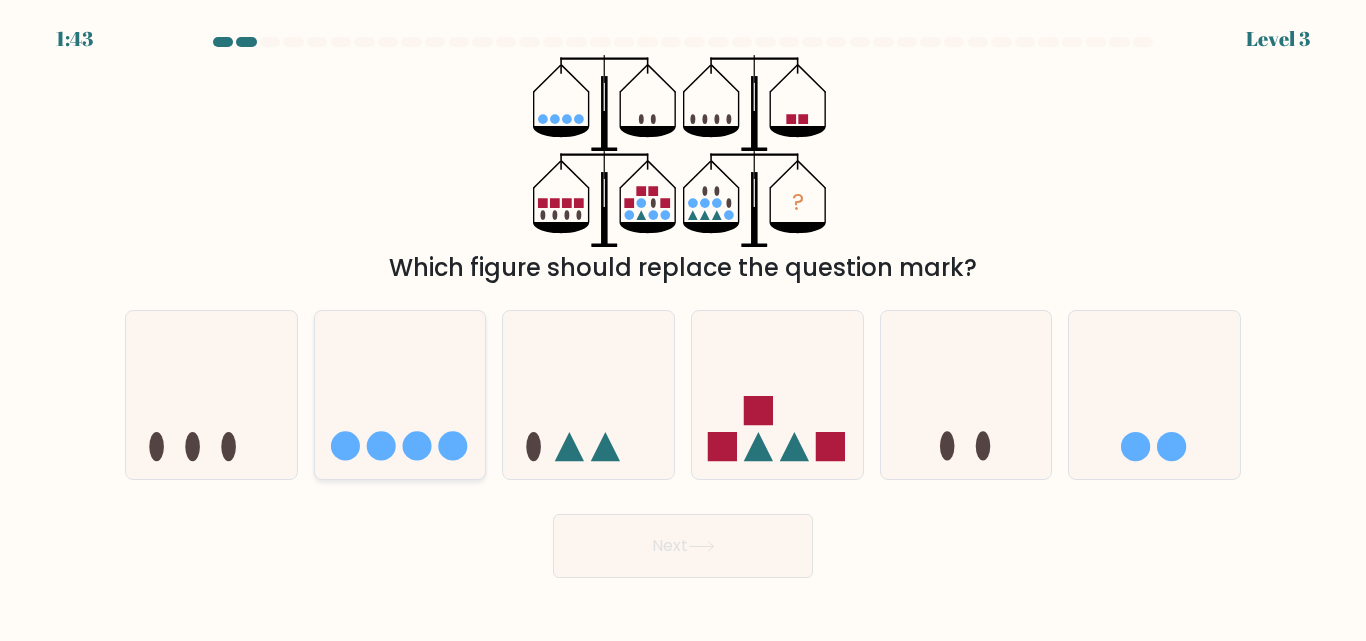 click 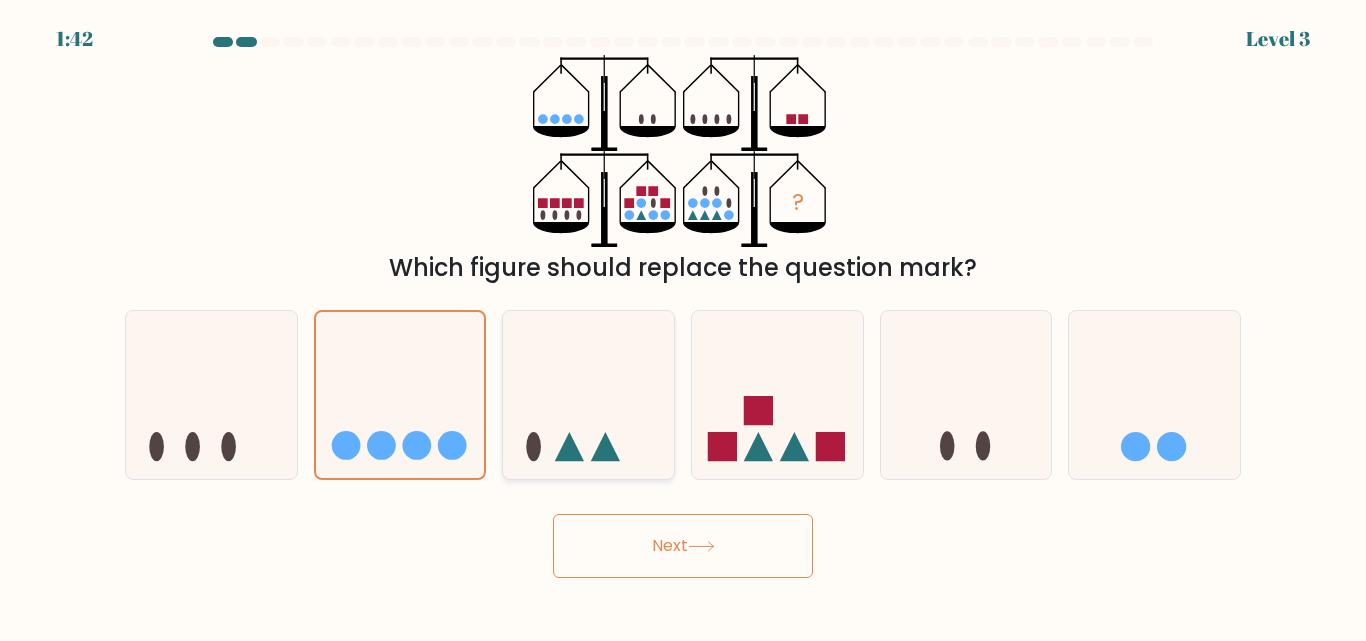 click 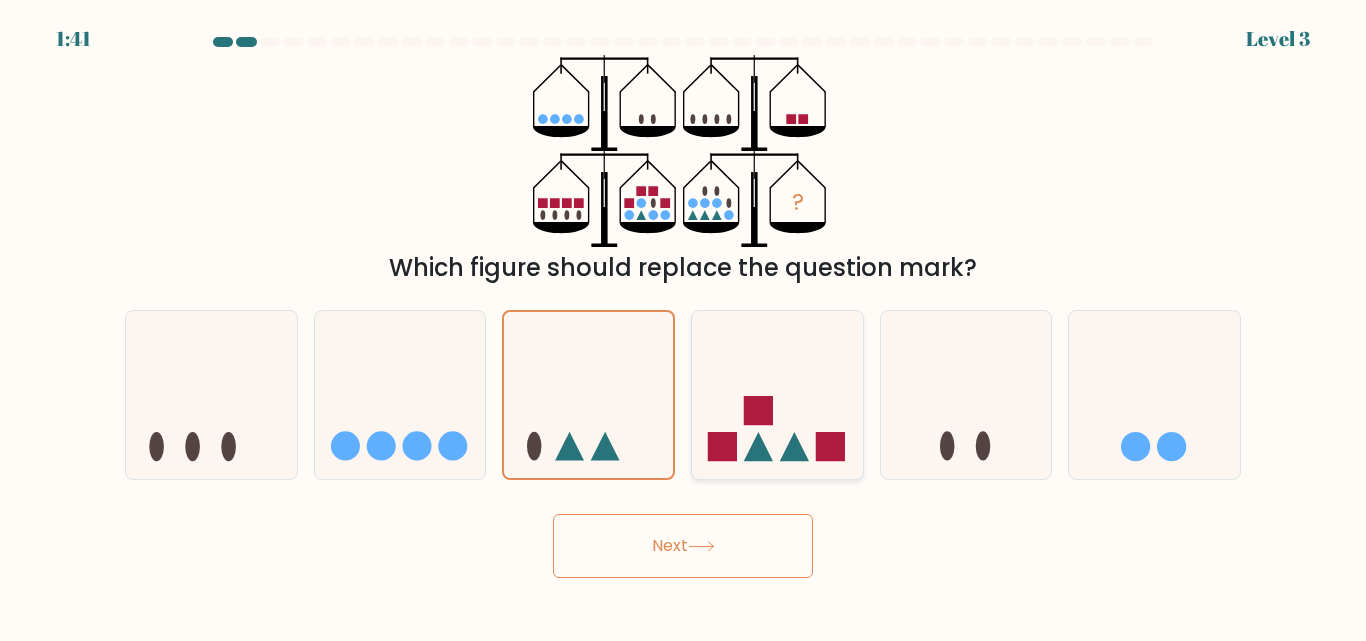 click 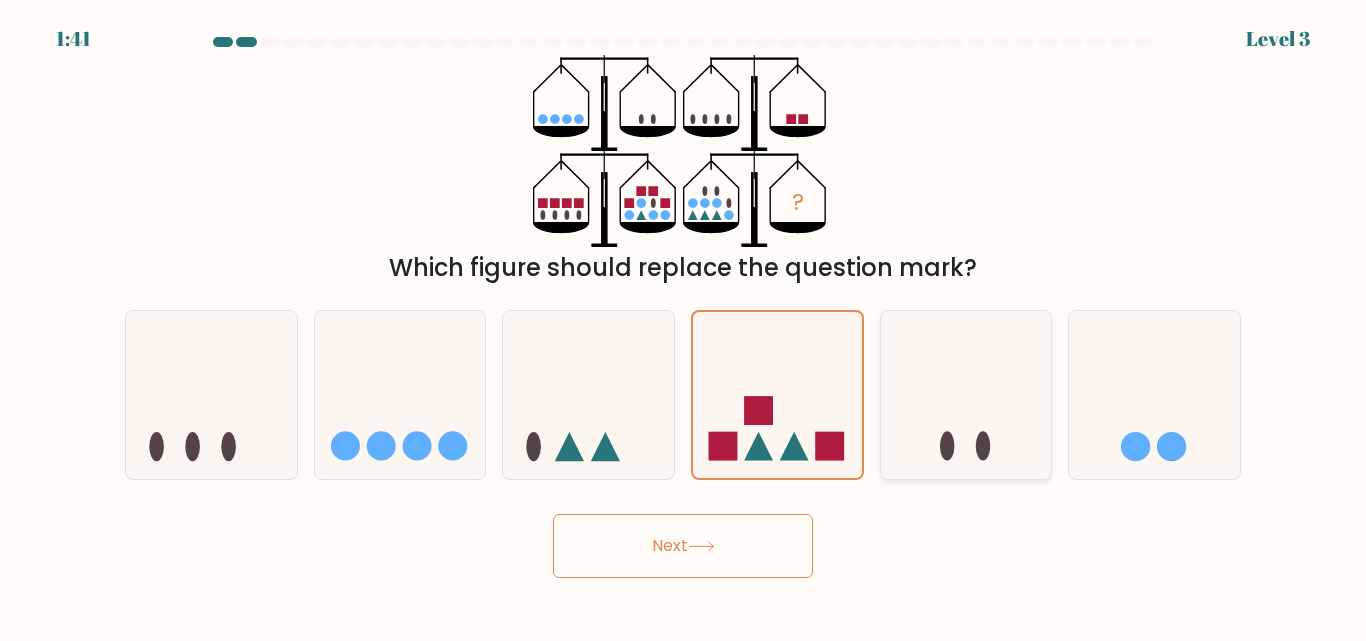click 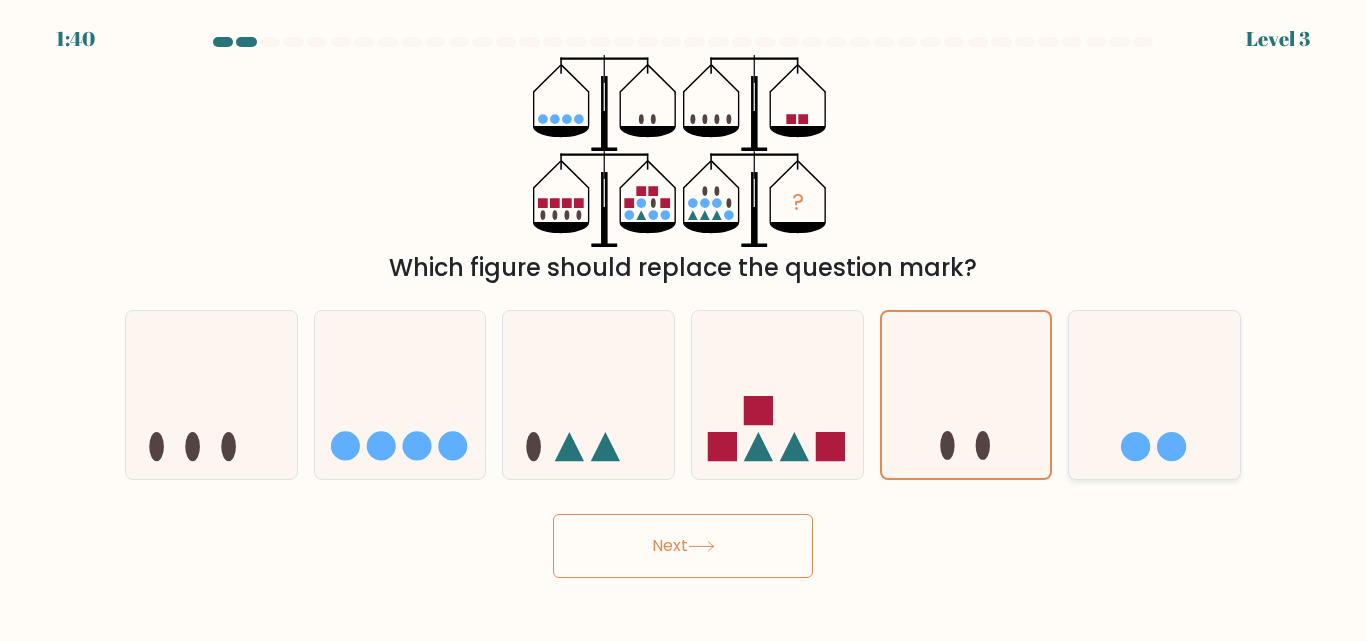 click 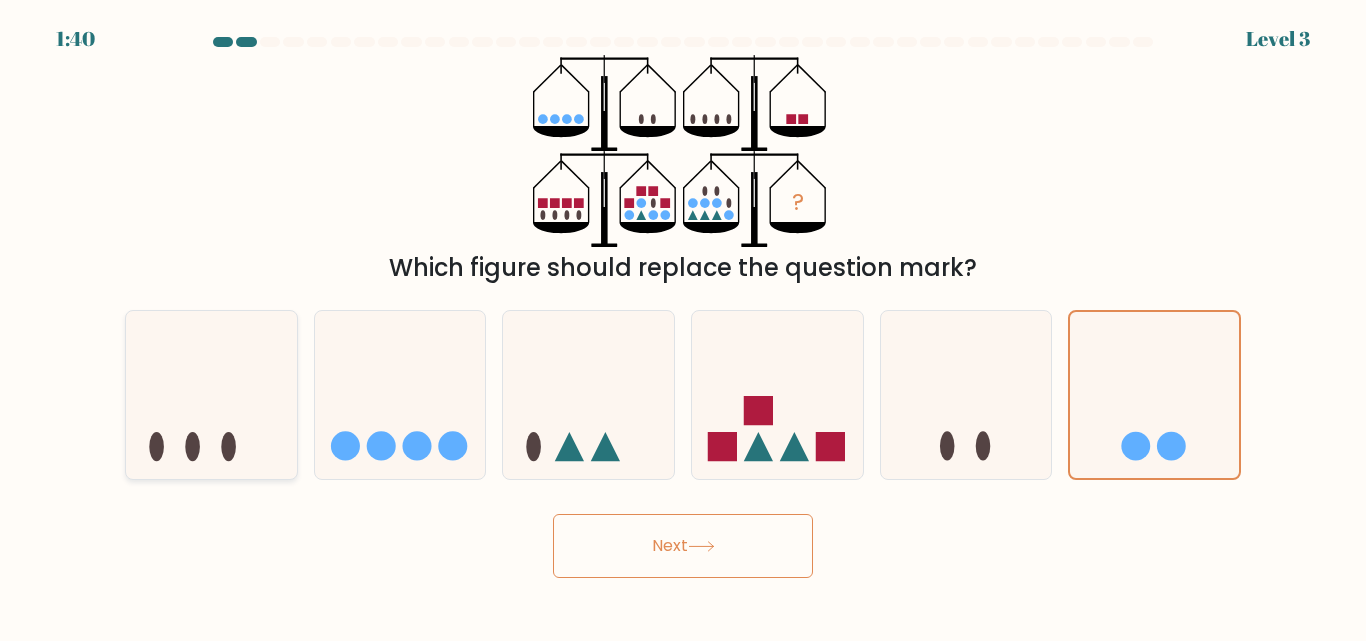 click 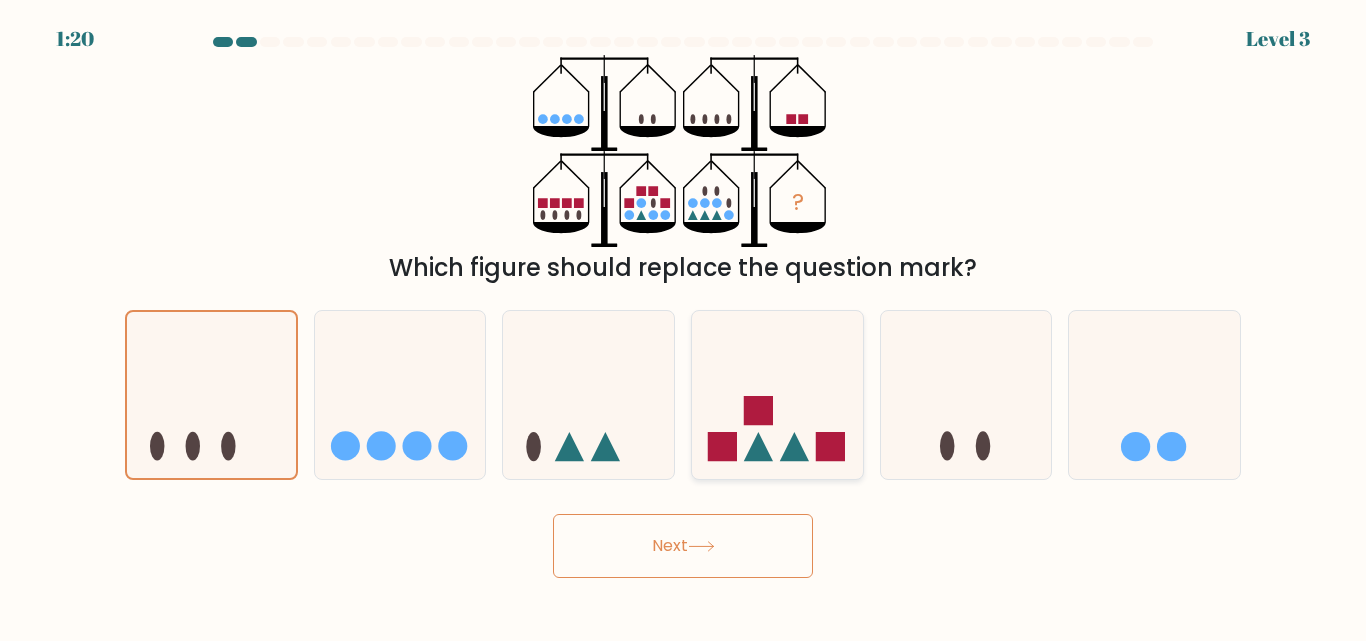 click 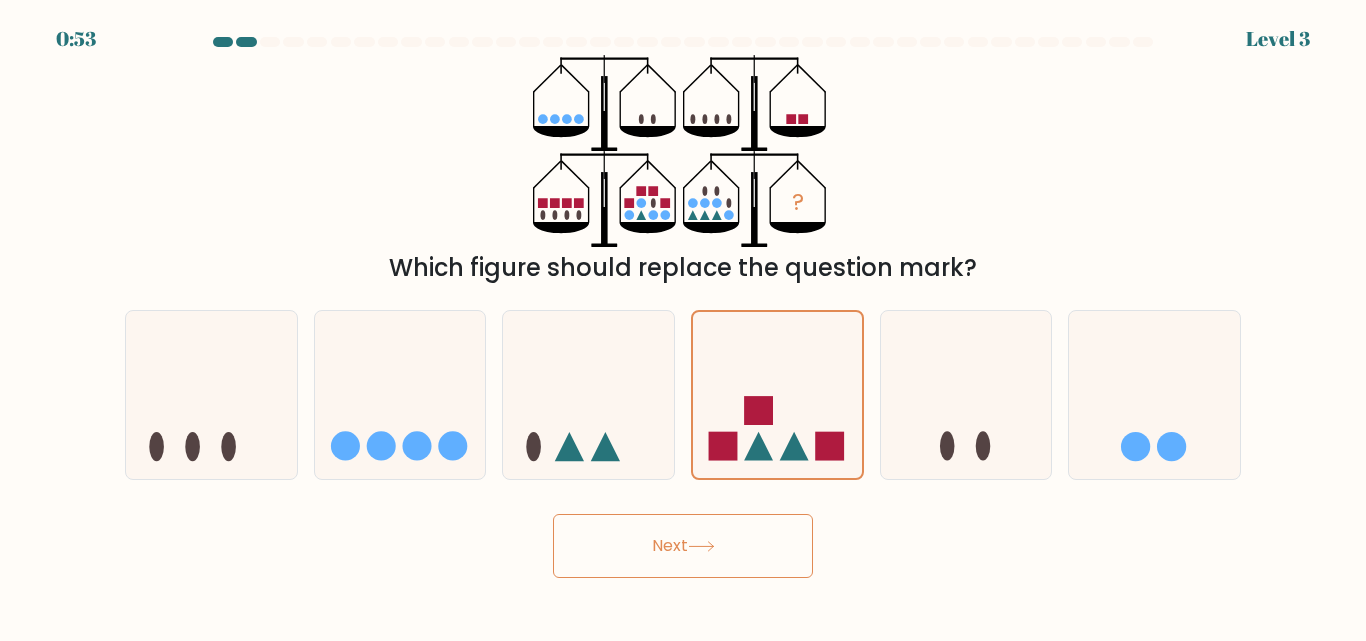 click on "Next" at bounding box center (683, 546) 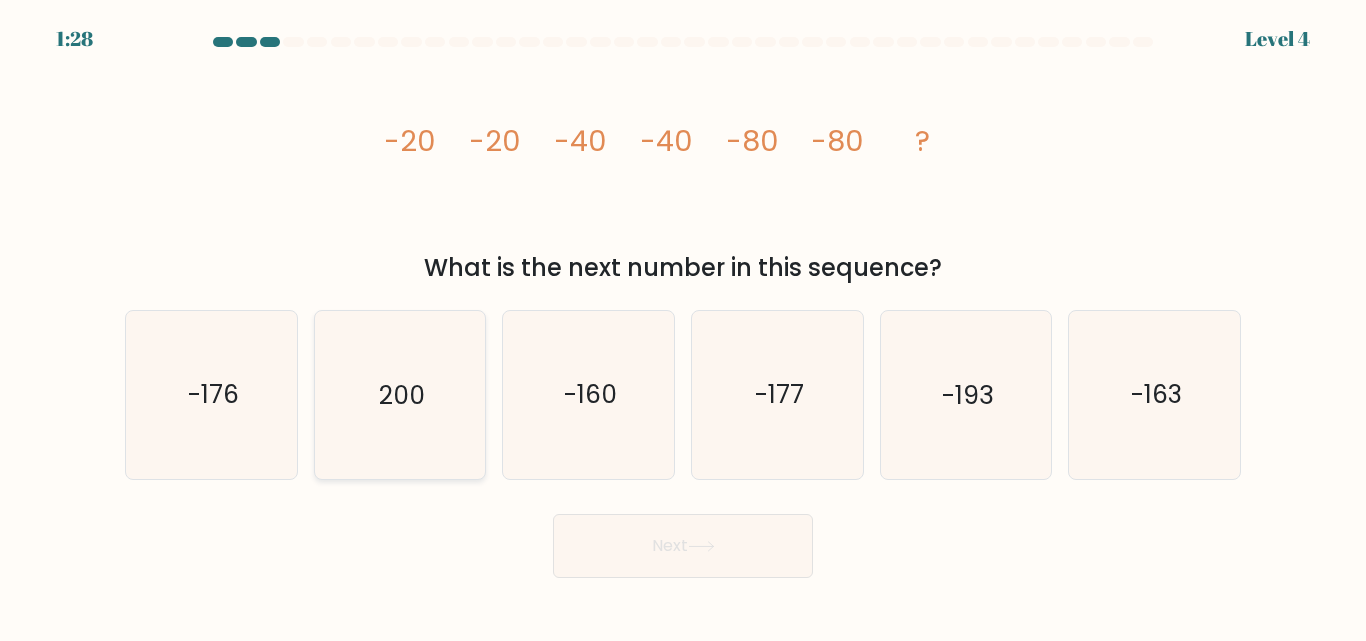 click on "200" 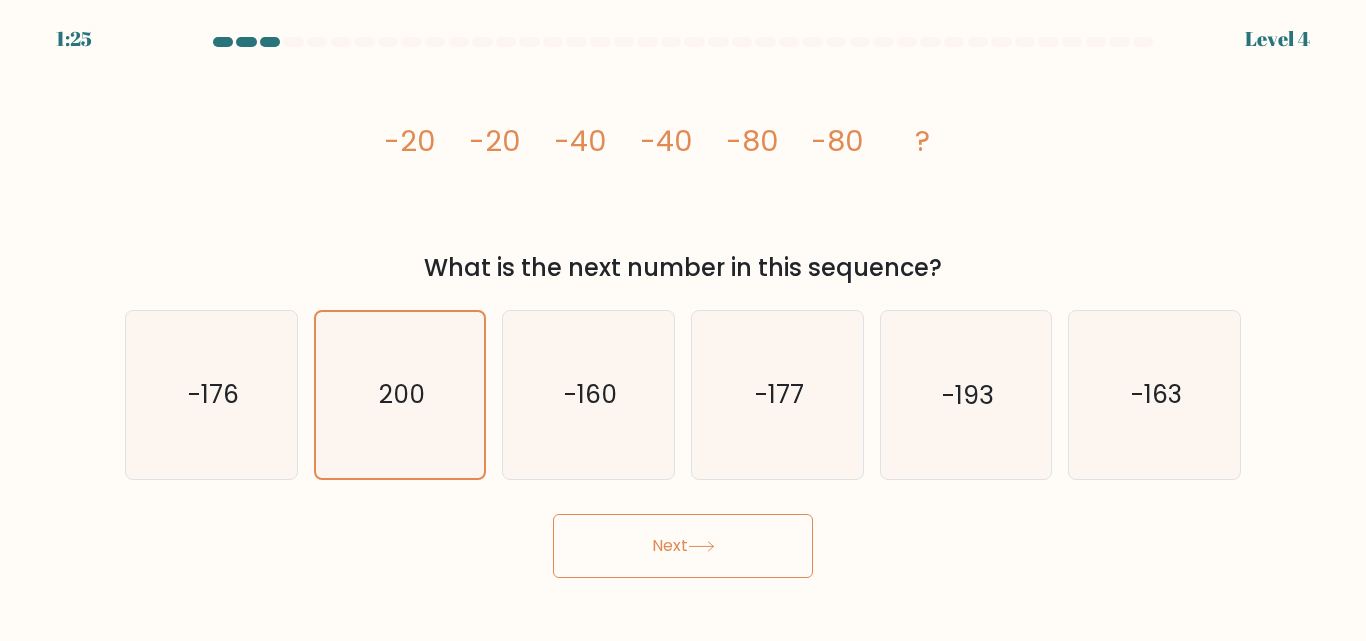 click on "Next" at bounding box center (683, 546) 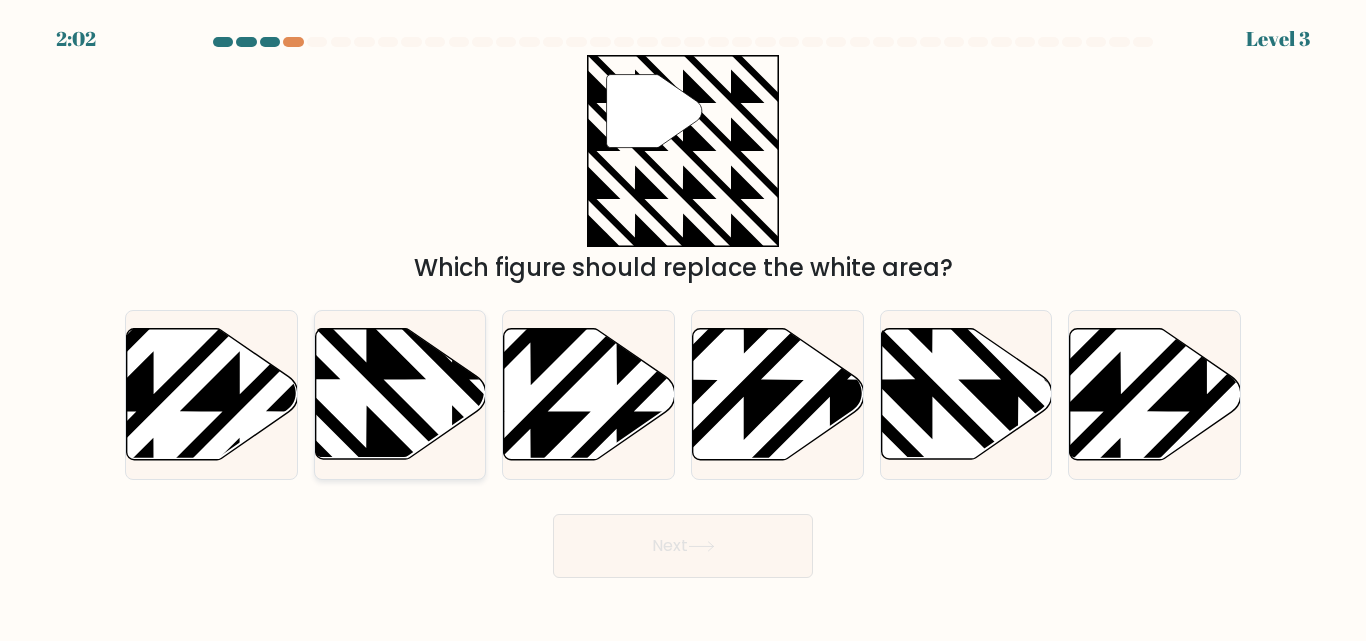 click 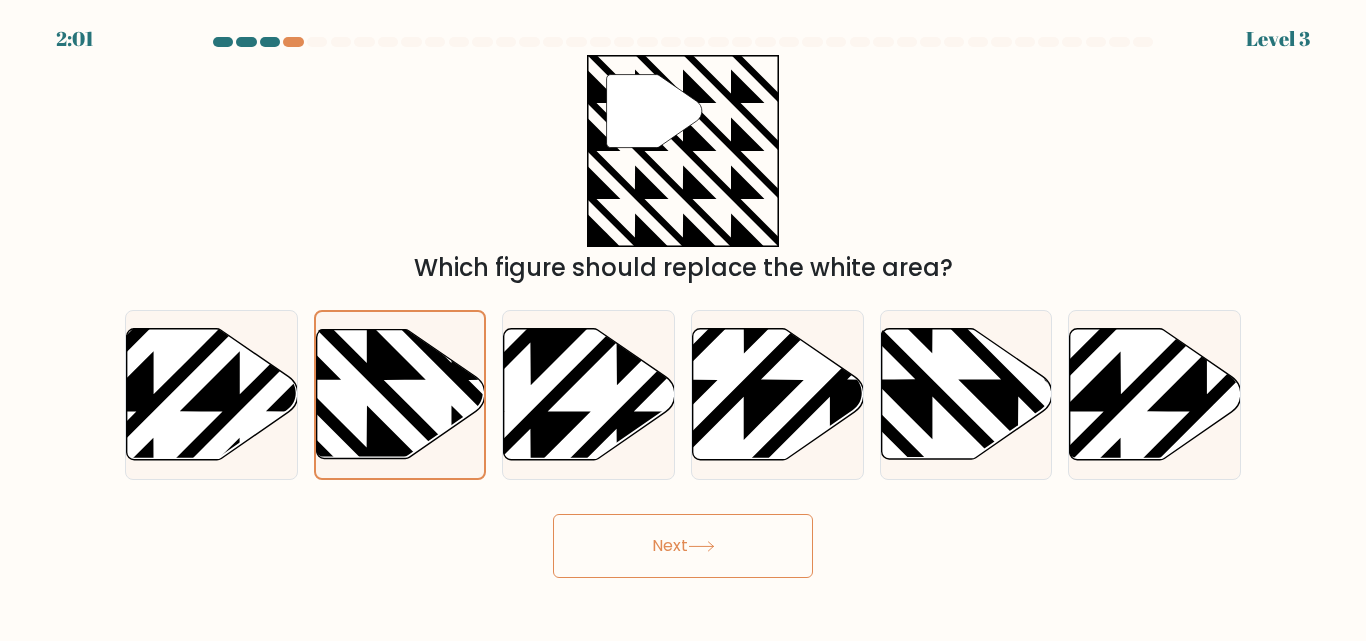 click on "Next" at bounding box center [683, 546] 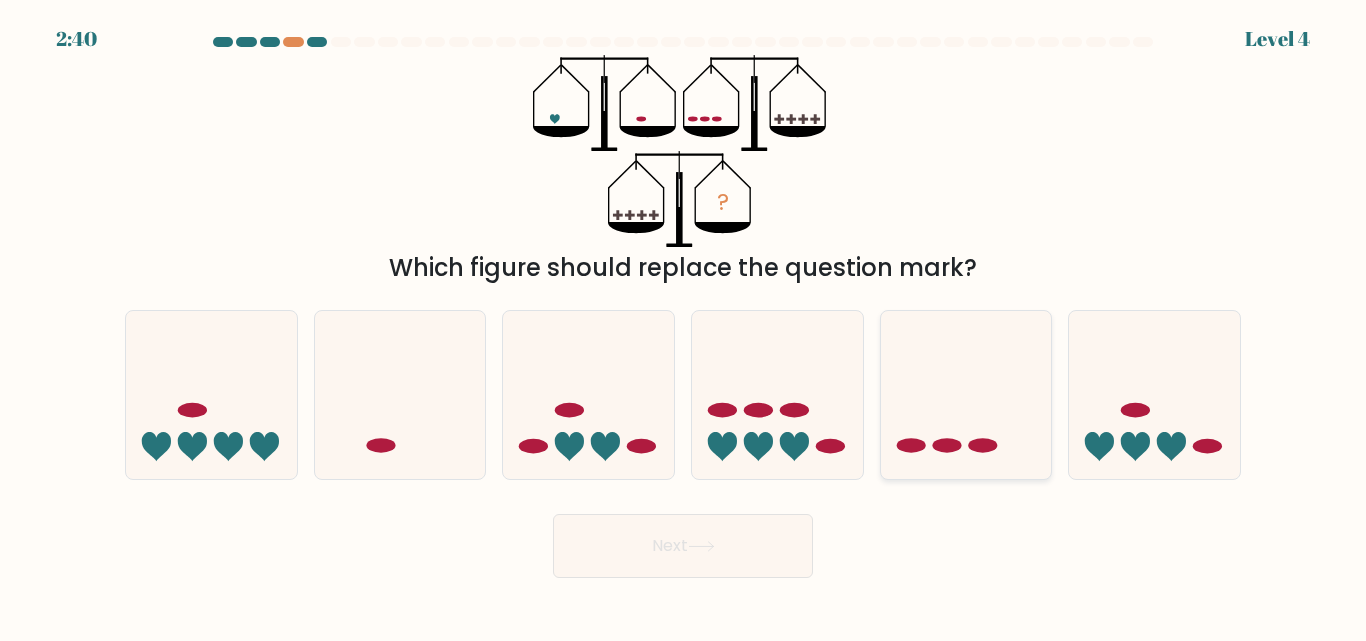 click 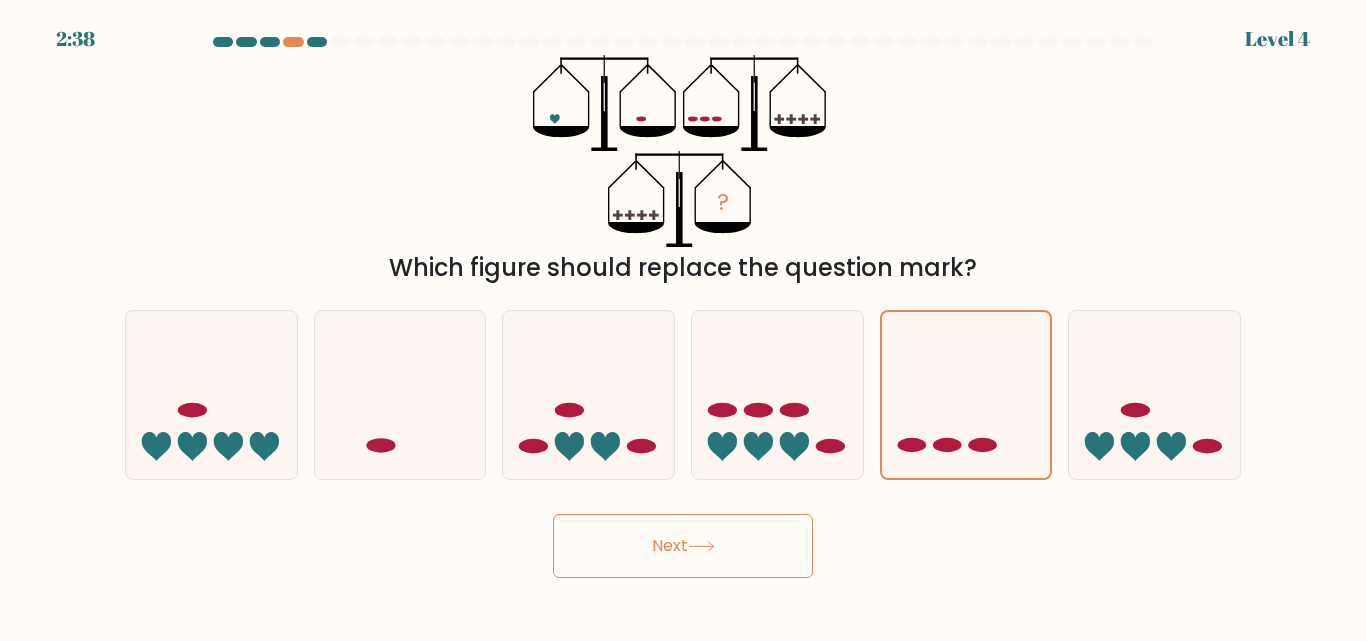 click on "Next" at bounding box center (683, 546) 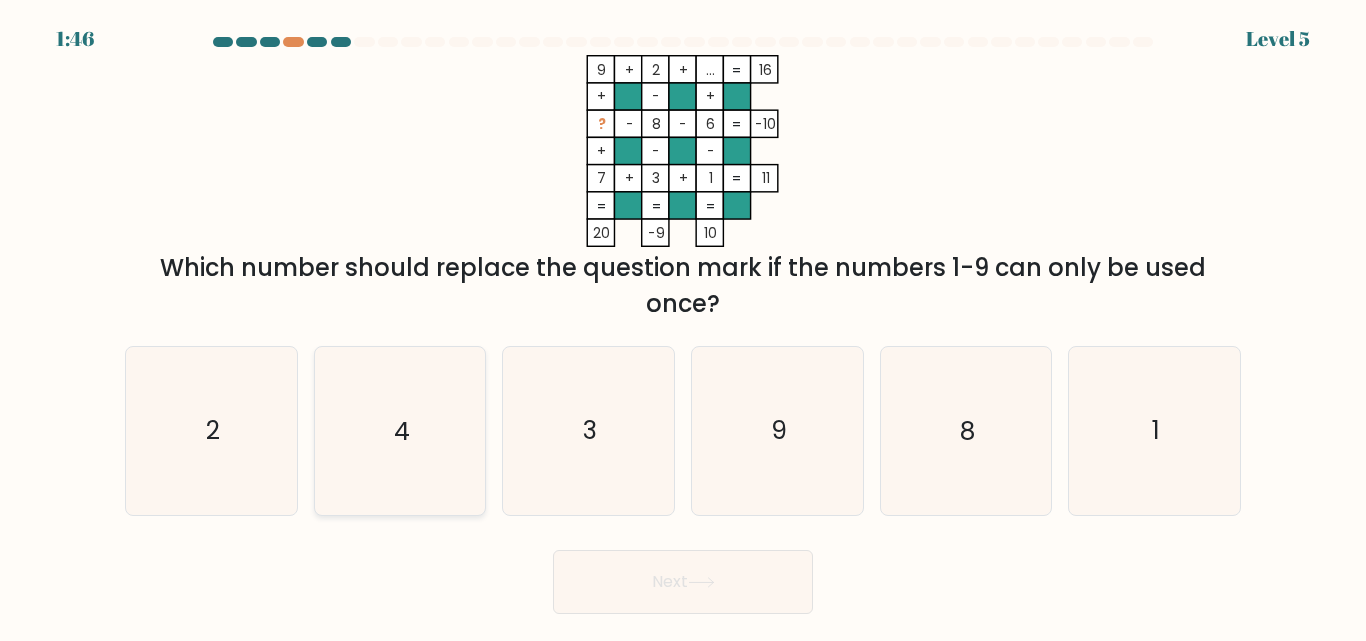 click on "4" 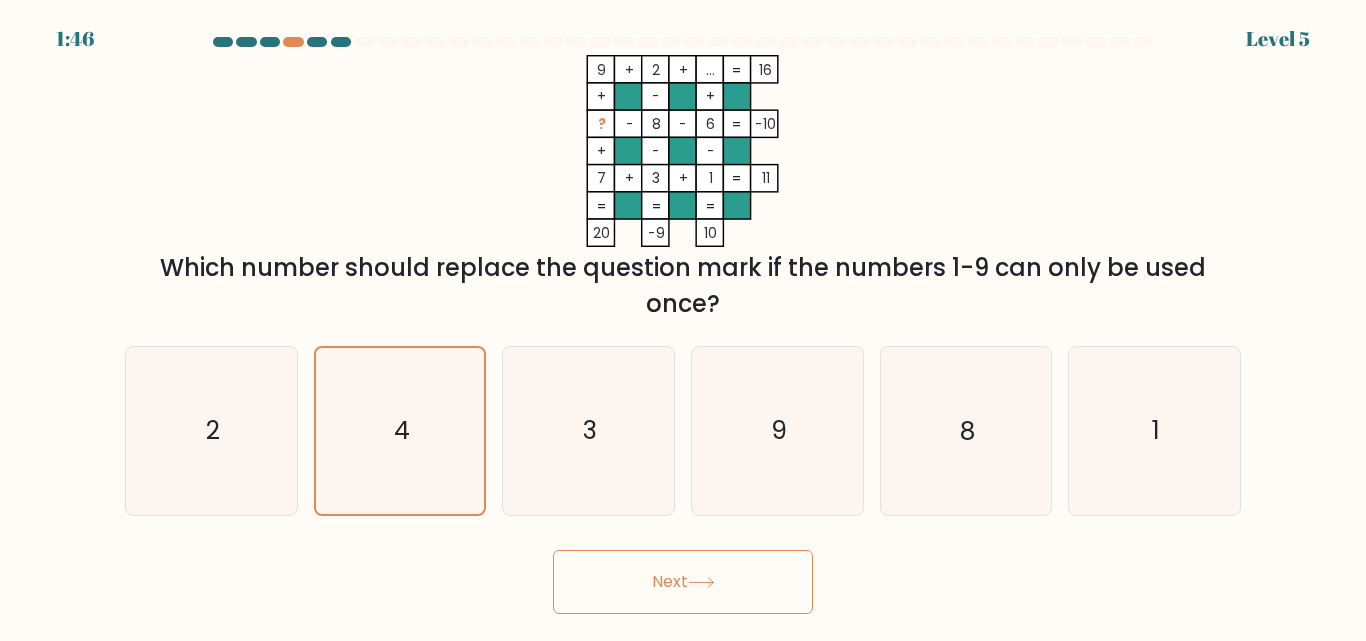 click on "Next" at bounding box center (683, 582) 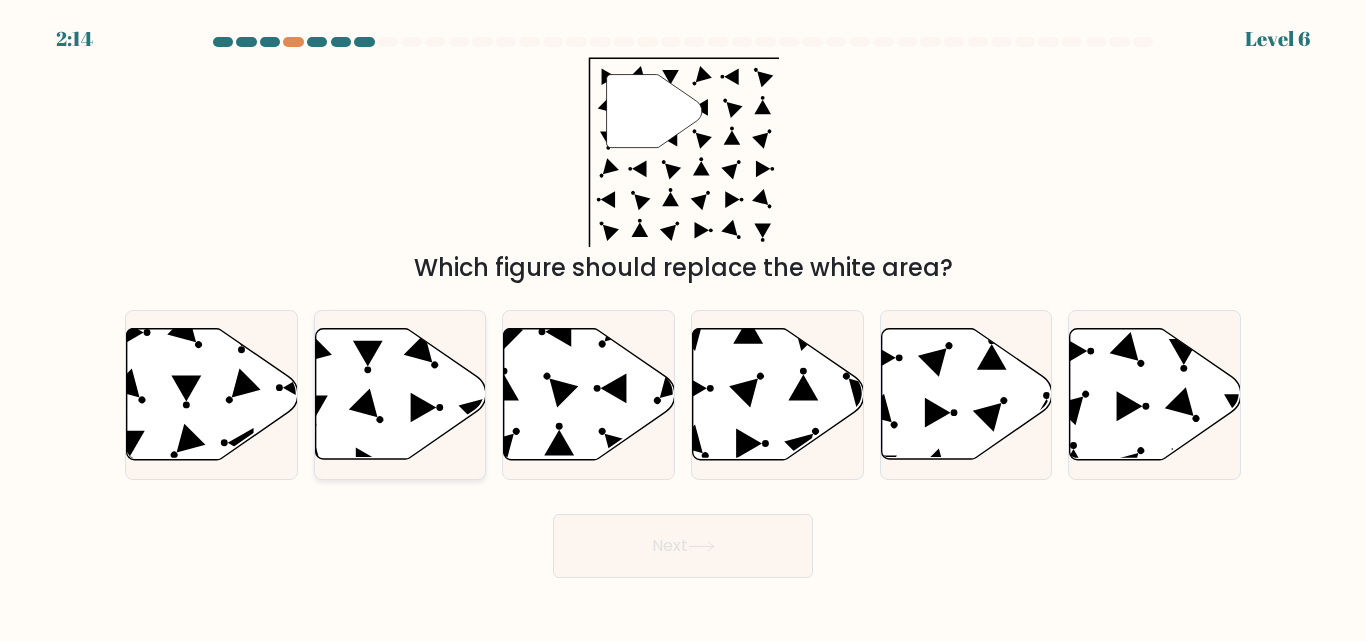 click 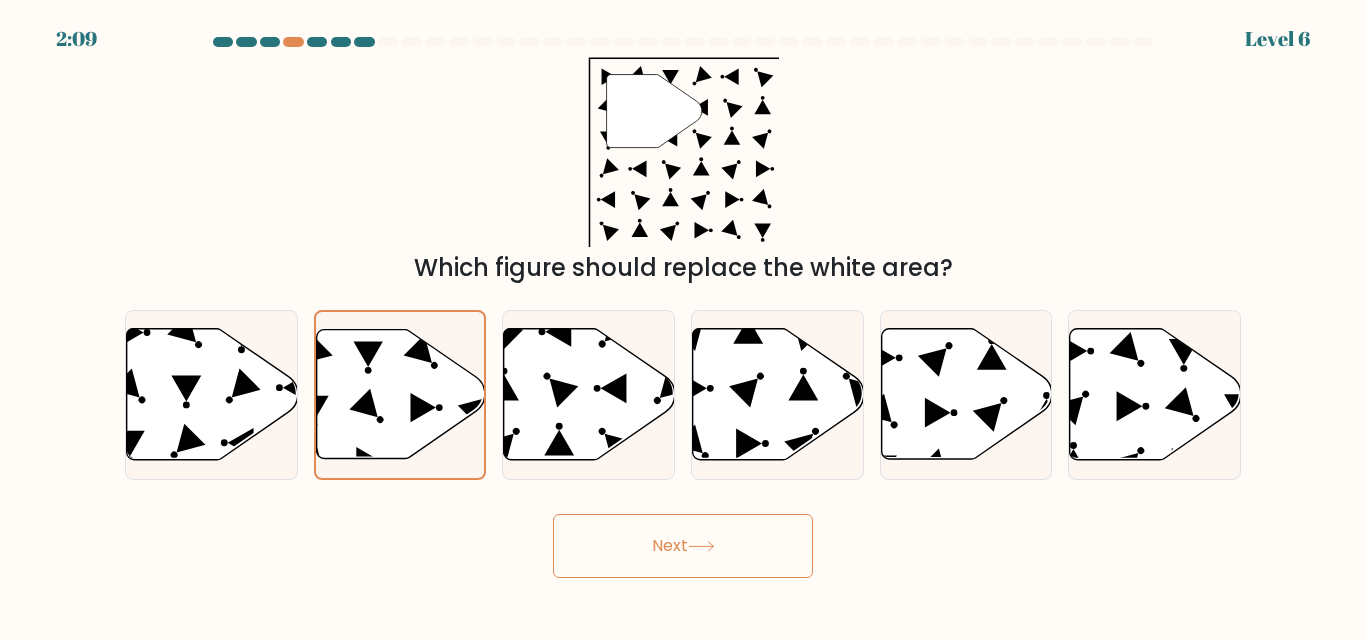 click on "Next" at bounding box center [683, 546] 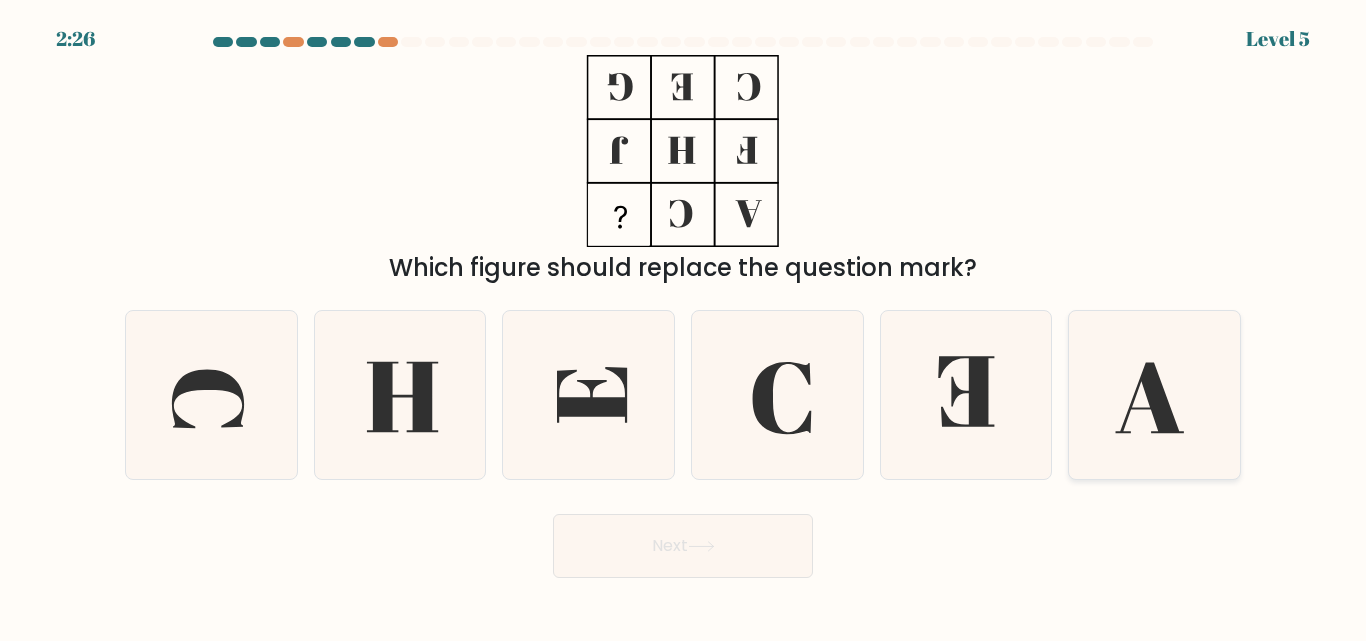 click 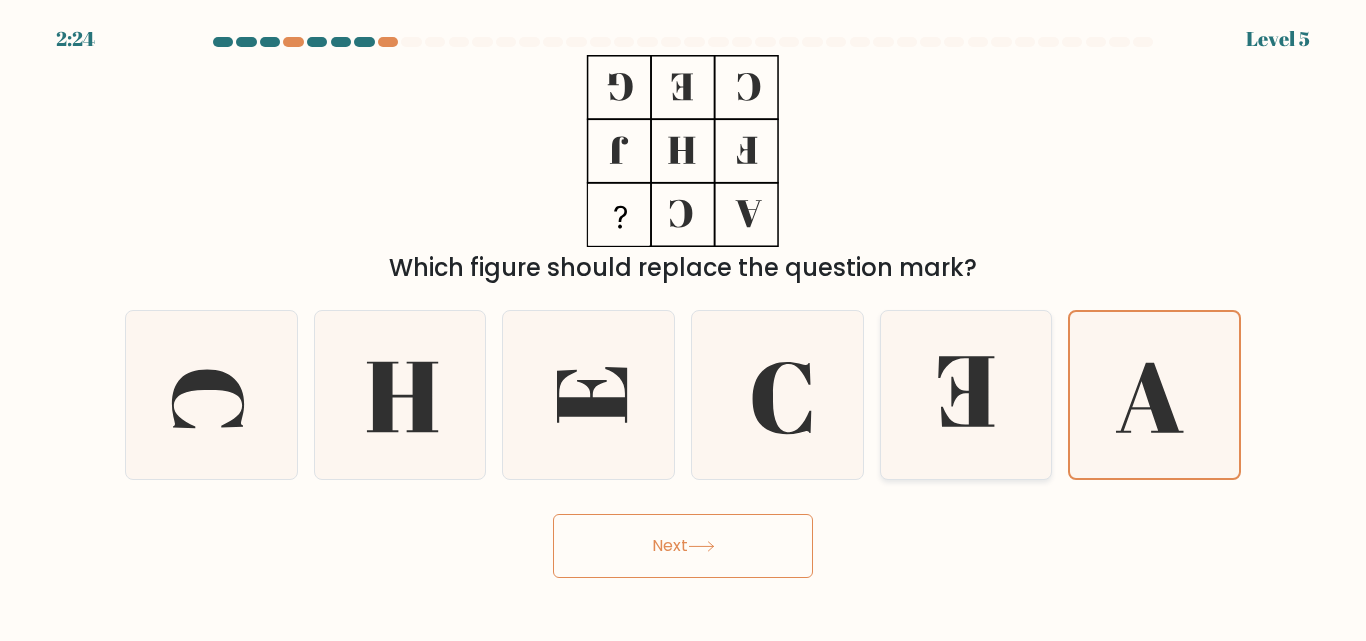 click 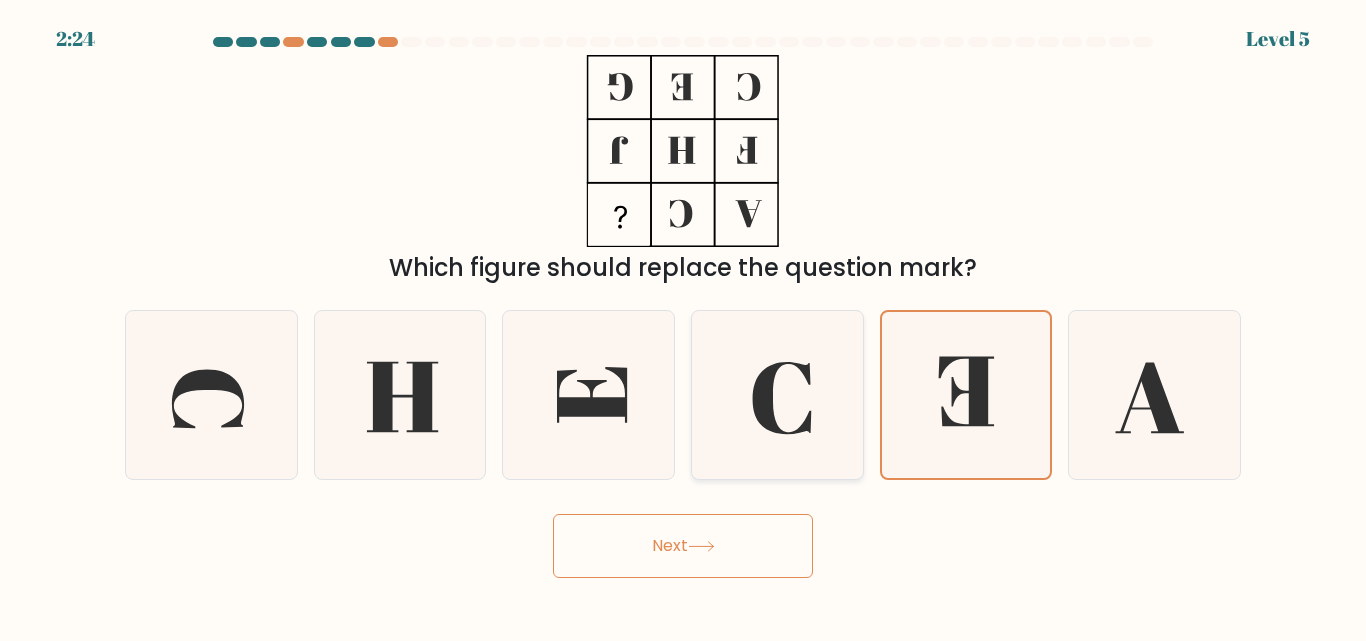 click 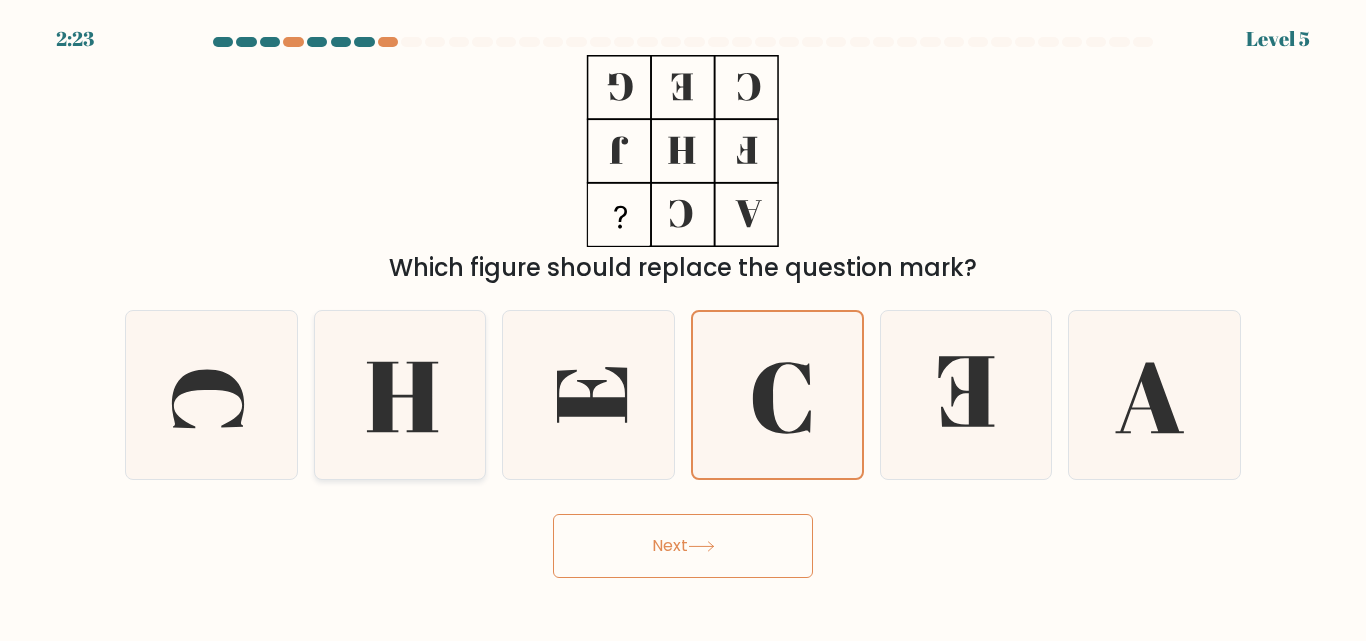 click 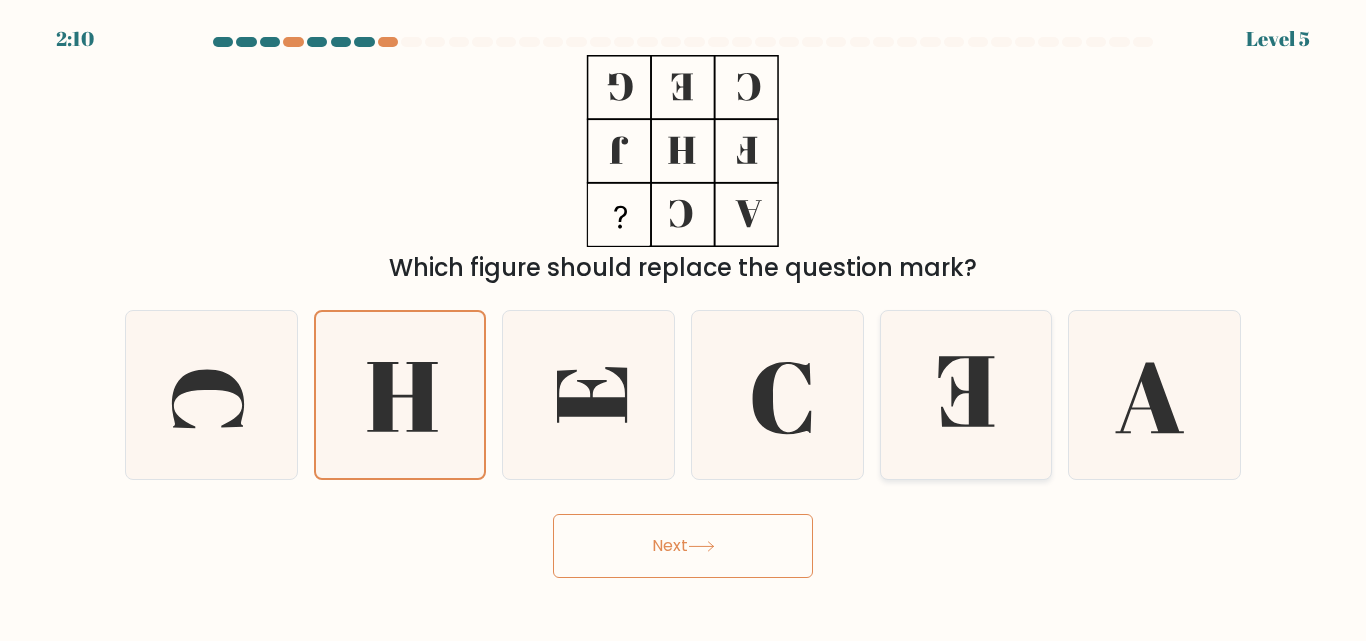 click 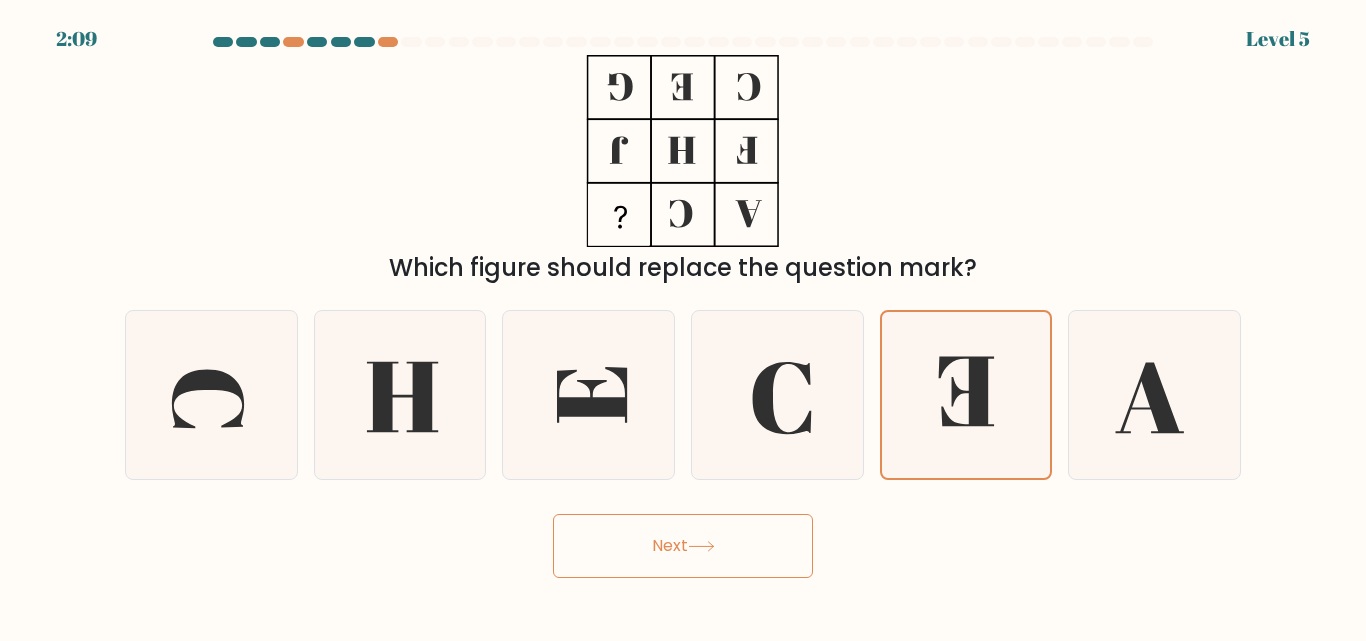 click on "Next" at bounding box center (683, 546) 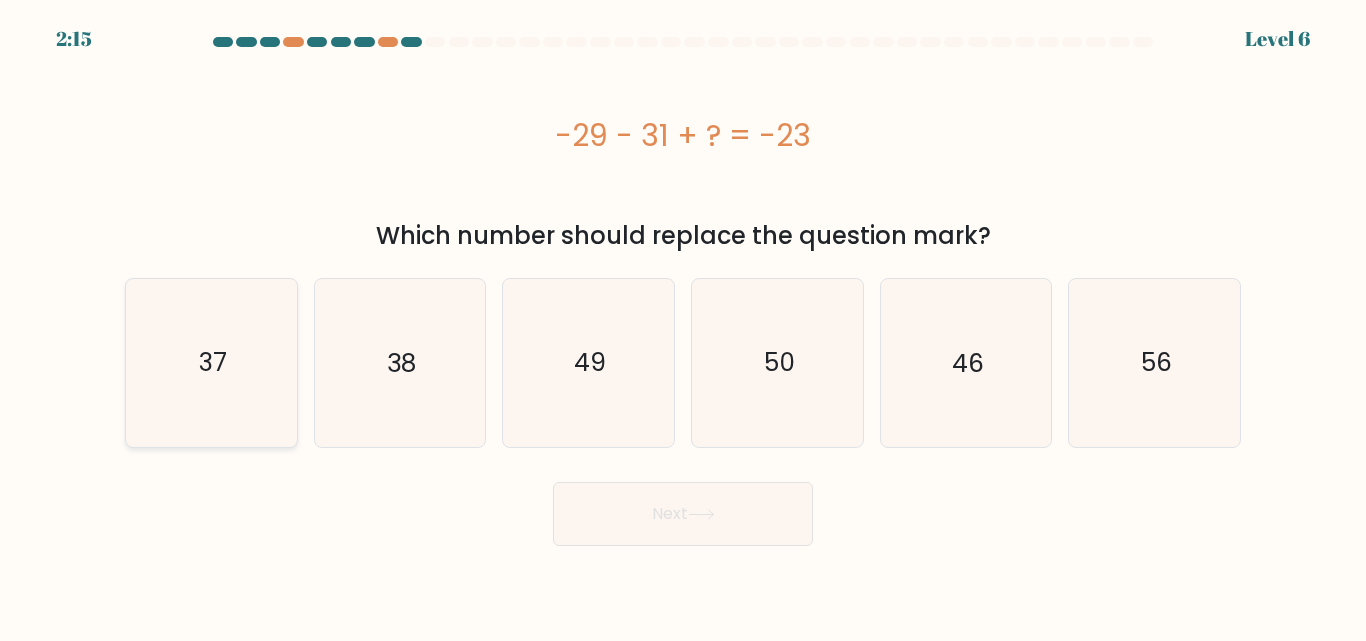 click on "37" 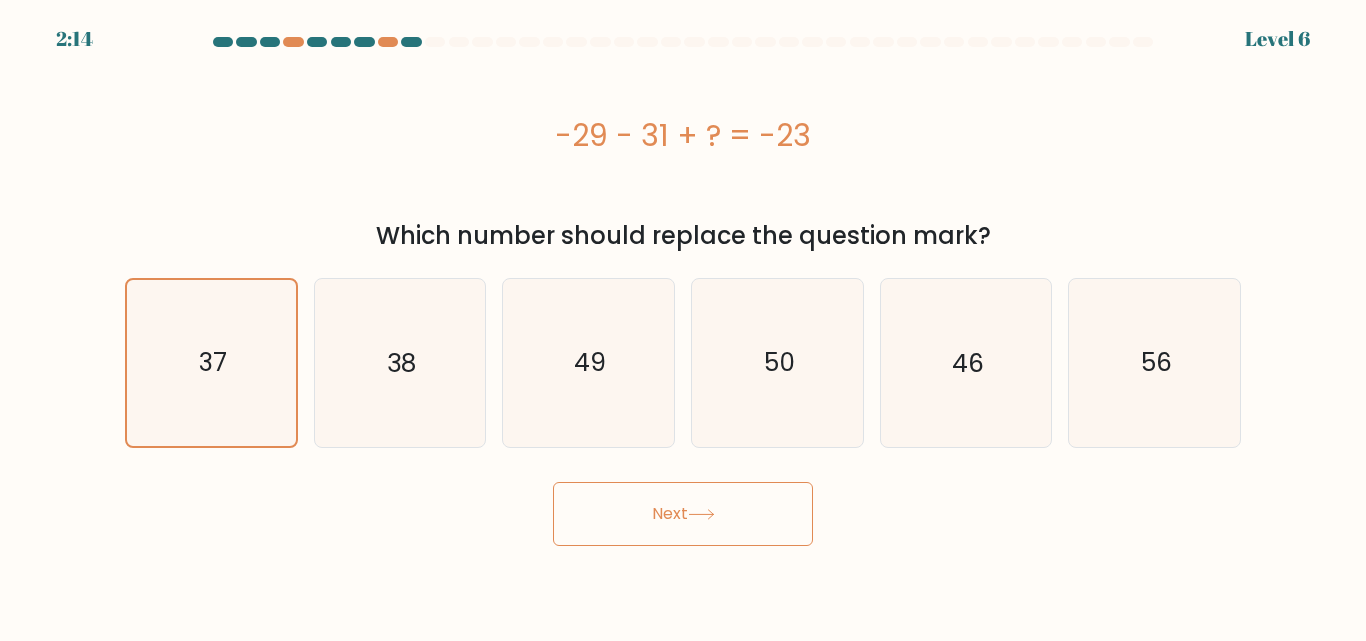 click on "Next" at bounding box center [683, 514] 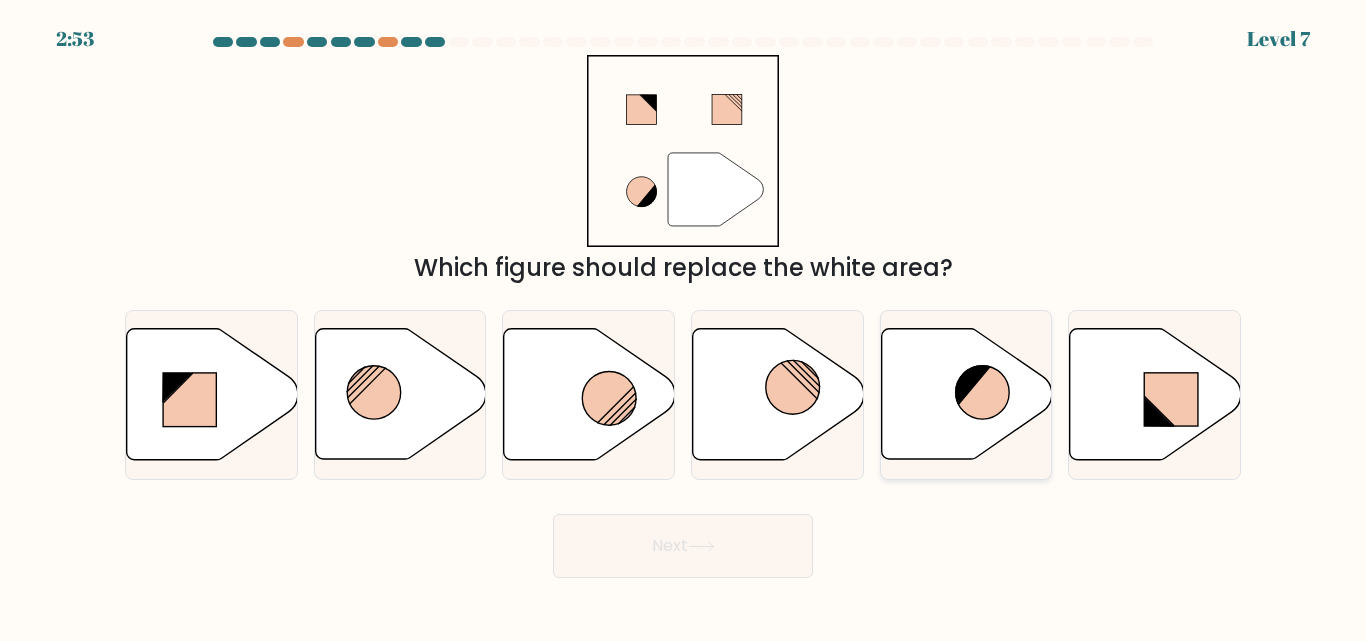 click 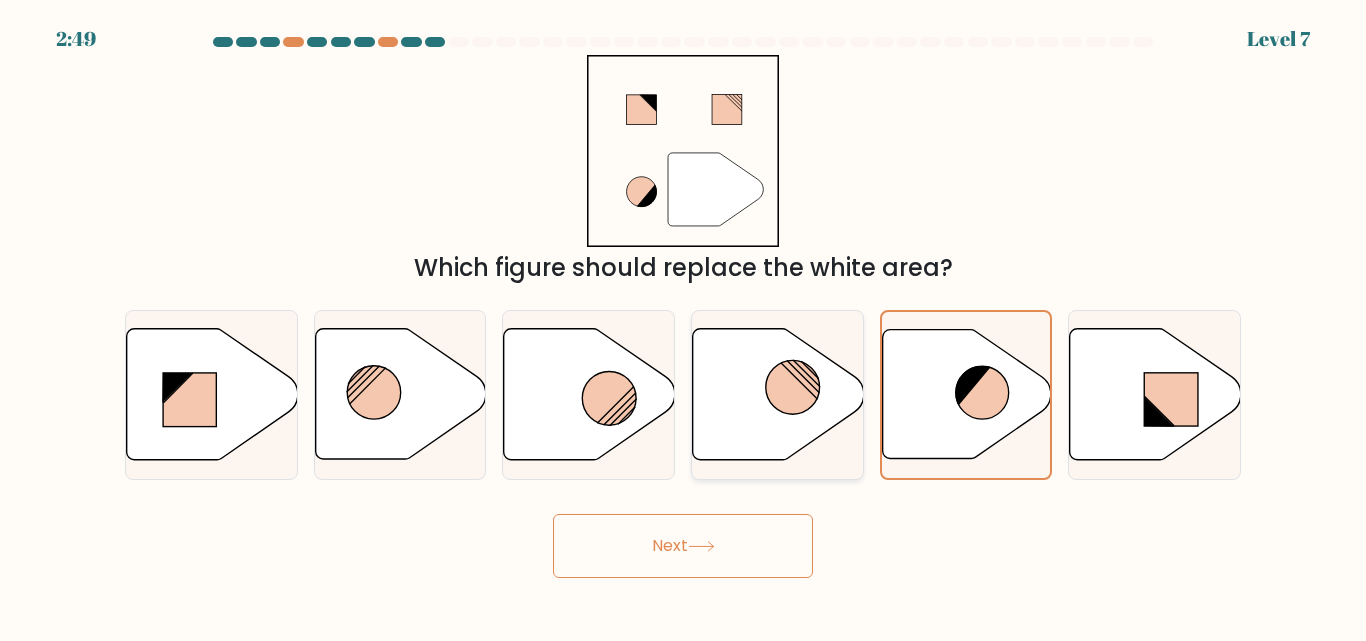 click 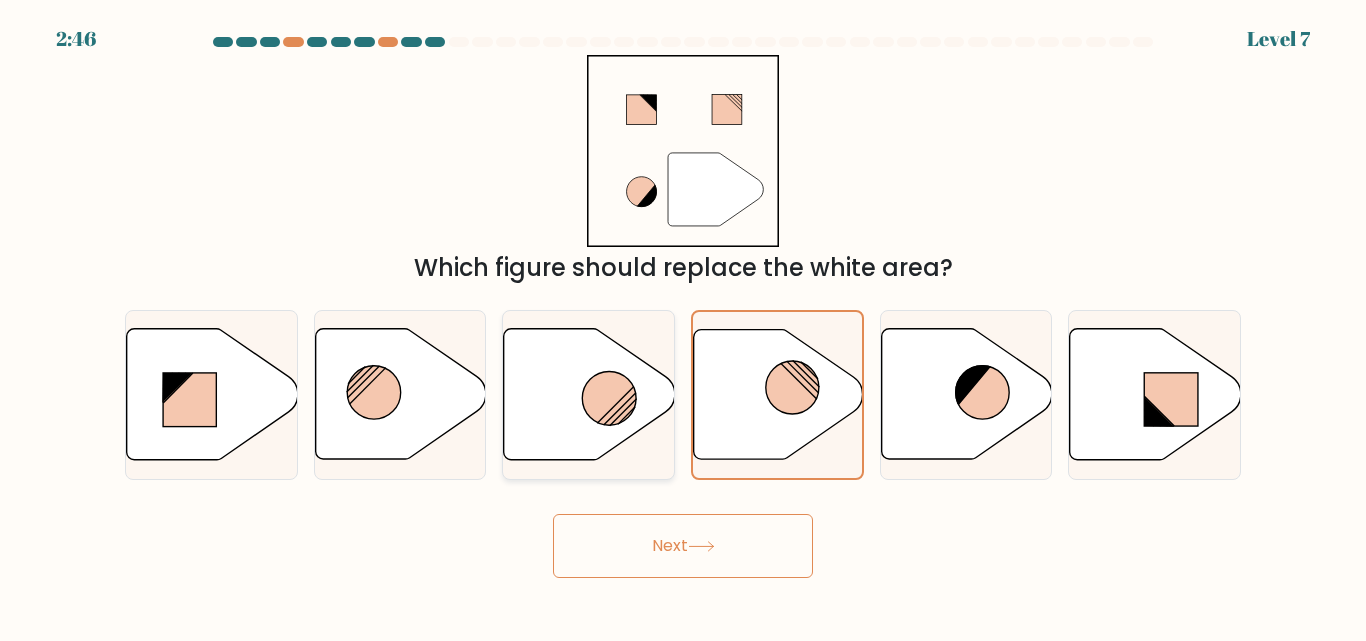 click 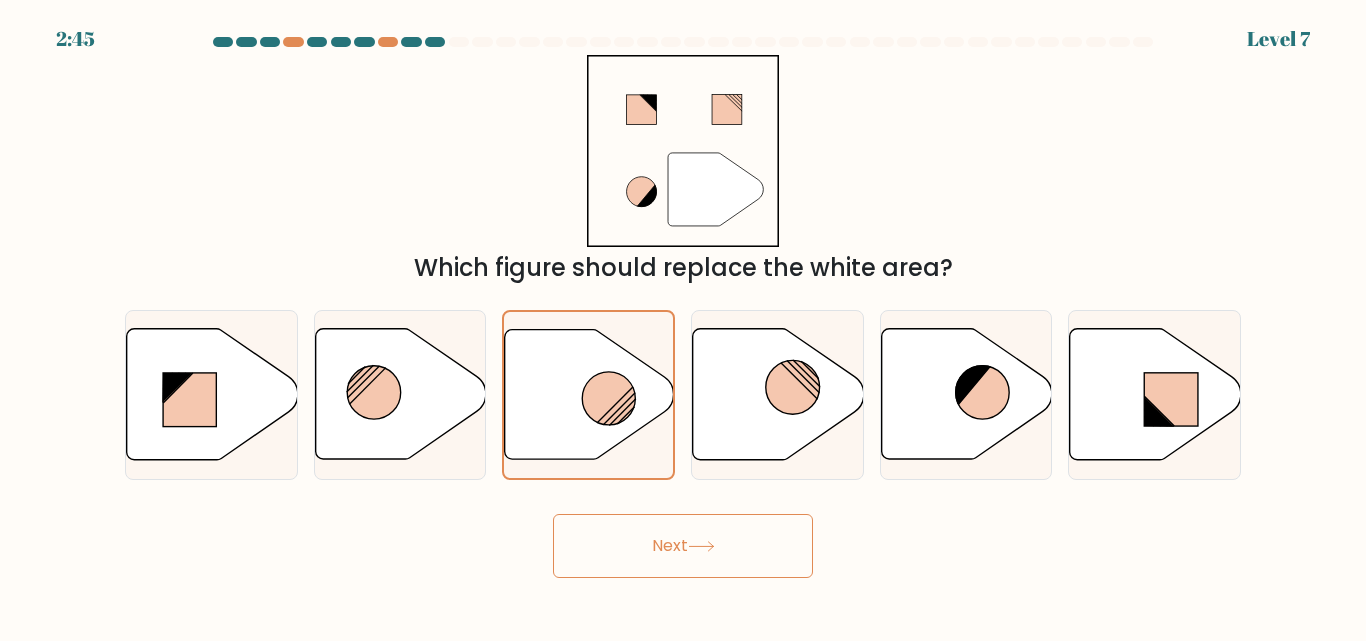 click on "Next" at bounding box center [683, 546] 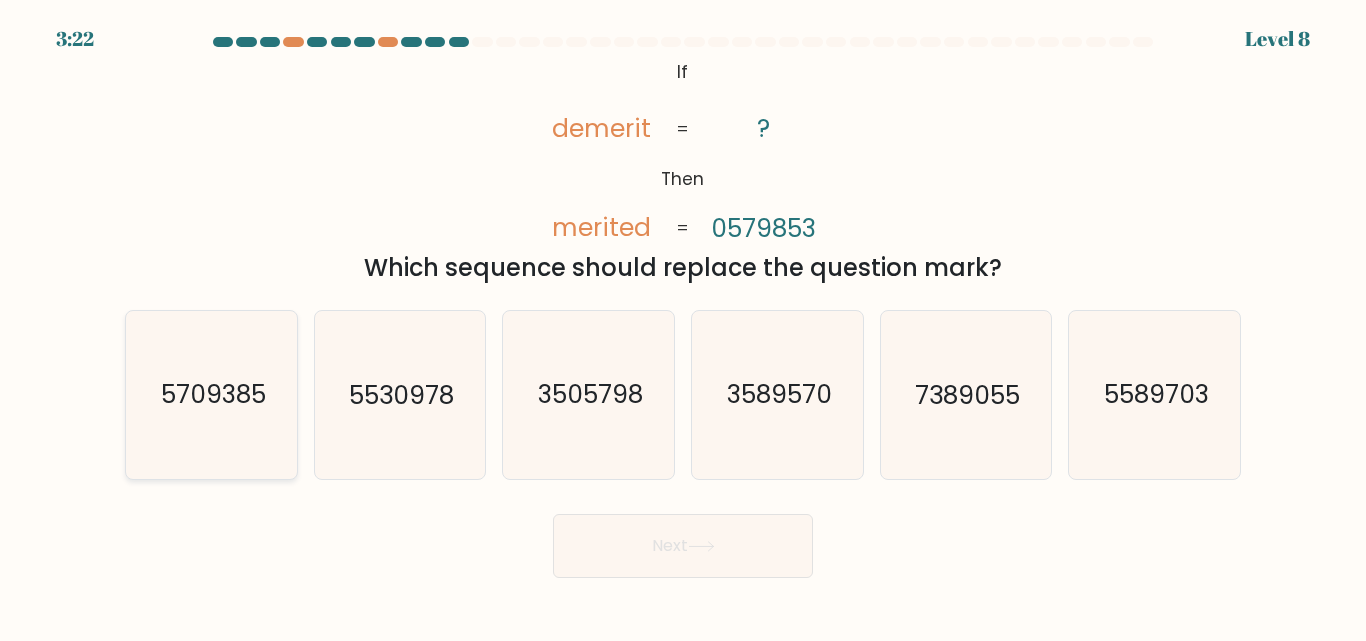 click on "5709385" 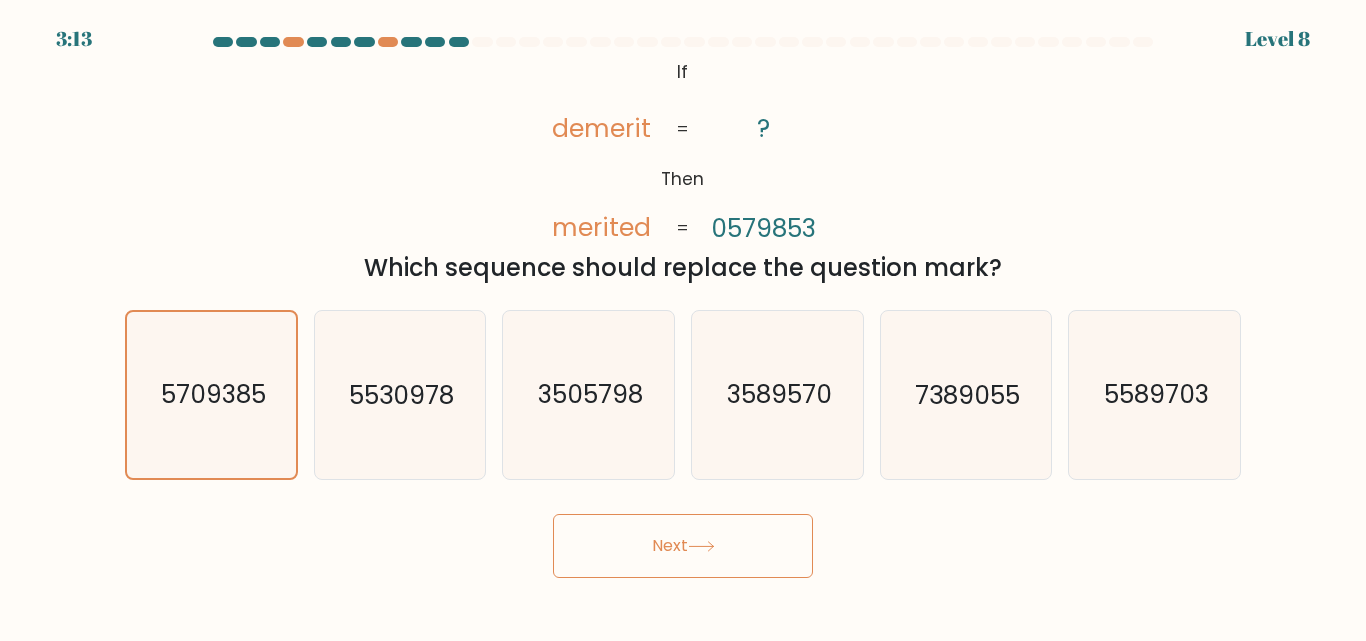 click on "Next" at bounding box center [683, 546] 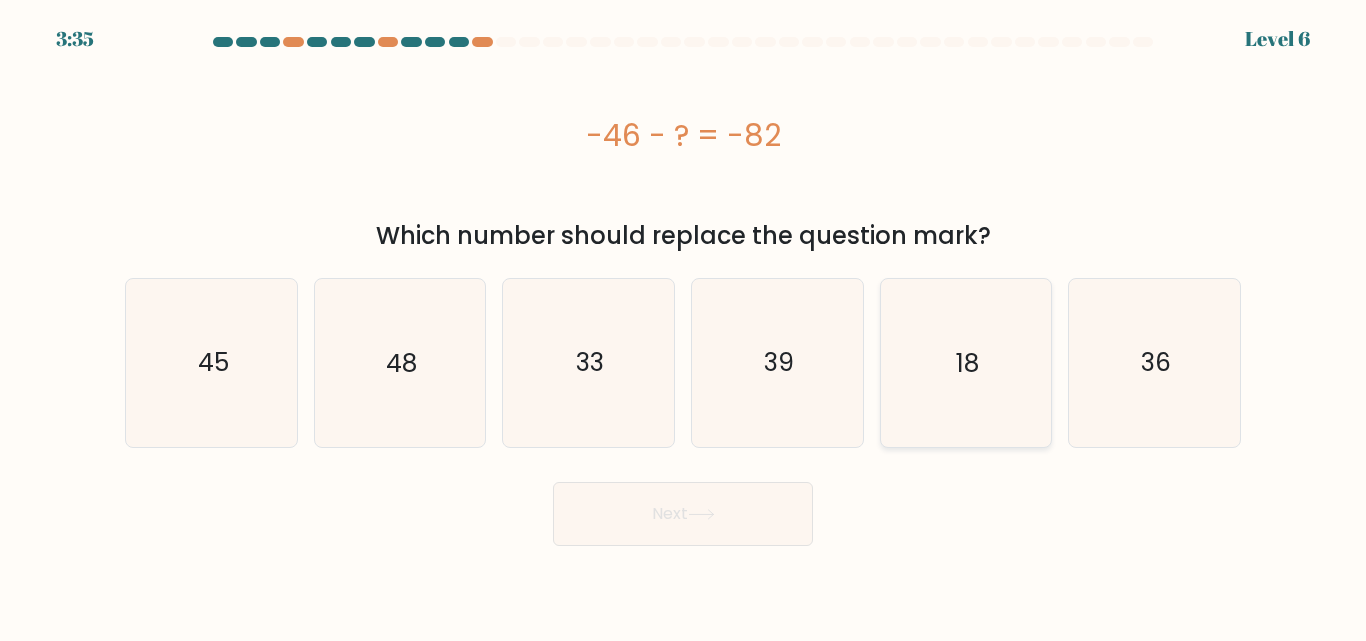 drag, startPoint x: 1113, startPoint y: 363, endPoint x: 1014, endPoint y: 444, distance: 127.91403 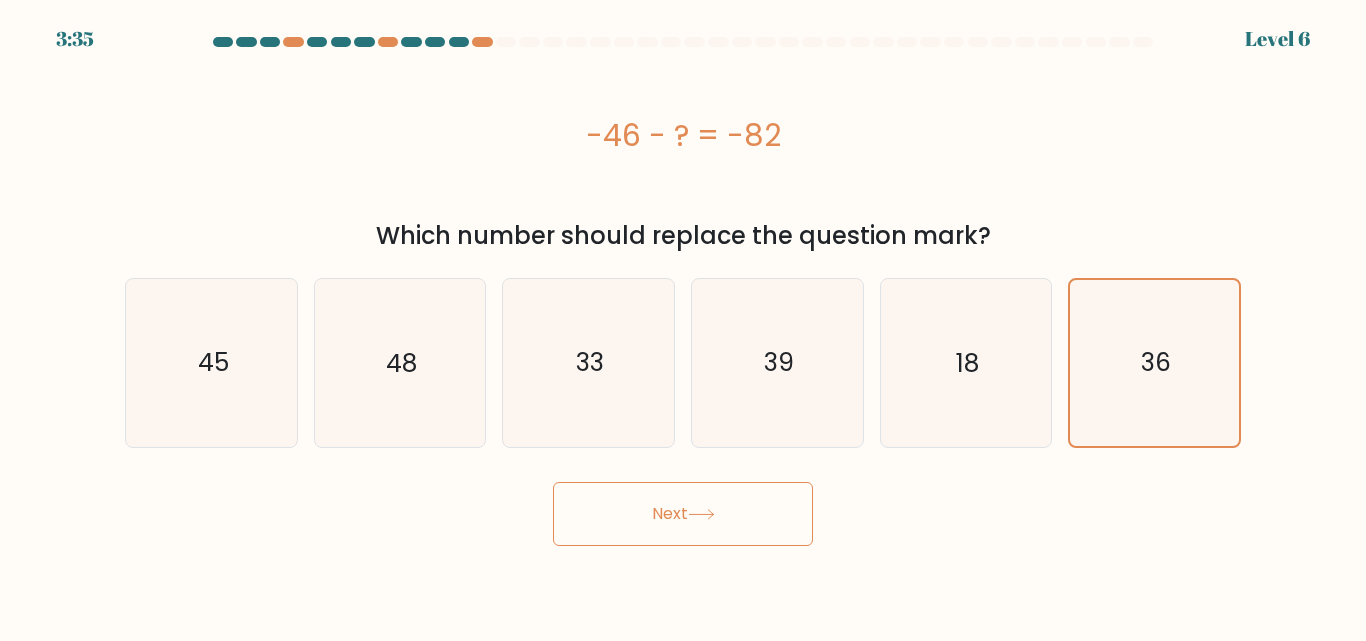 click on "Next" at bounding box center [683, 514] 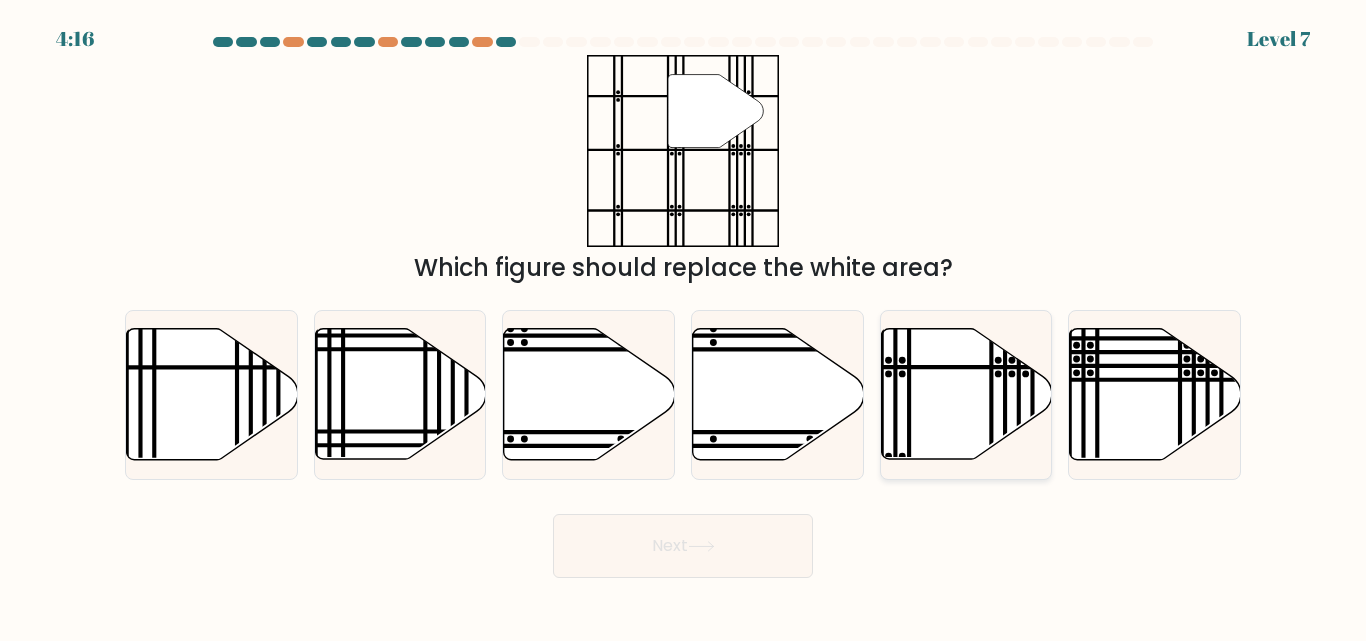 click 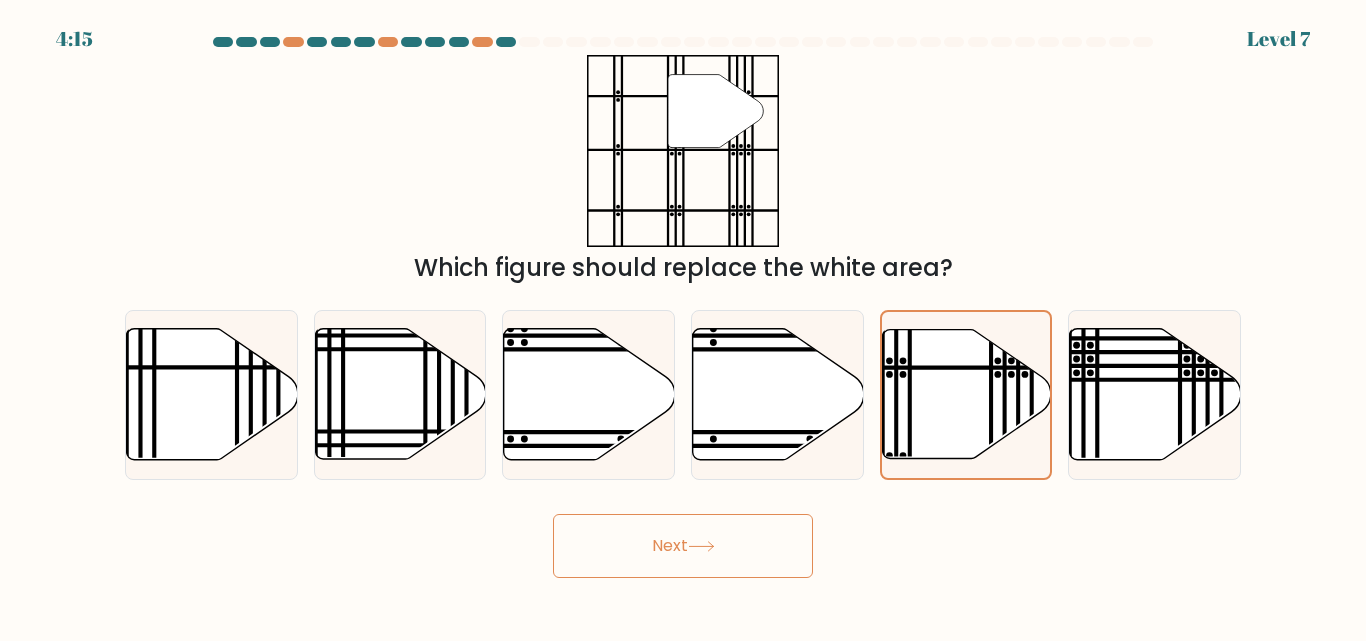 click on "Next" at bounding box center [683, 546] 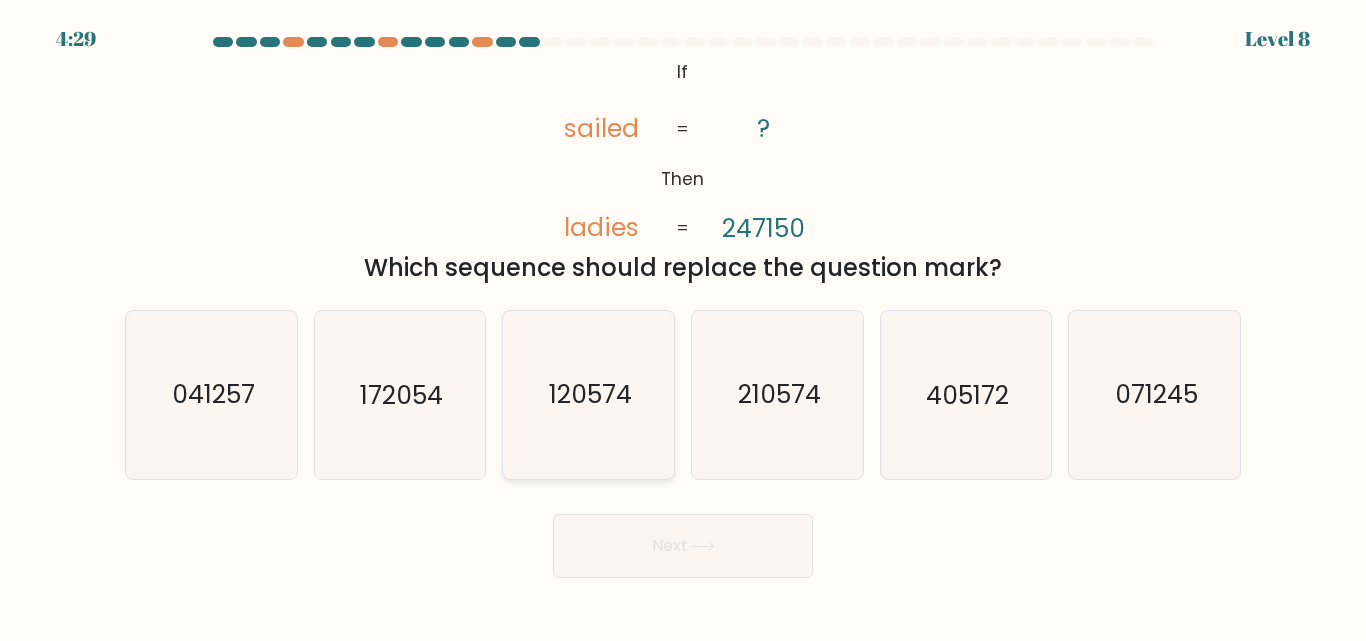 click on "120574" 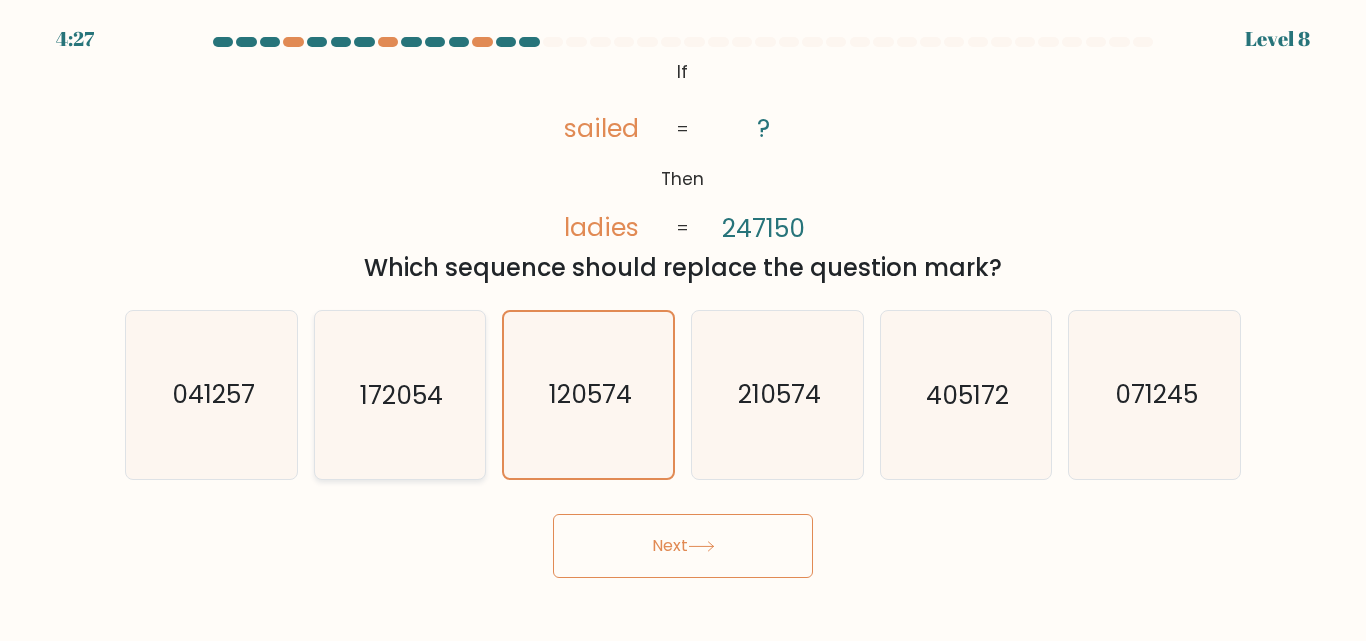click on "172054" 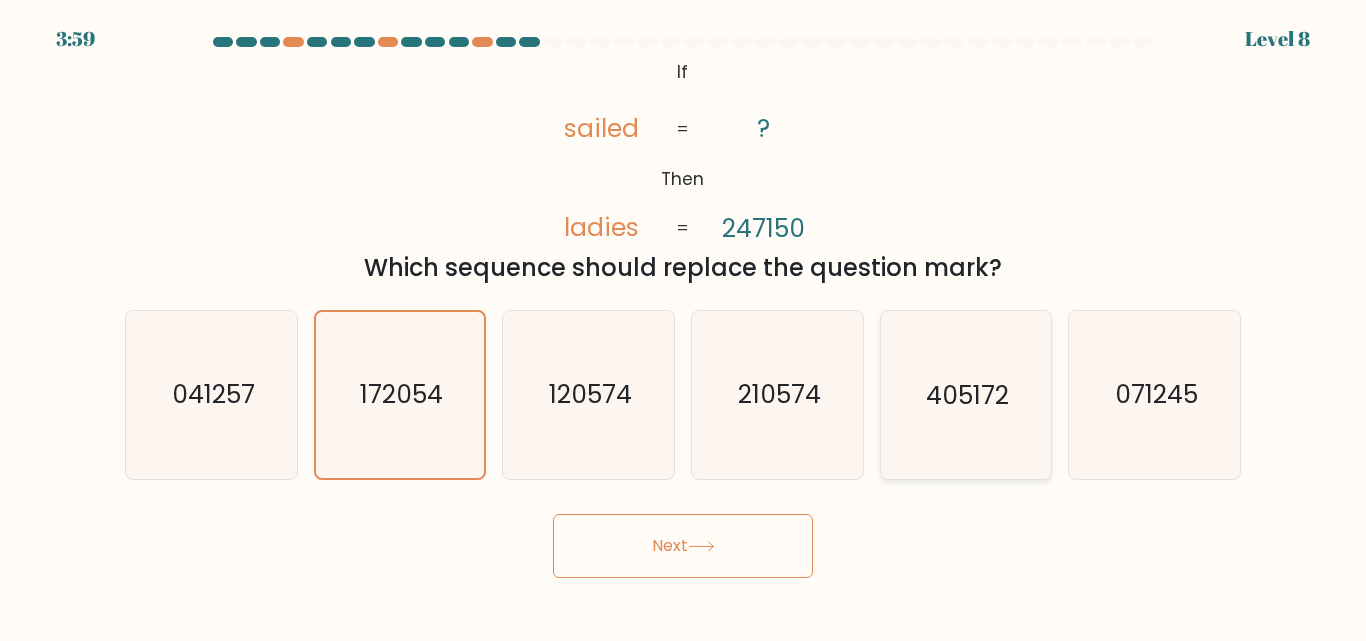 click on "405172" 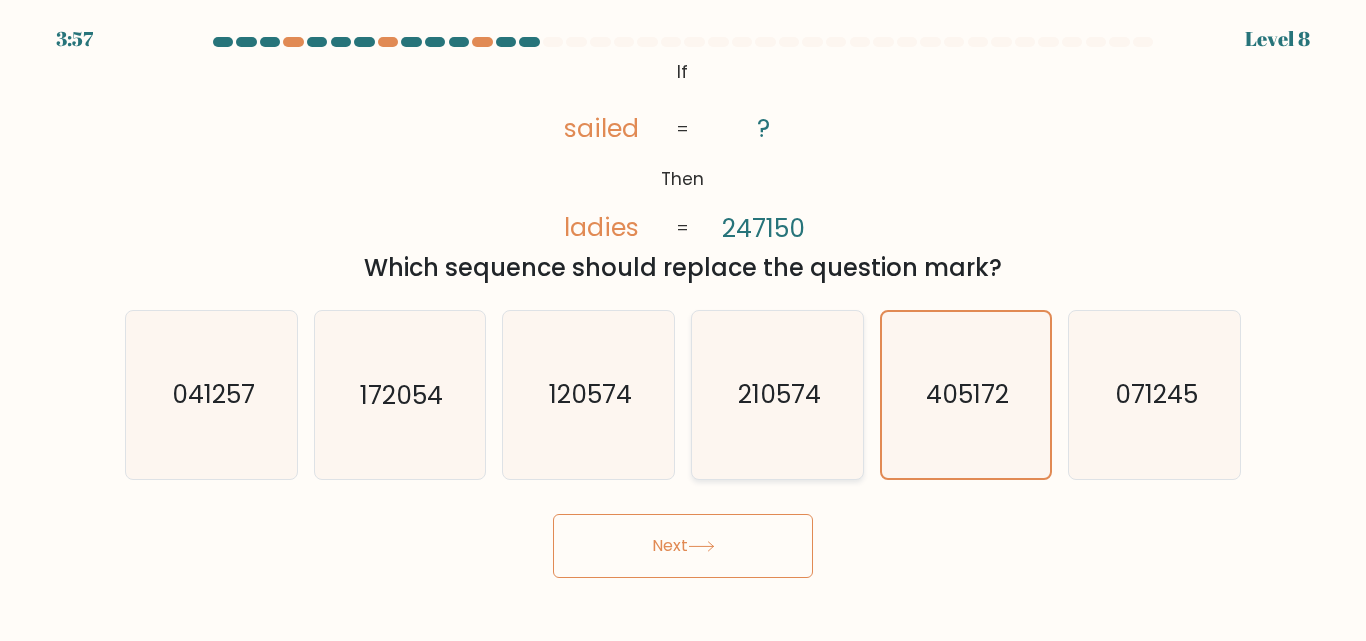 click on "210574" 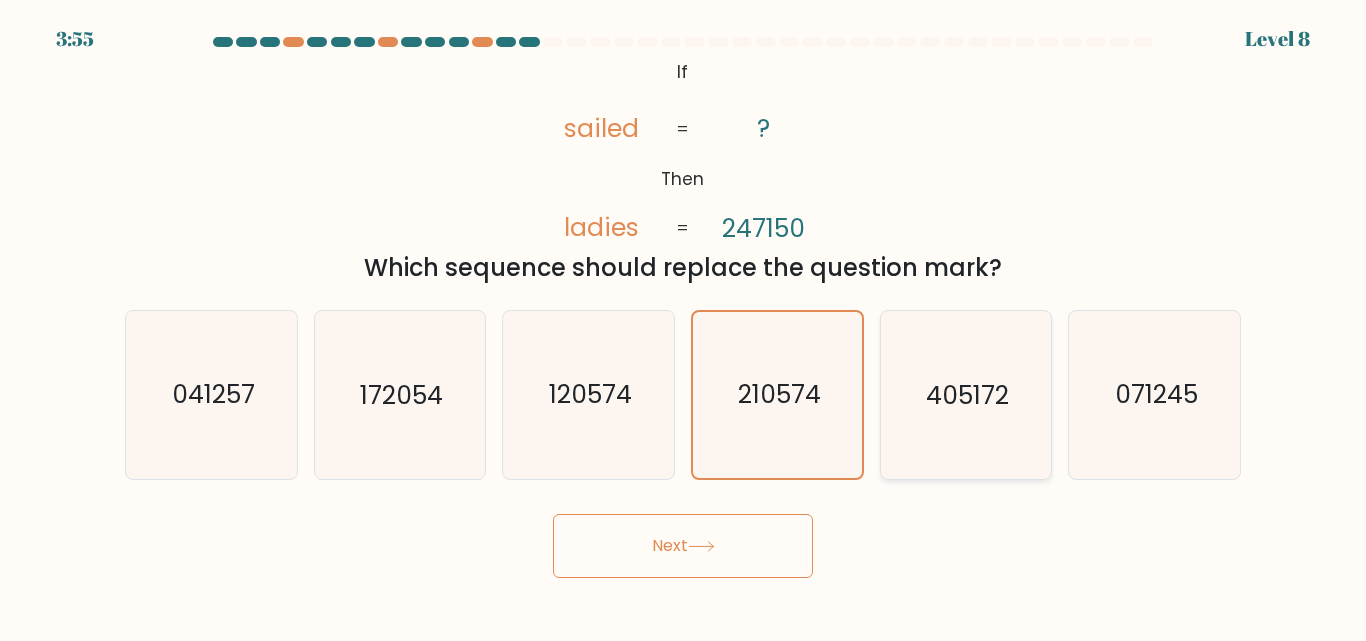 click on "405172" 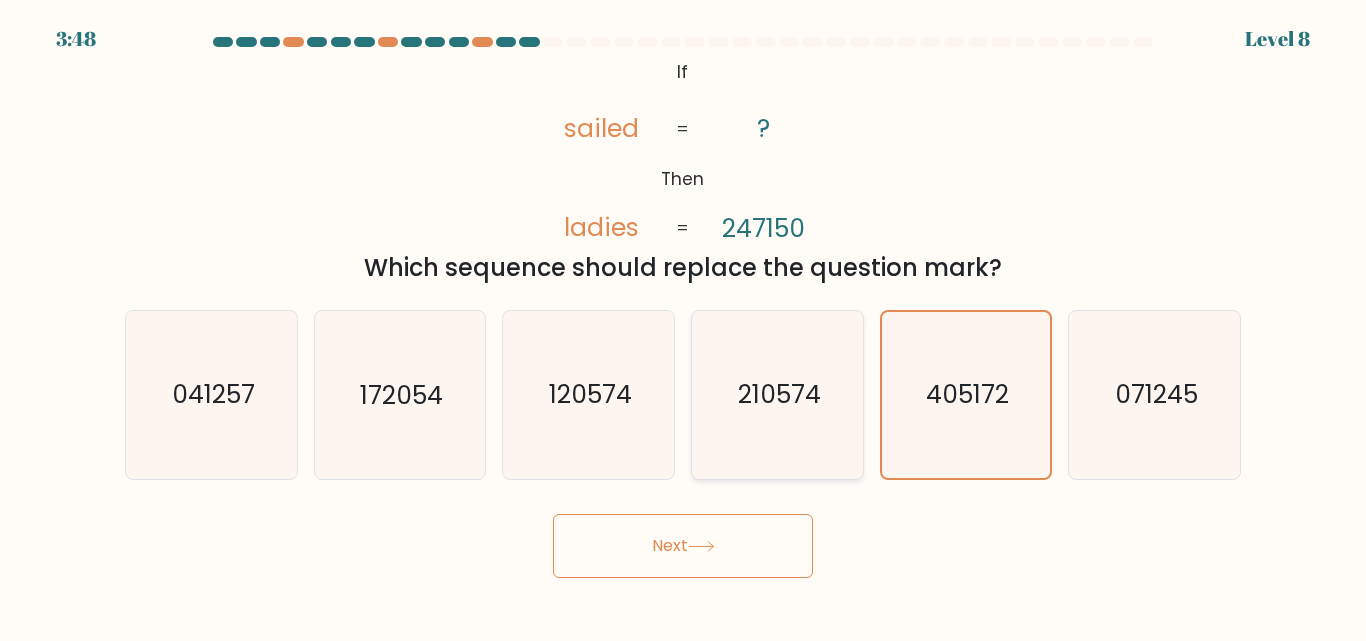 click on "210574" 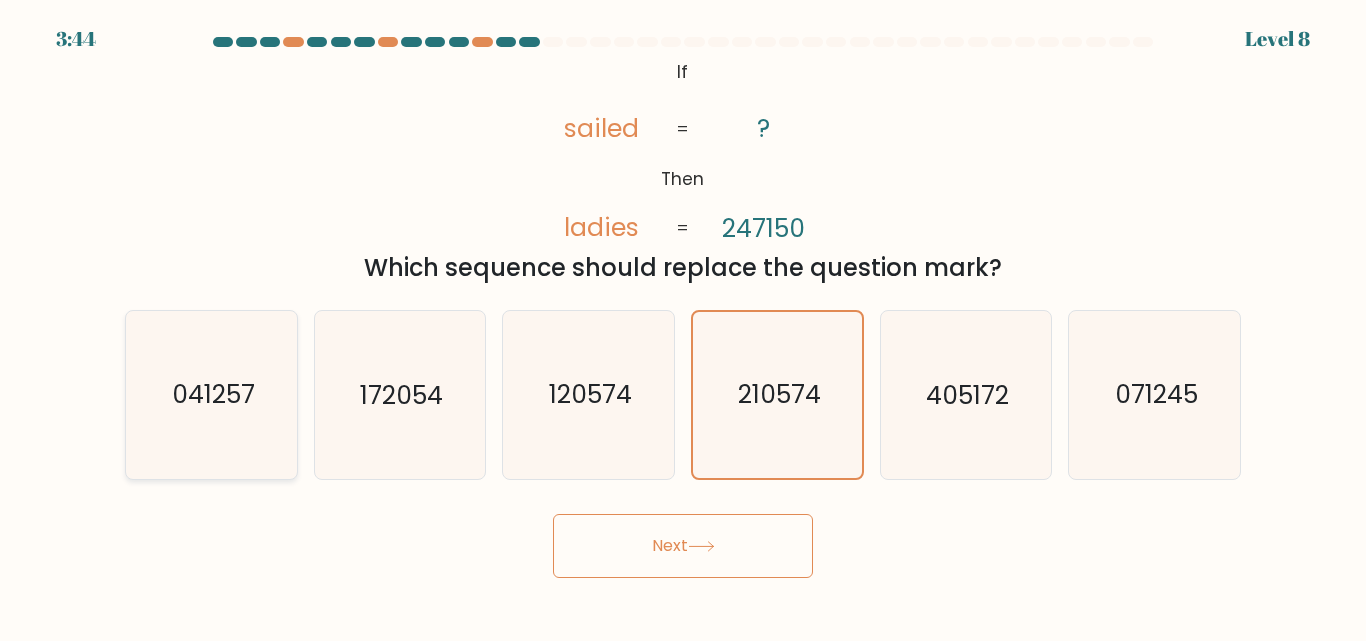 click on "041257" 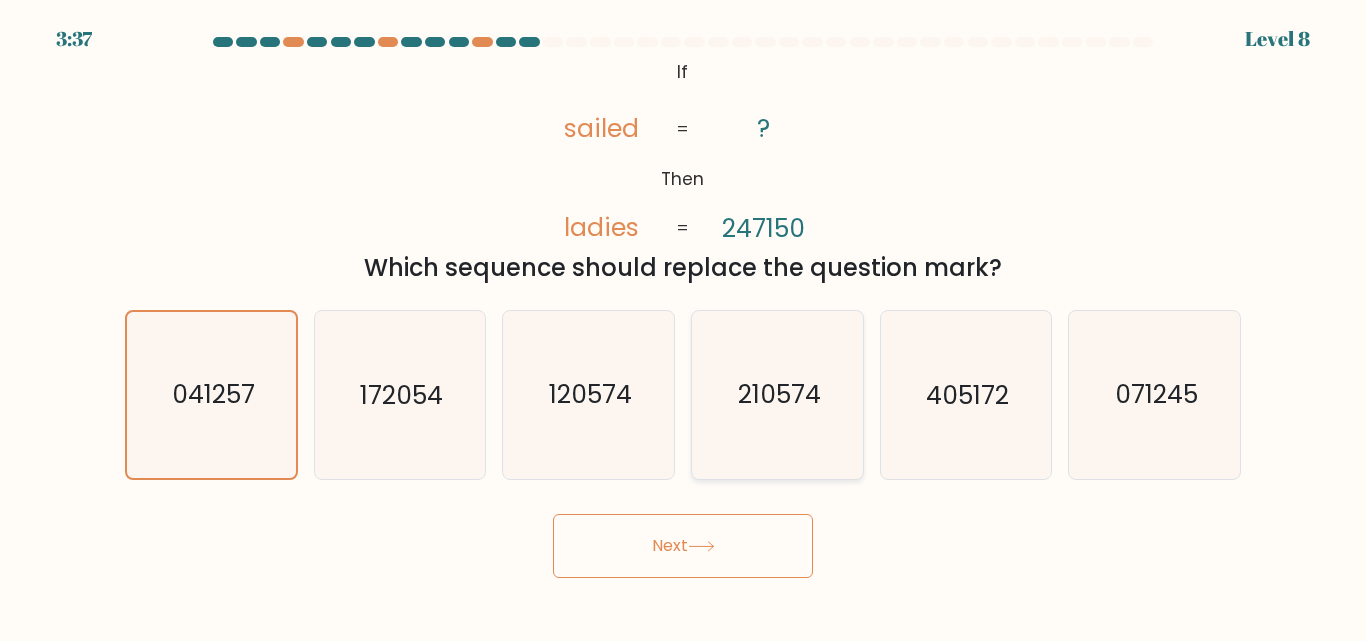 click on "210574" 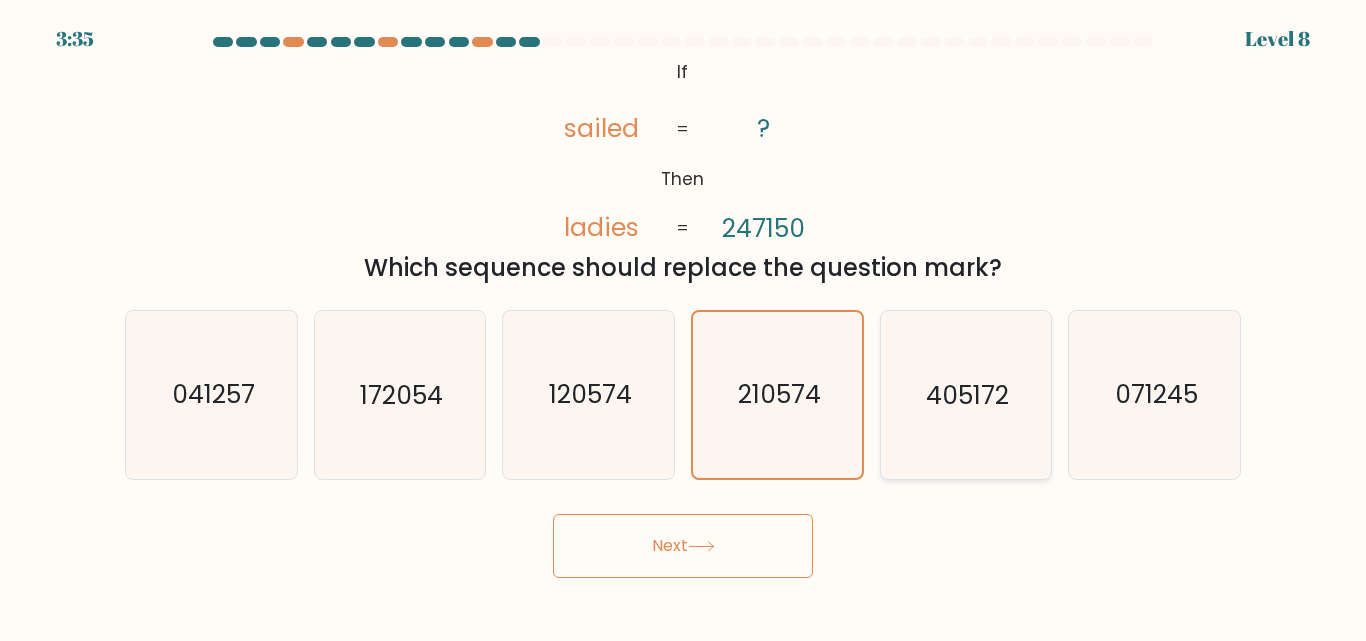 click on "405172" 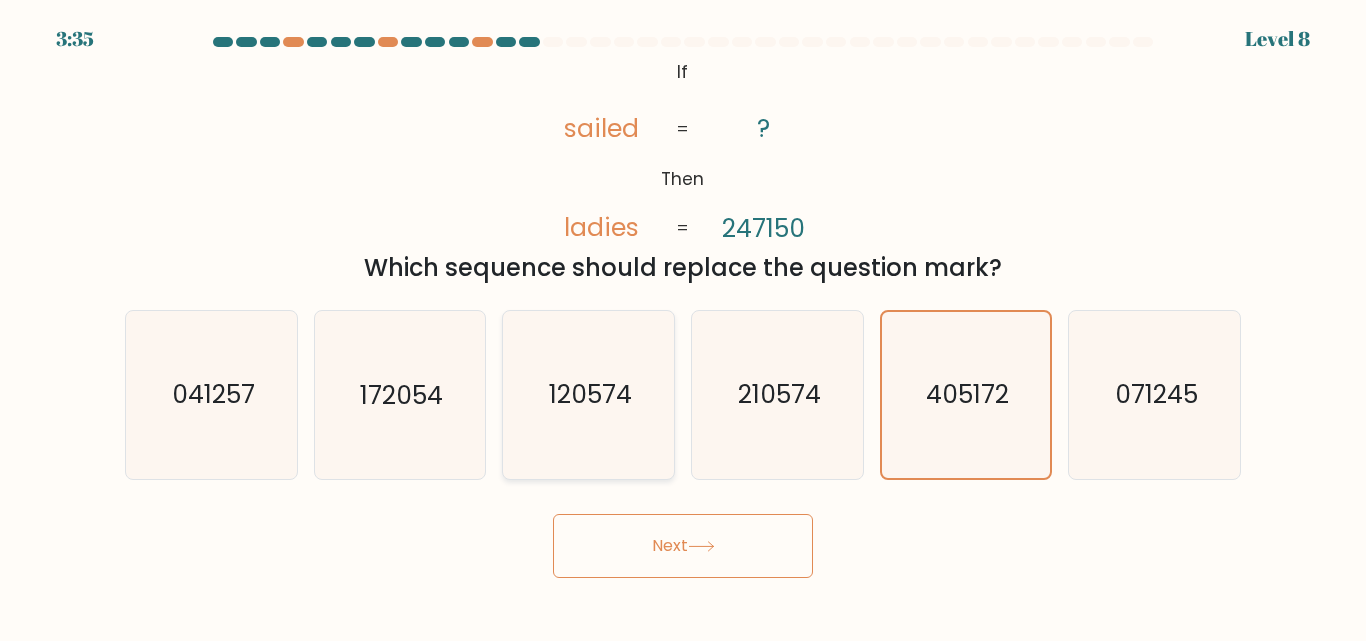 click on "120574" 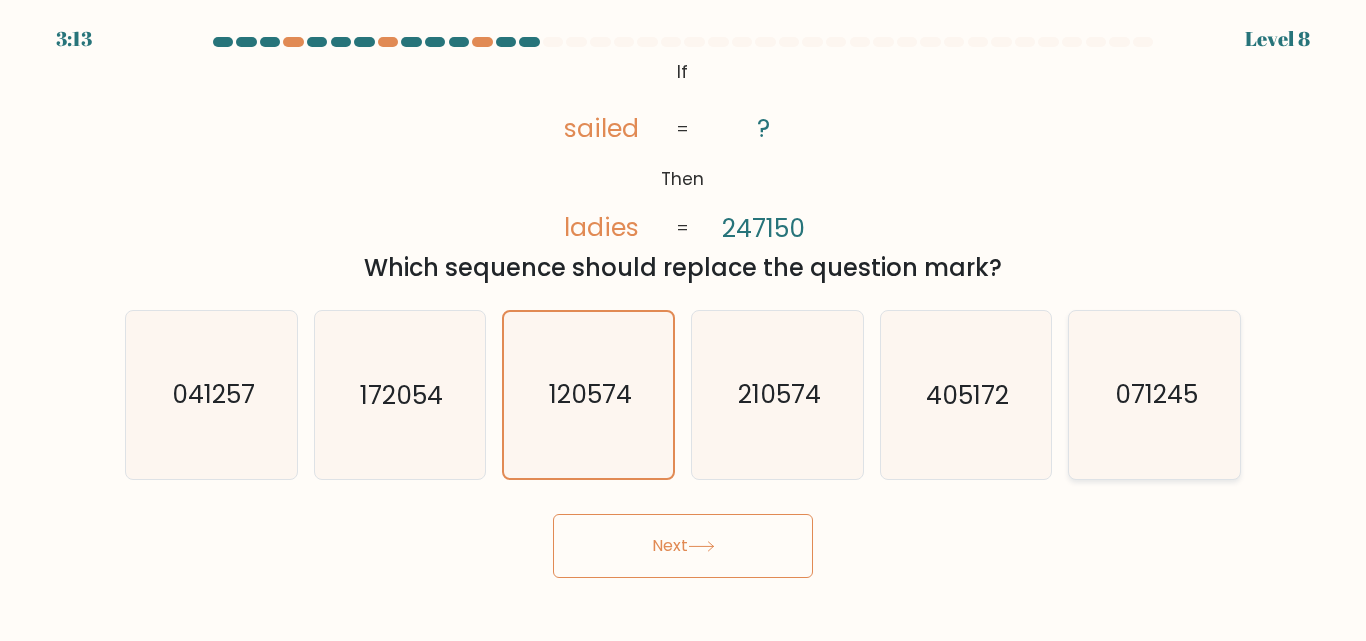 click on "071245" 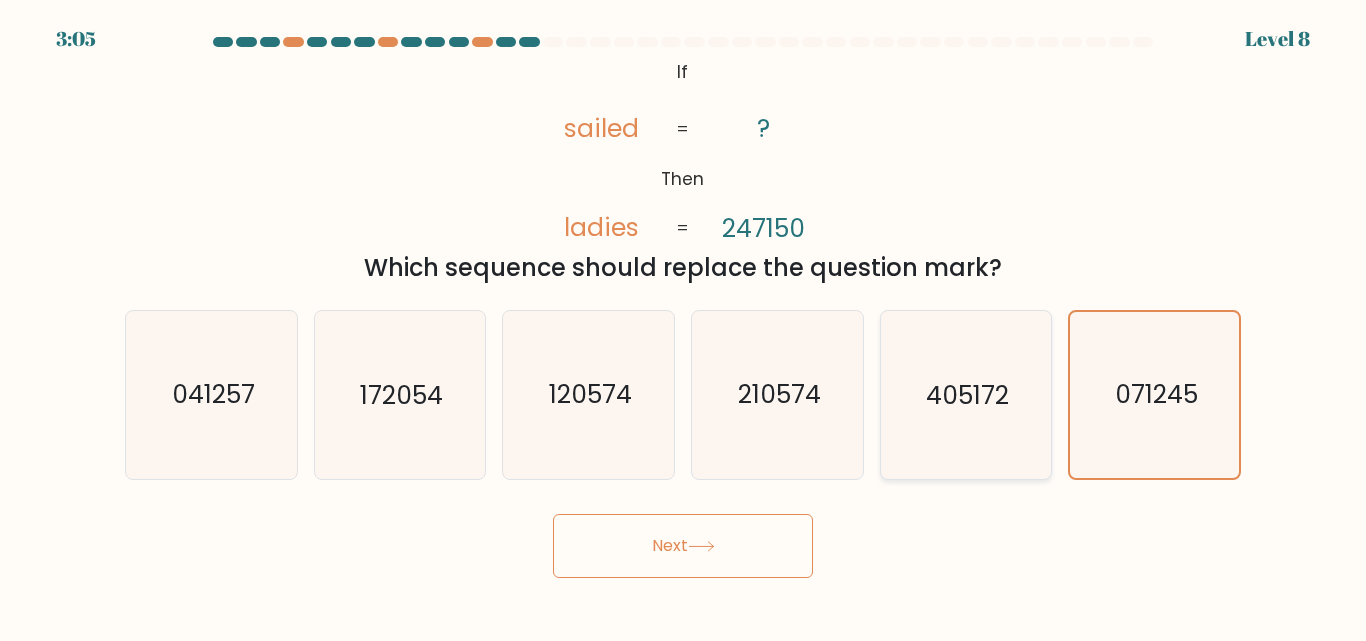 click on "405172" 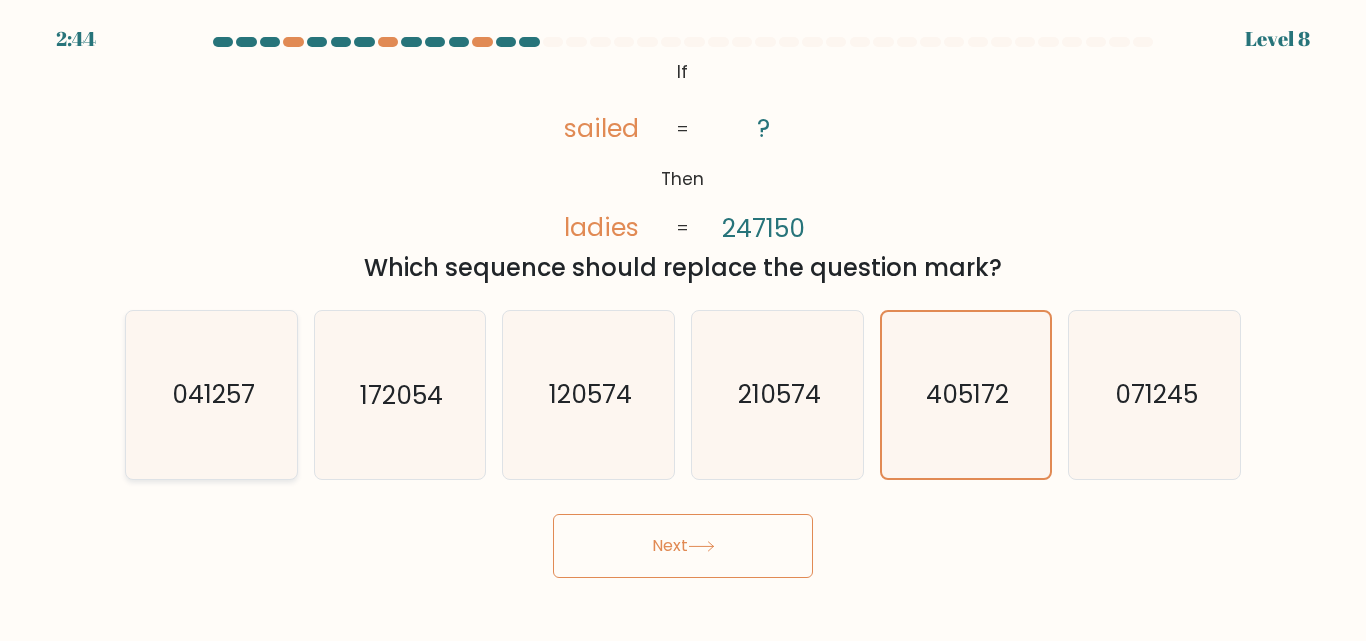 click on "041257" 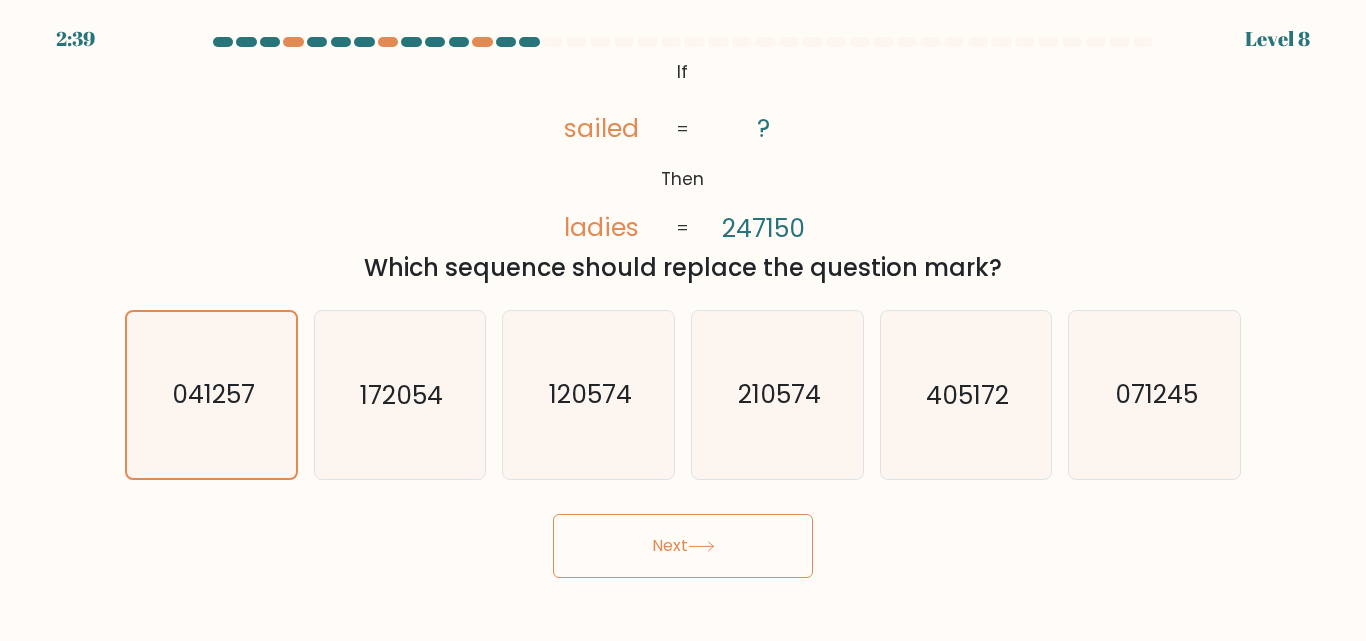 click on "Next" at bounding box center (683, 546) 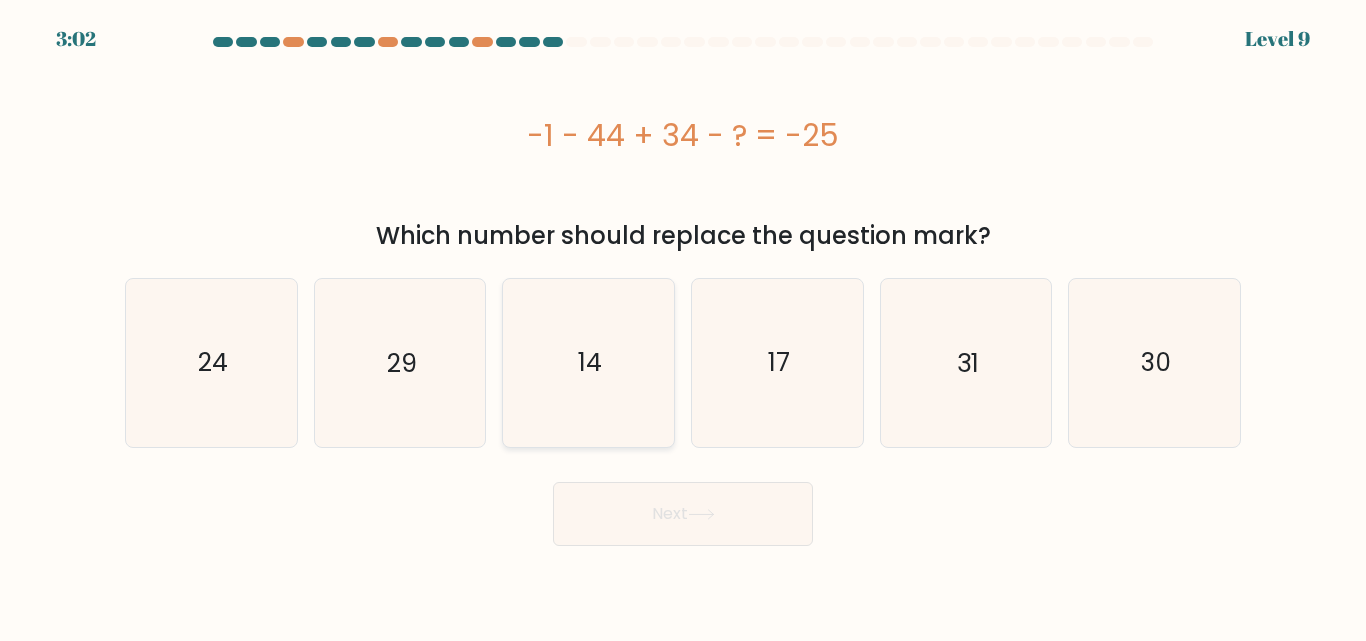 click on "14" 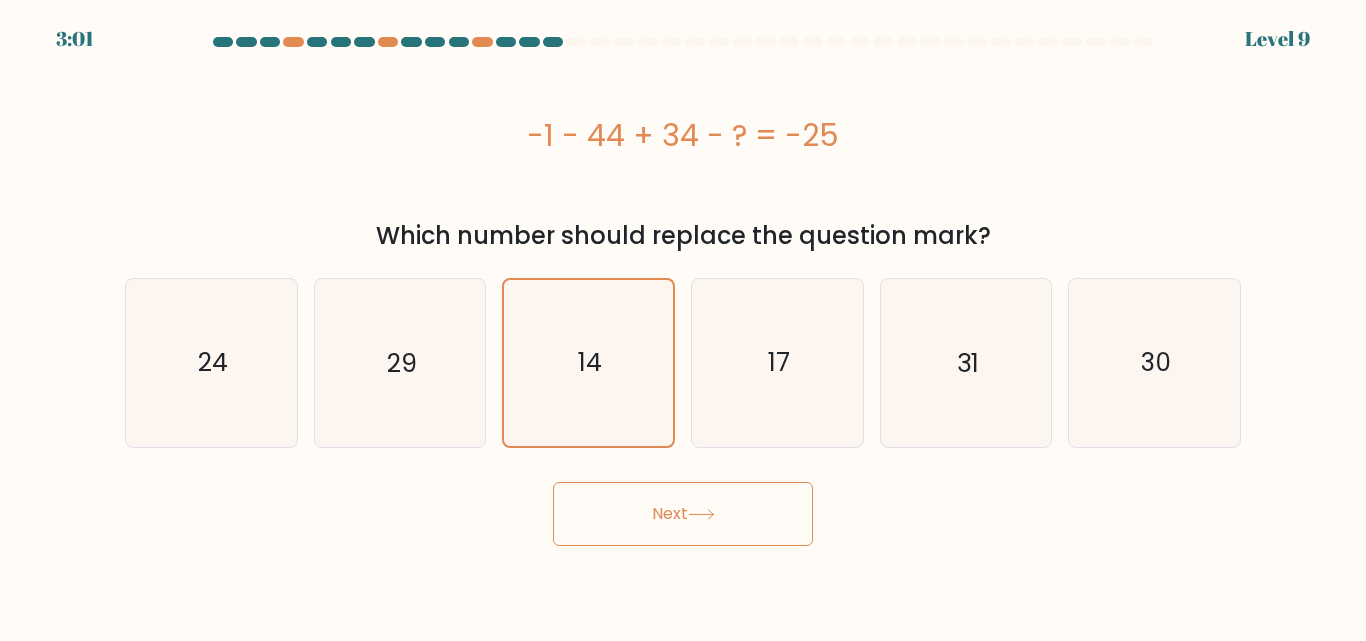 click on "Next" at bounding box center [683, 514] 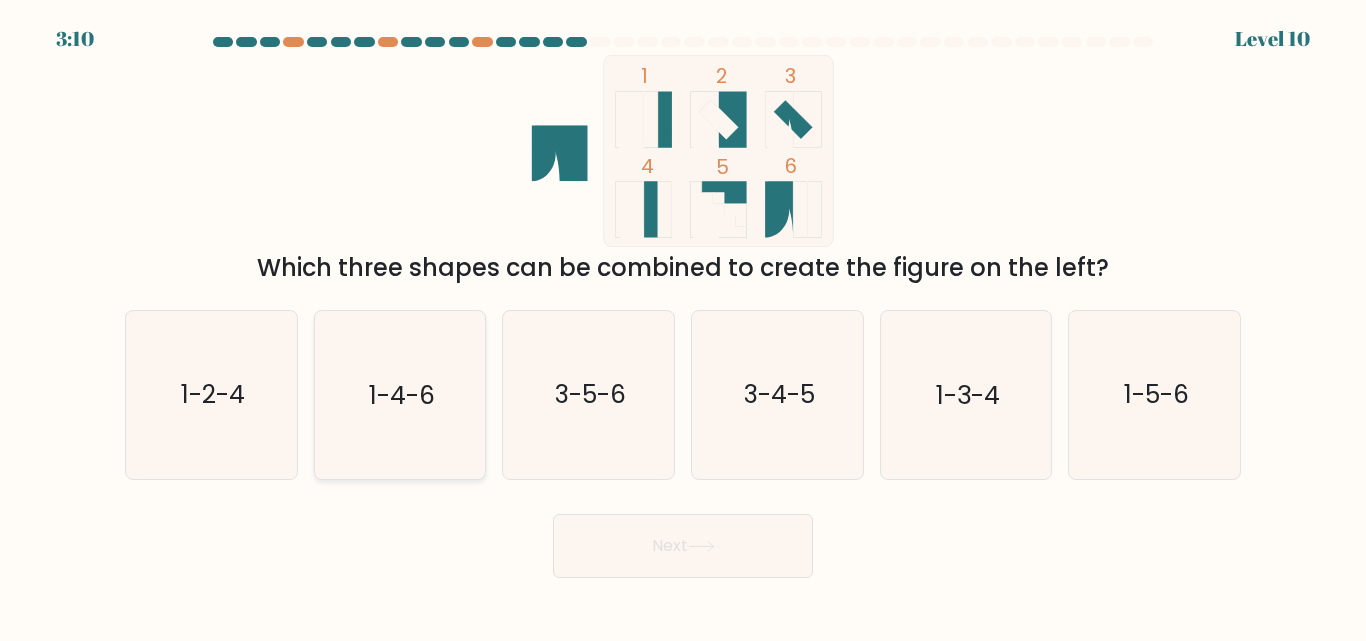click on "1-4-6" 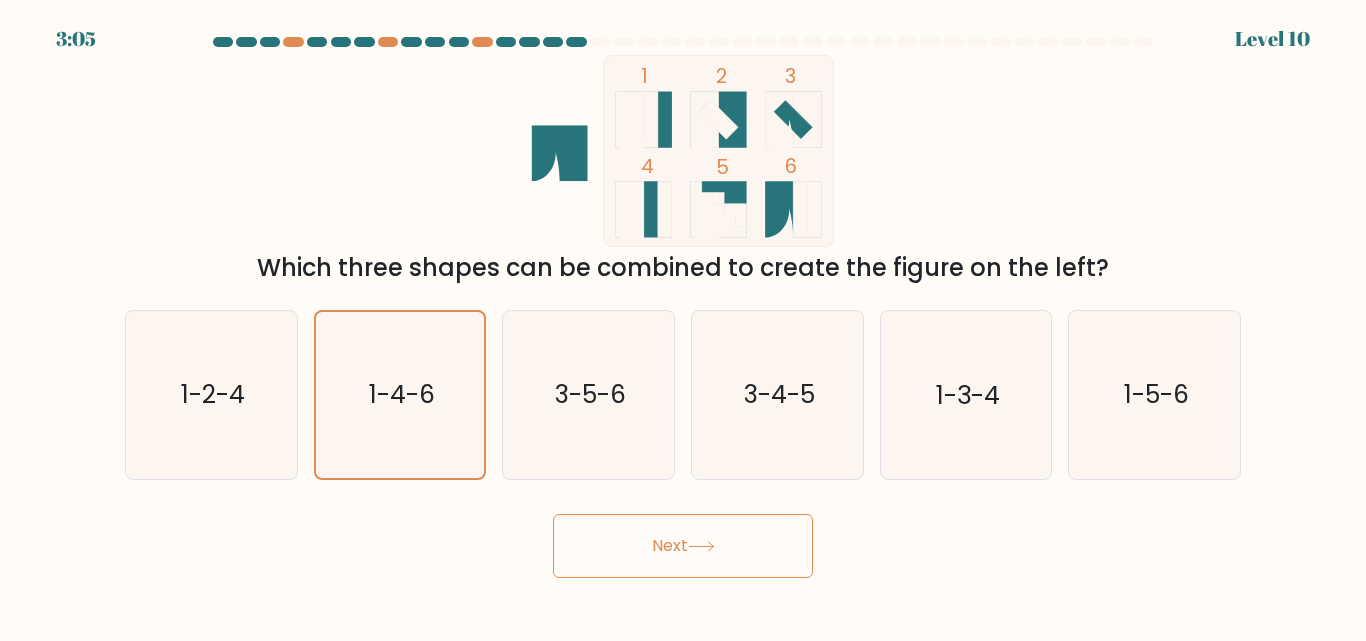 click on "Next" at bounding box center (683, 546) 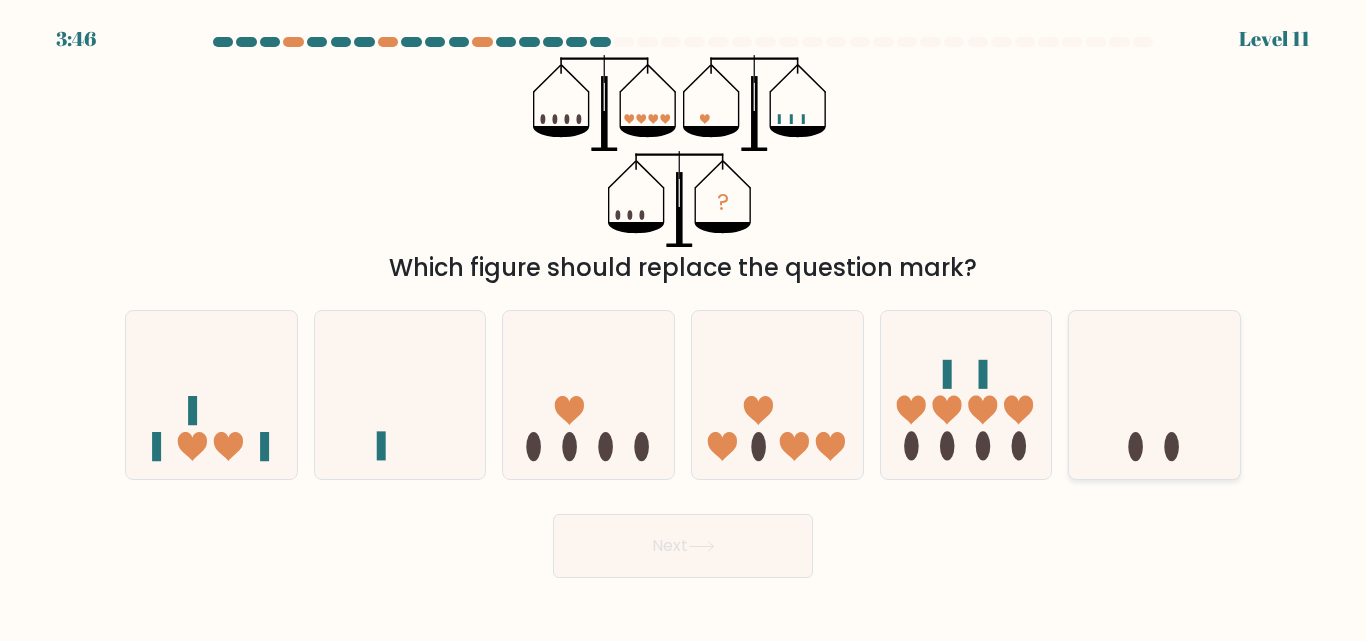 click 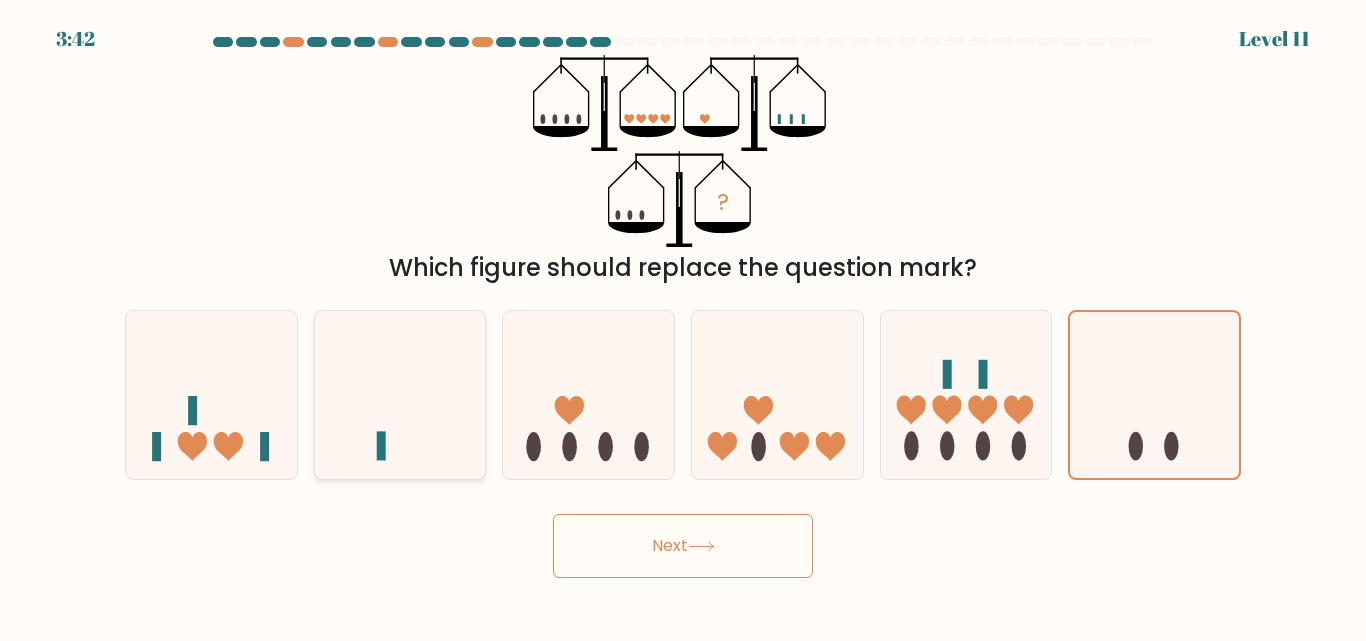 click 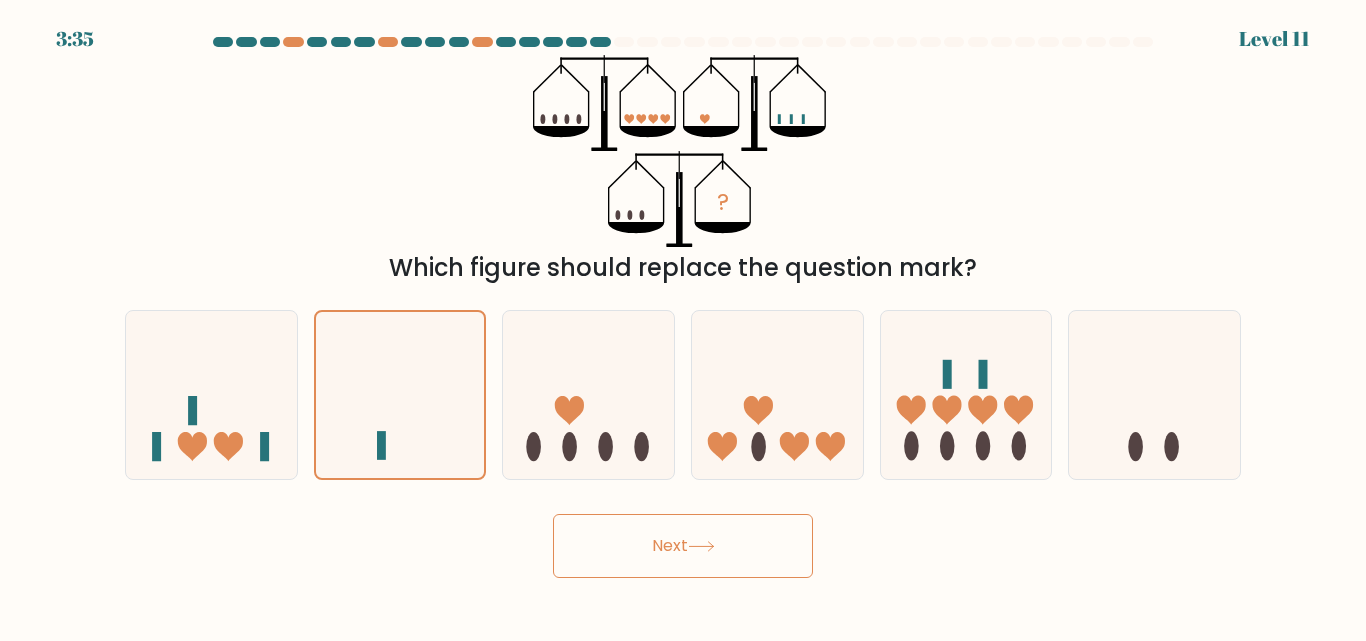 click on "Next" at bounding box center [683, 546] 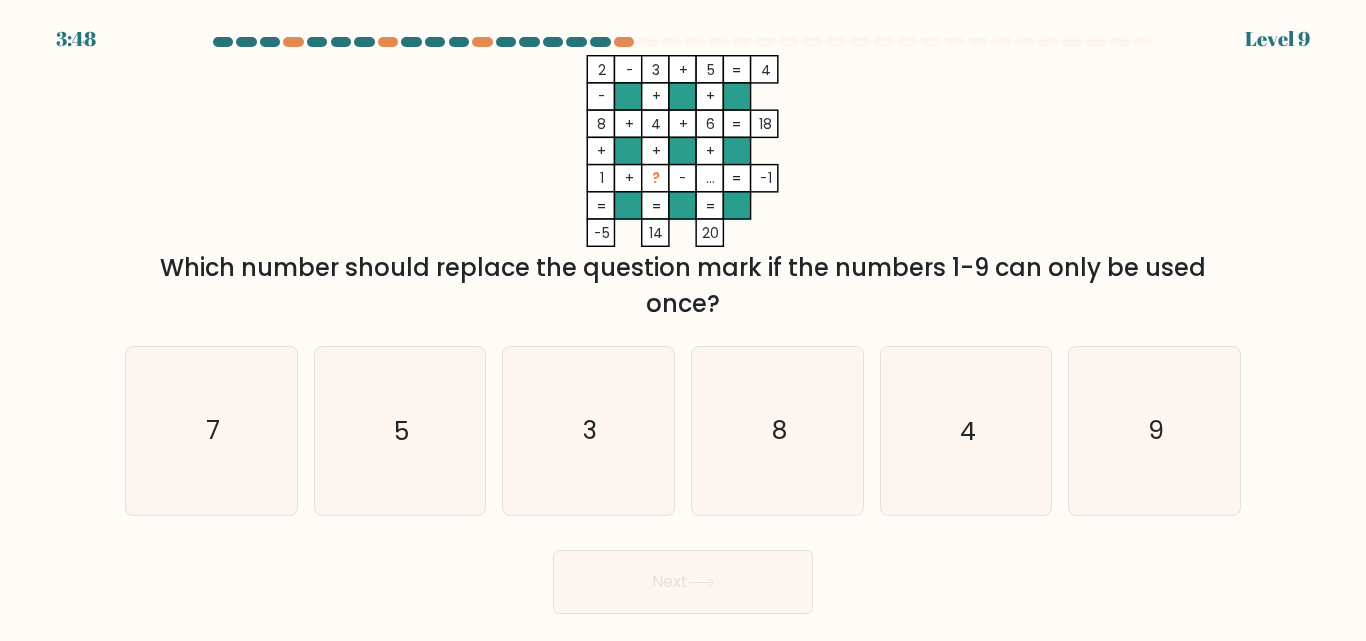 click at bounding box center [683, 325] 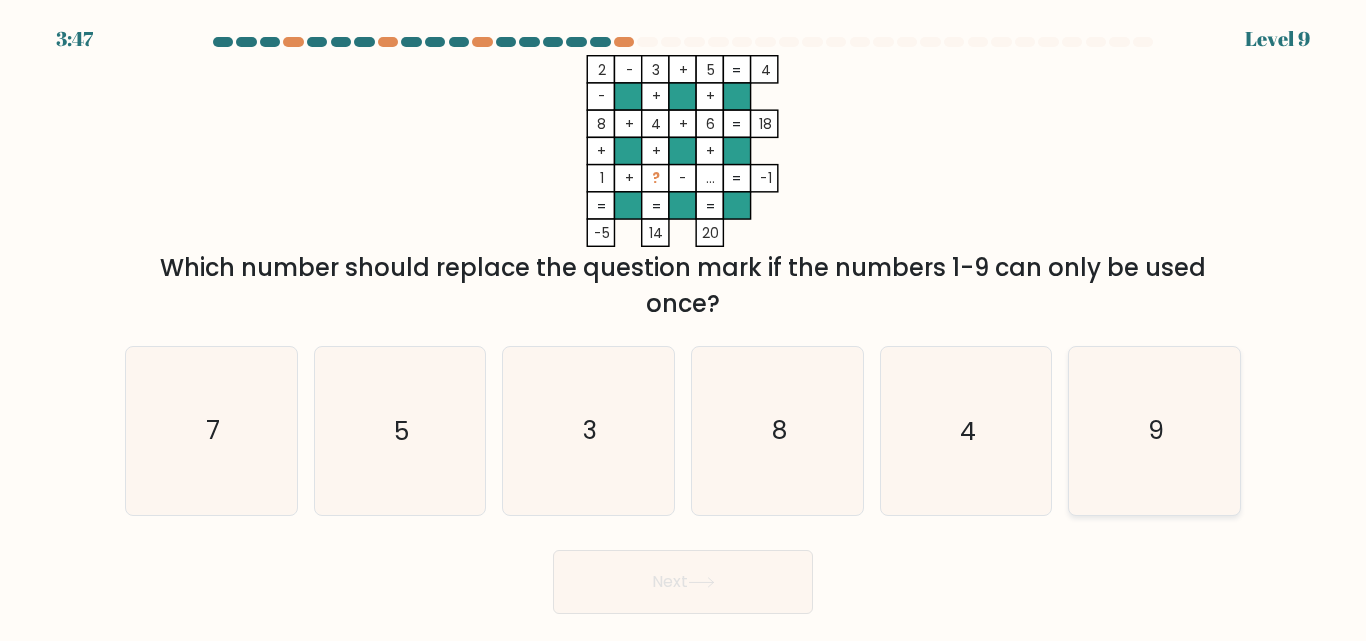 click on "9" 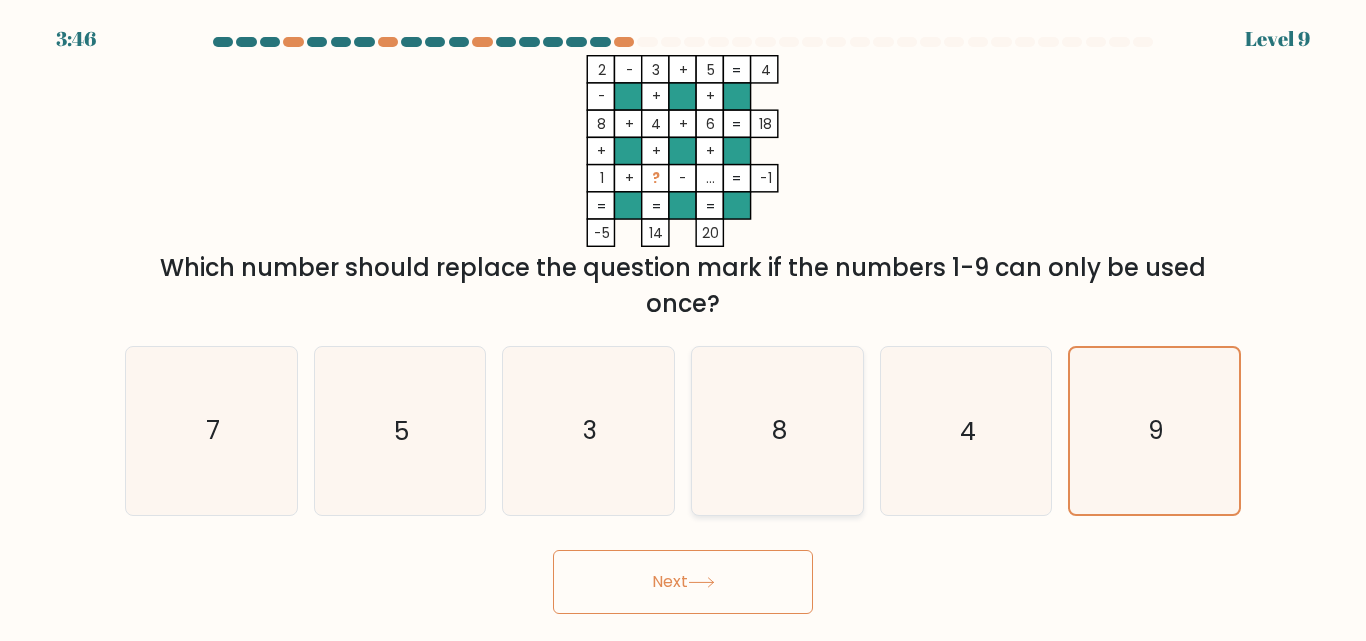 click on "8" 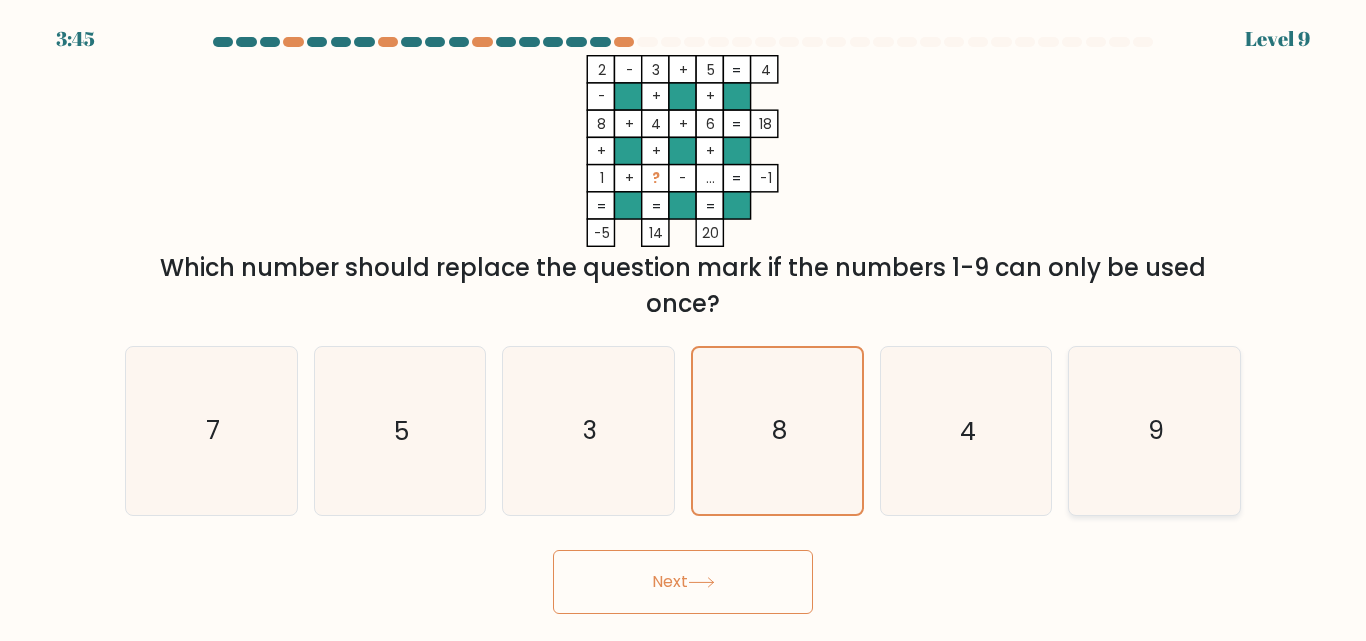 click on "9" 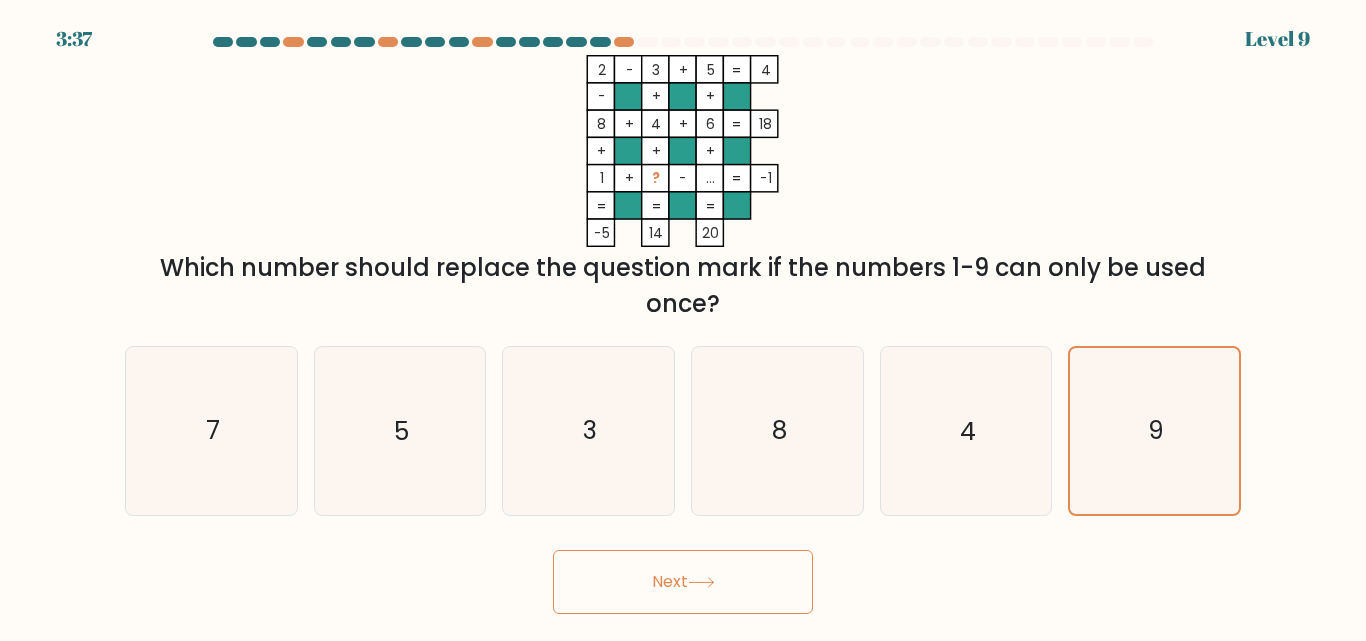 click on "Next" at bounding box center (683, 582) 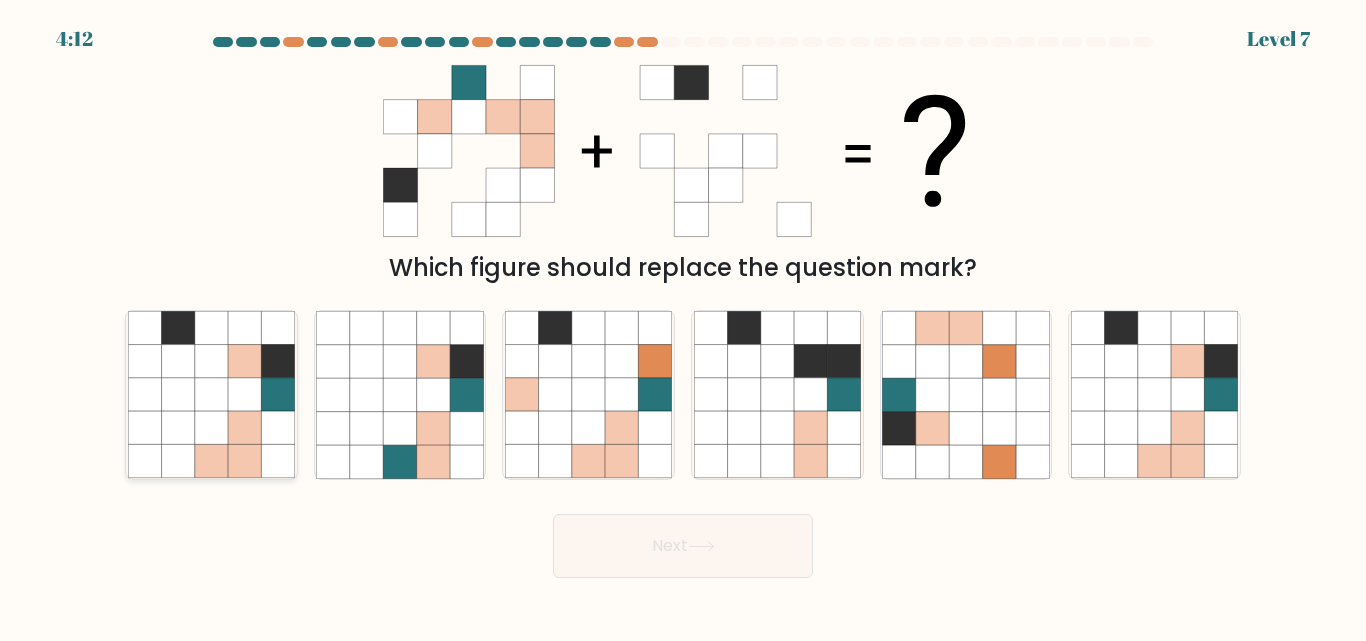 click 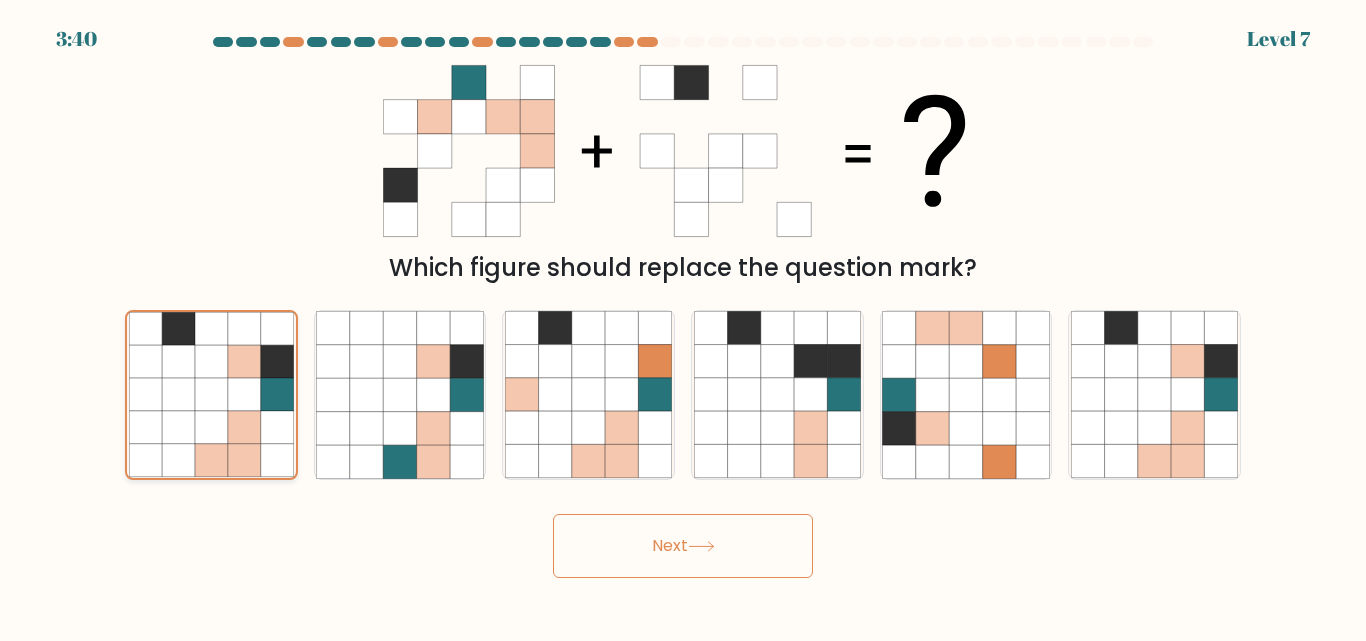 click 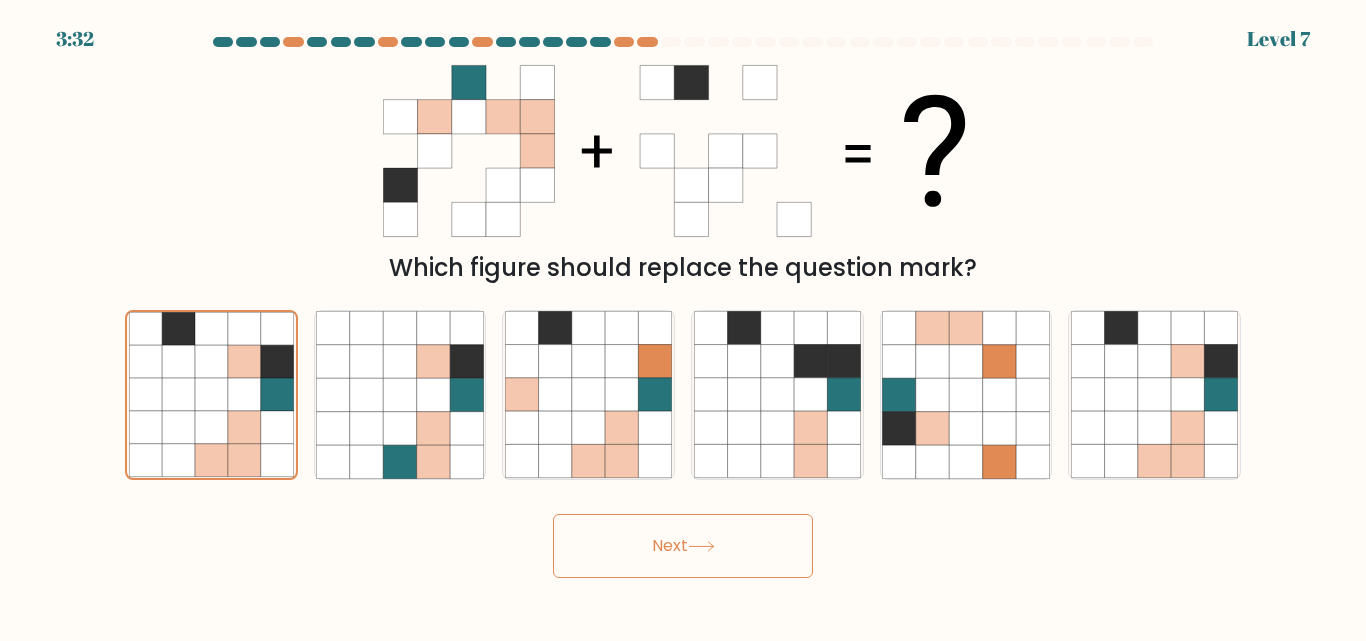 click 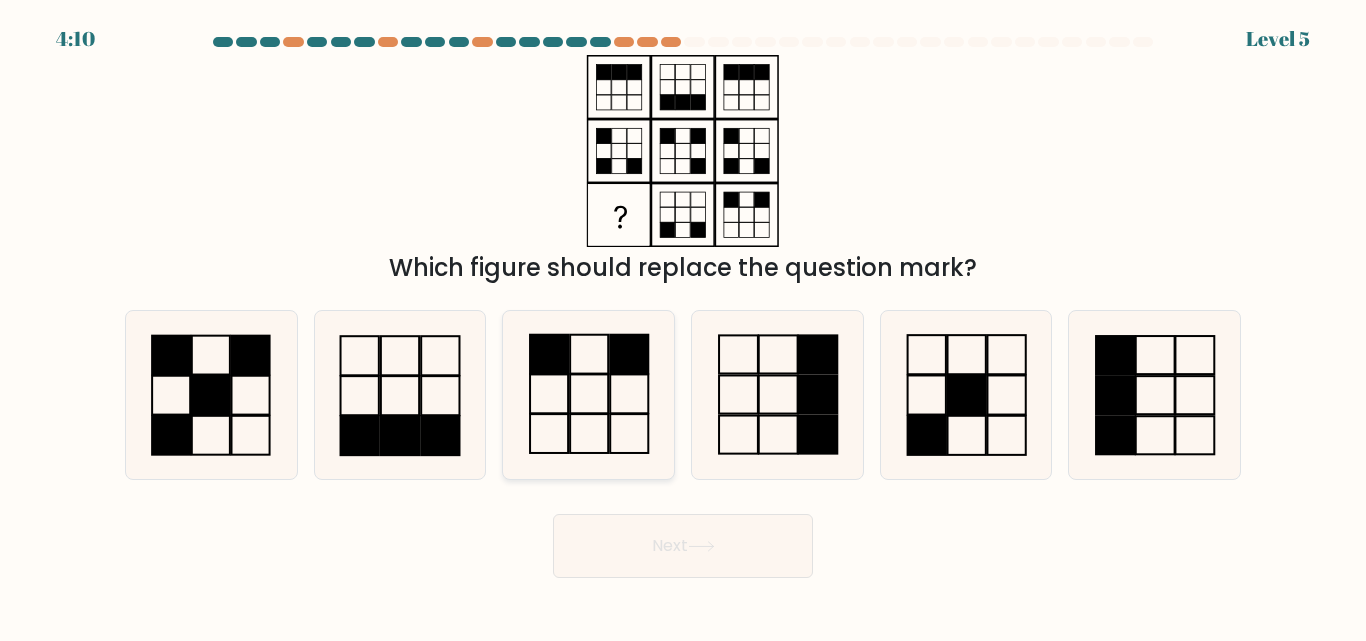 click 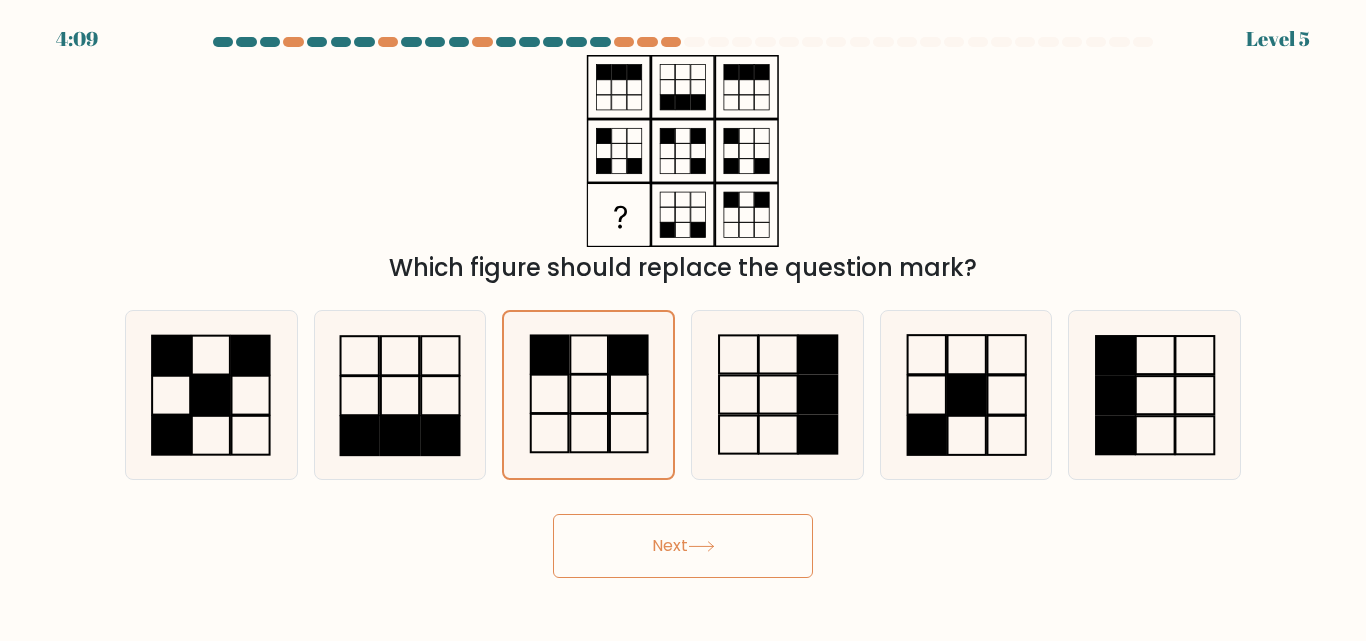 click on "Next" at bounding box center (683, 546) 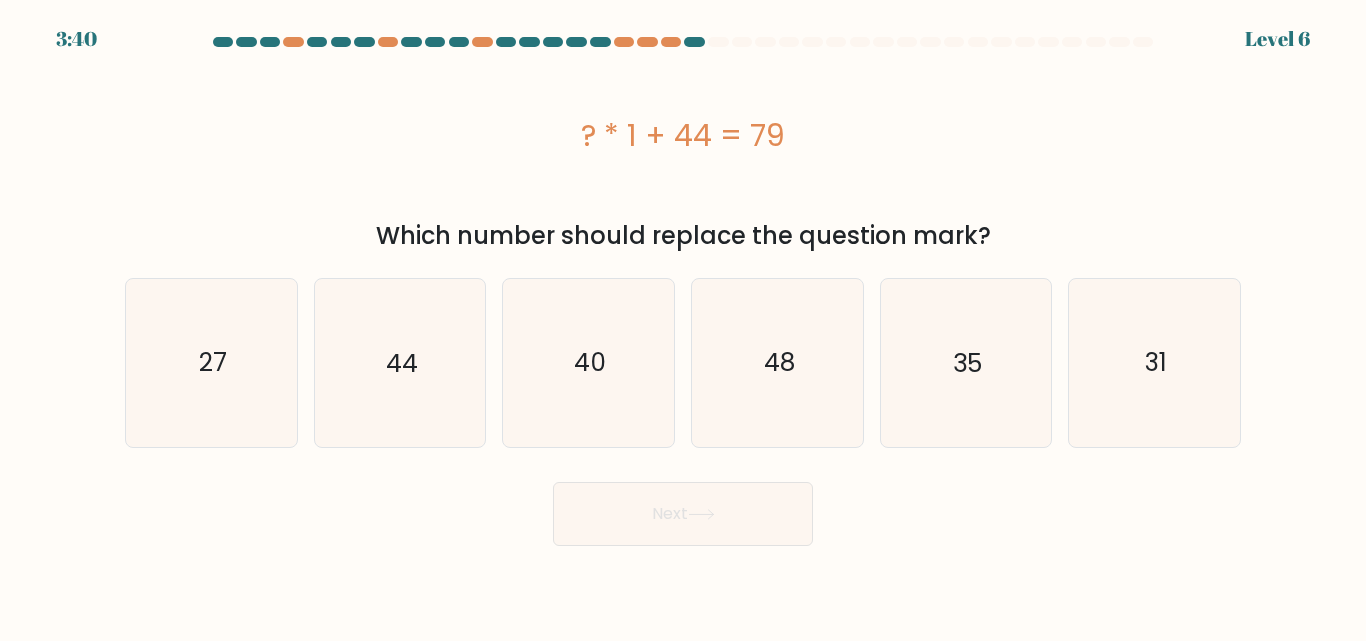 drag, startPoint x: 988, startPoint y: 371, endPoint x: 895, endPoint y: 464, distance: 131.52187 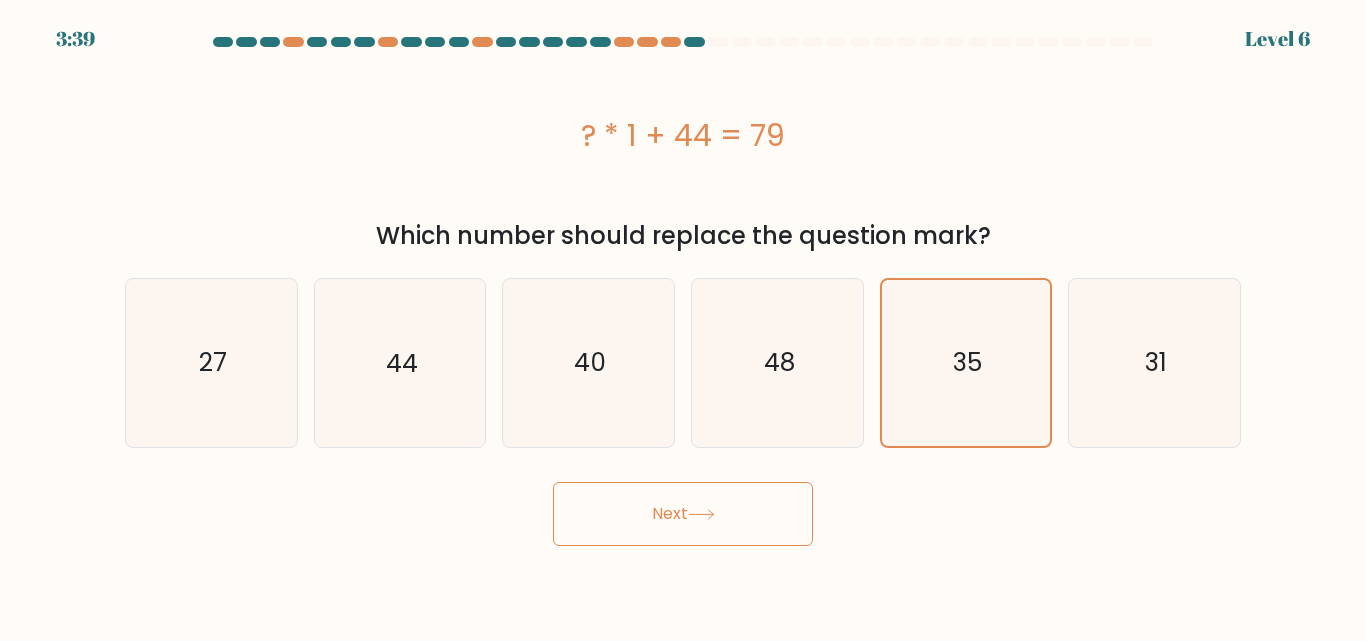 click on "Next" at bounding box center [683, 514] 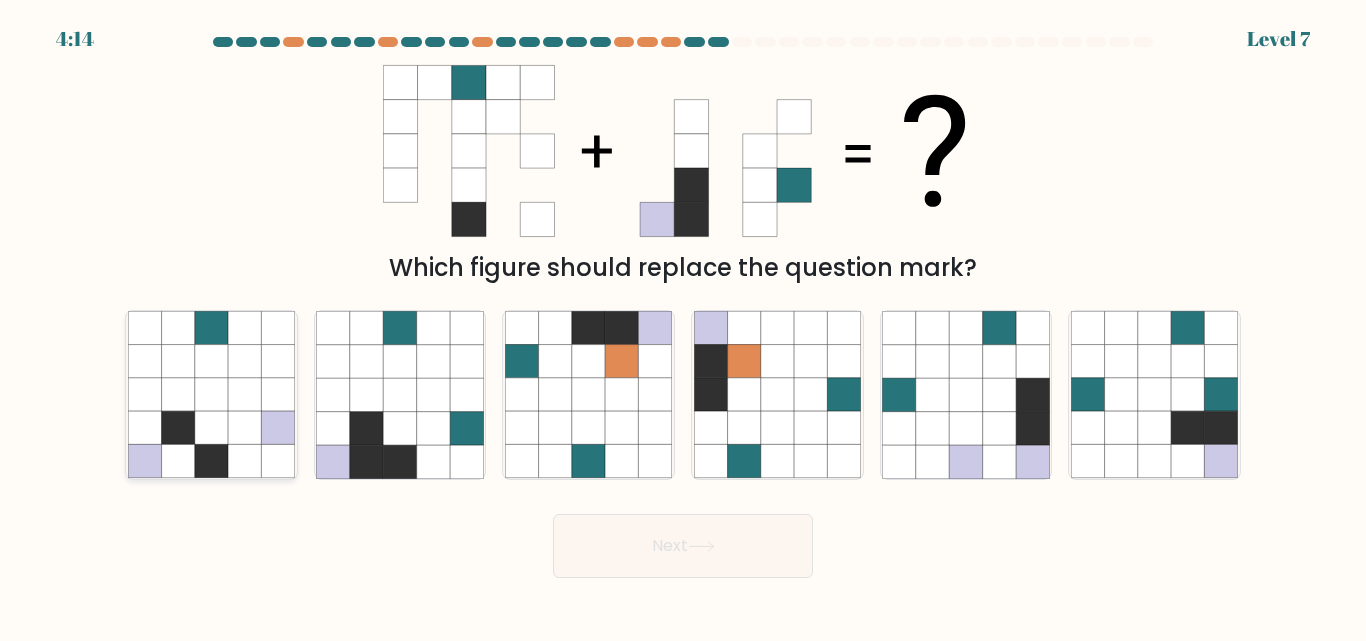 click 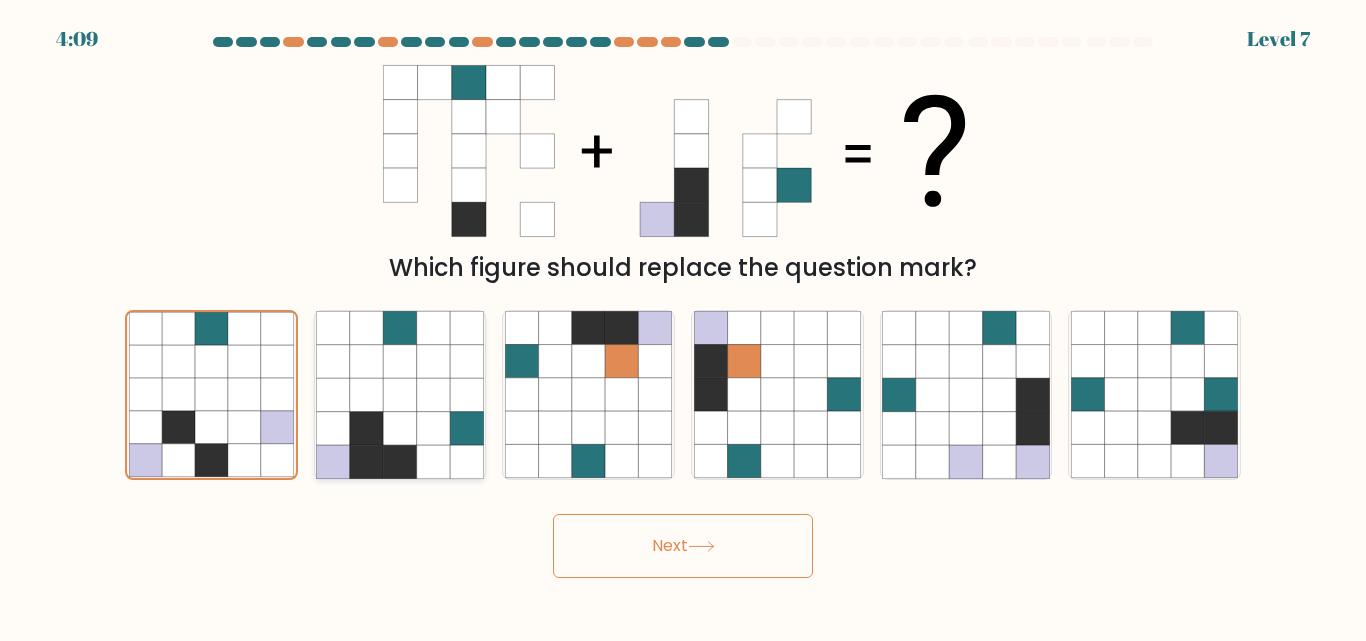 click 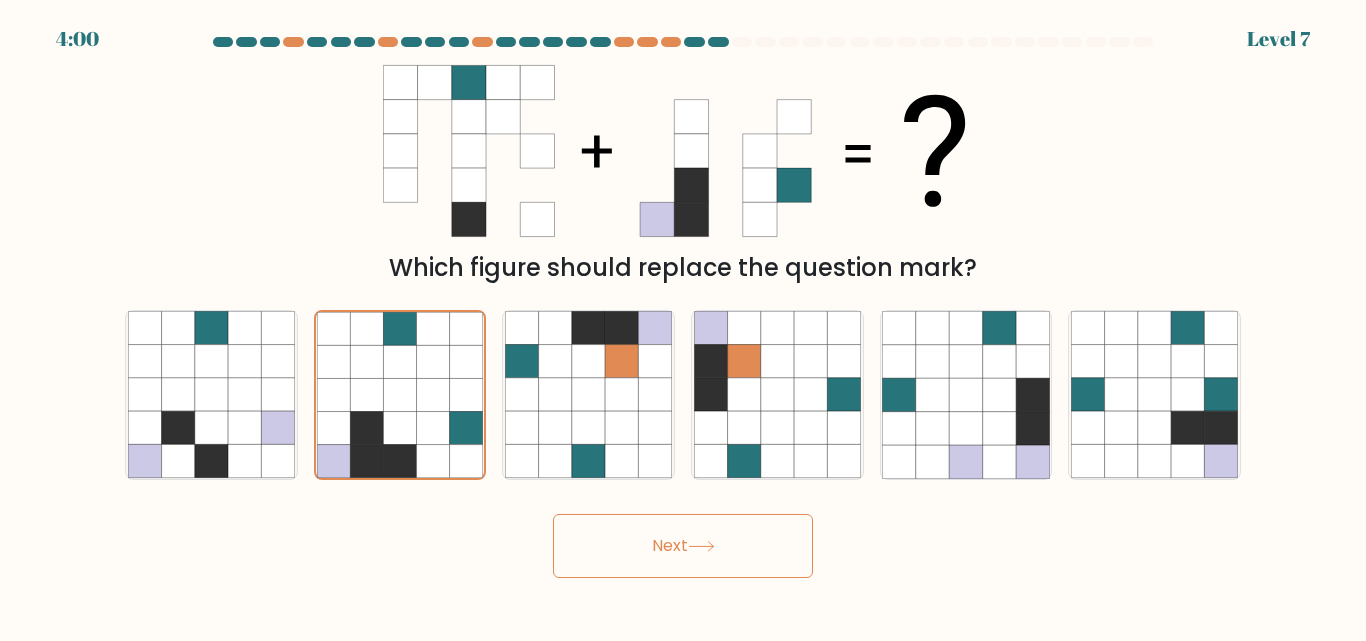 click on "Next" at bounding box center (683, 546) 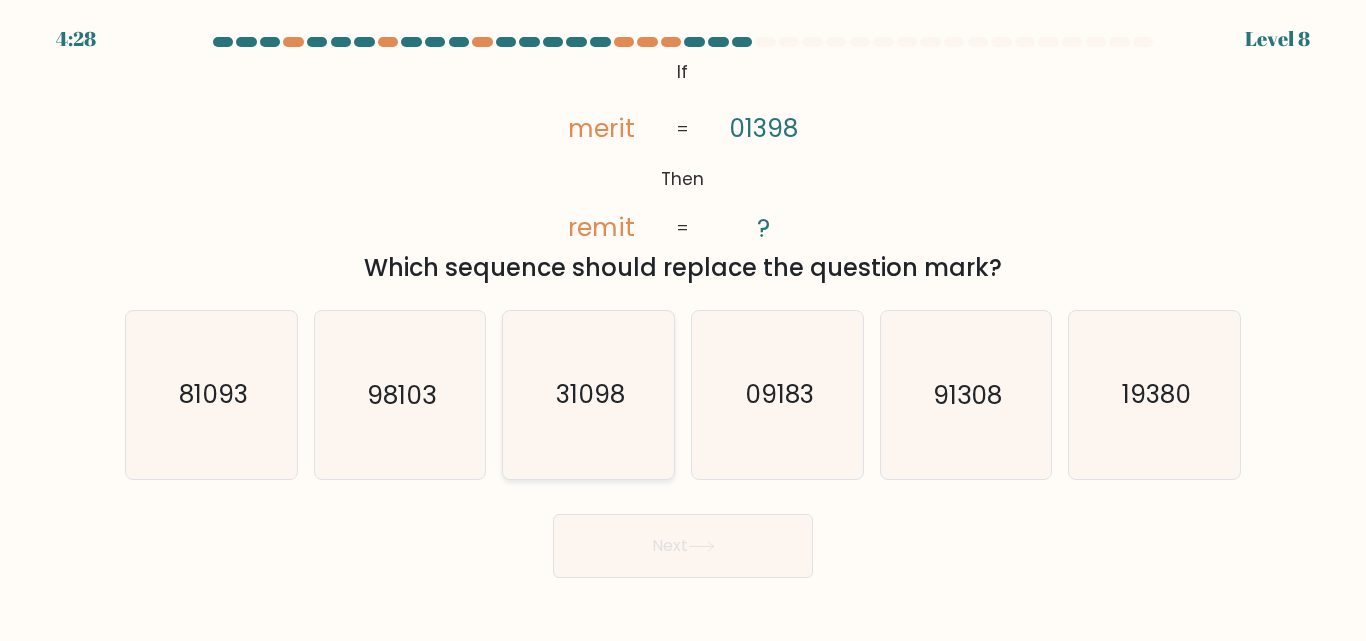 click on "31098" 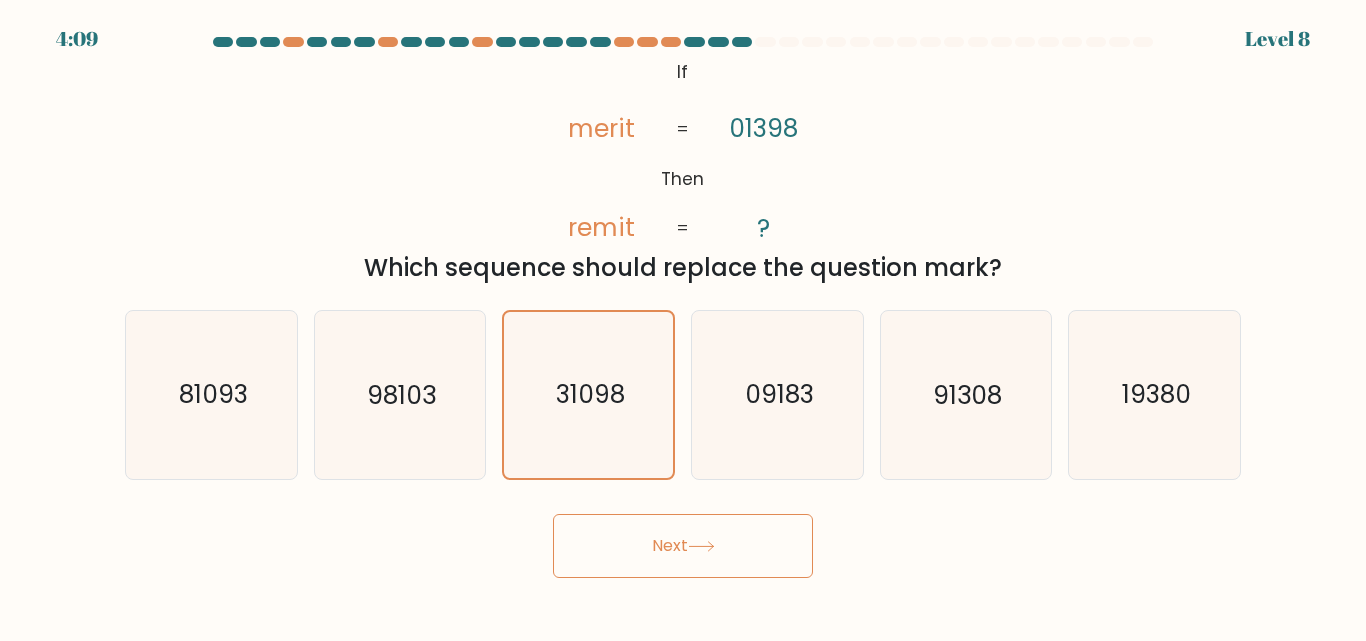 click on "Next" at bounding box center [683, 546] 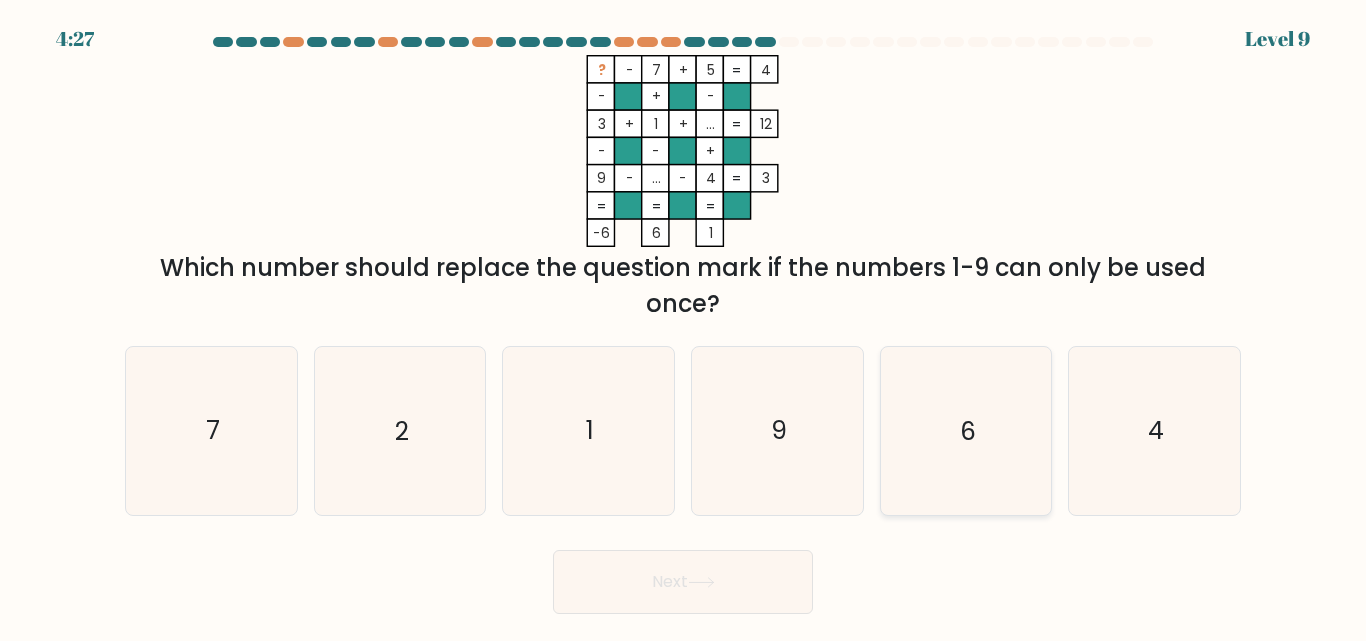 drag, startPoint x: 974, startPoint y: 417, endPoint x: 939, endPoint y: 464, distance: 58.60034 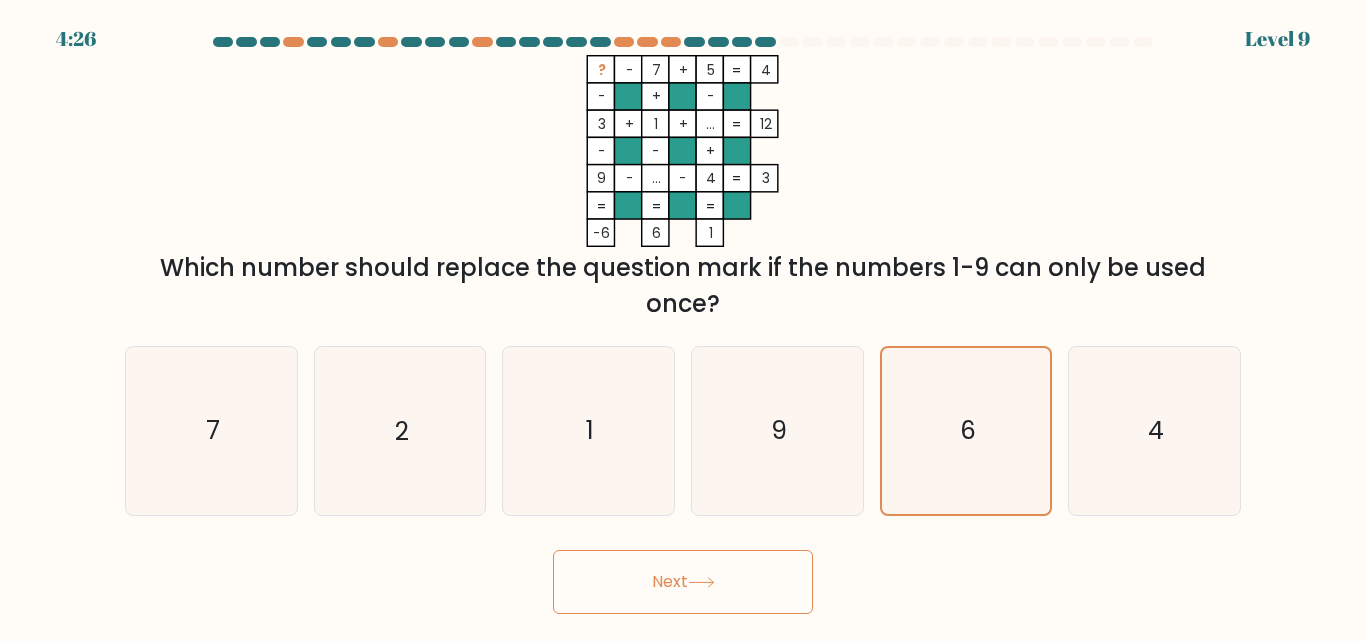 click on "Next" at bounding box center (683, 582) 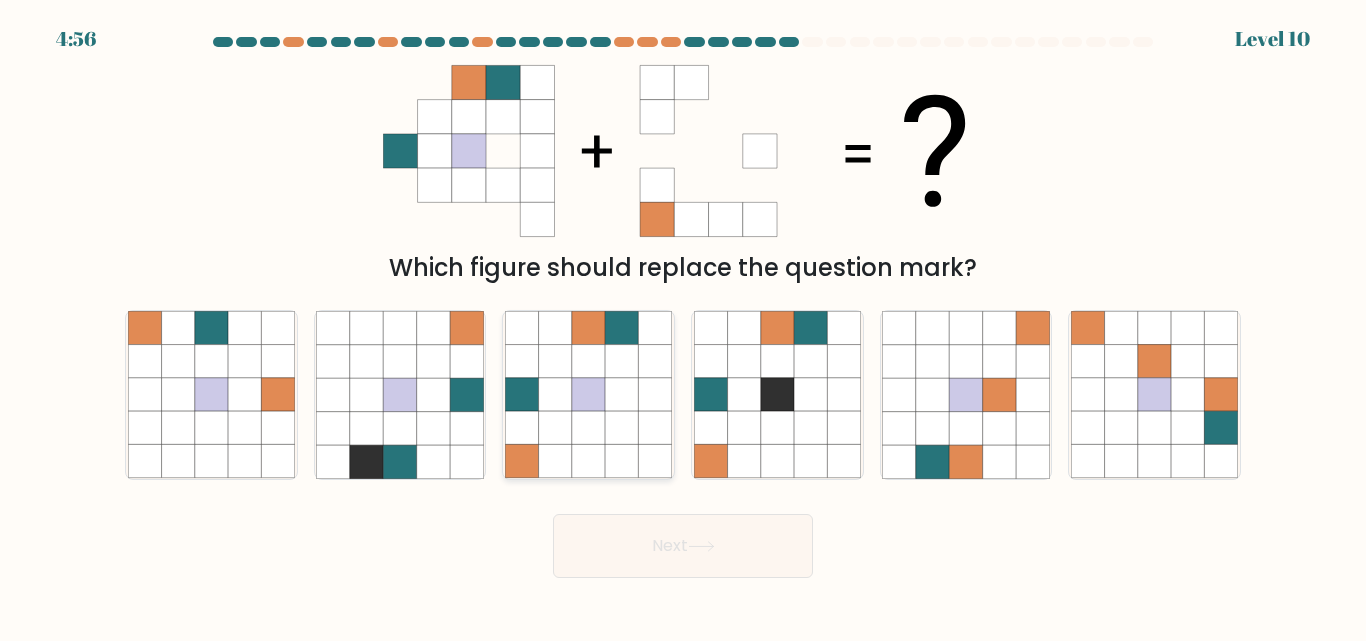 click 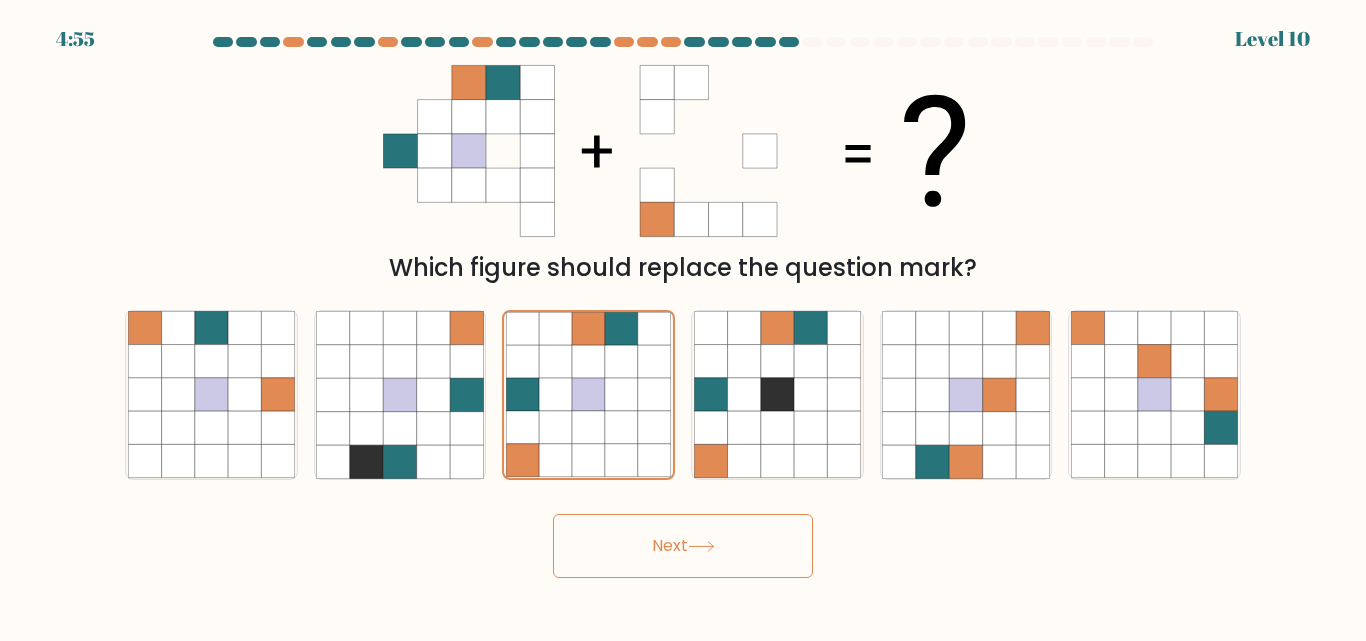 click on "Next" at bounding box center [683, 546] 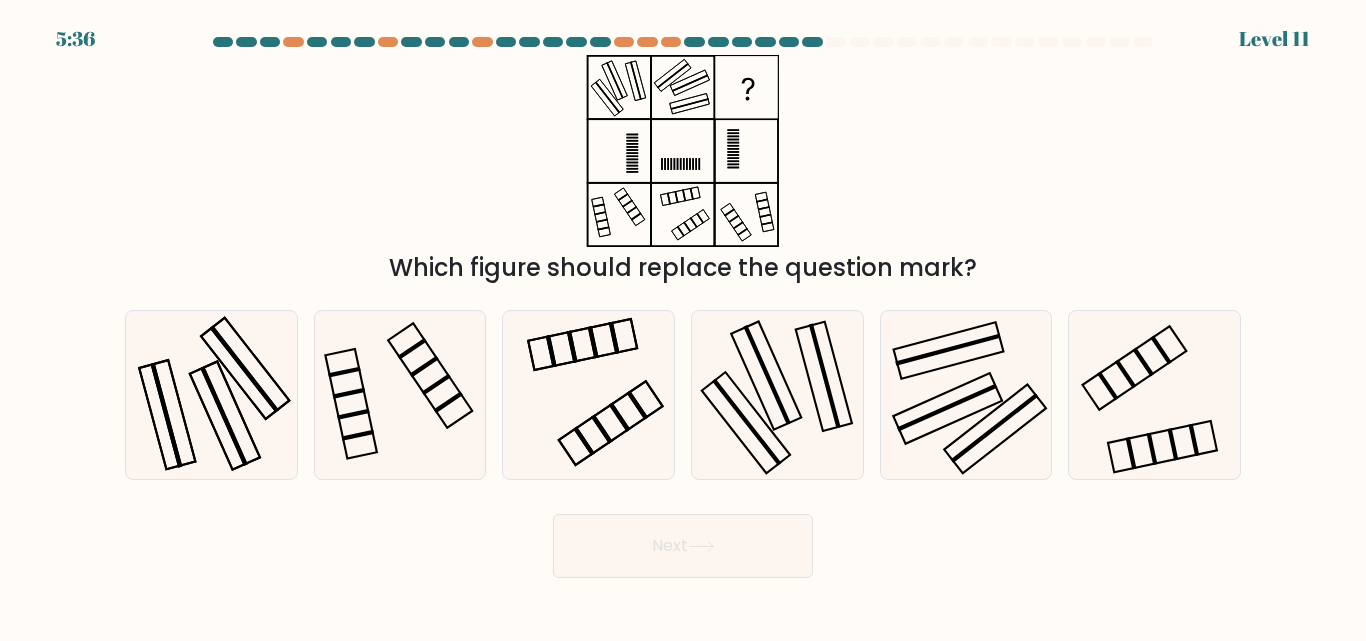 drag, startPoint x: 956, startPoint y: 404, endPoint x: 876, endPoint y: 447, distance: 90.824005 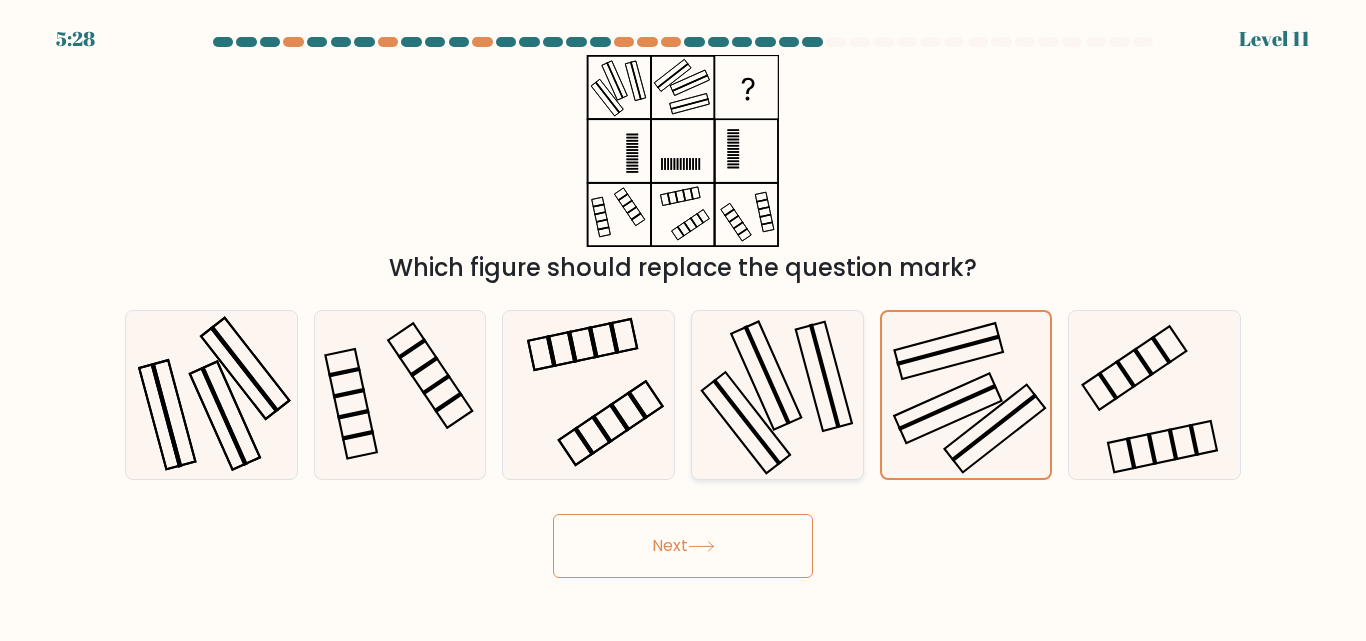 click 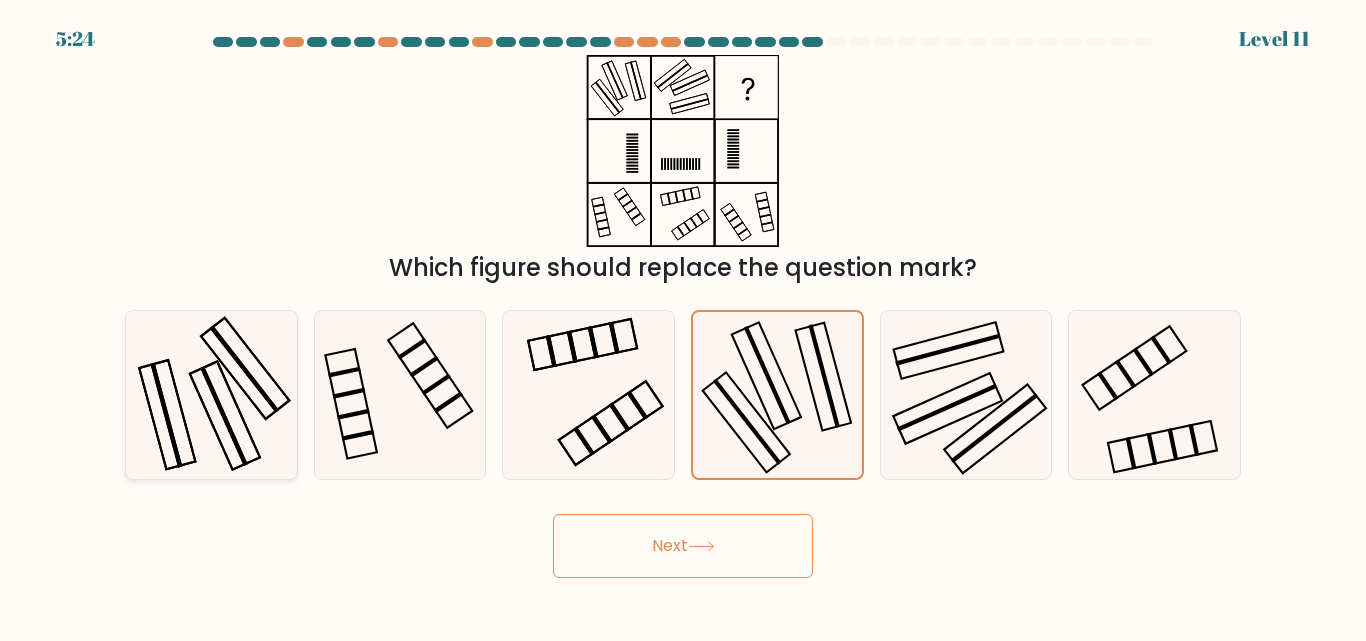 click 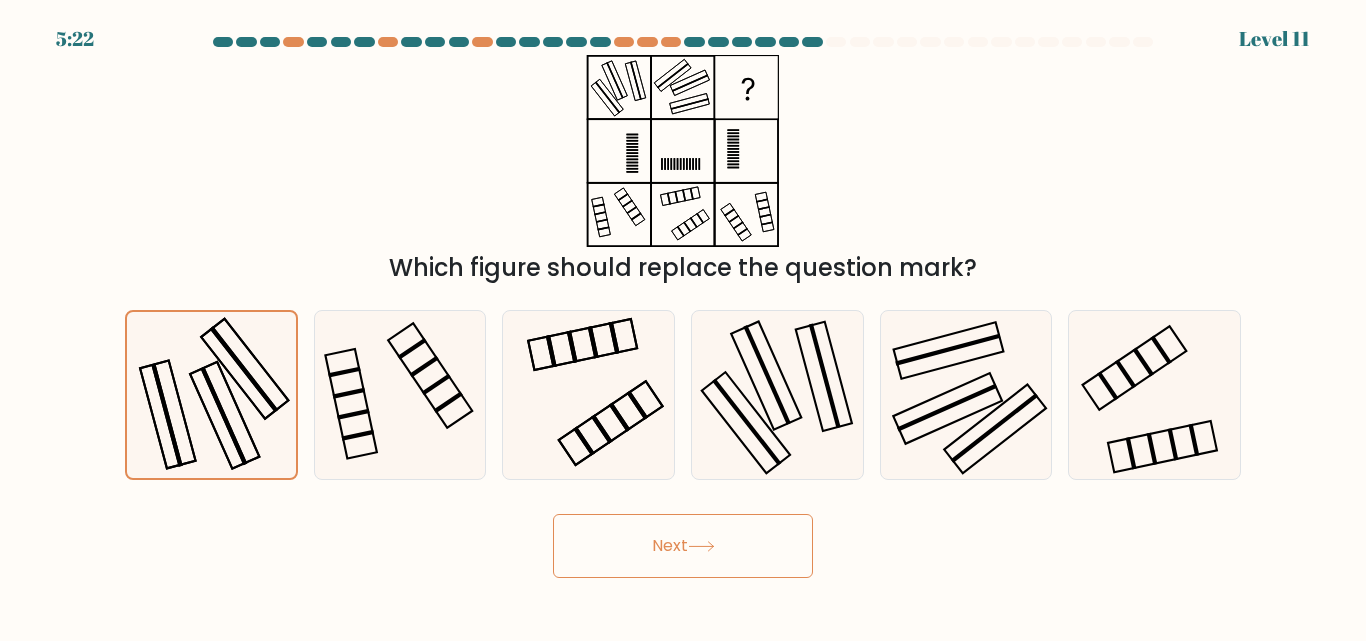click on "Next" at bounding box center [683, 546] 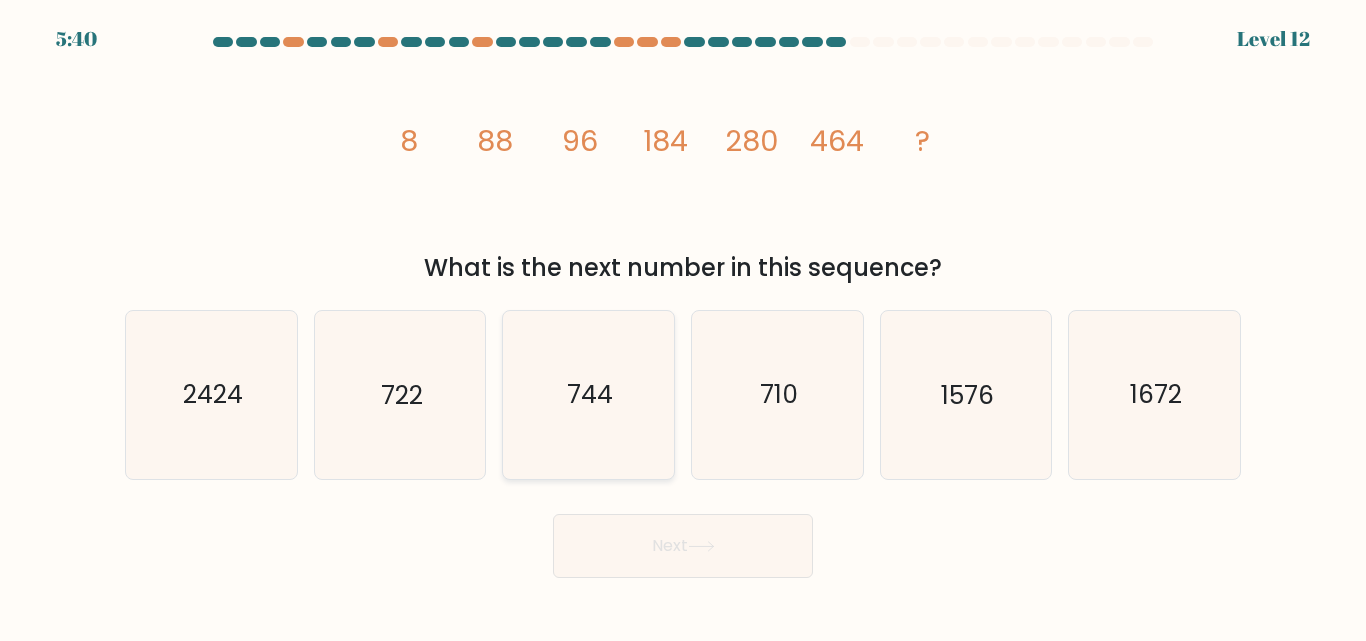 click on "744" 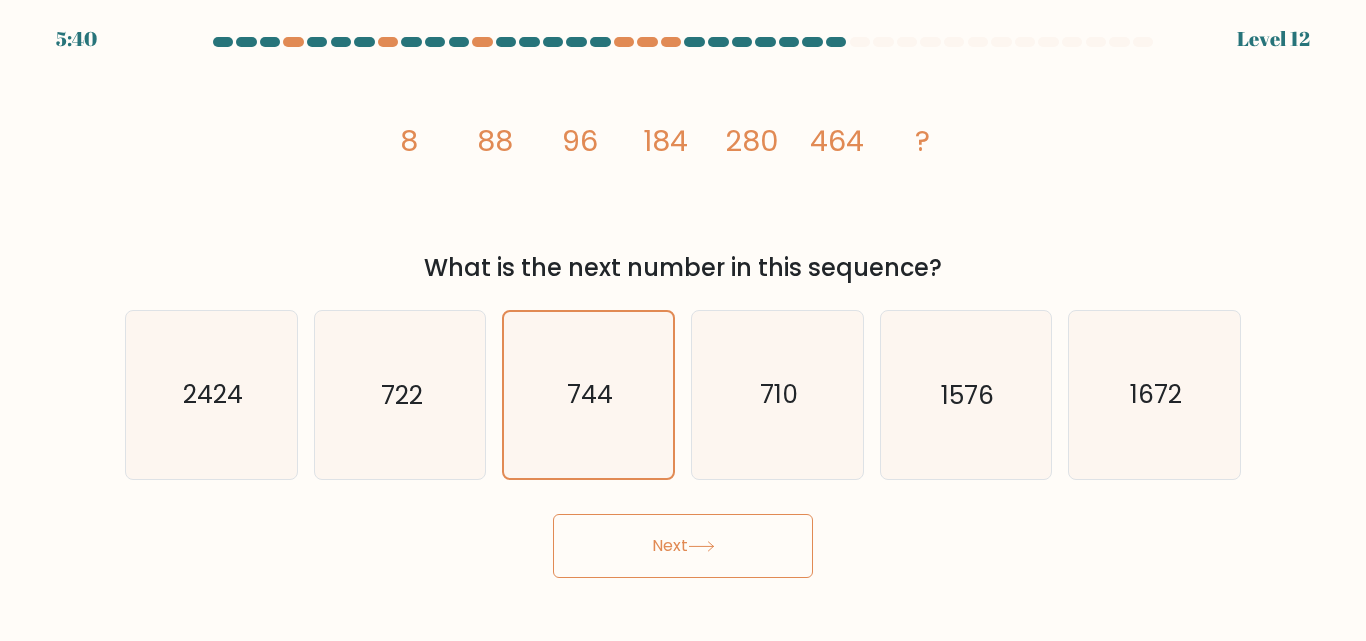 click on "Next" at bounding box center [683, 546] 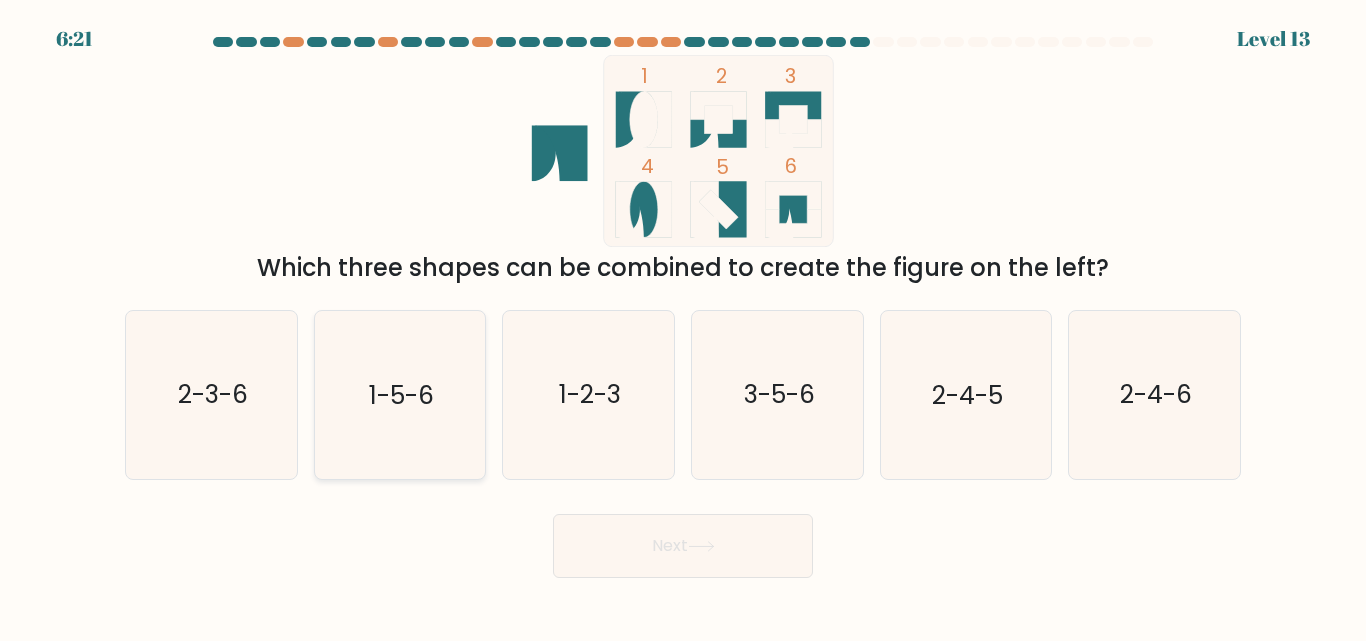 click on "1-5-6" 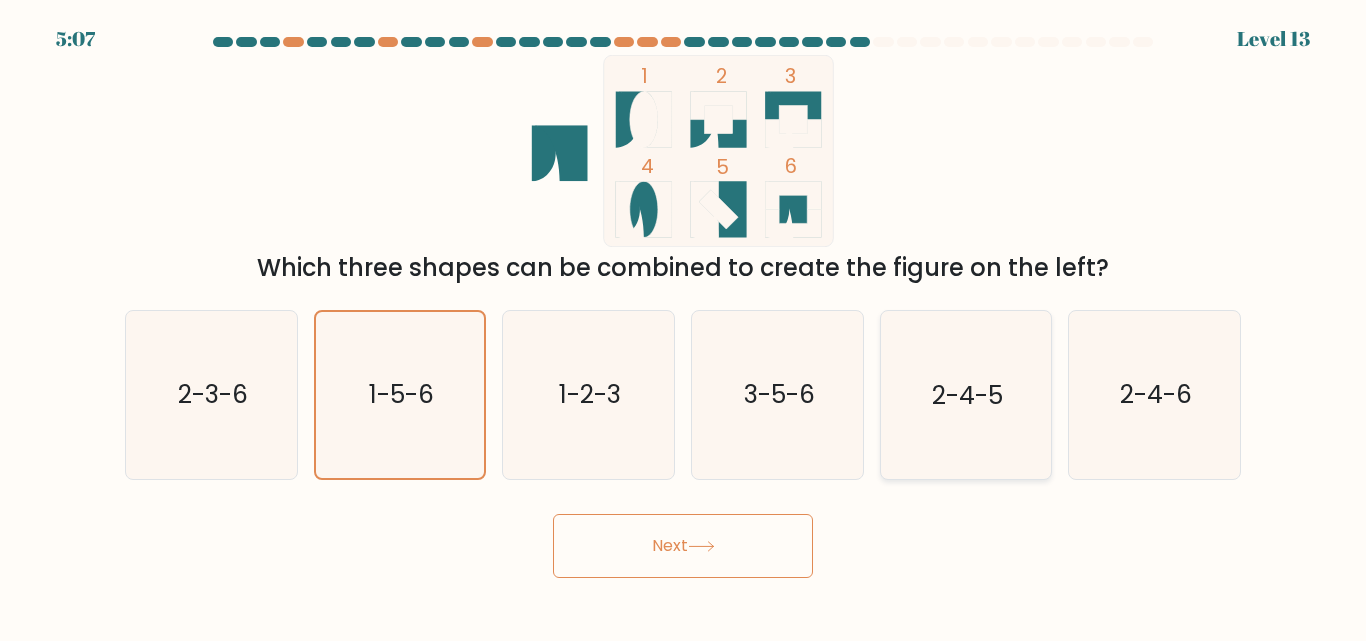 click on "2-4-5" 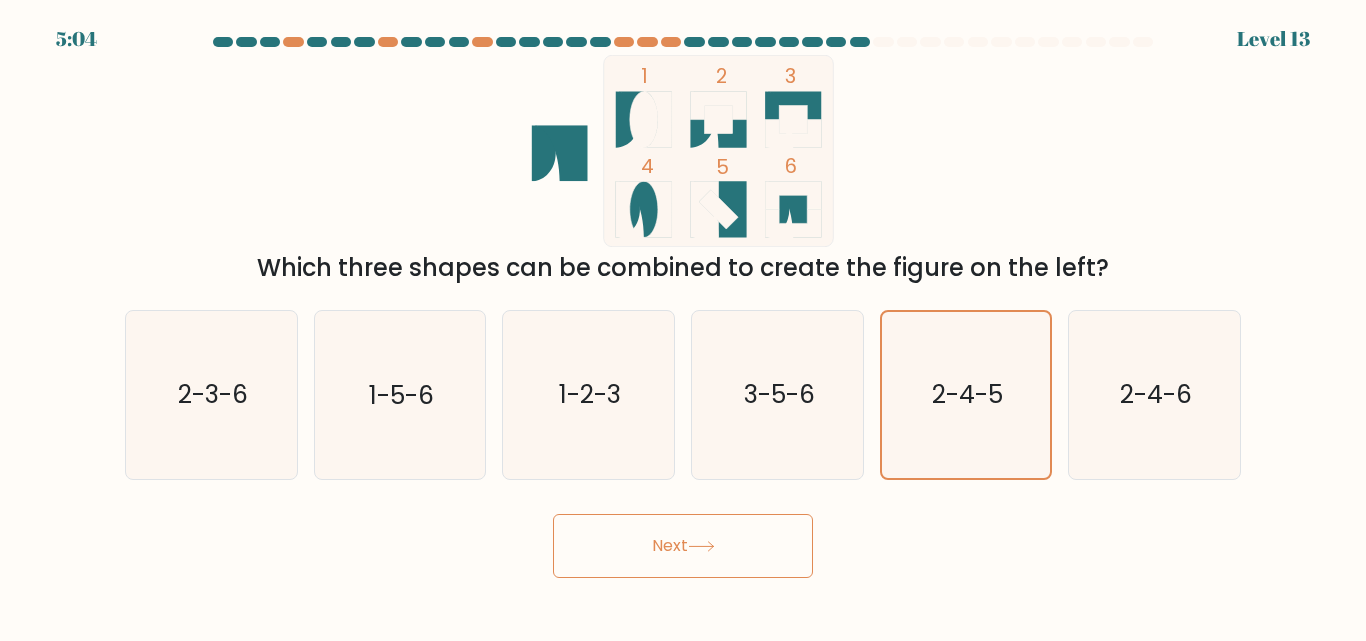 click on "Next" at bounding box center (683, 546) 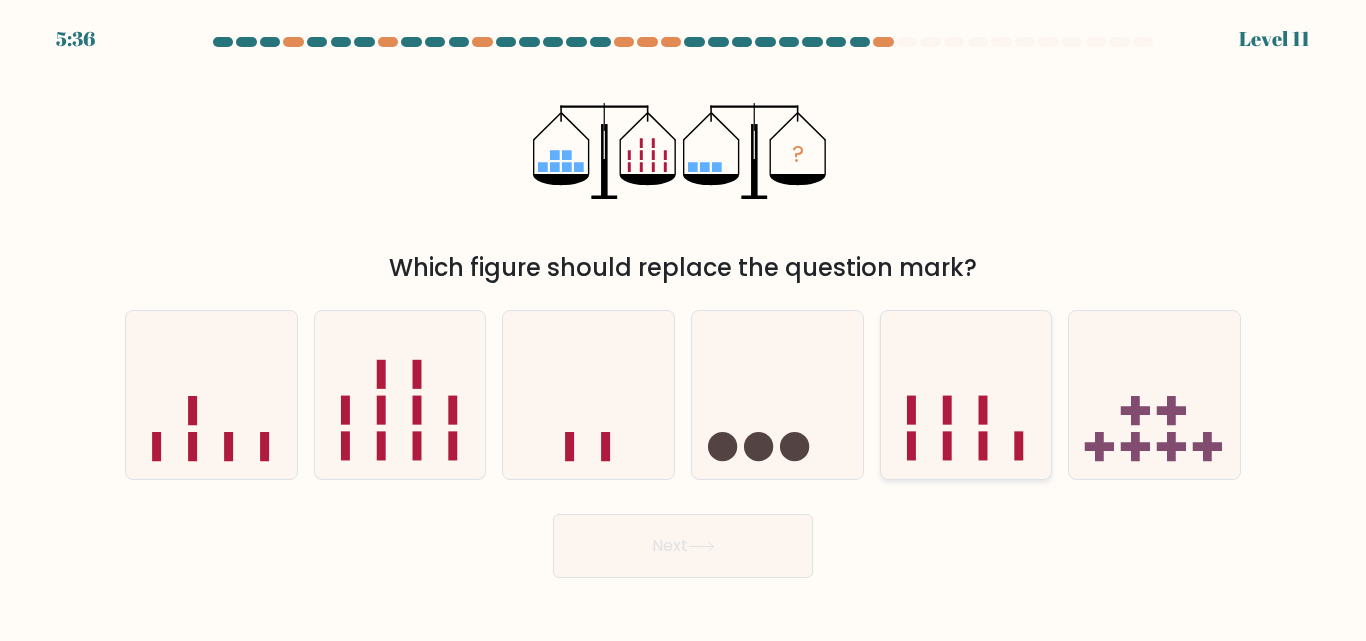 click 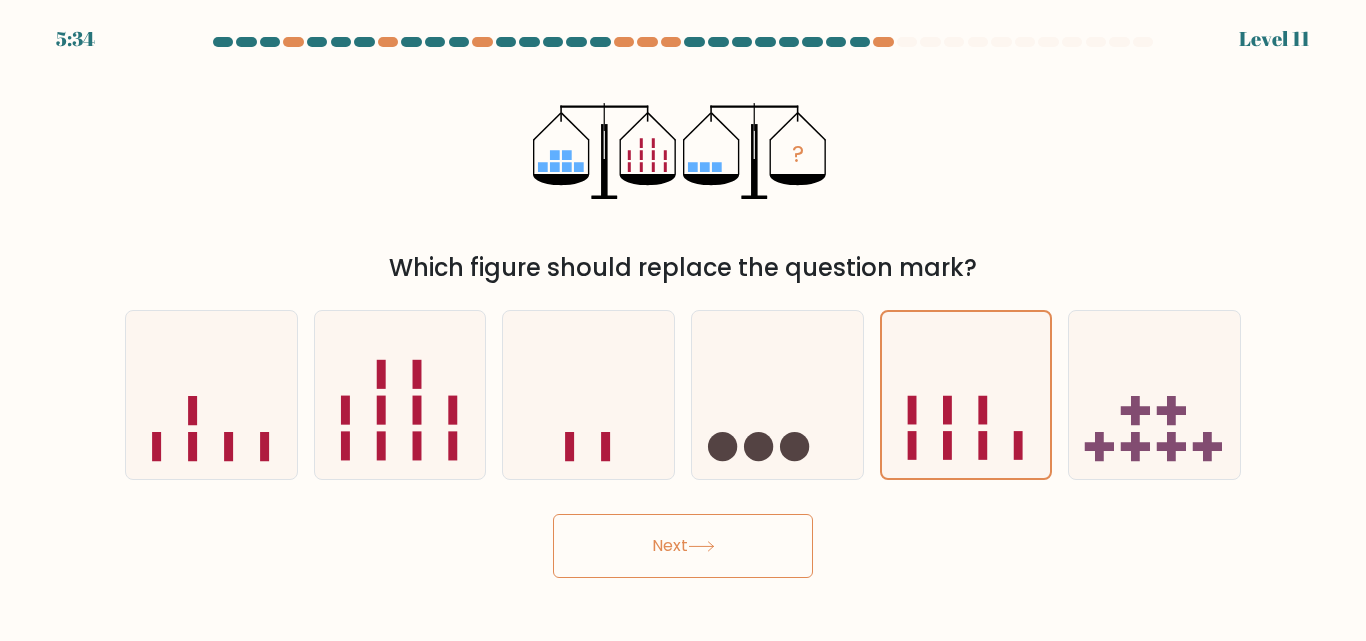 click 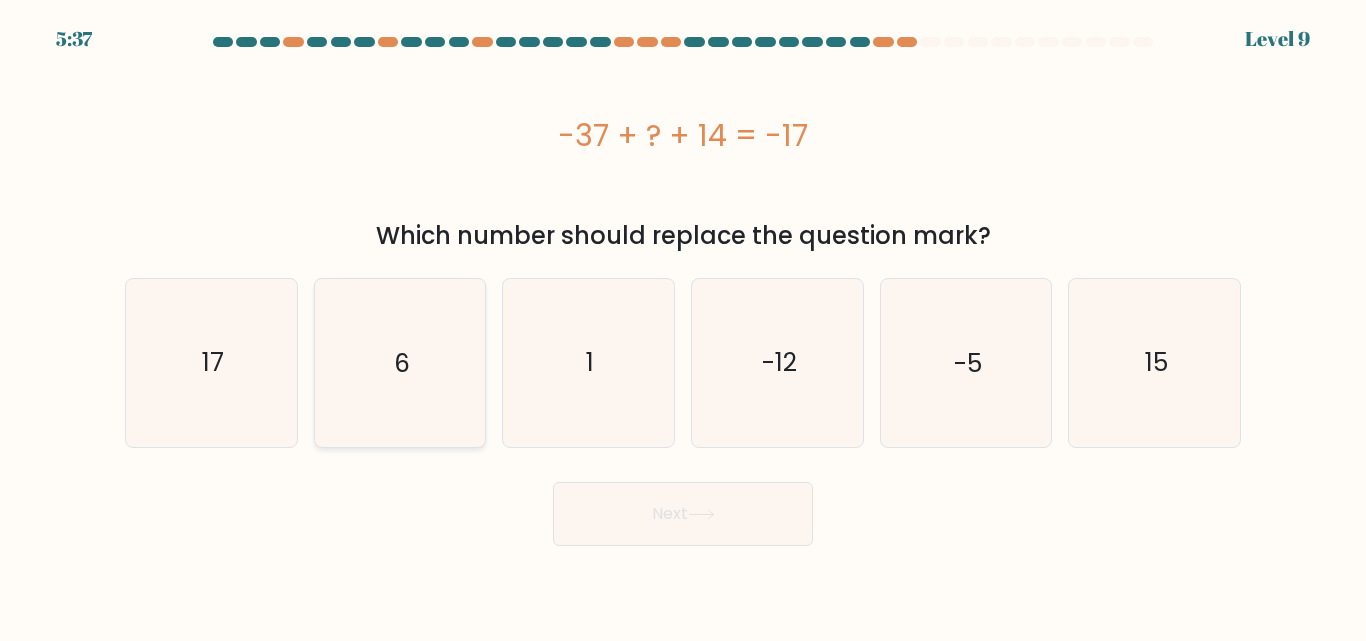 click on "6" 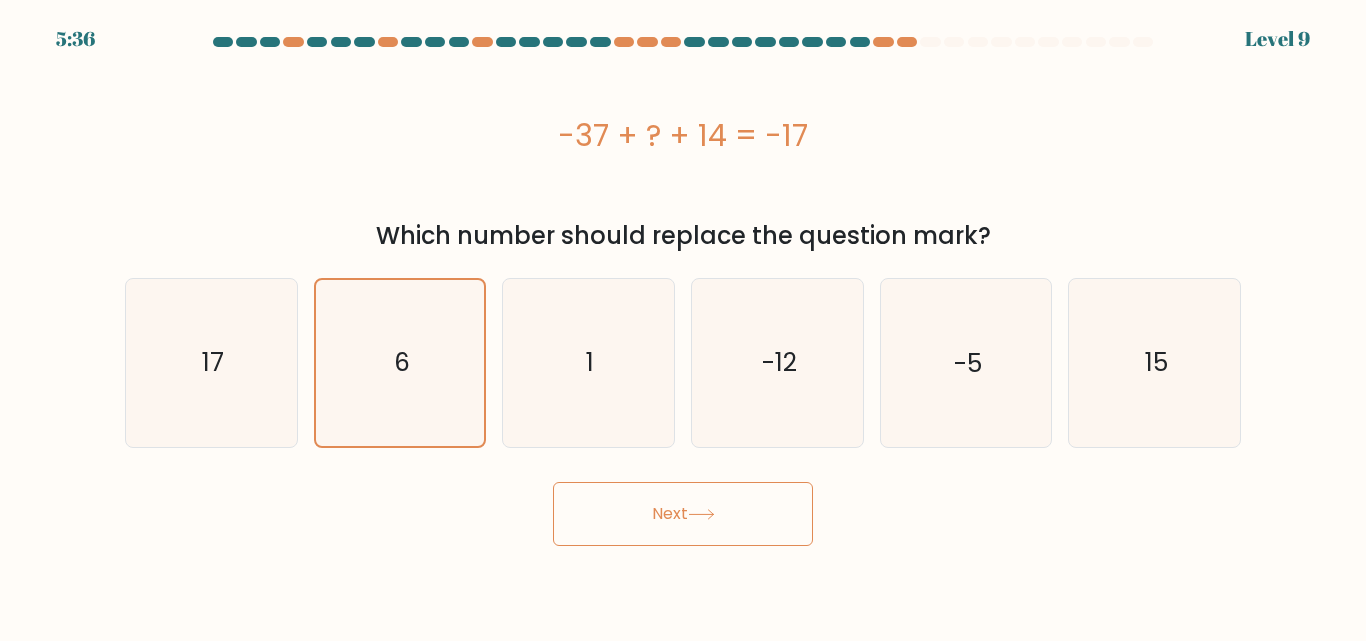click on "Next" at bounding box center [683, 514] 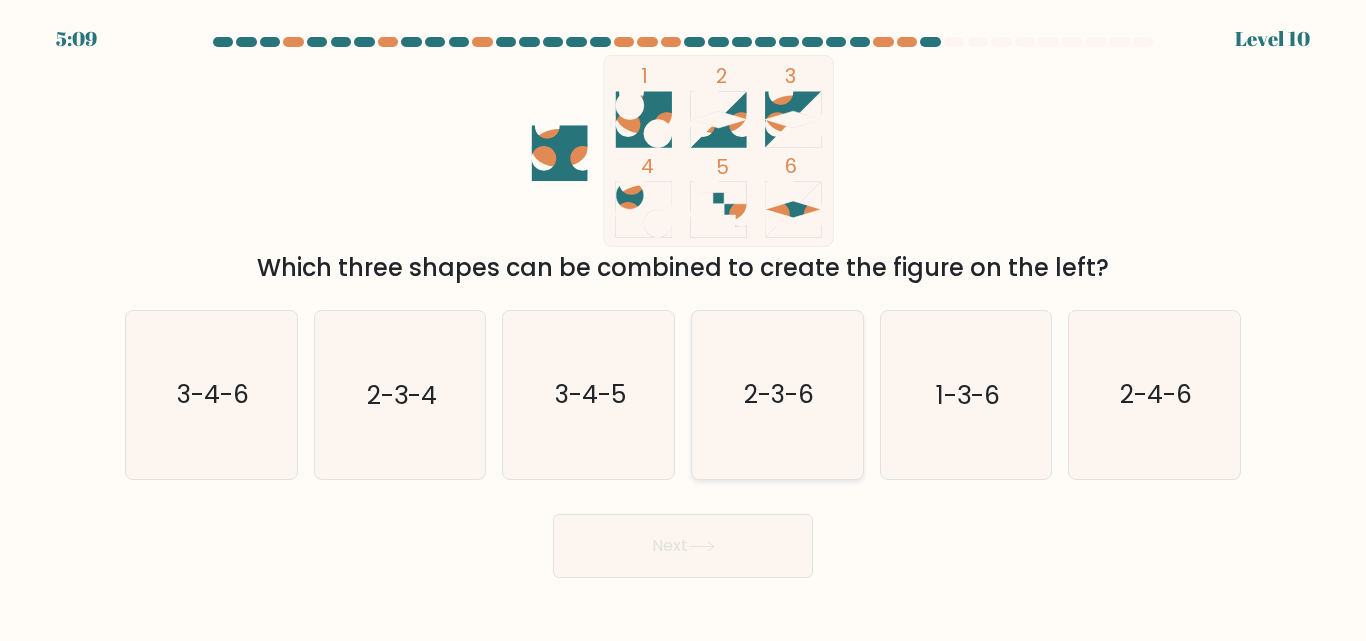 click on "2-3-6" 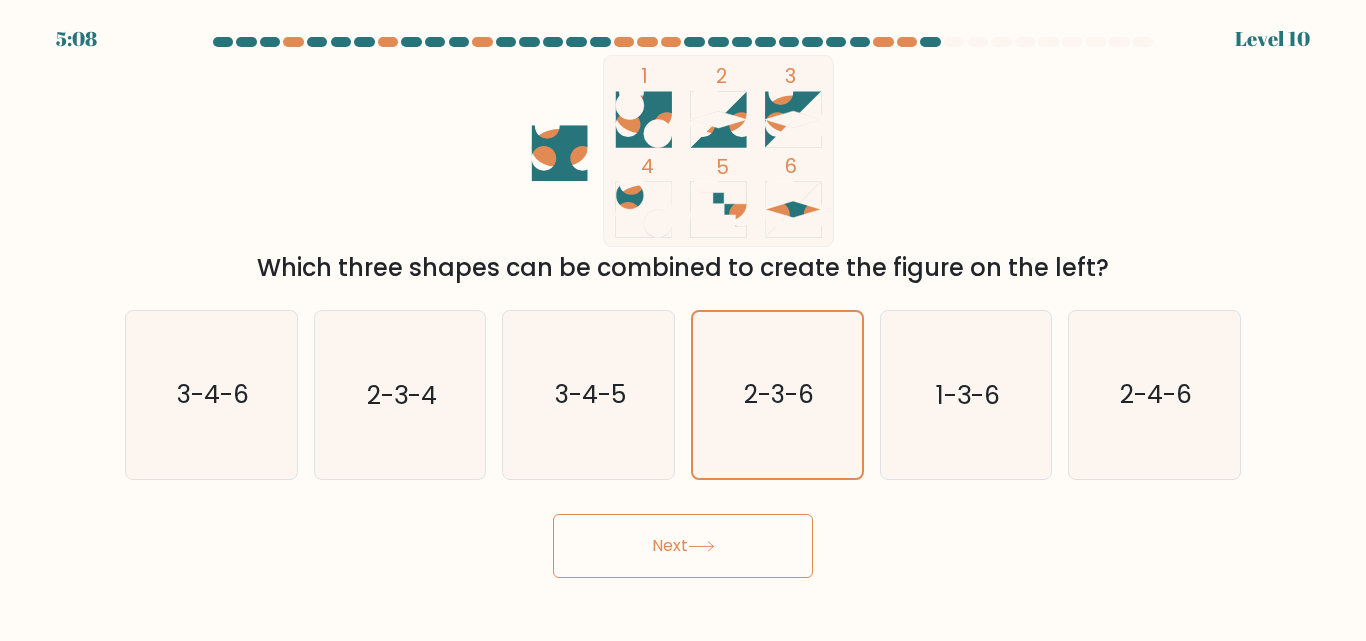 click 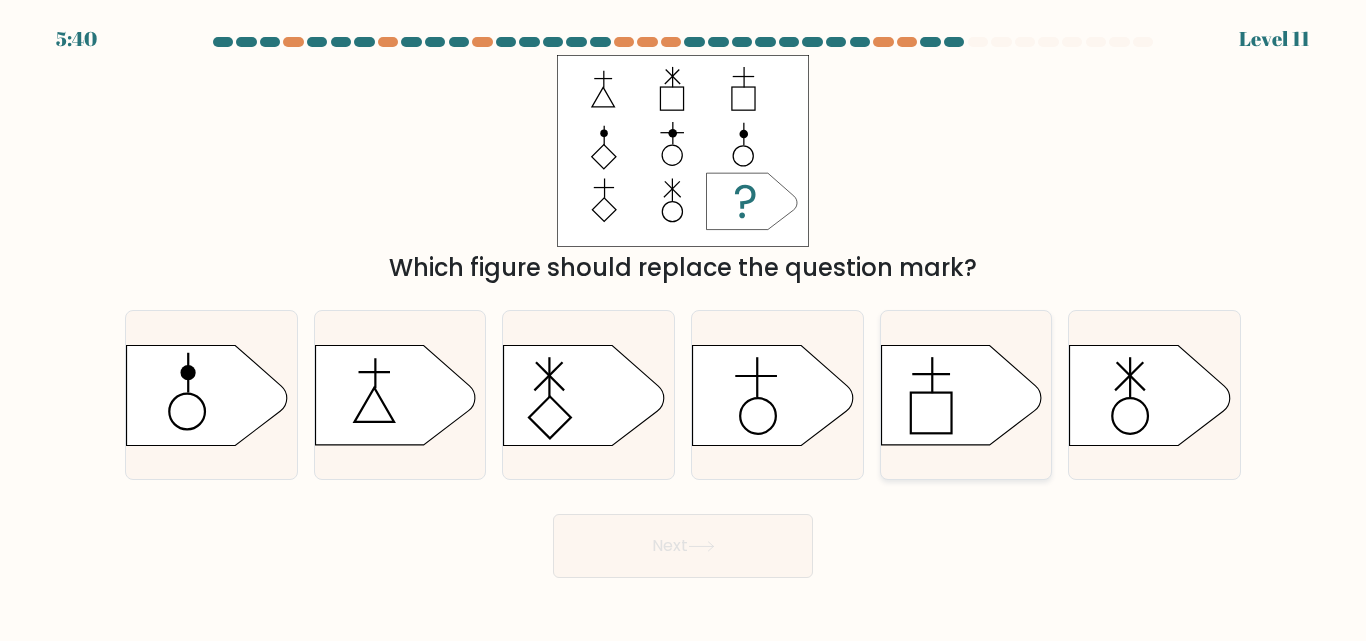 click 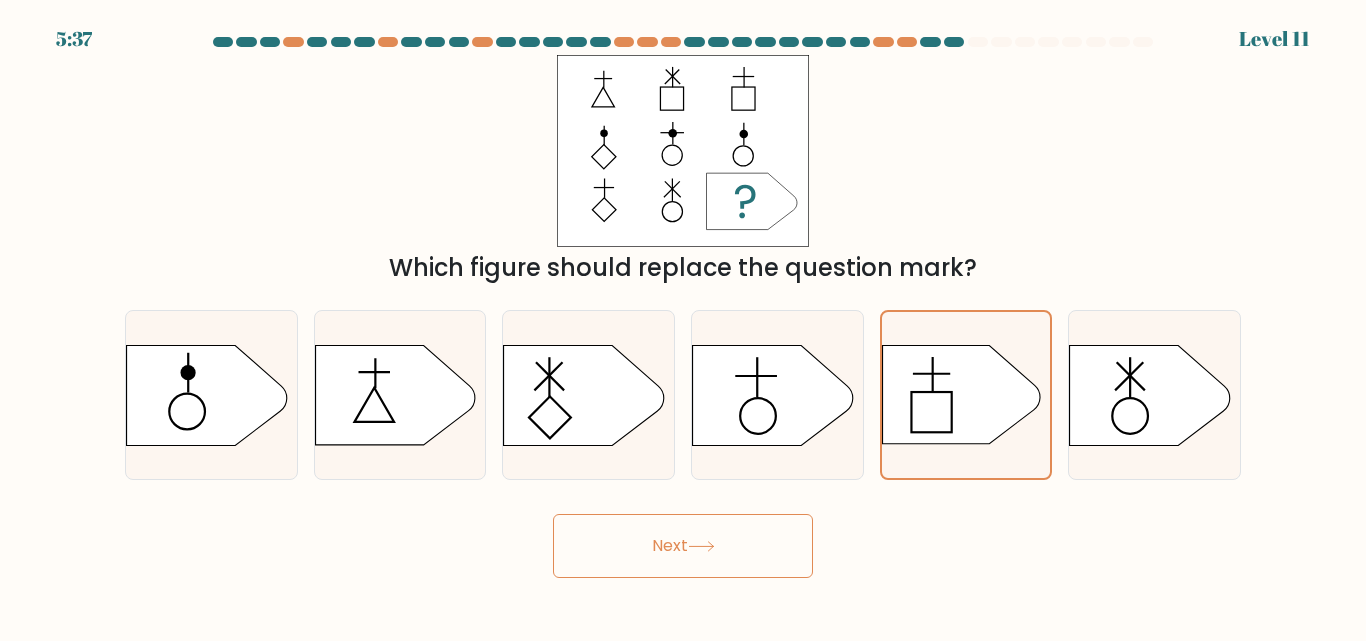 click on "Next" at bounding box center (683, 546) 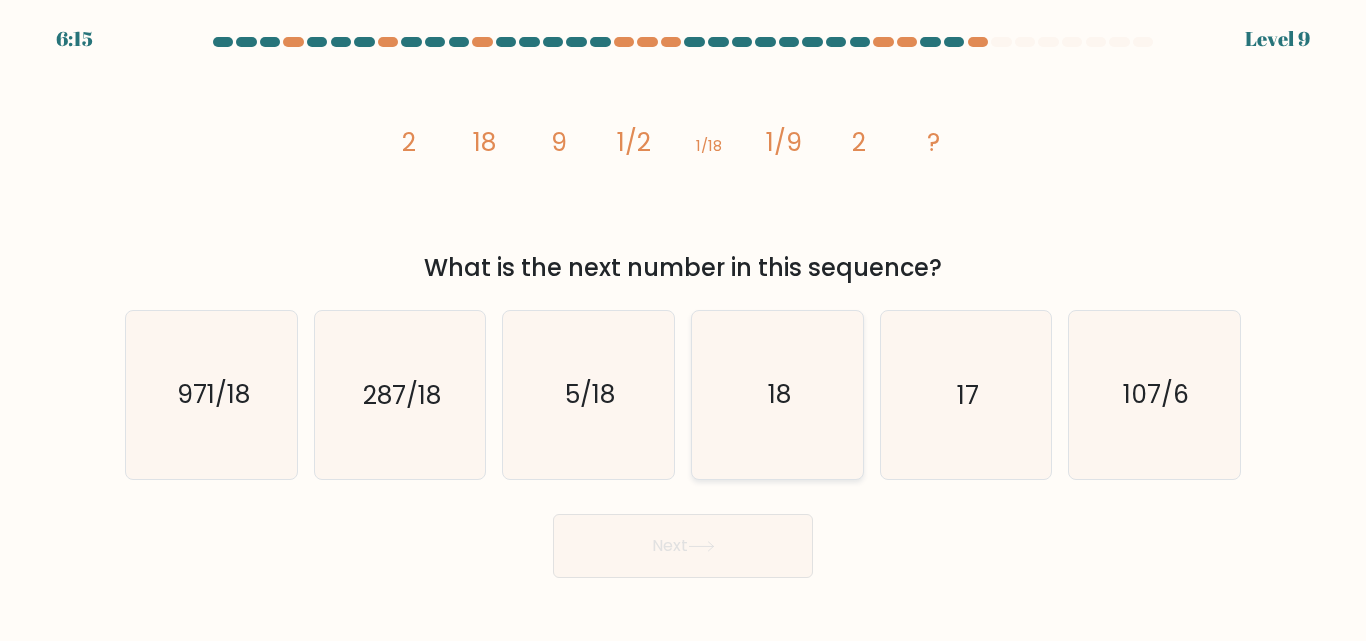 click on "18" 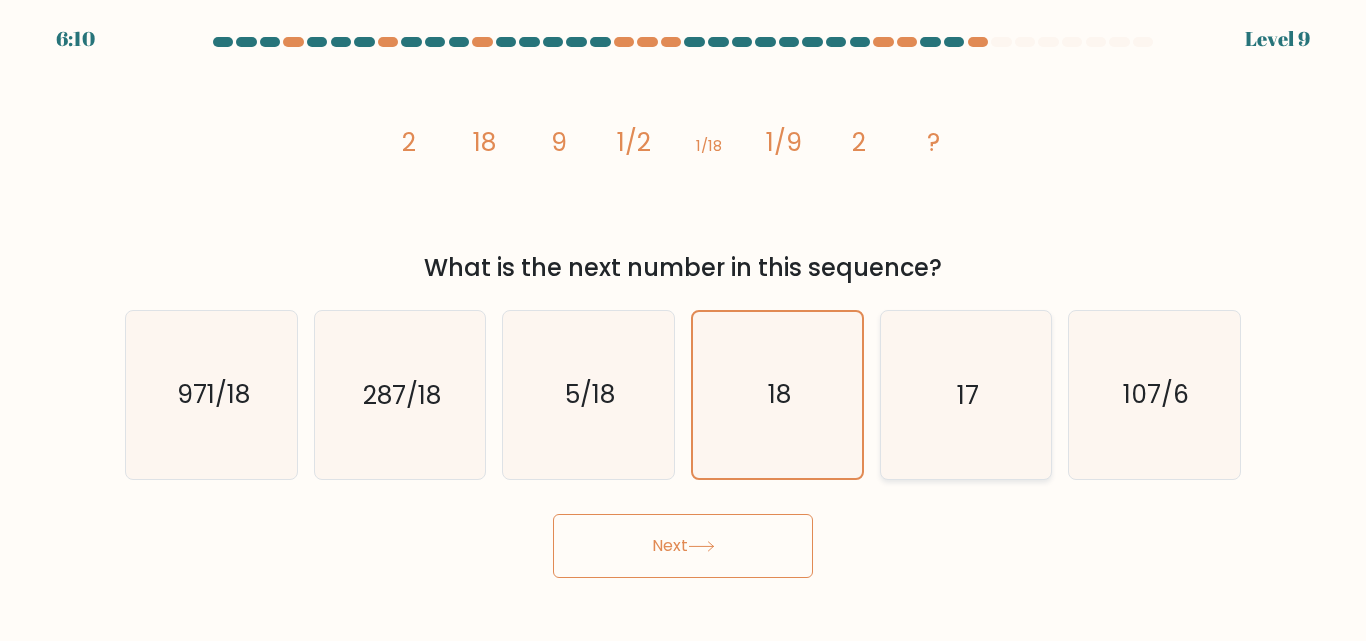 click on "17" 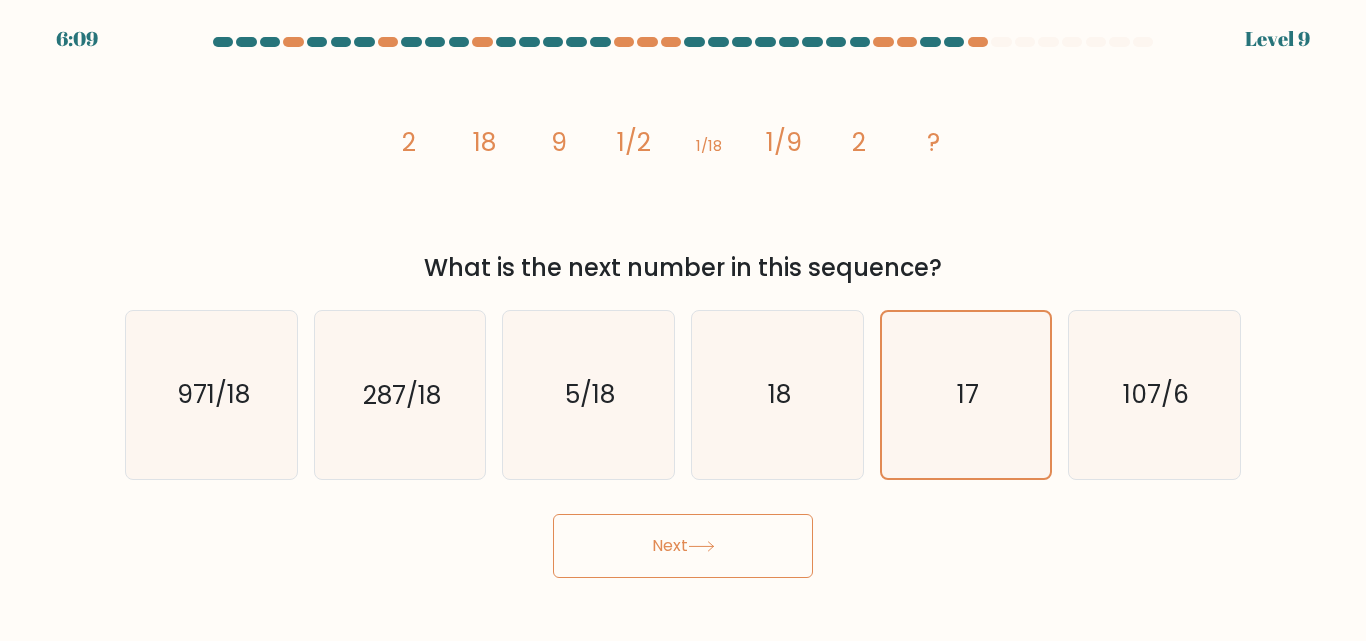 click on "Next" at bounding box center [683, 546] 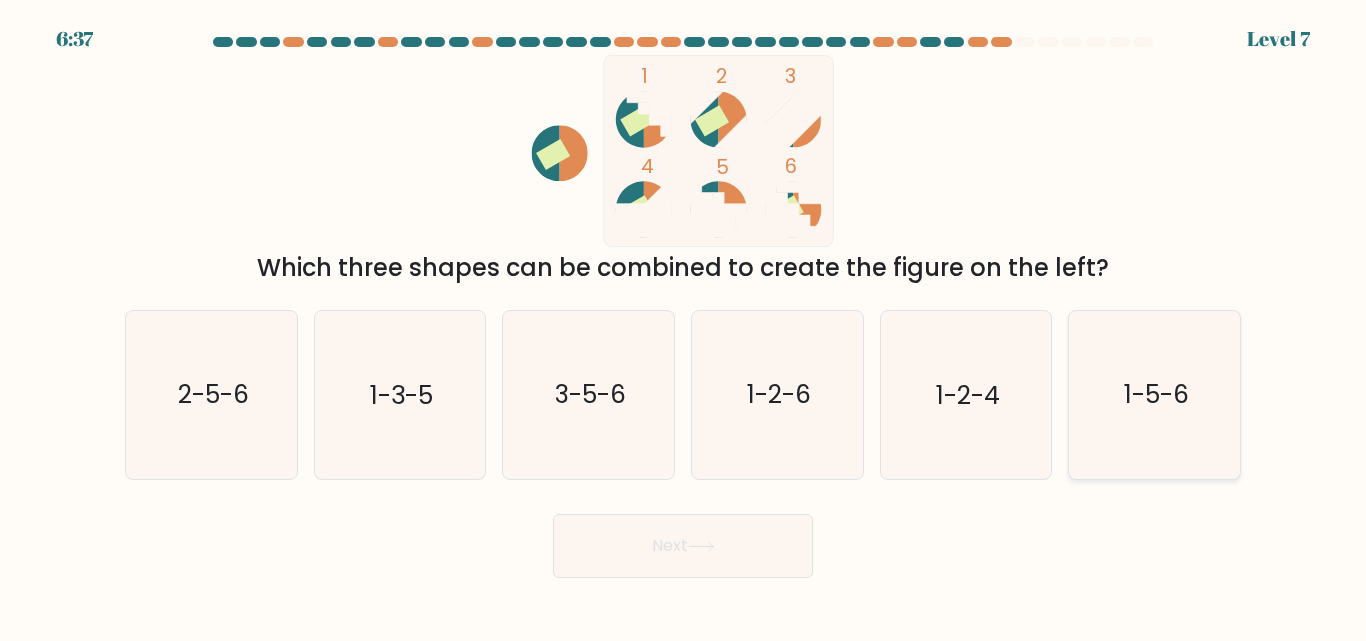 drag, startPoint x: 1151, startPoint y: 390, endPoint x: 1070, endPoint y: 433, distance: 91.706055 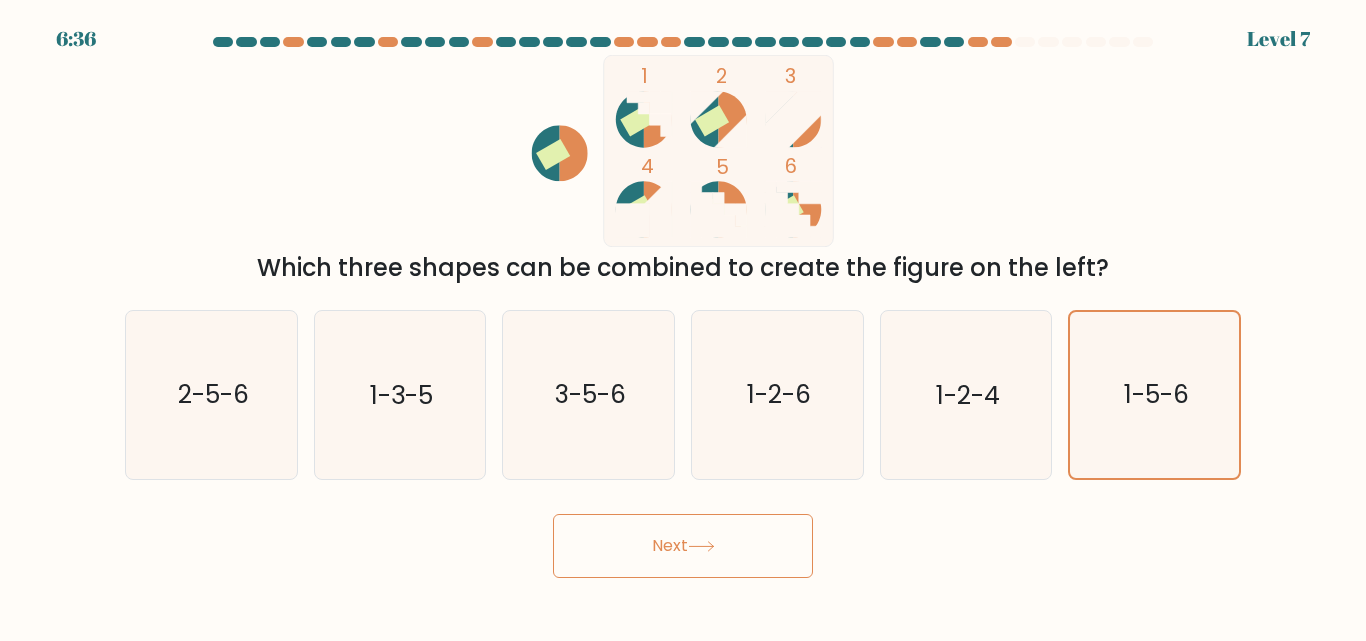 click on "Next" at bounding box center (683, 546) 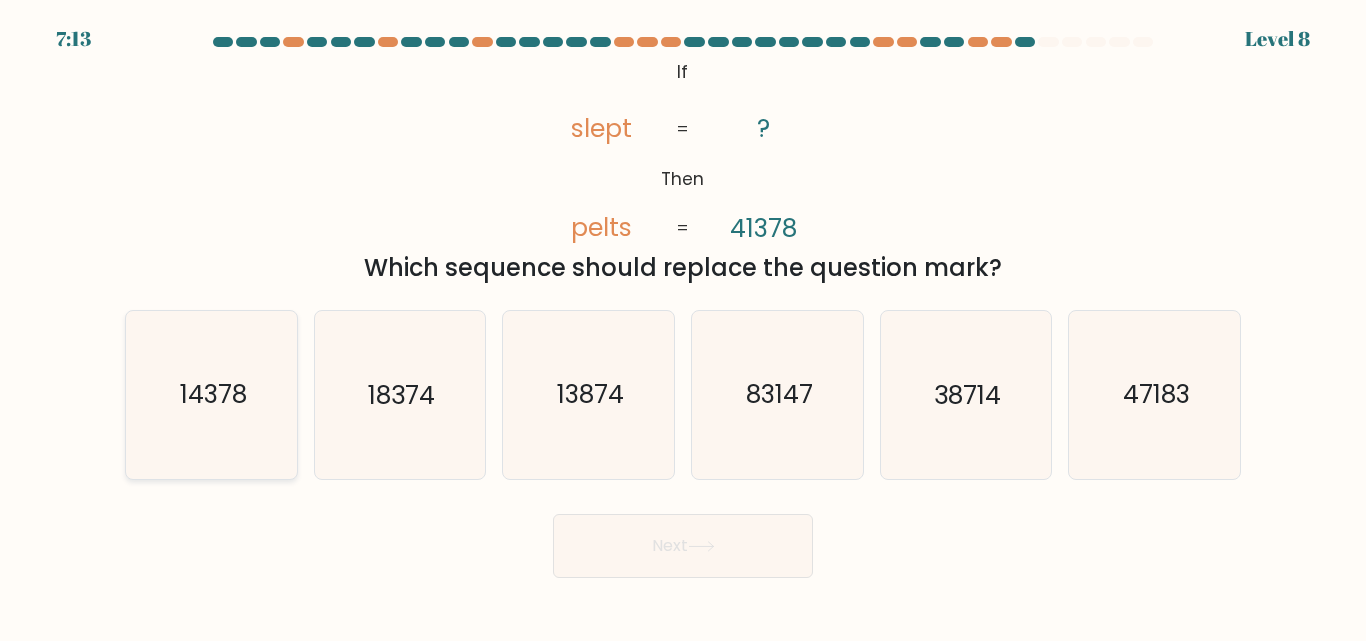 click on "14378" 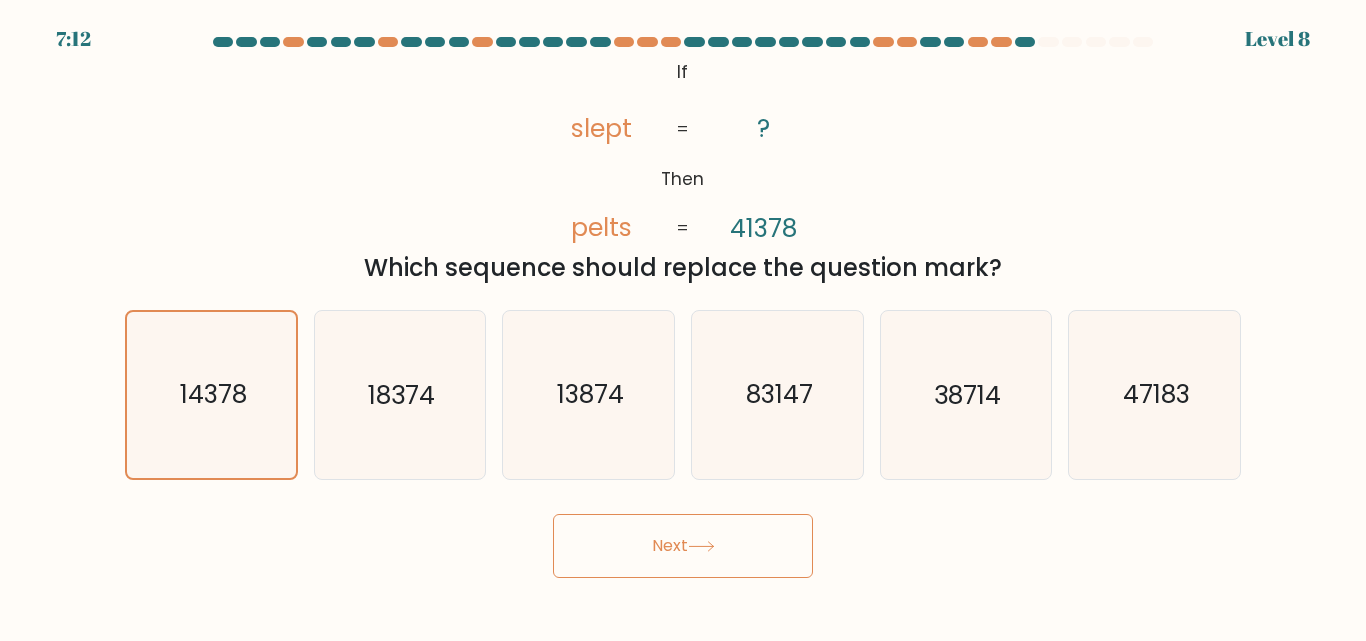 click on "Next" at bounding box center (683, 546) 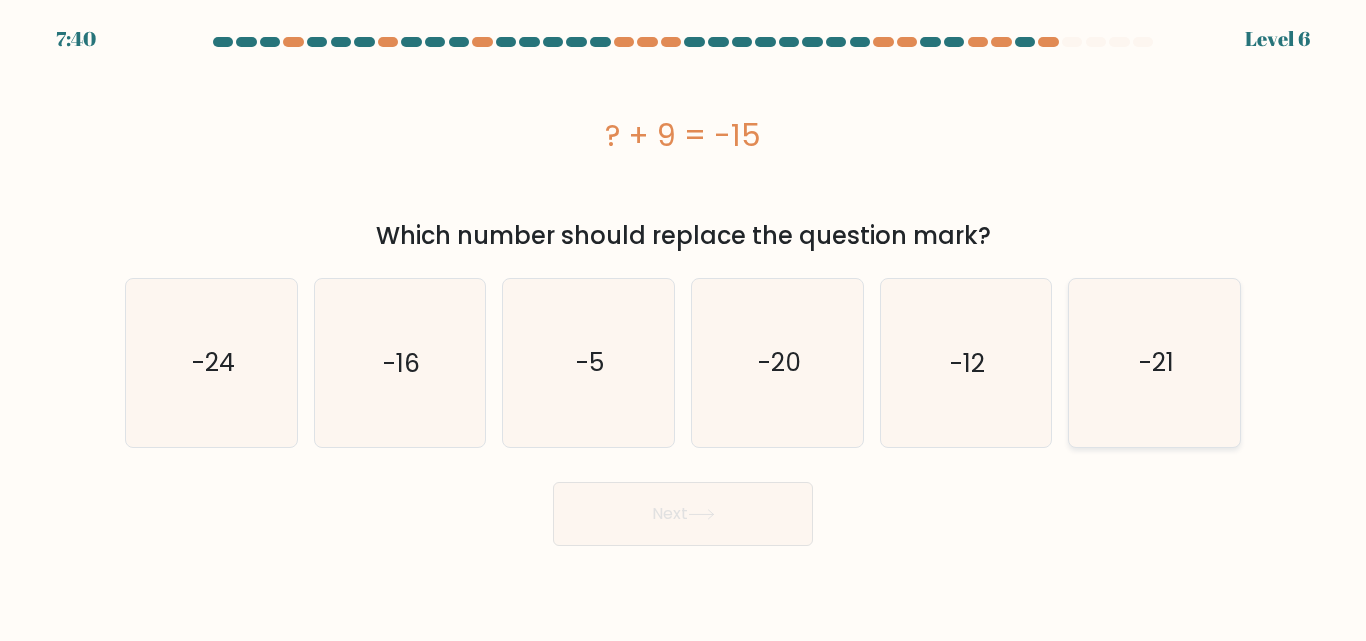 click on "-21" 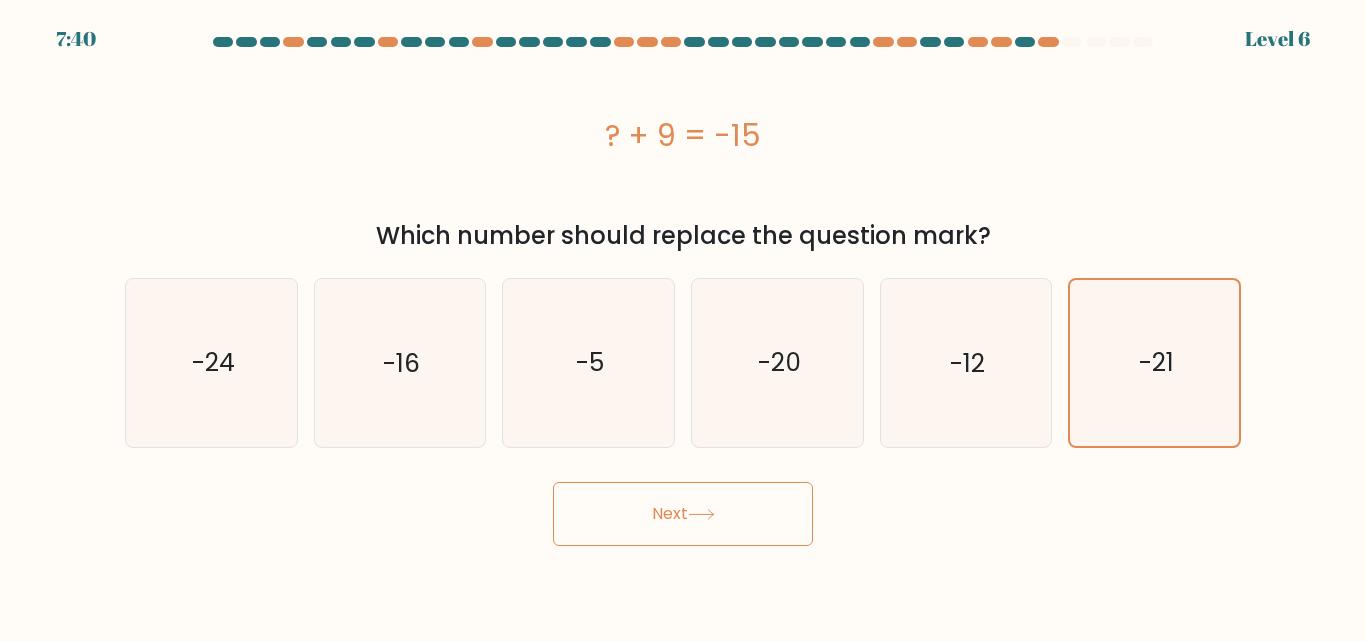 drag, startPoint x: 933, startPoint y: 375, endPoint x: 878, endPoint y: 379, distance: 55.145264 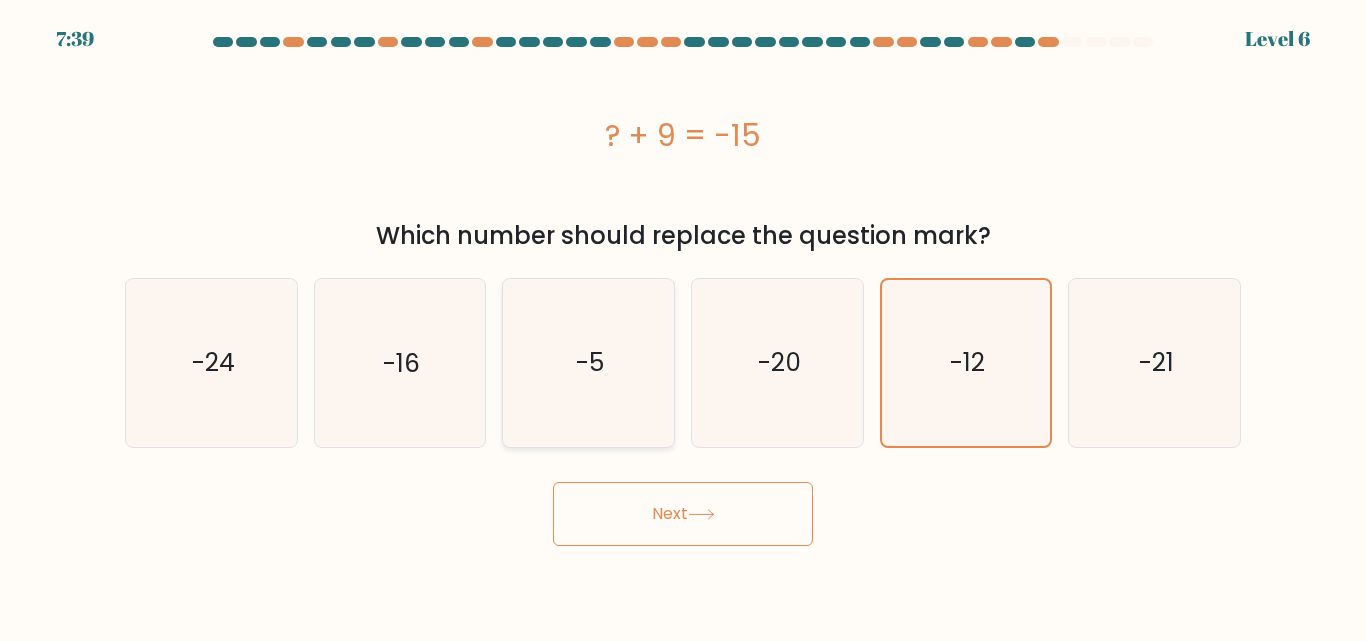 click on "-5" 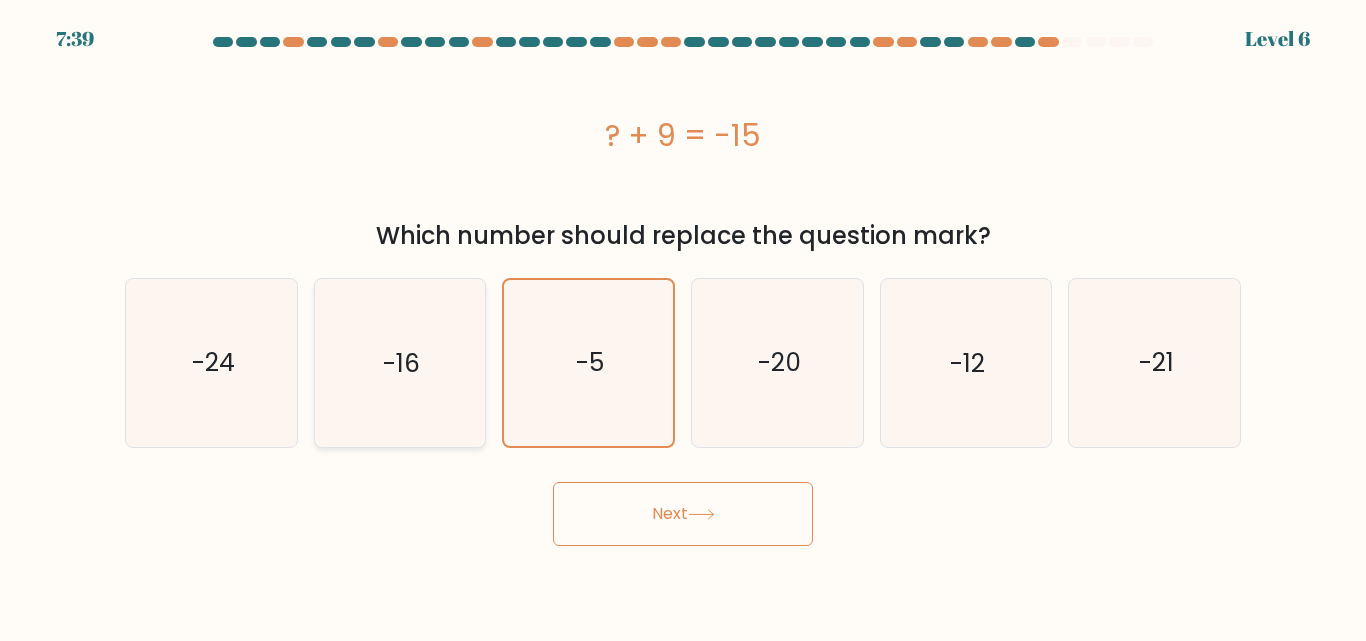 click on "-16" 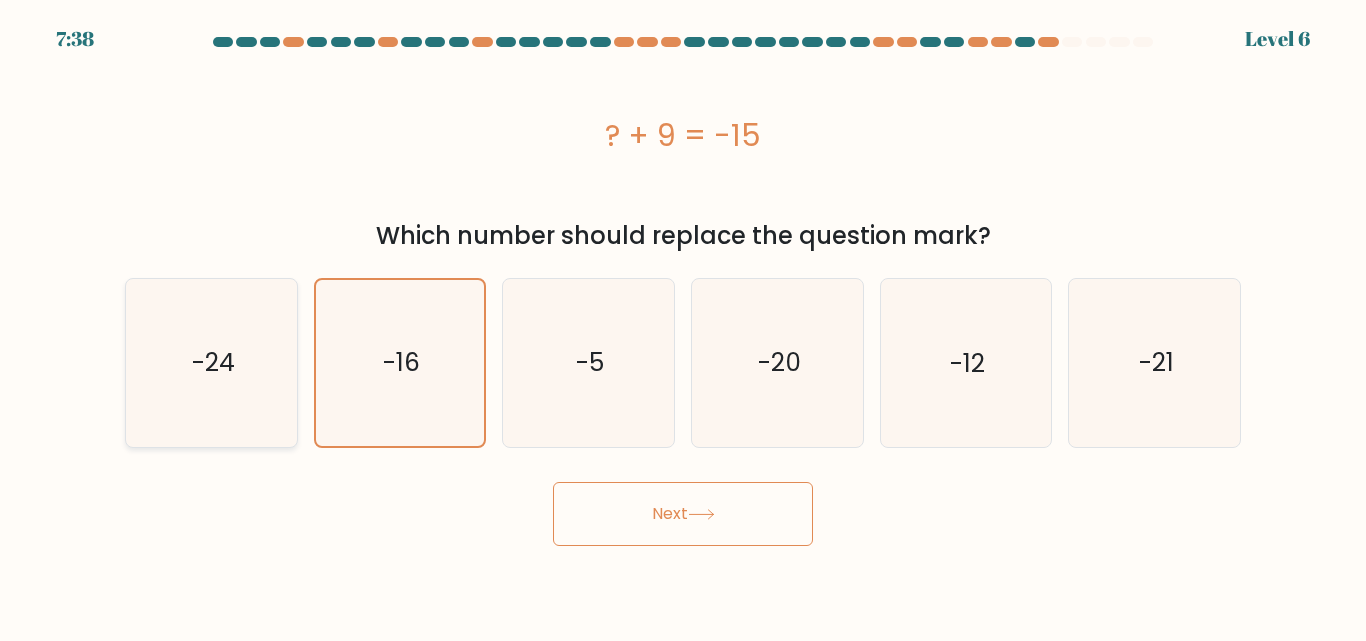 click on "-24" 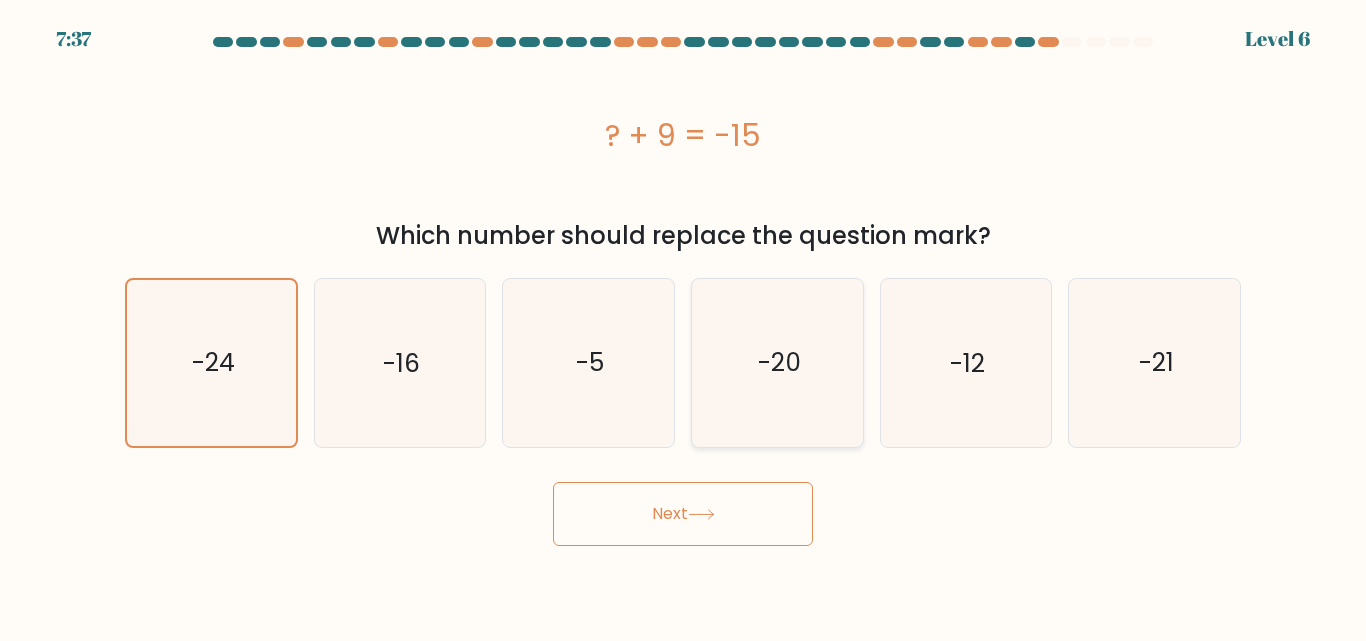 click on "-20" 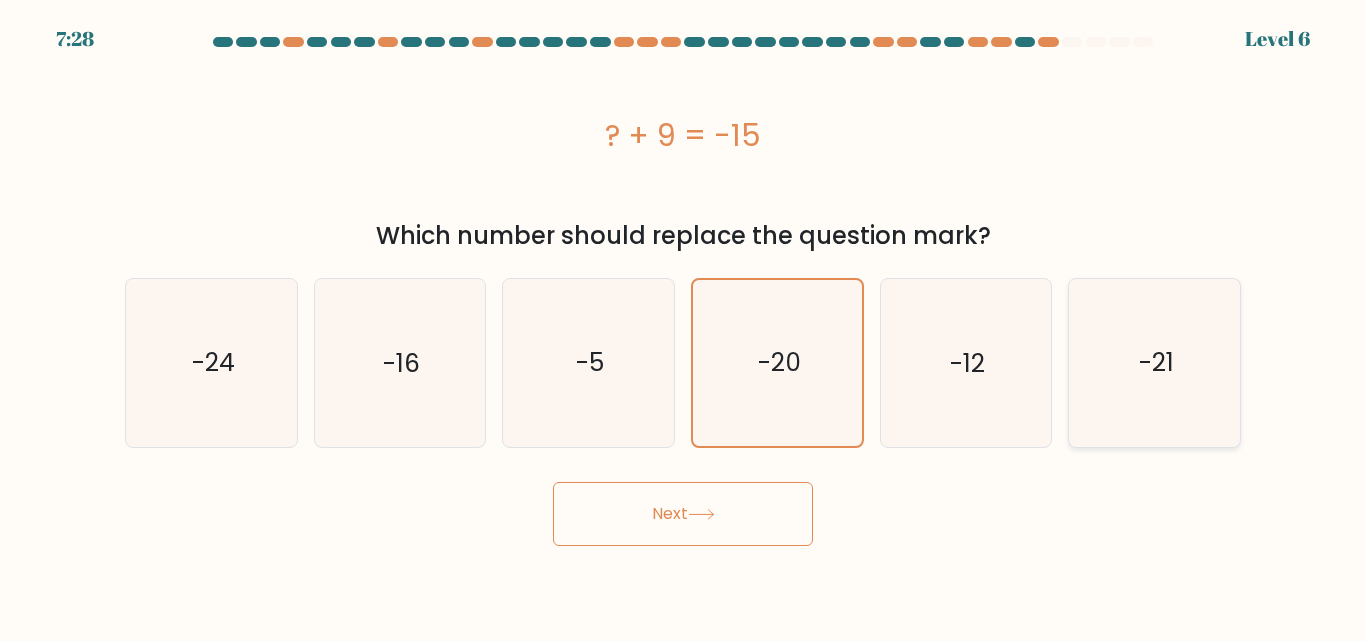click on "-21" 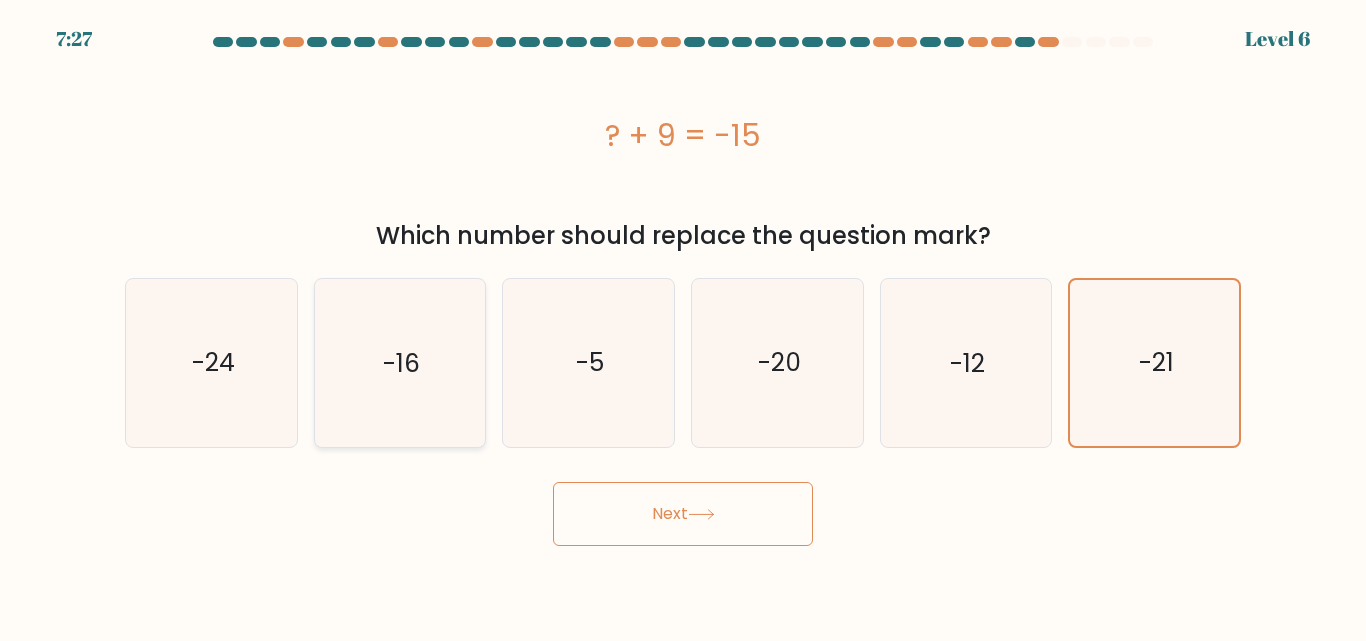 drag, startPoint x: 507, startPoint y: 396, endPoint x: 459, endPoint y: 382, distance: 50 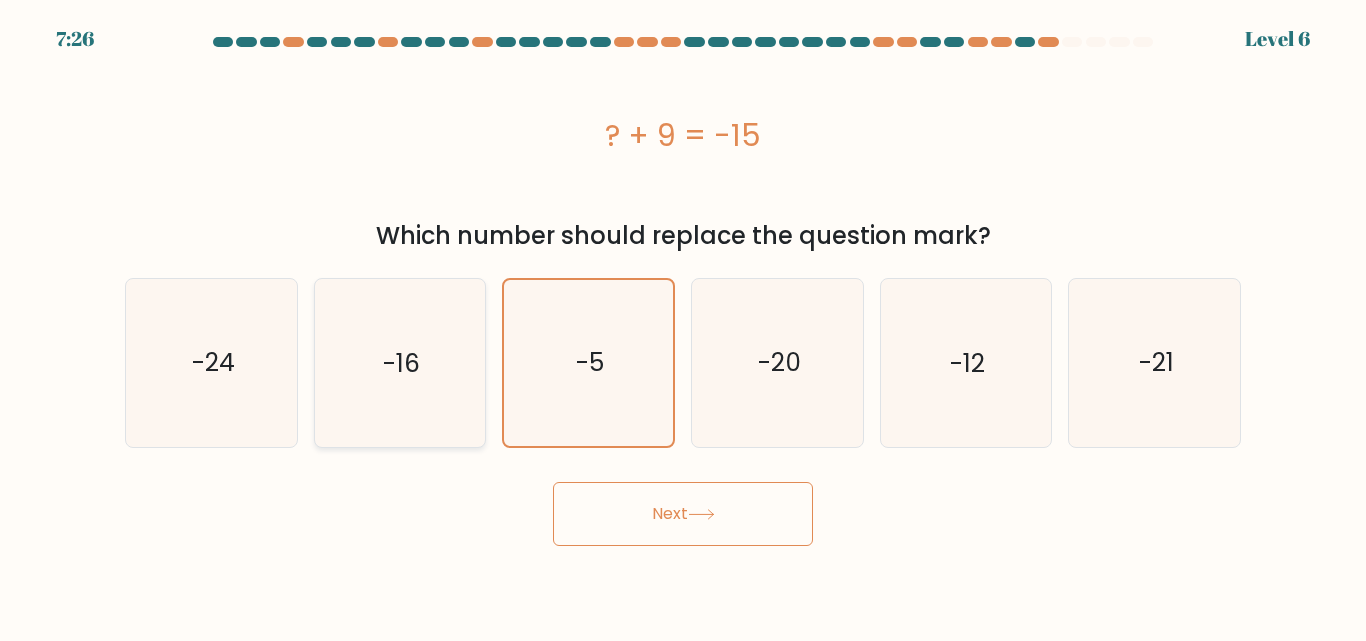 click on "-16" 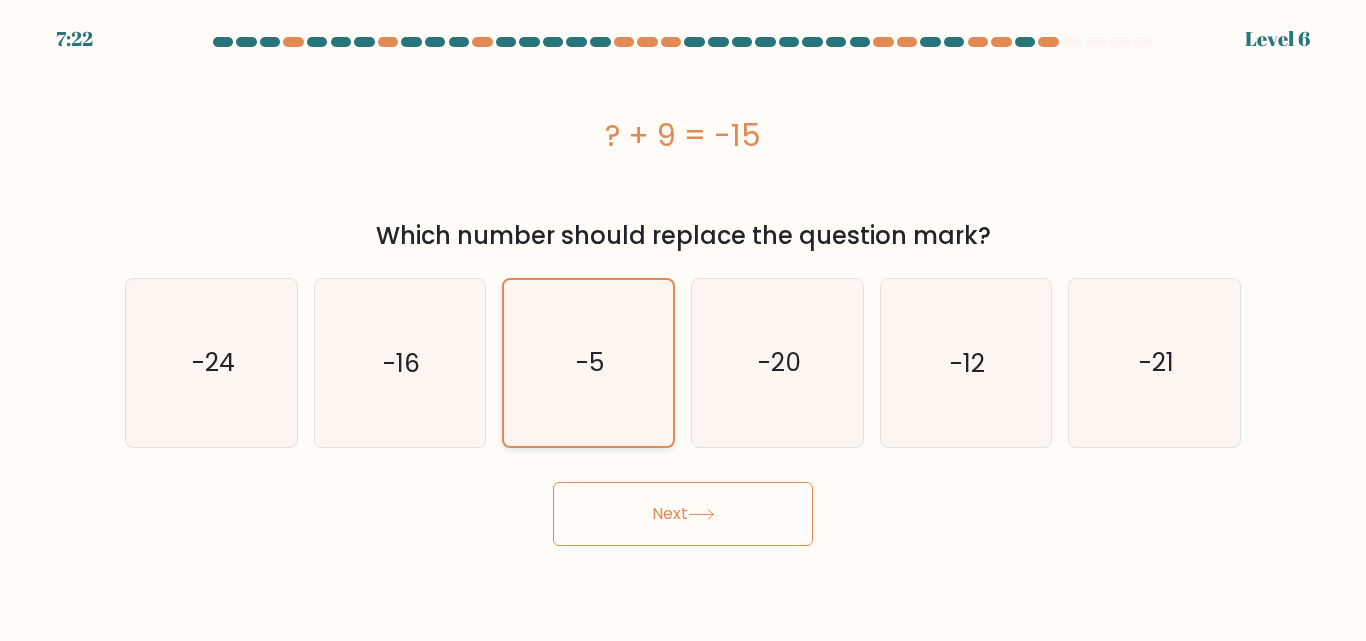click on "-5" 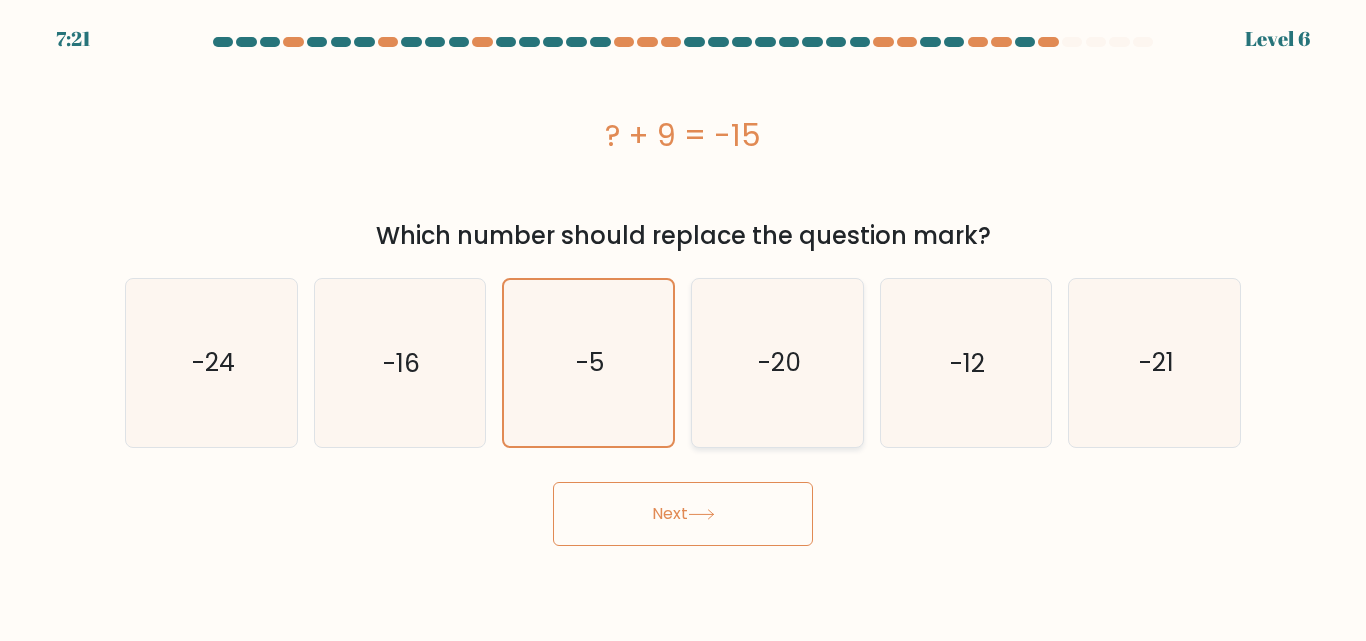 click on "-20" 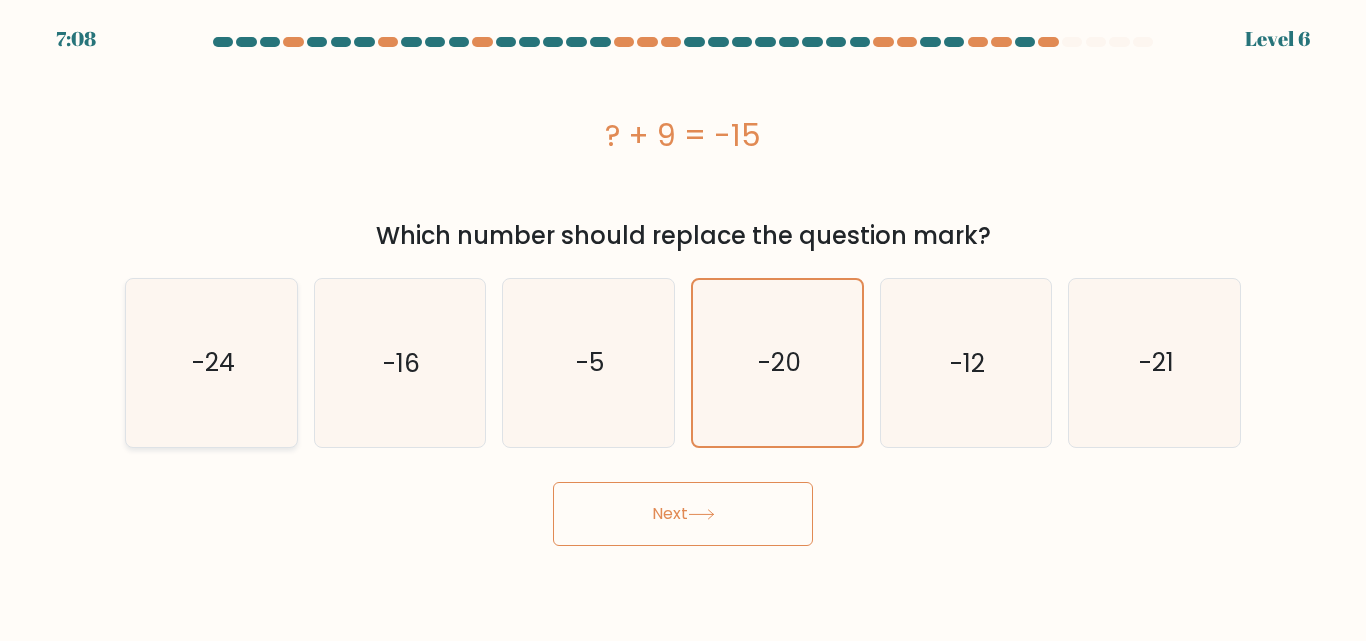 click on "-24" 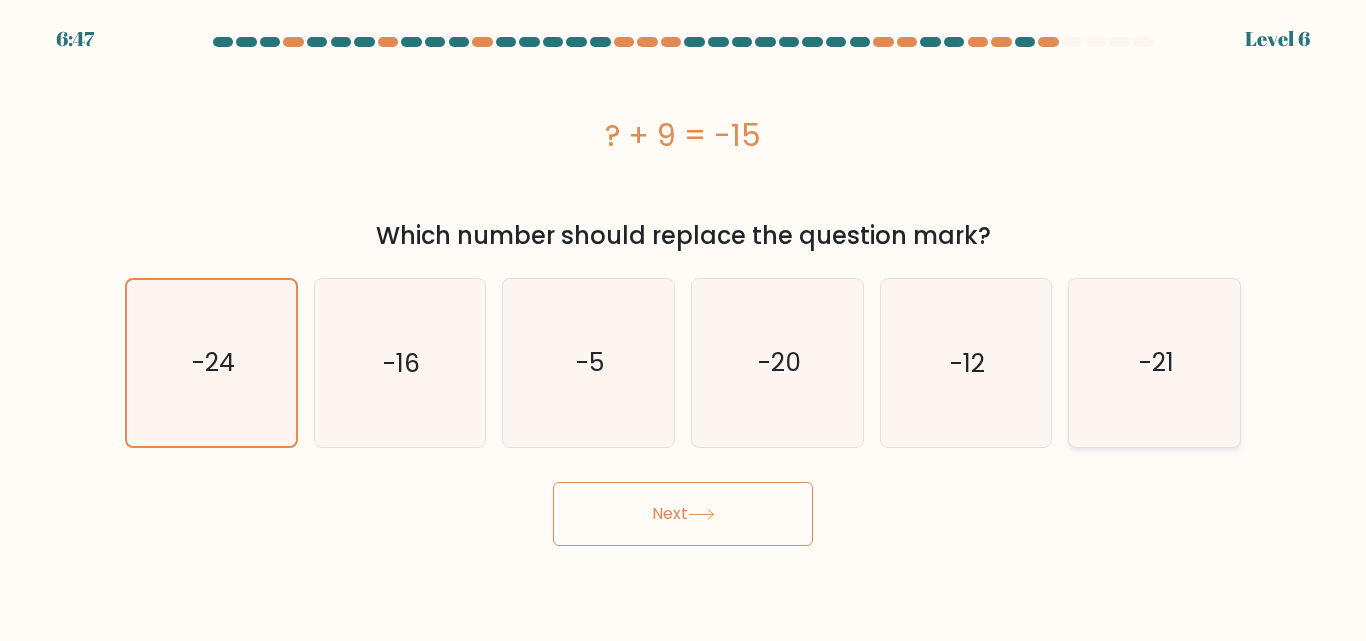 click on "-21" 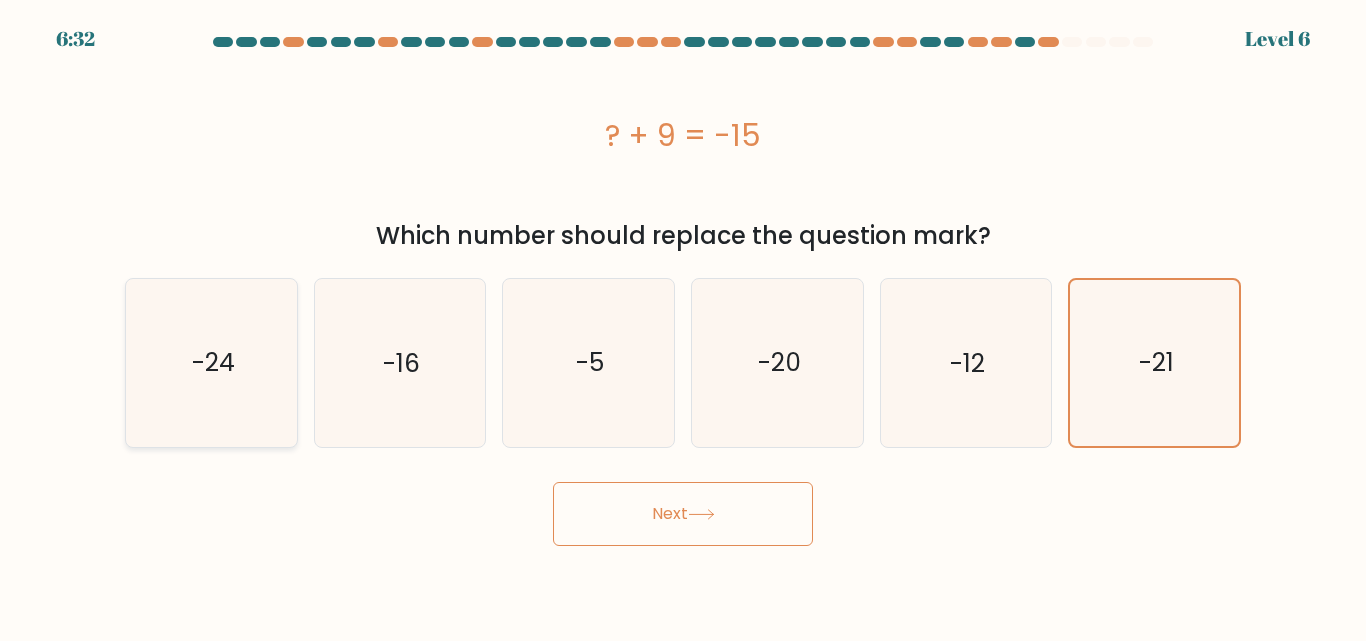 drag, startPoint x: 188, startPoint y: 389, endPoint x: 199, endPoint y: 388, distance: 11.045361 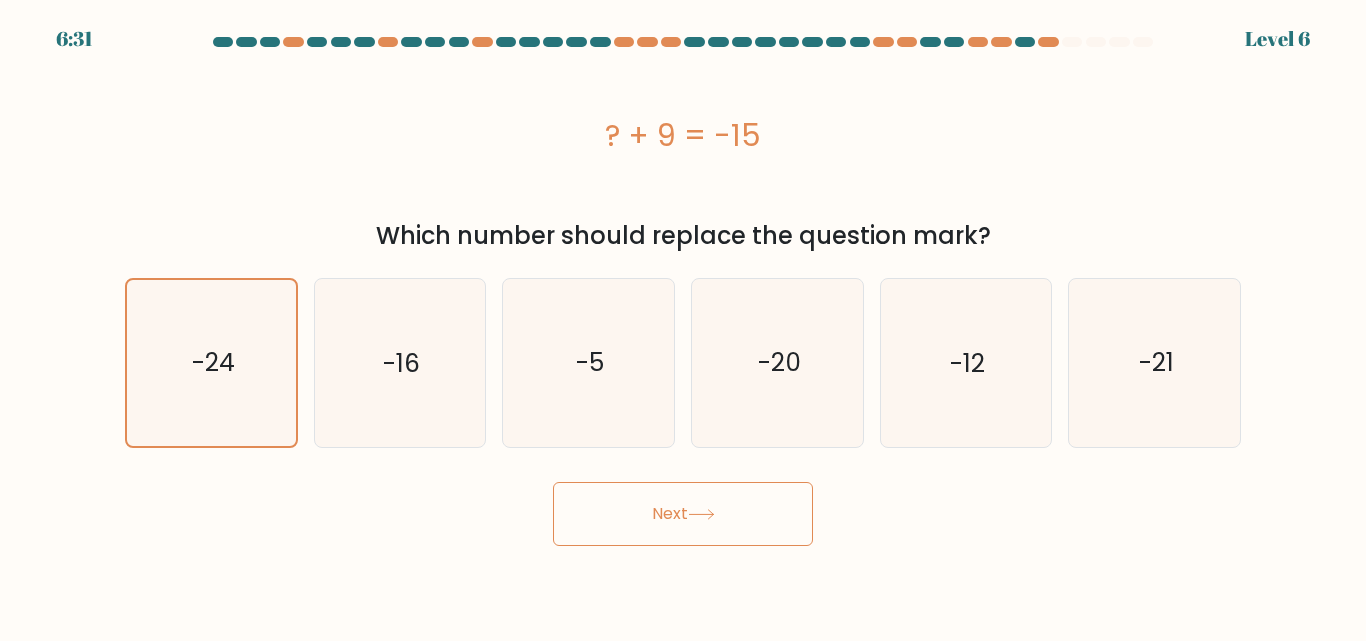 click on "Next" at bounding box center (683, 514) 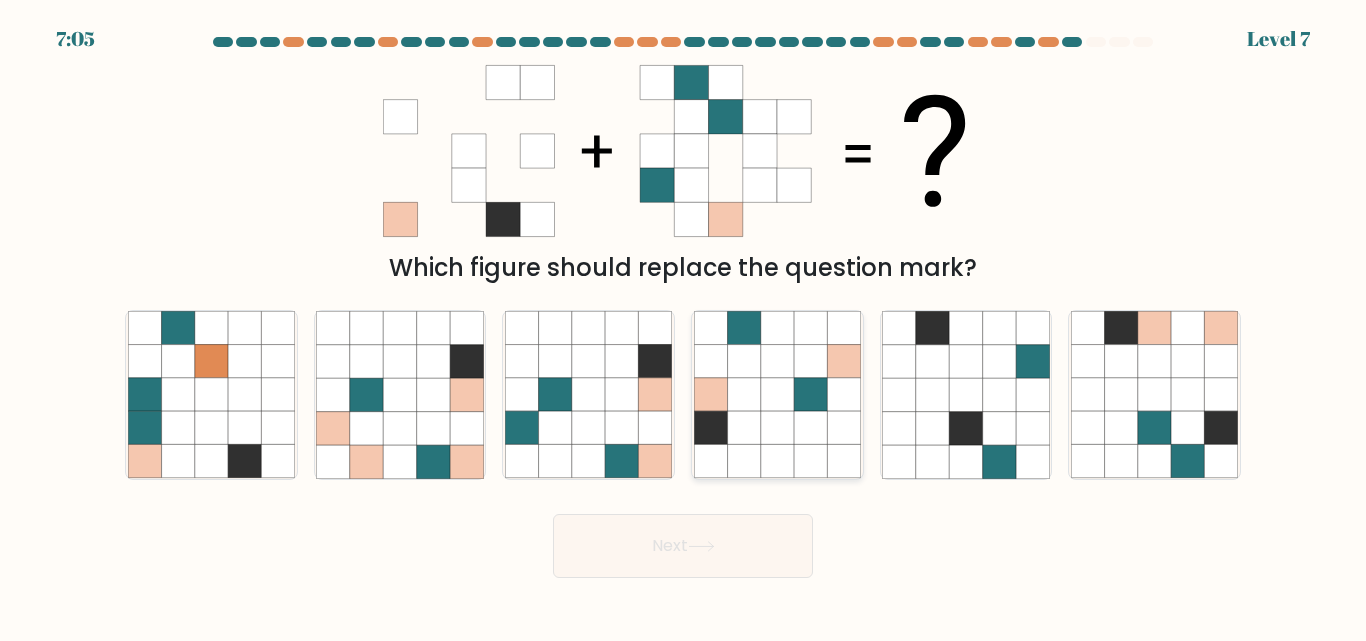 click 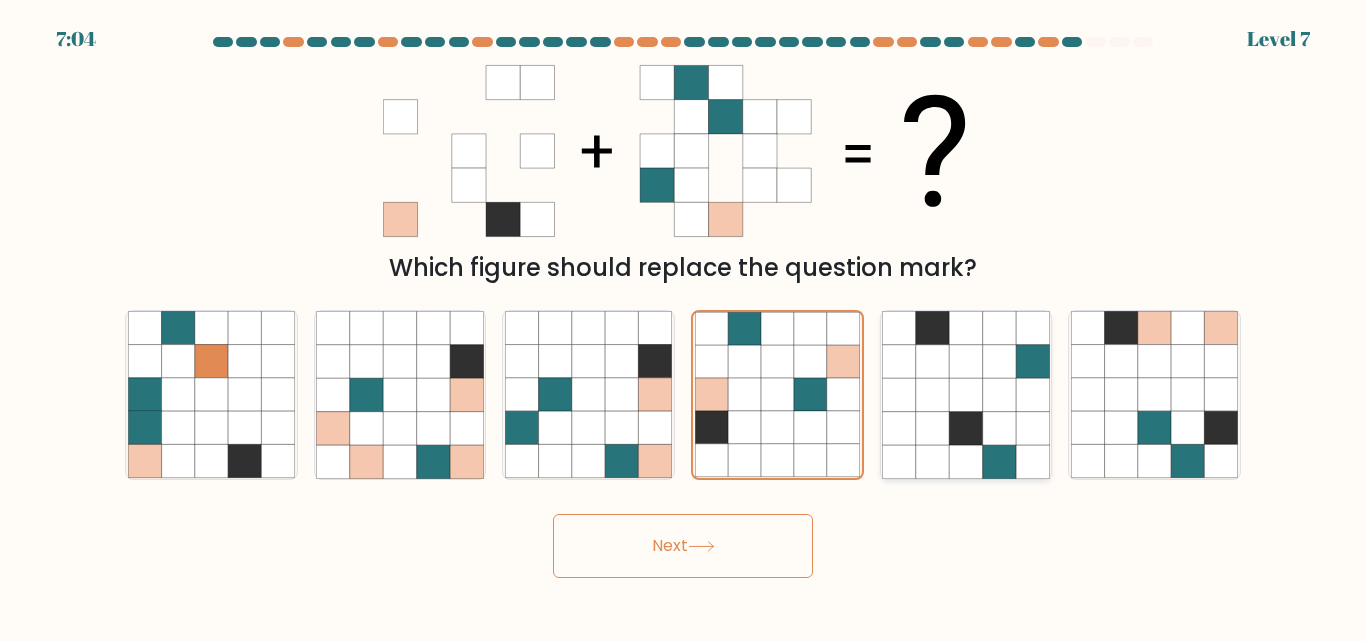 click 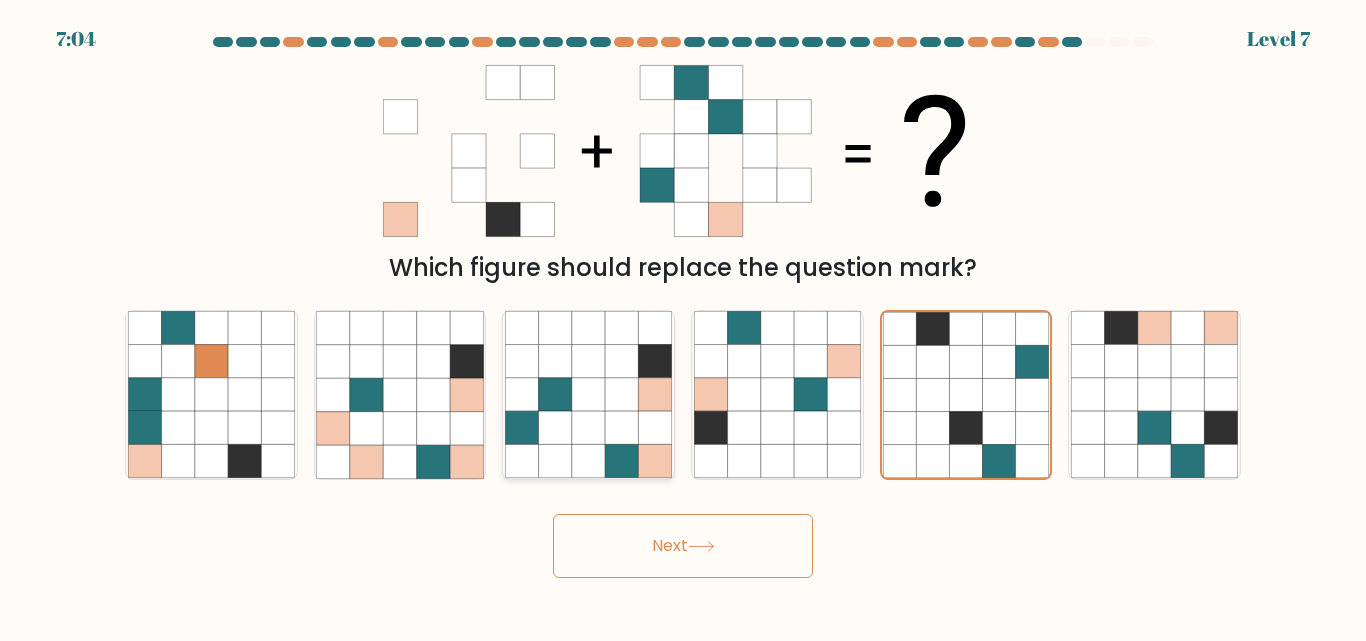 drag, startPoint x: 1184, startPoint y: 382, endPoint x: 567, endPoint y: 413, distance: 617.77826 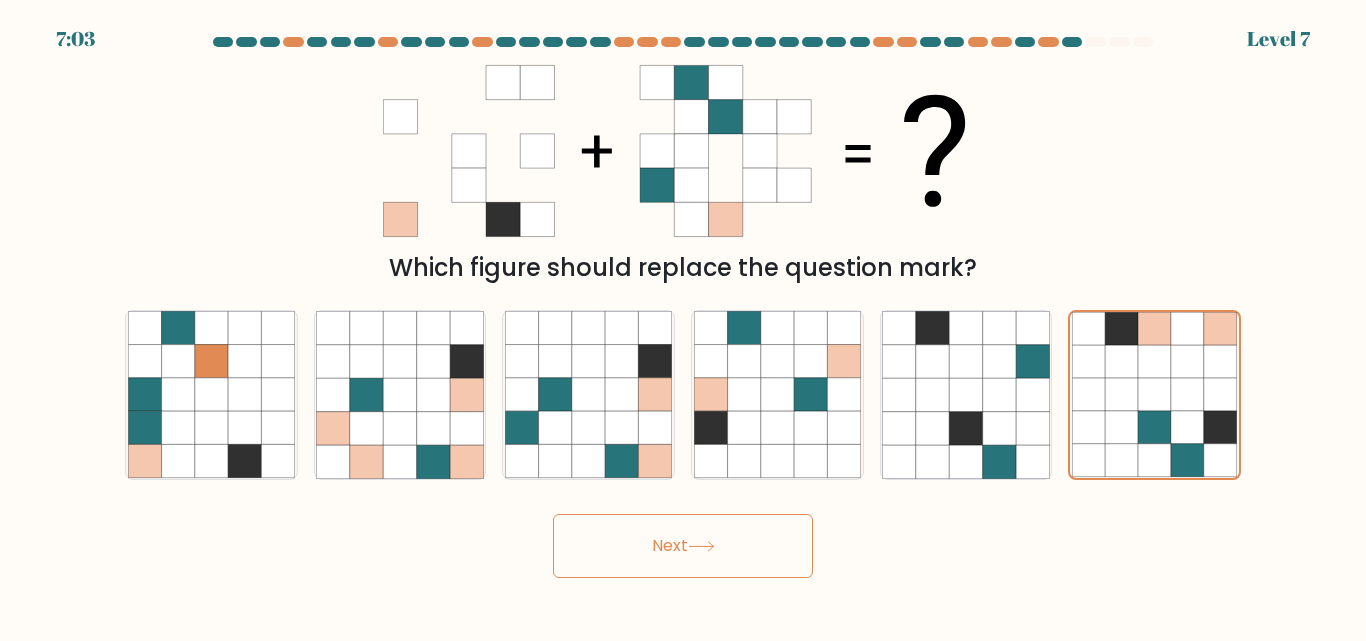 click on "c." at bounding box center [588, 394] 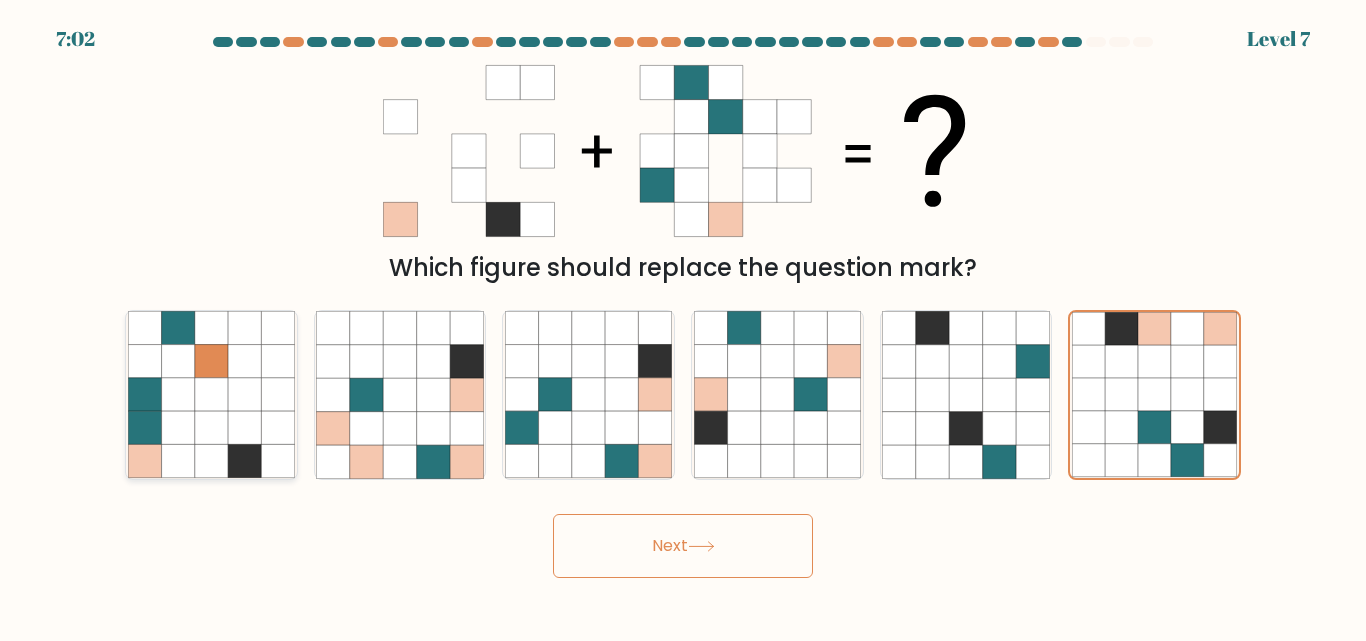 click 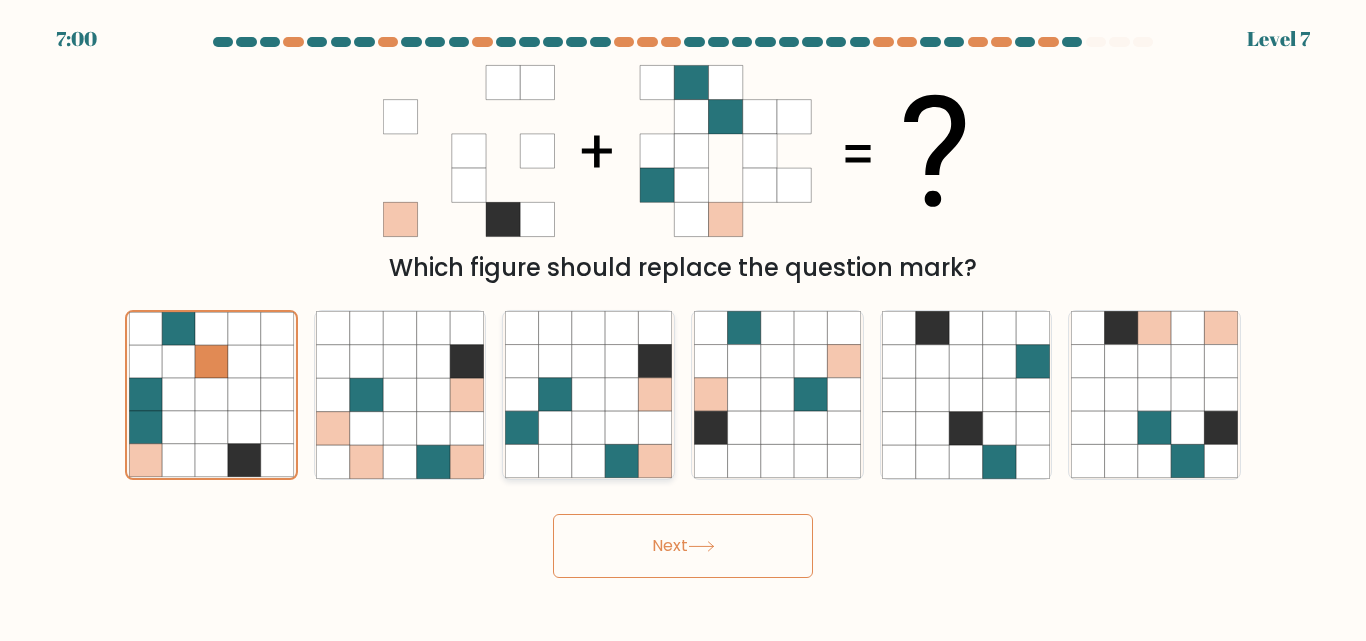 click 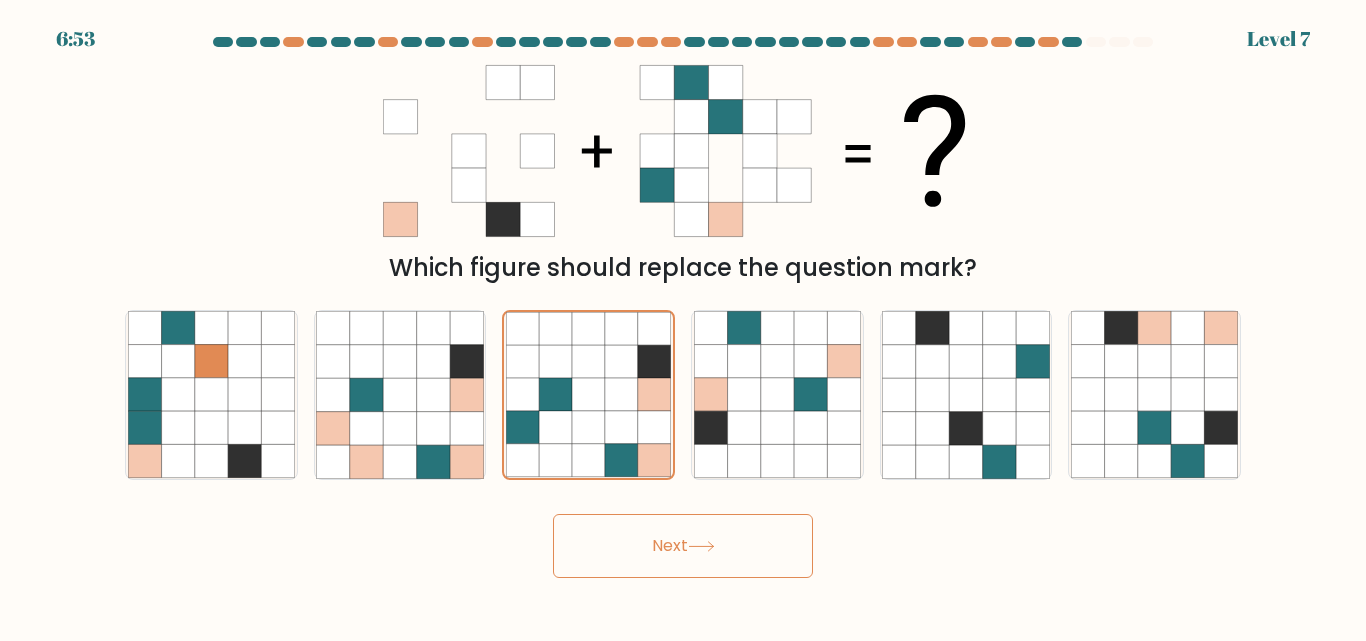 drag, startPoint x: 672, startPoint y: 533, endPoint x: 1109, endPoint y: 539, distance: 437.0412 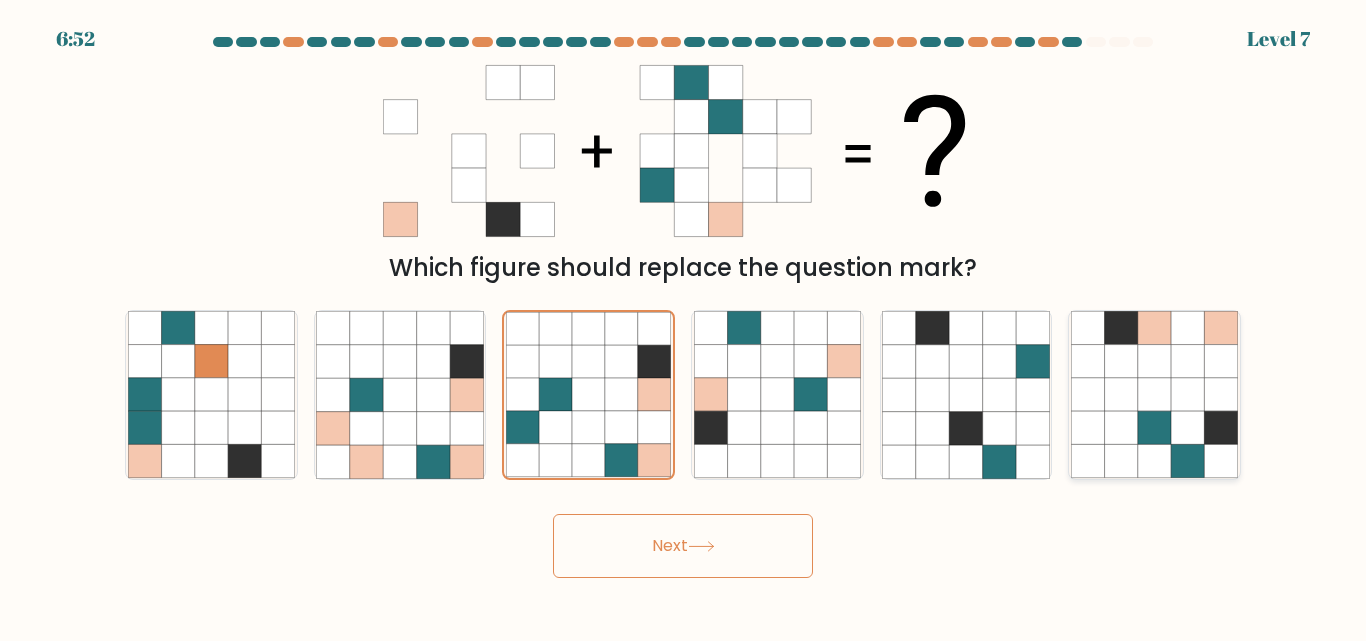 click 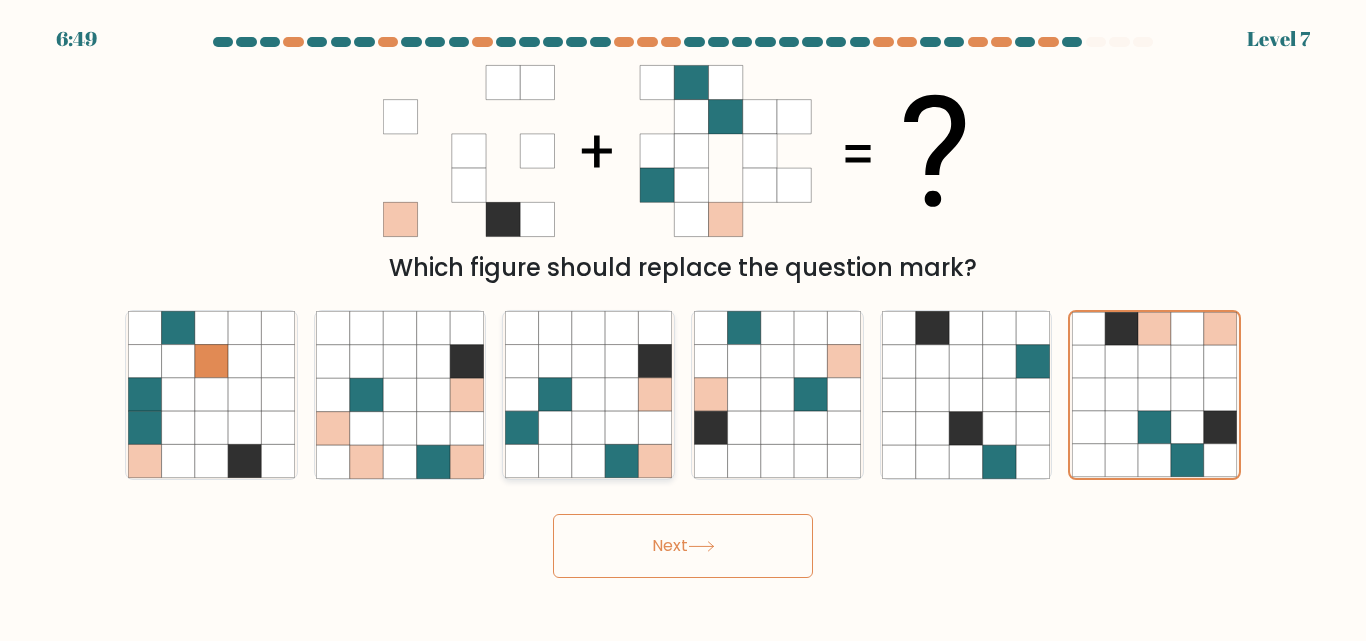 click 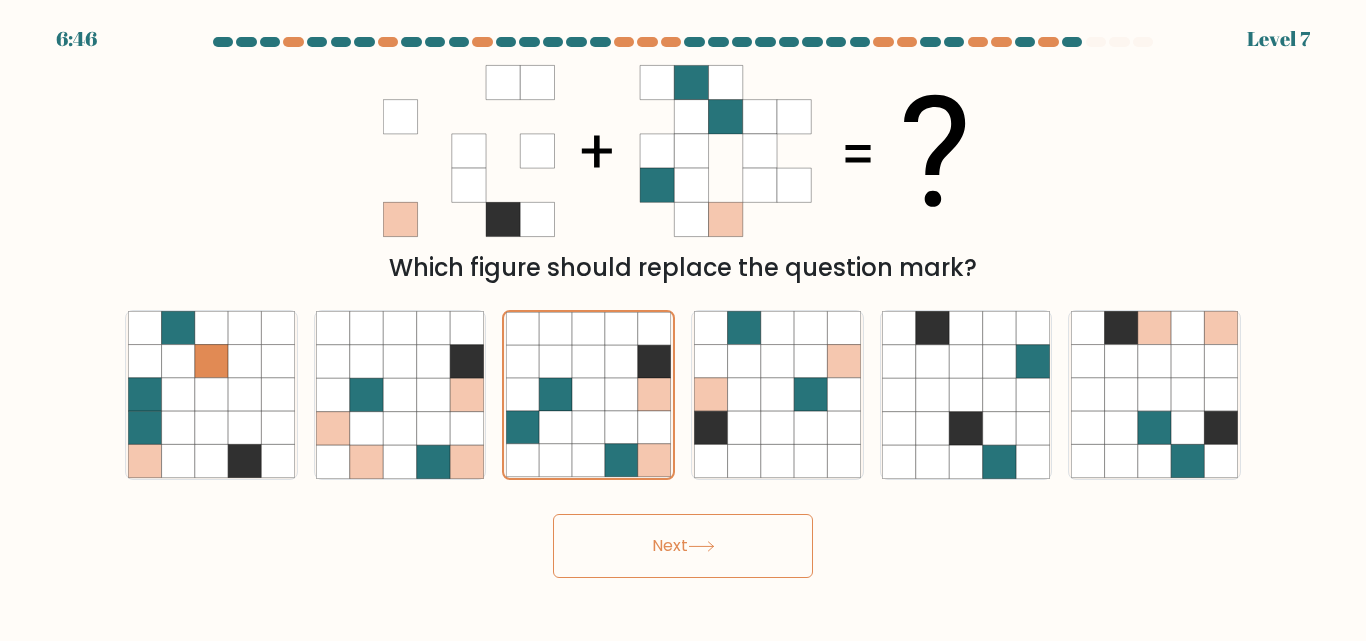 click on "Next" at bounding box center [683, 546] 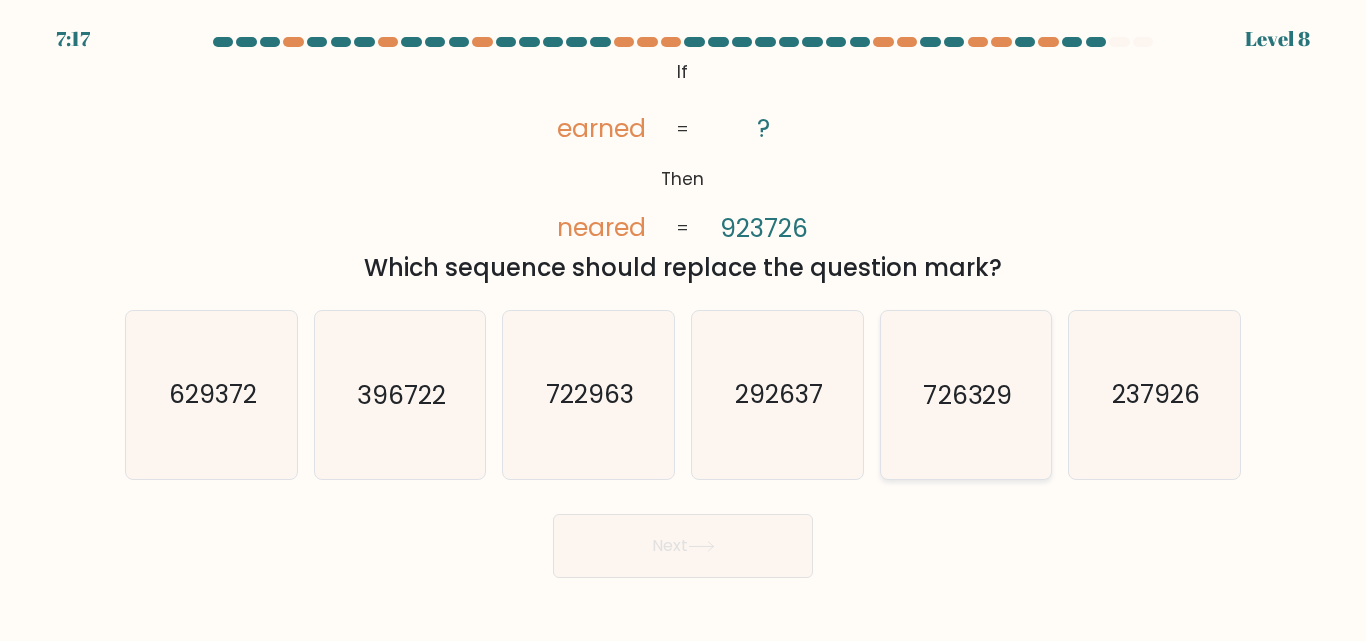 click on "726329" 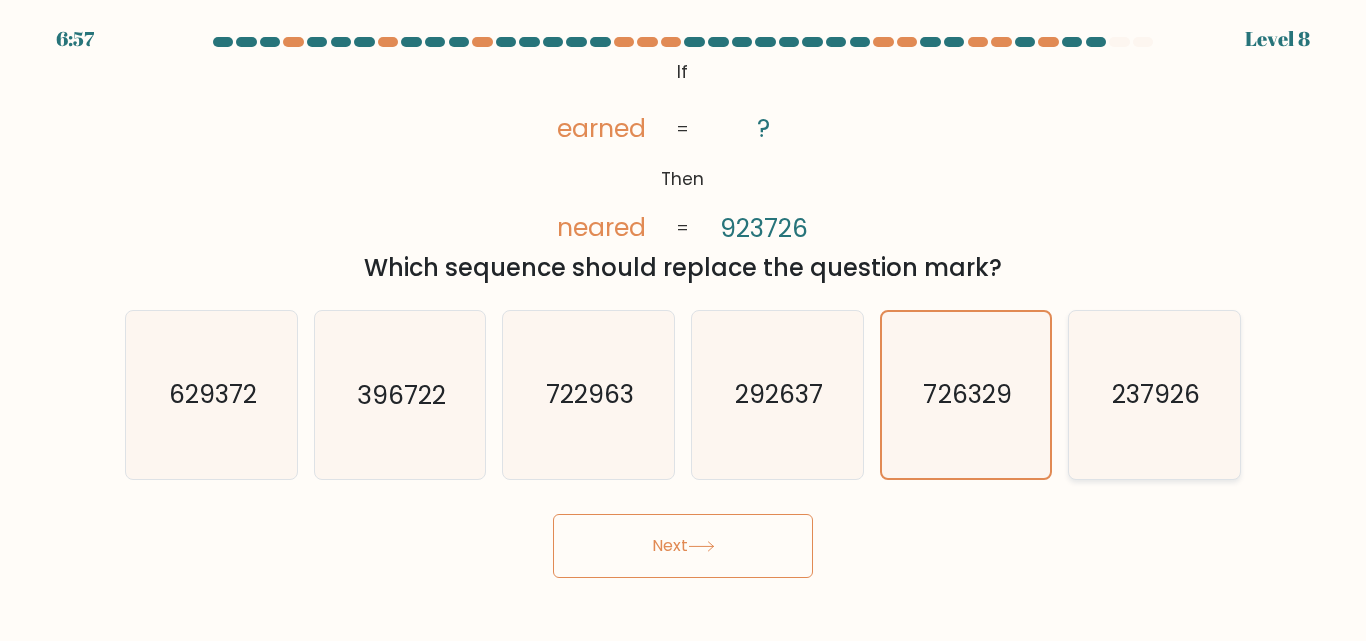 click on "237926" 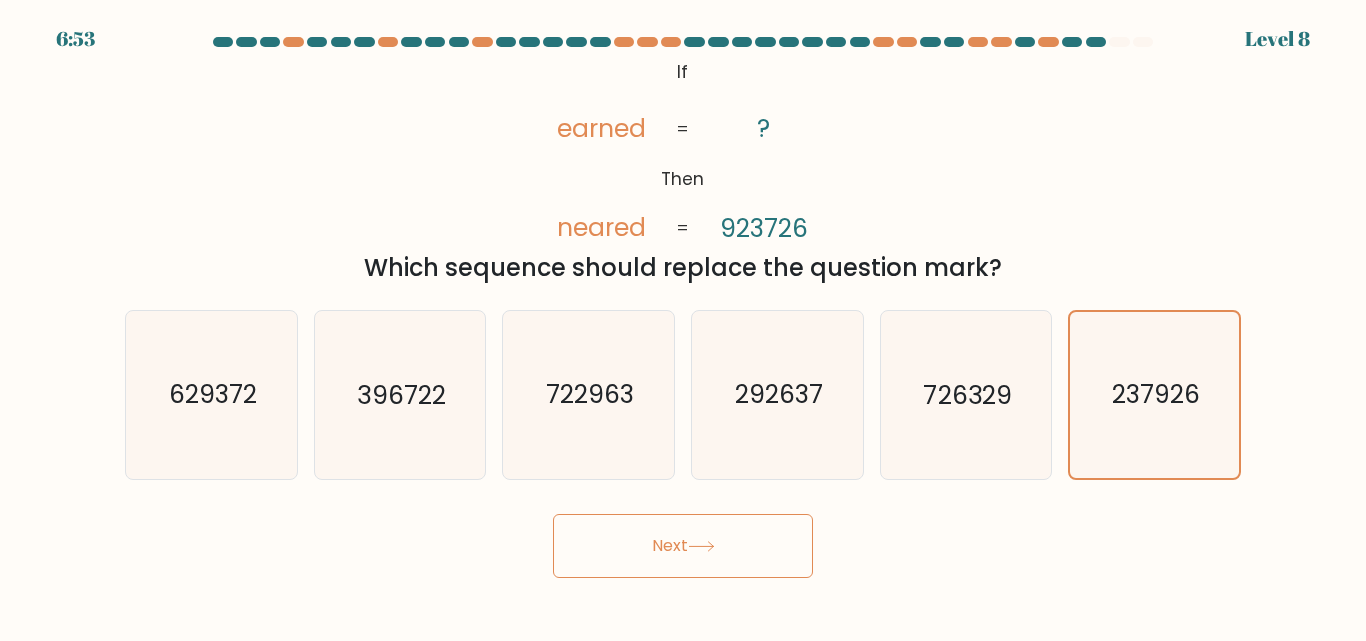 click on "Next" at bounding box center [683, 546] 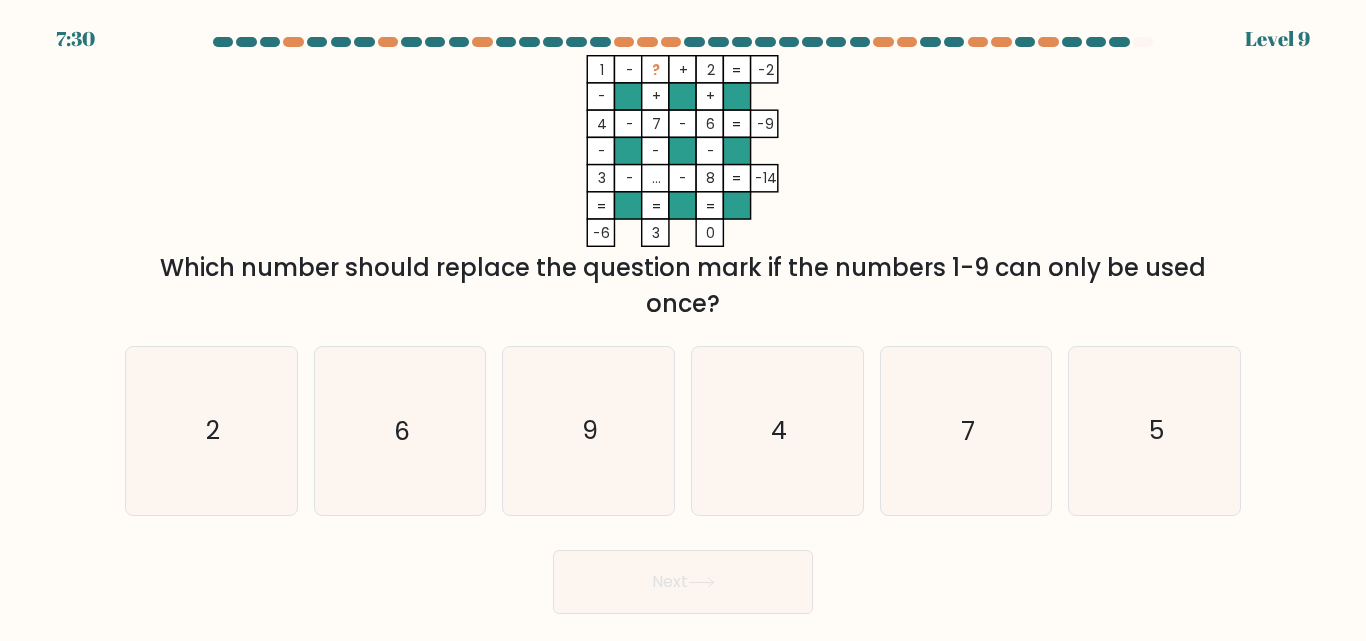 click on "1    -    ?    +    2    -2    -    +    +    4    -    7    -    6    -9    -    -    -    3    -    ...    -    8    =   -14    =   =   =   =   -6    3    0    =" 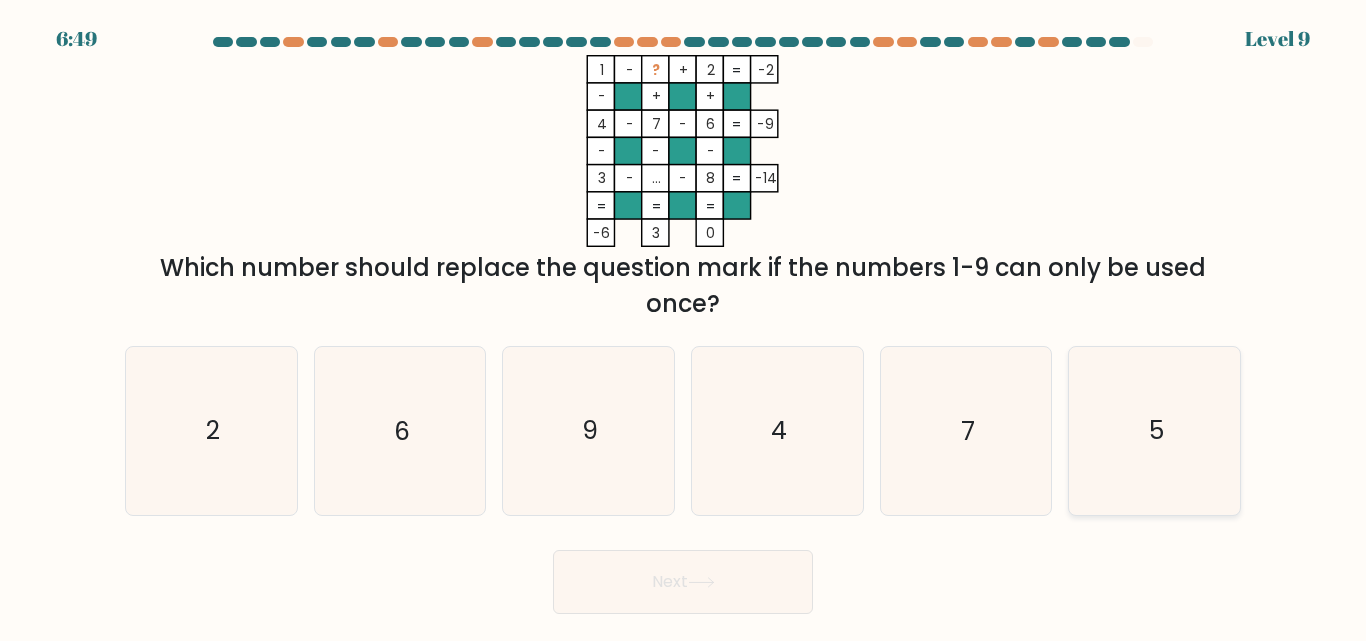 click on "5" 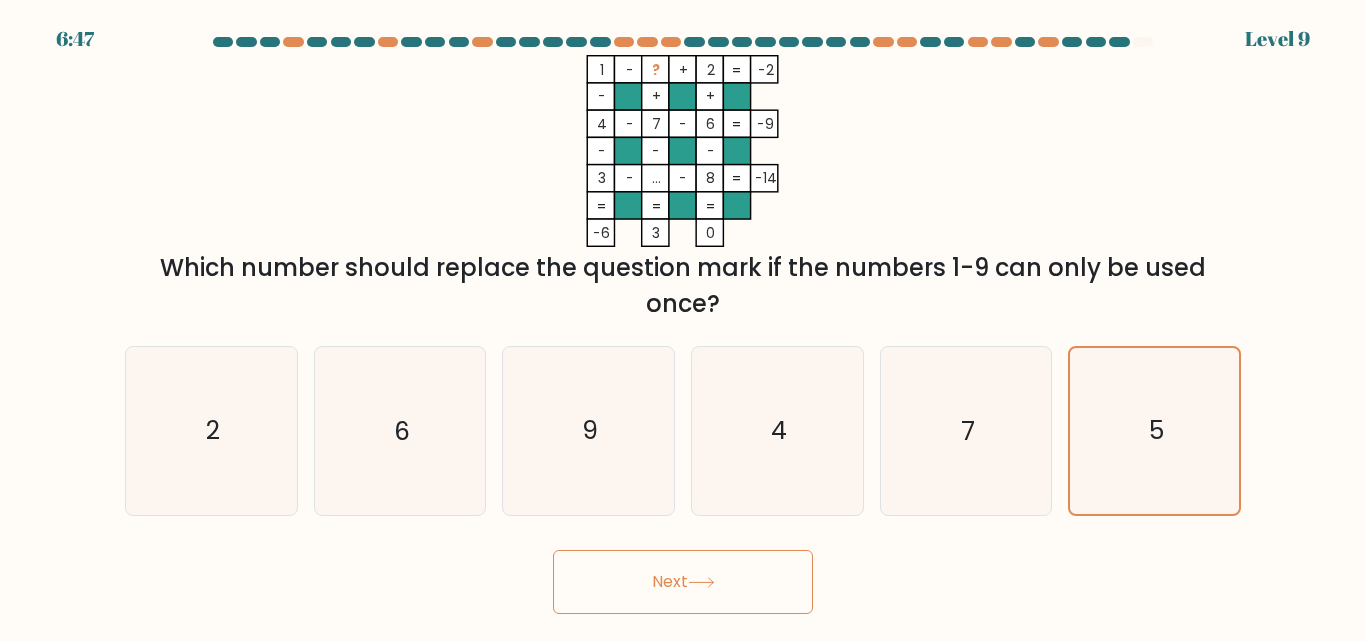 click on "Next" at bounding box center [683, 582] 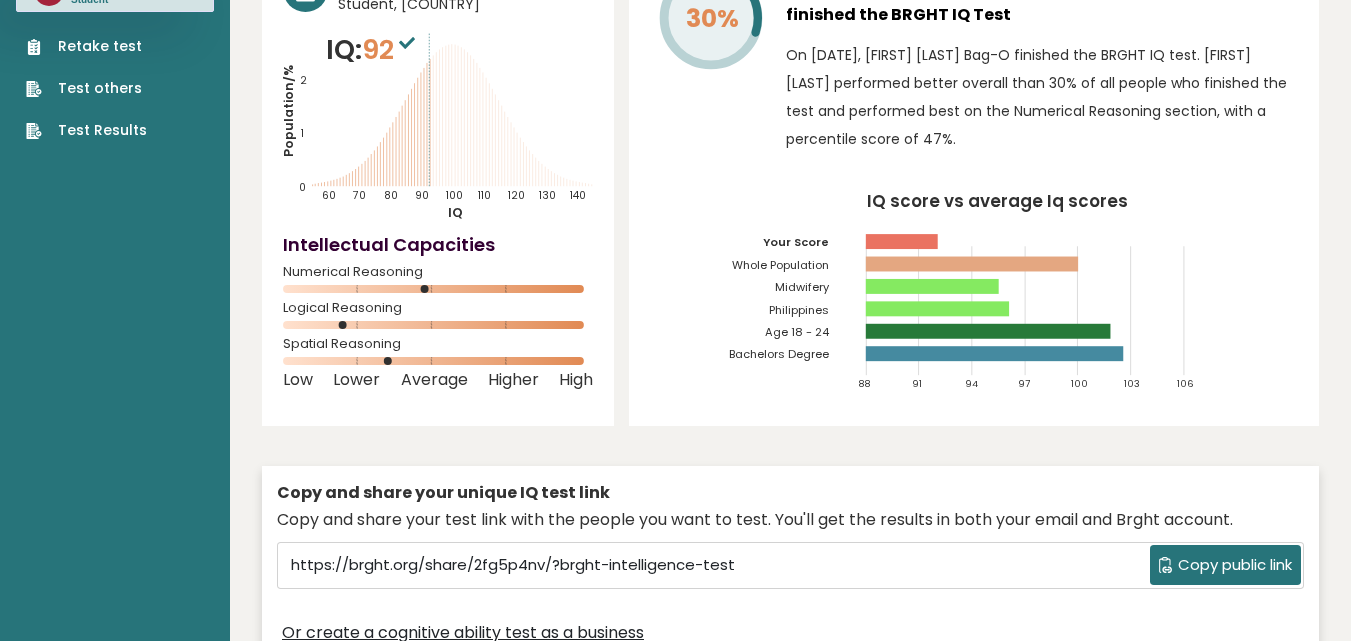 scroll, scrollTop: 0, scrollLeft: 0, axis: both 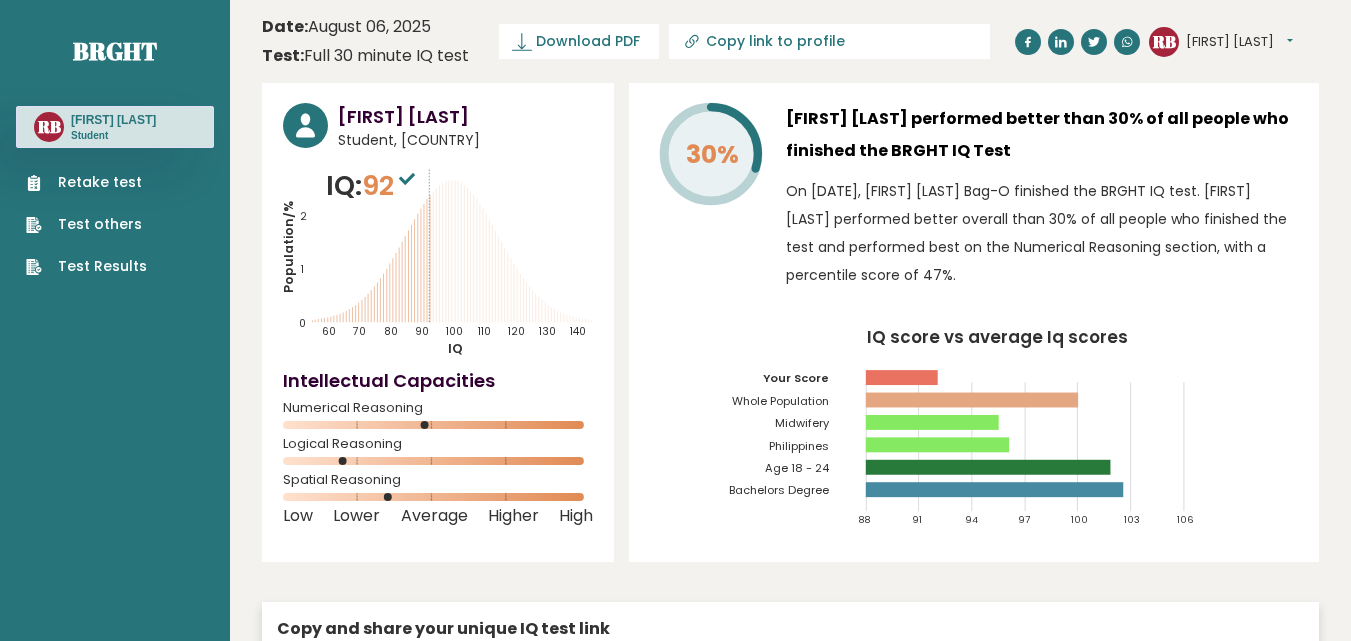 click on "Test others" at bounding box center (86, 224) 